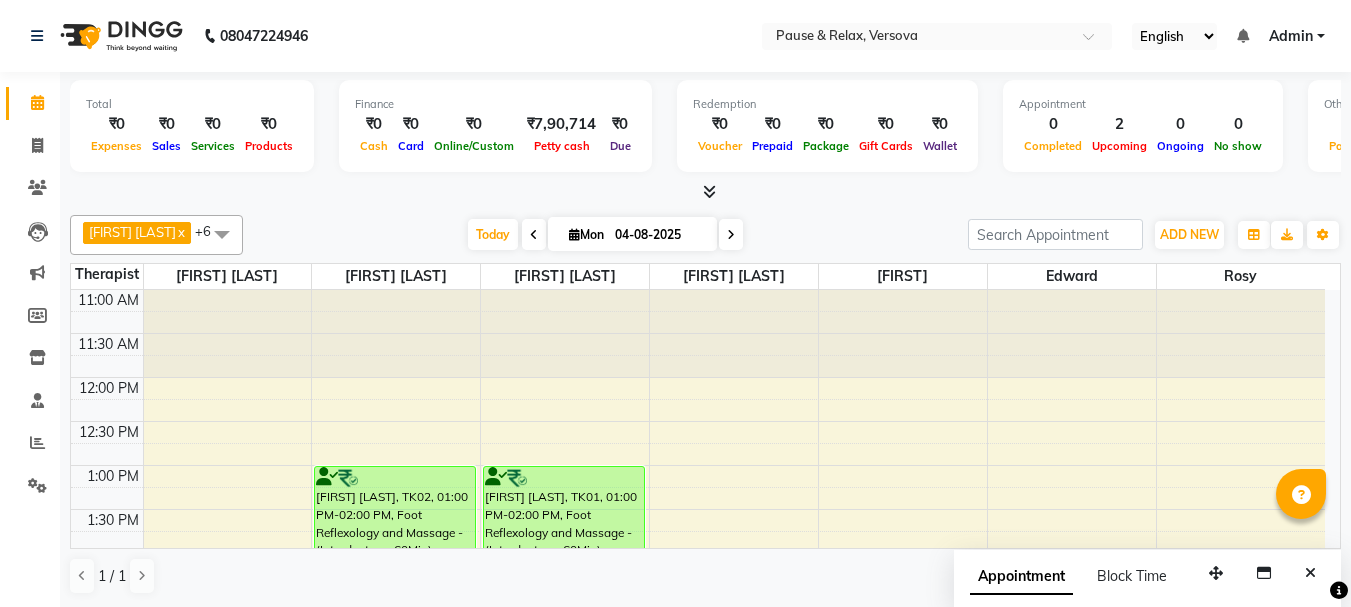 scroll, scrollTop: 1, scrollLeft: 0, axis: vertical 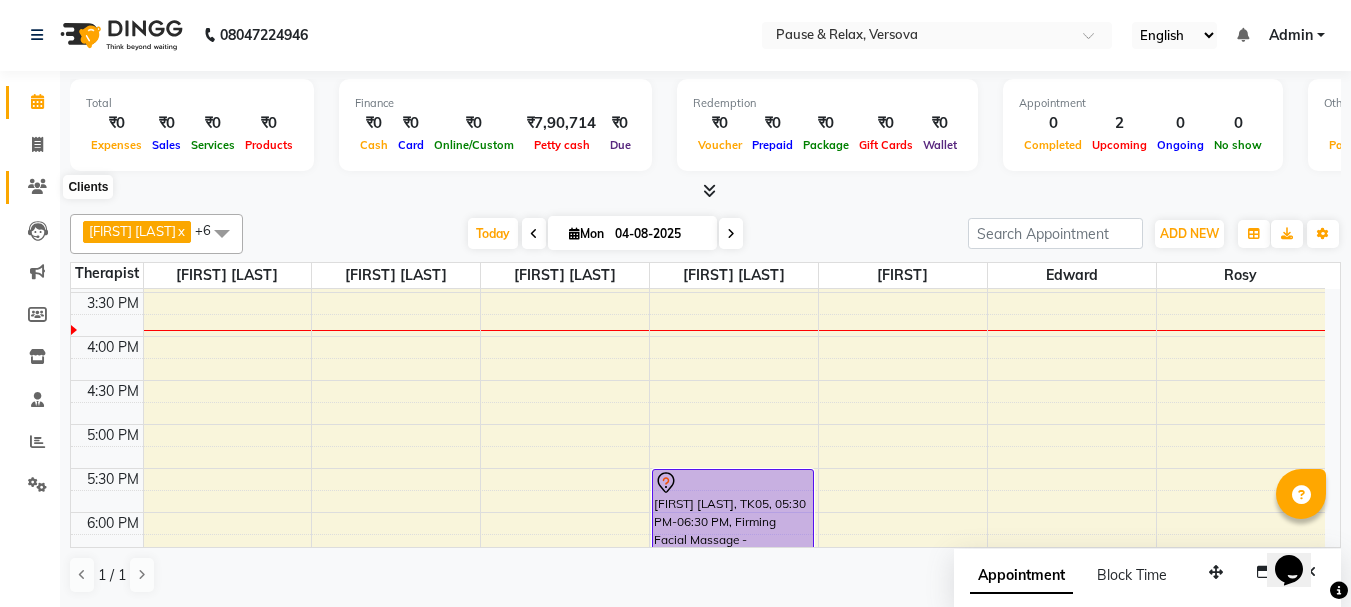 click 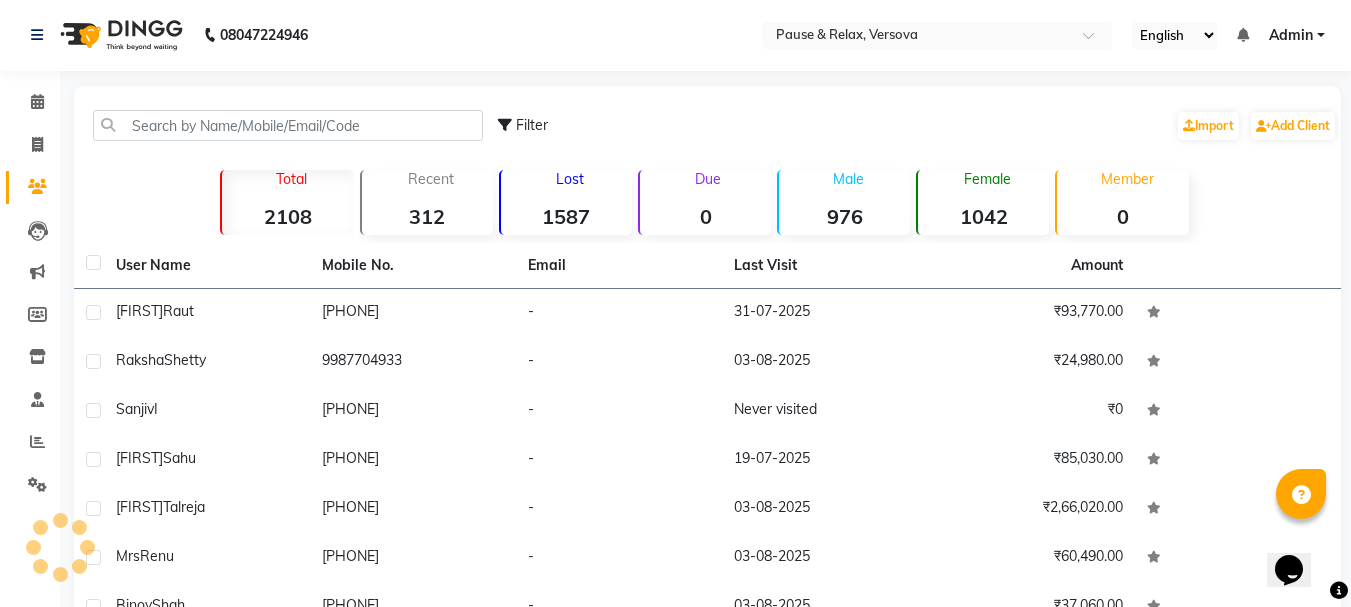 scroll, scrollTop: 0, scrollLeft: 0, axis: both 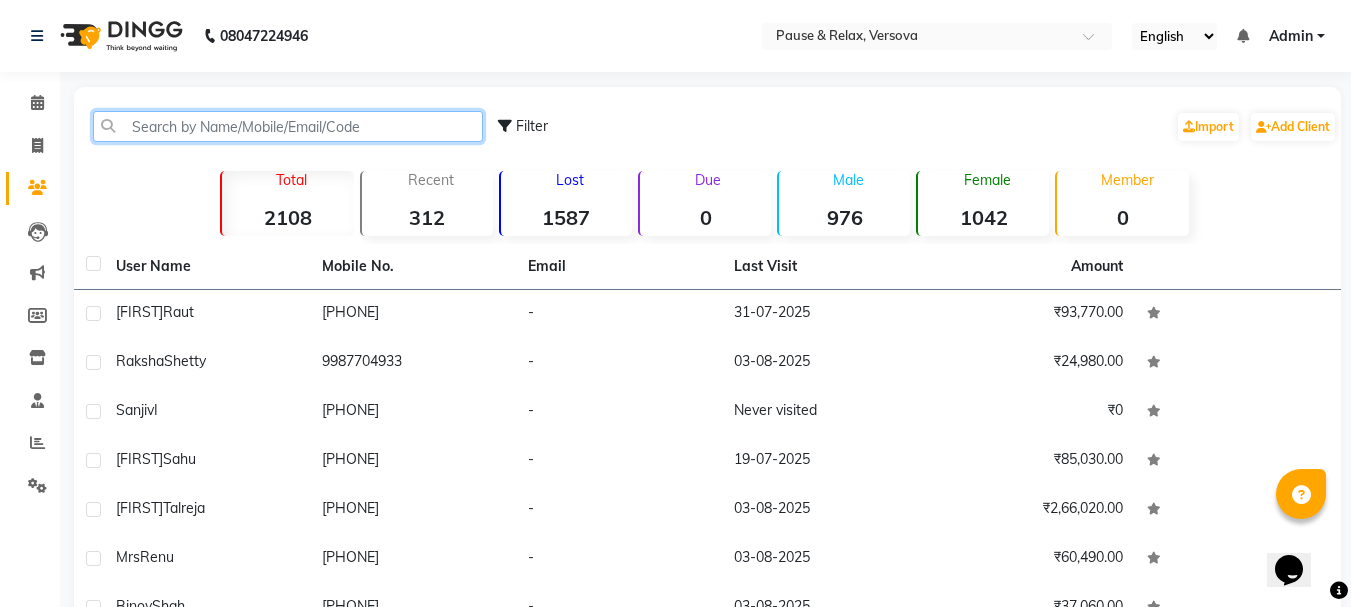 click 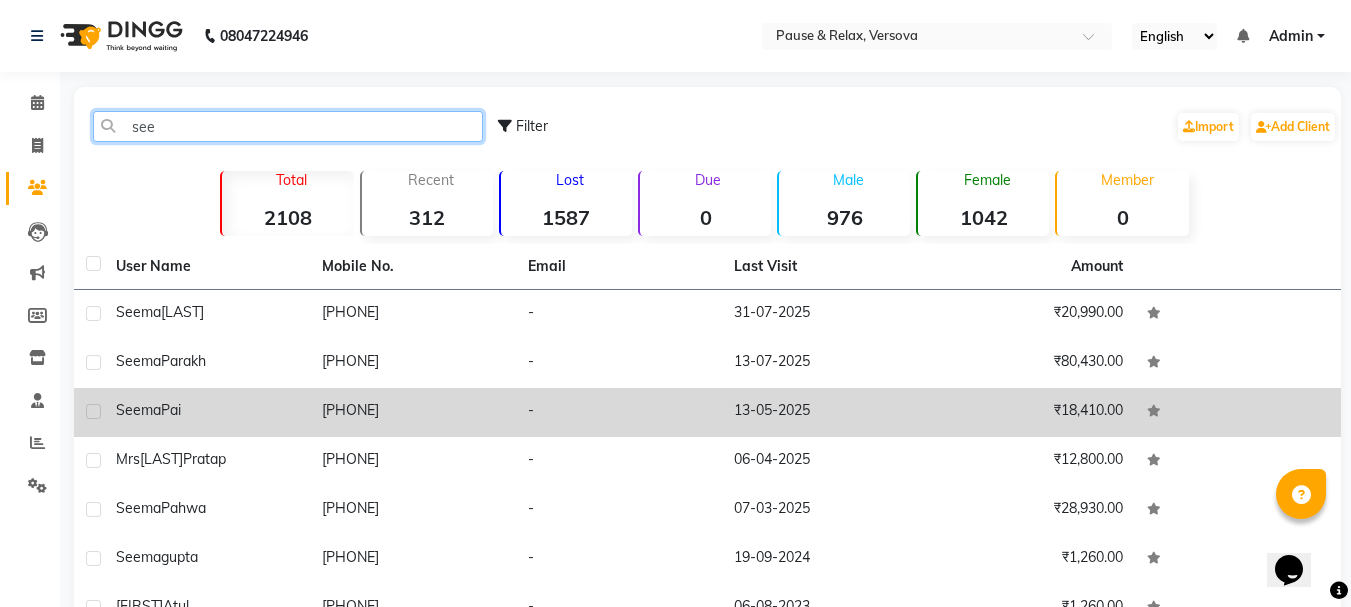 type on "see" 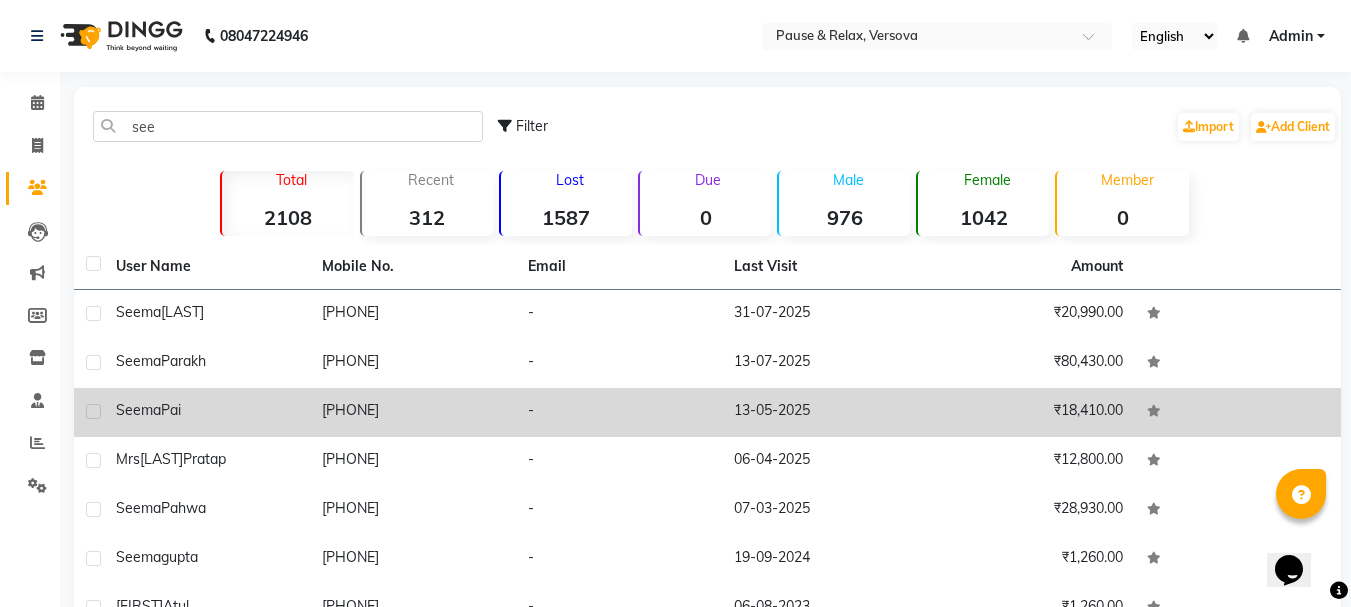 click on "Seema" 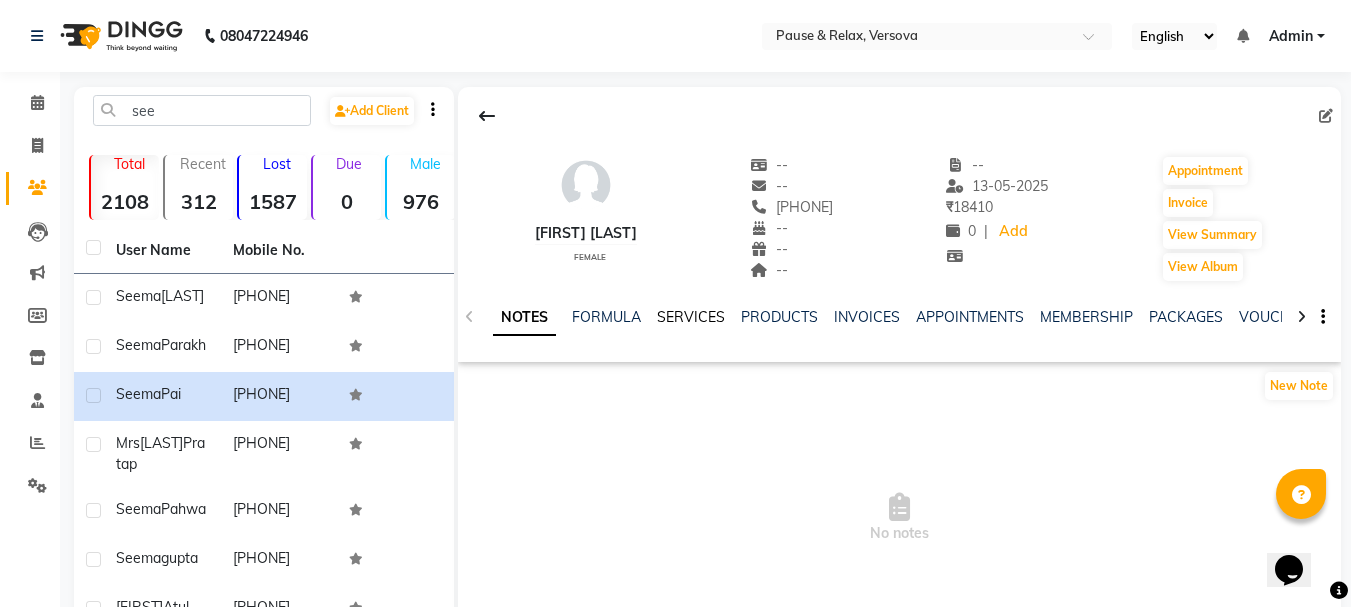 click on "SERVICES" 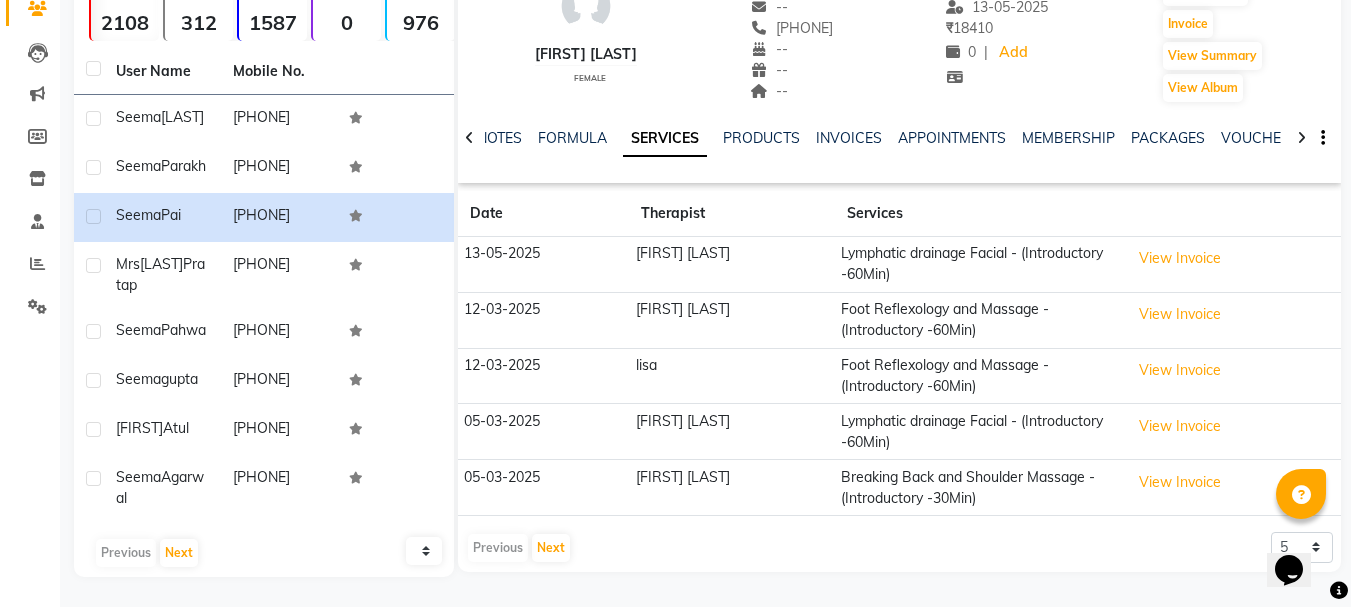 scroll, scrollTop: 192, scrollLeft: 0, axis: vertical 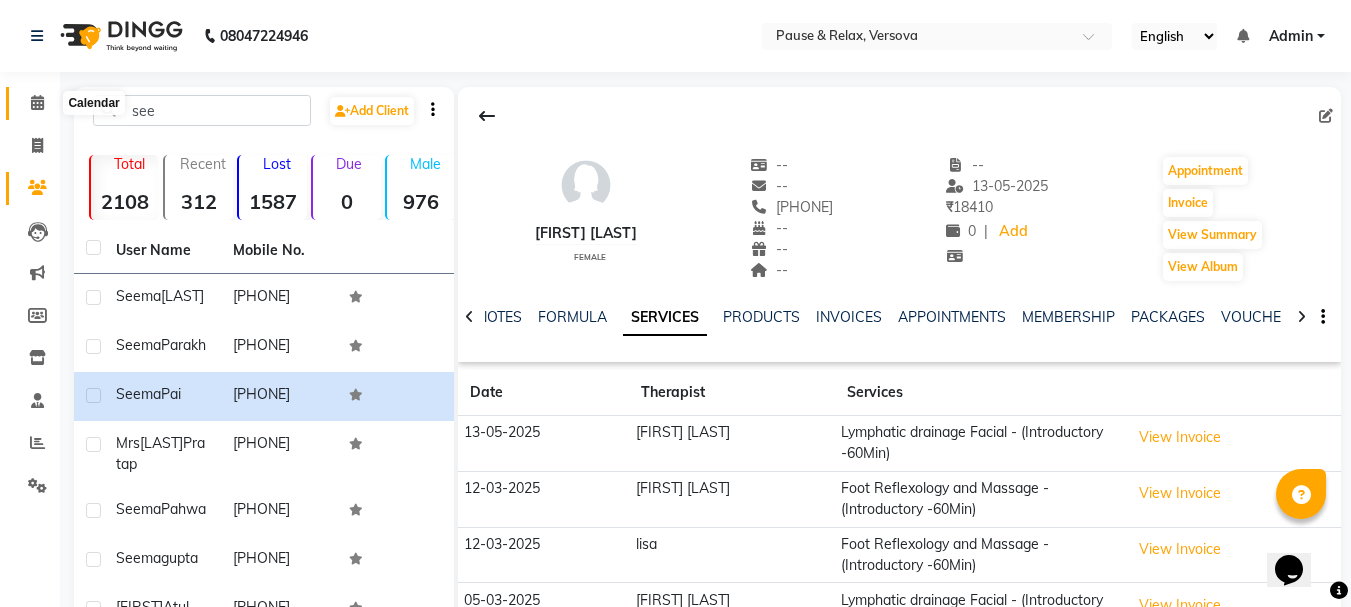 click 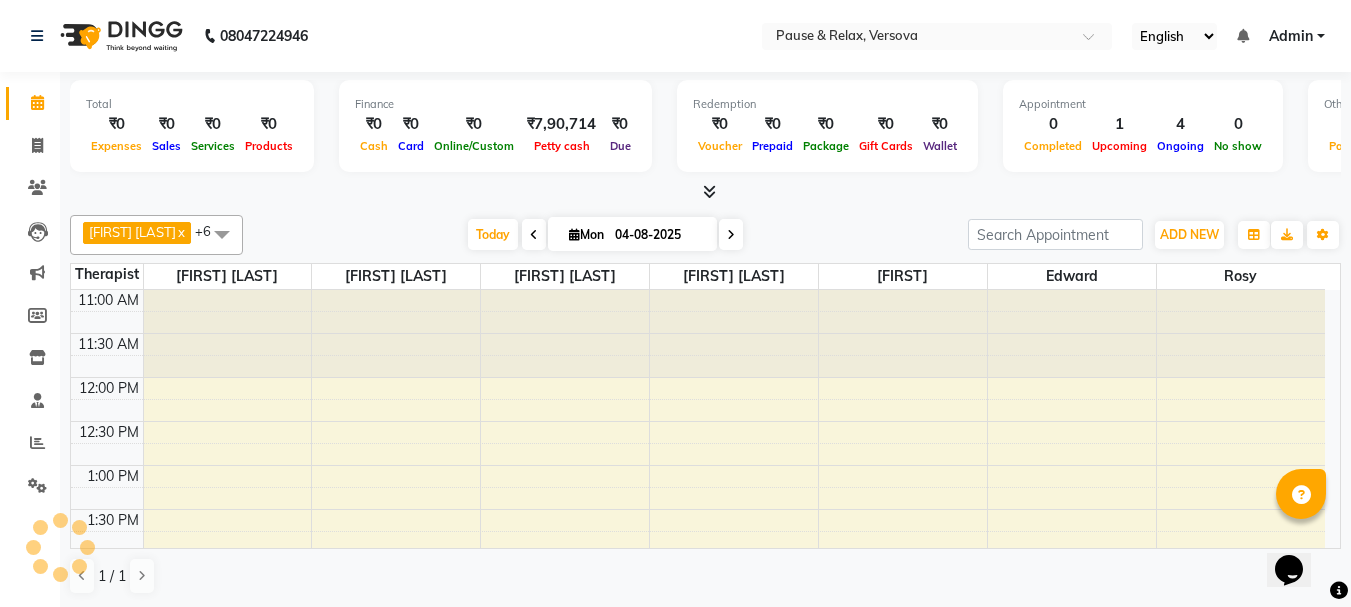 scroll, scrollTop: 353, scrollLeft: 0, axis: vertical 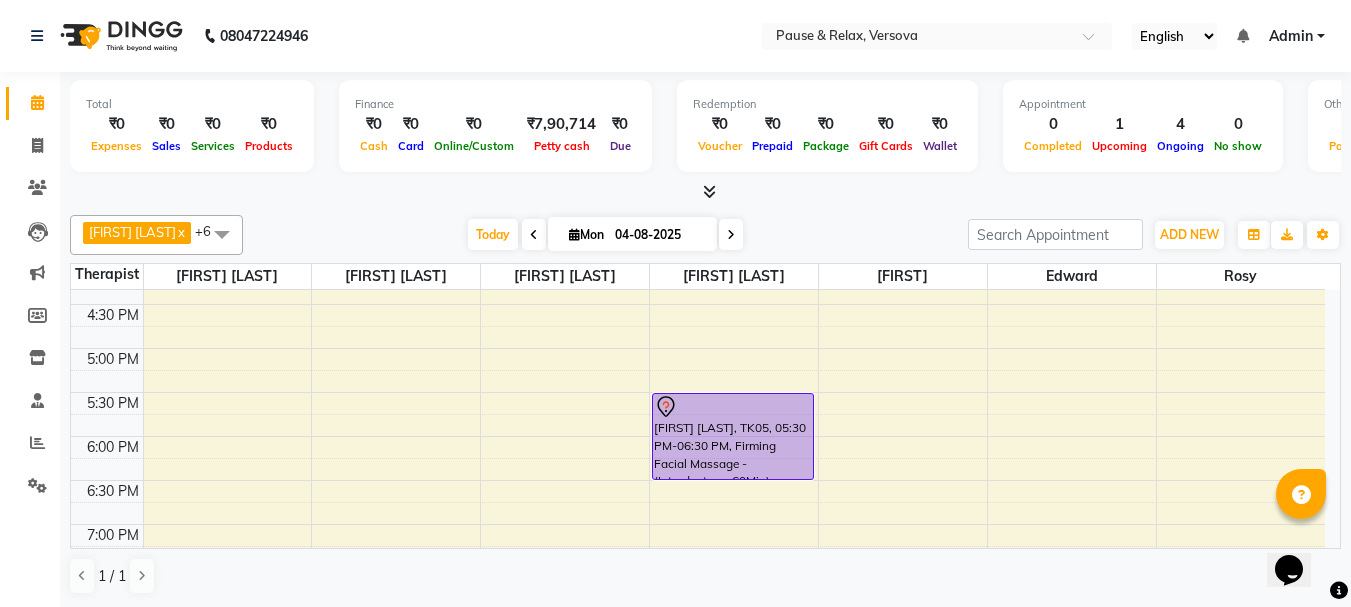 click at bounding box center [534, 235] 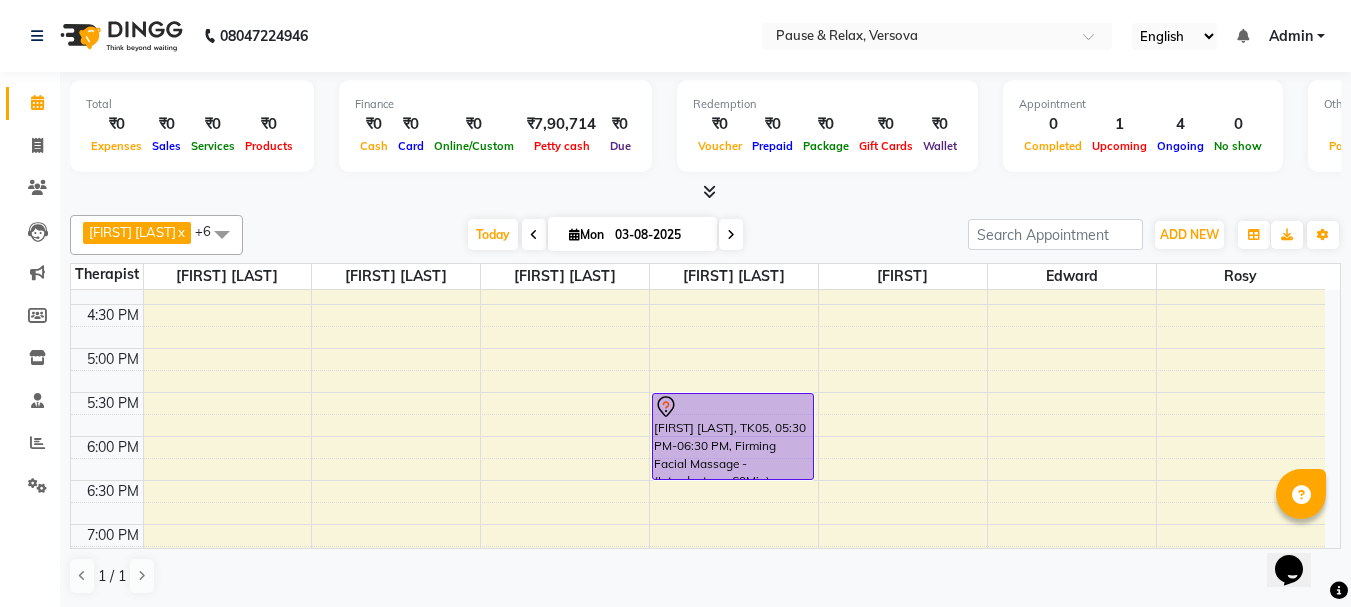 scroll, scrollTop: 441, scrollLeft: 0, axis: vertical 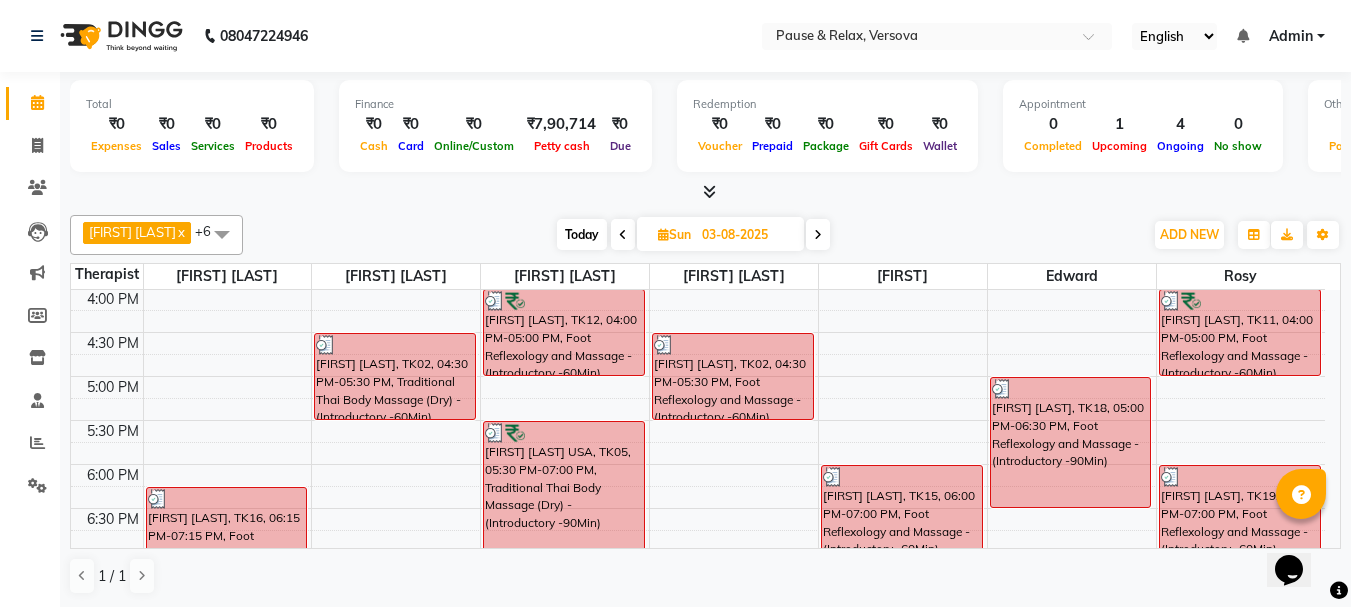 click at bounding box center [623, 235] 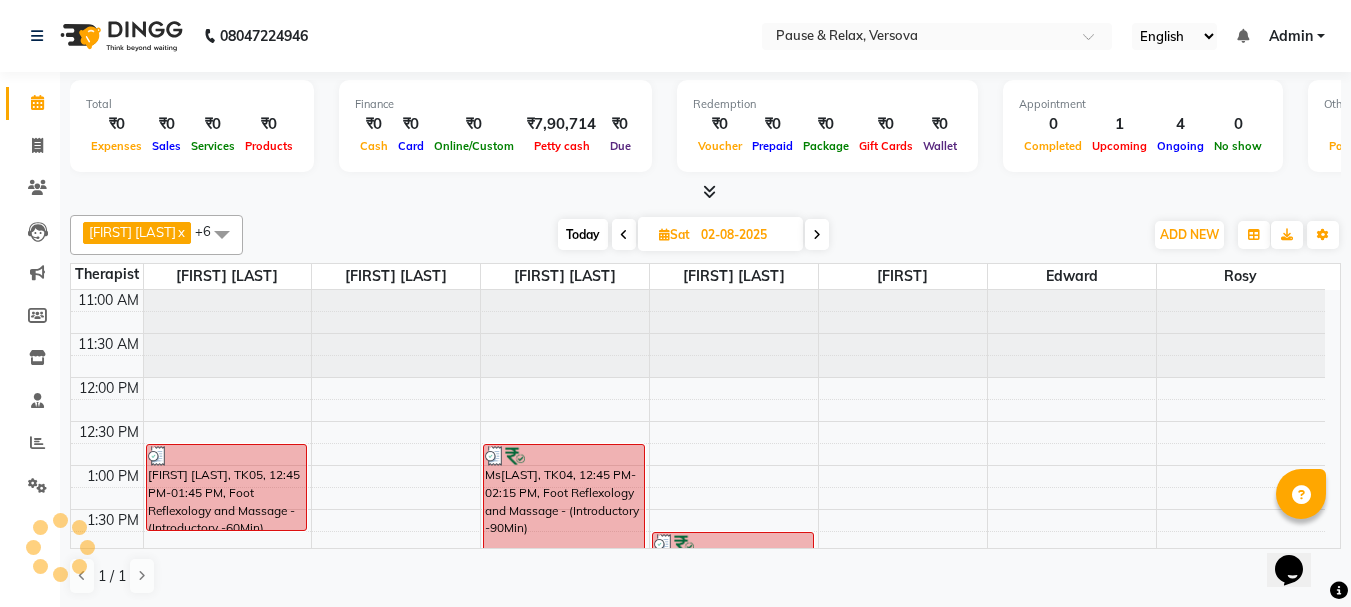 scroll, scrollTop: 441, scrollLeft: 0, axis: vertical 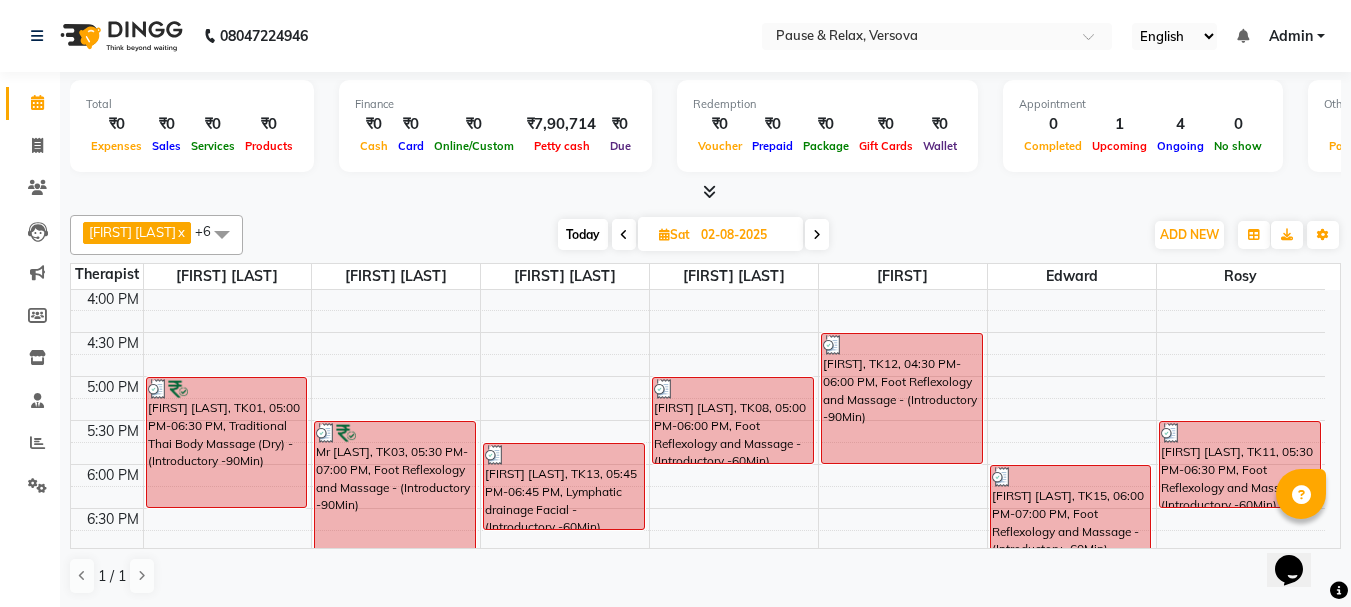 click at bounding box center [624, 235] 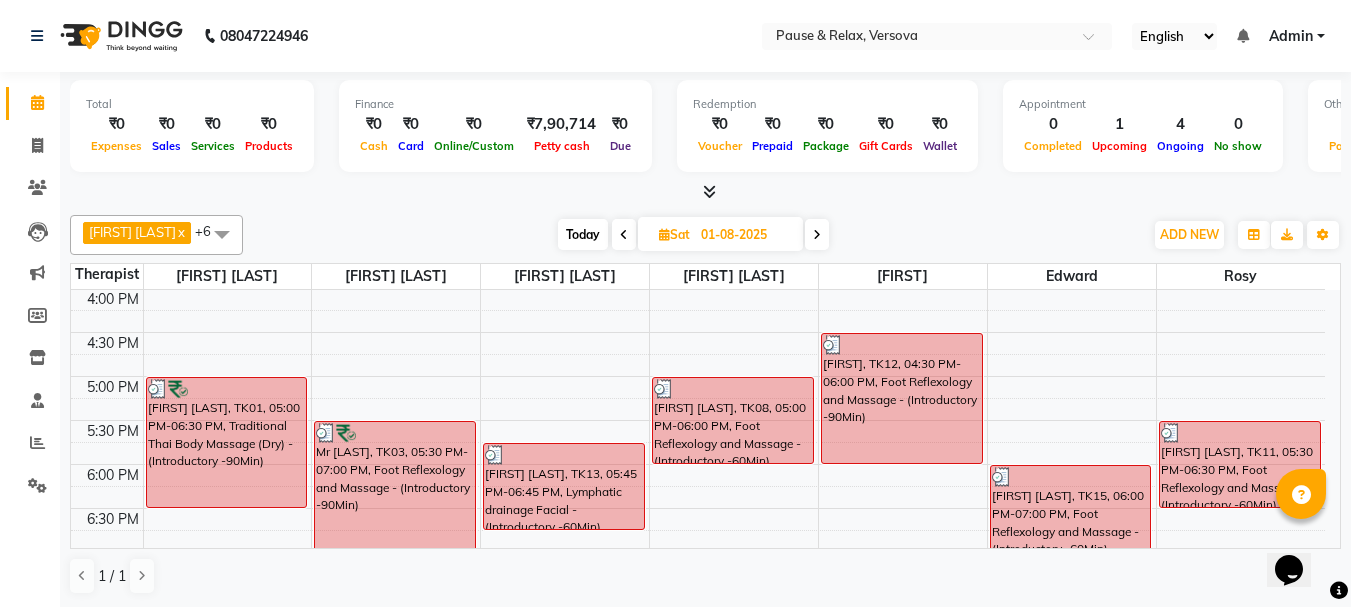 scroll, scrollTop: 441, scrollLeft: 0, axis: vertical 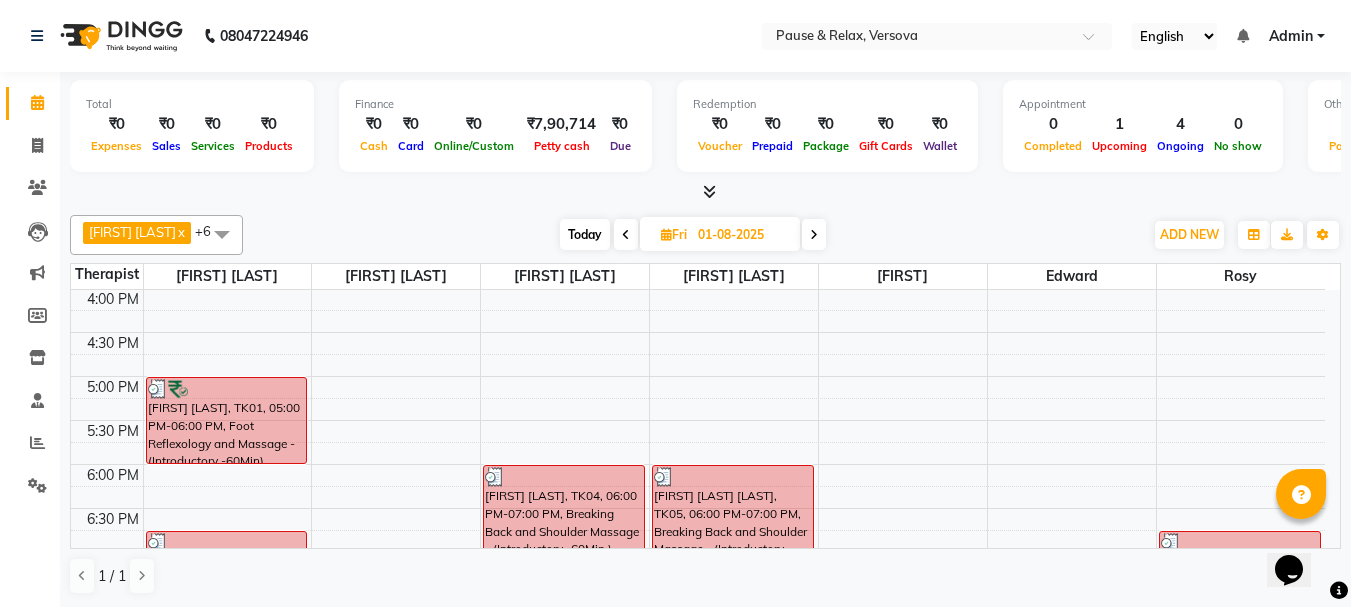 click on "01-08-2025" at bounding box center [742, 235] 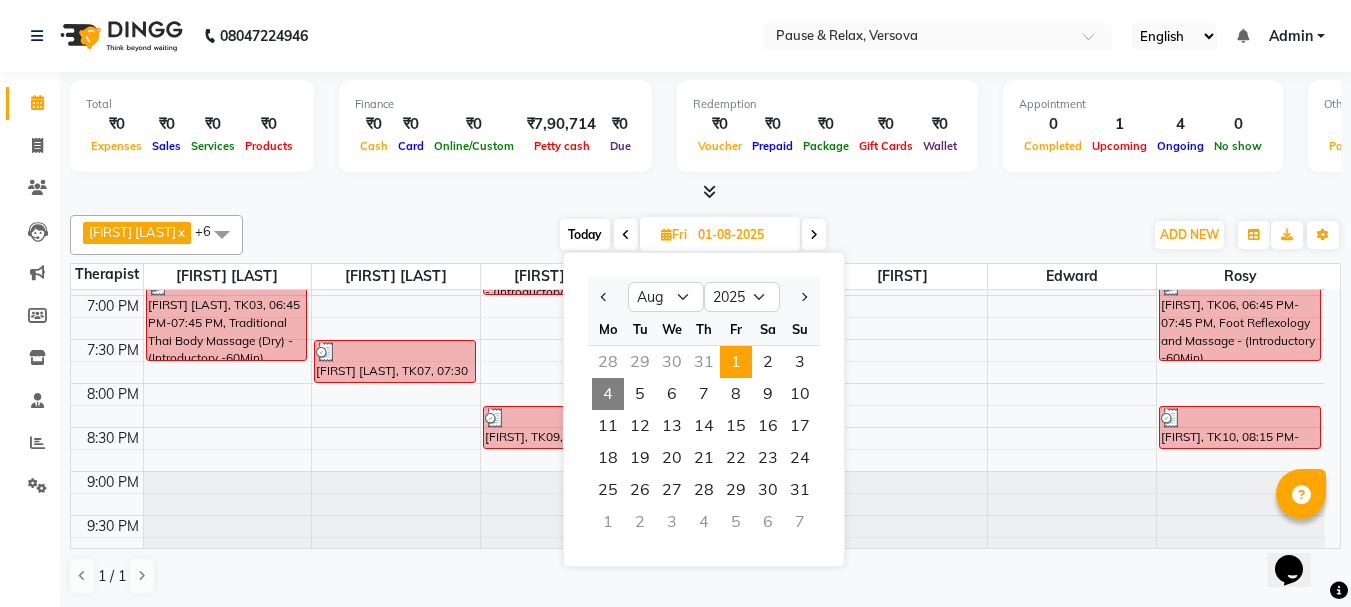 scroll, scrollTop: 709, scrollLeft: 0, axis: vertical 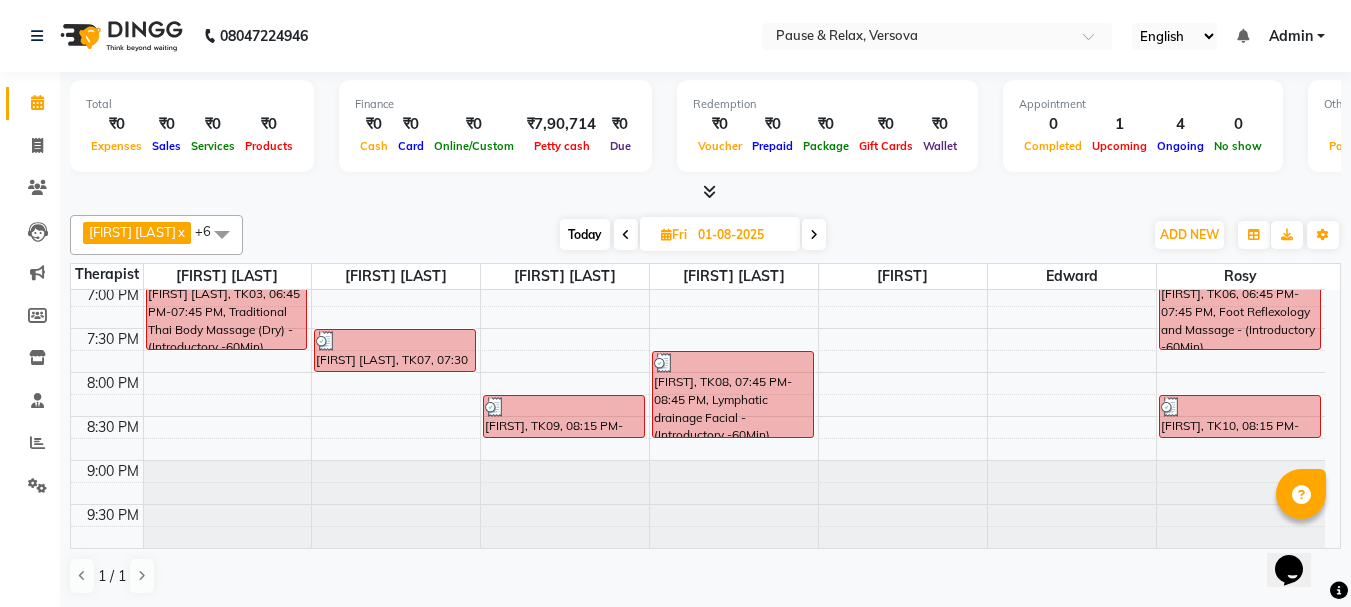 click on "Today" at bounding box center [585, 234] 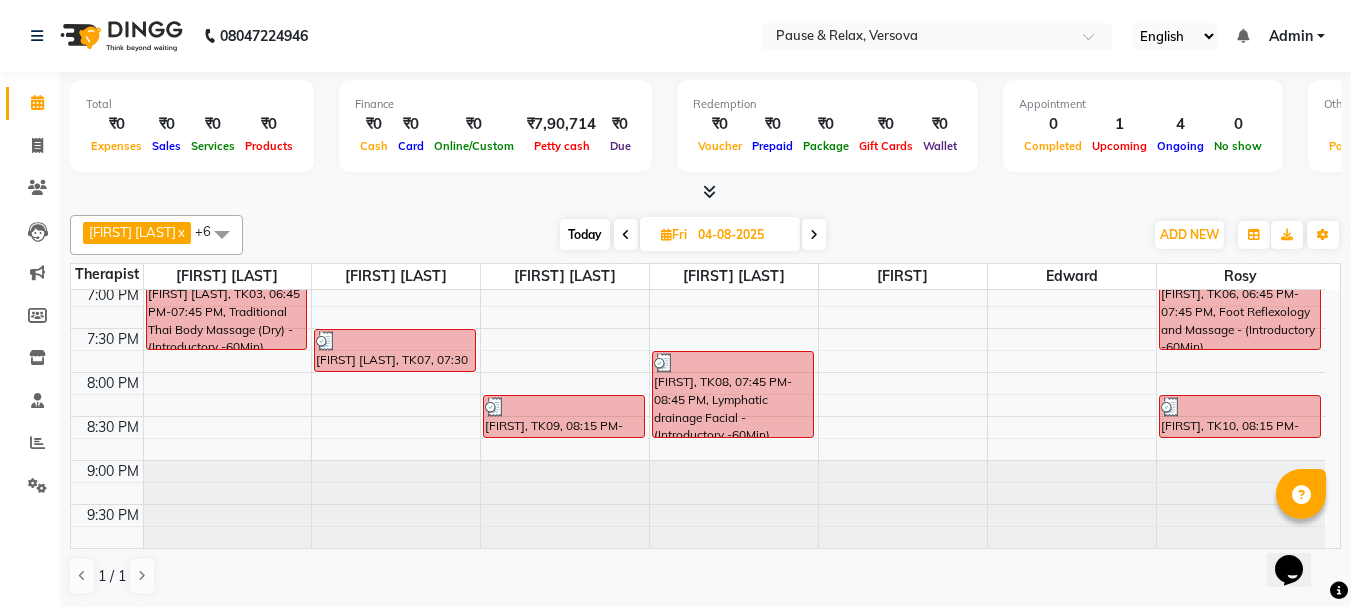 scroll, scrollTop: 441, scrollLeft: 0, axis: vertical 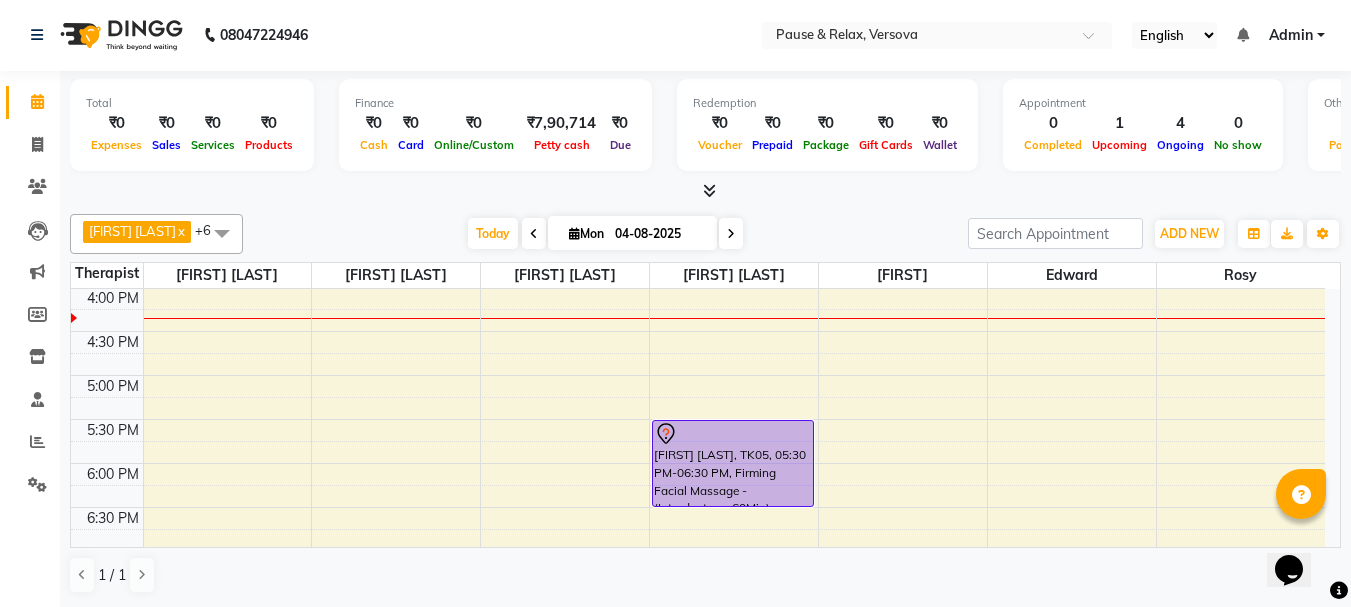 click at bounding box center [534, 234] 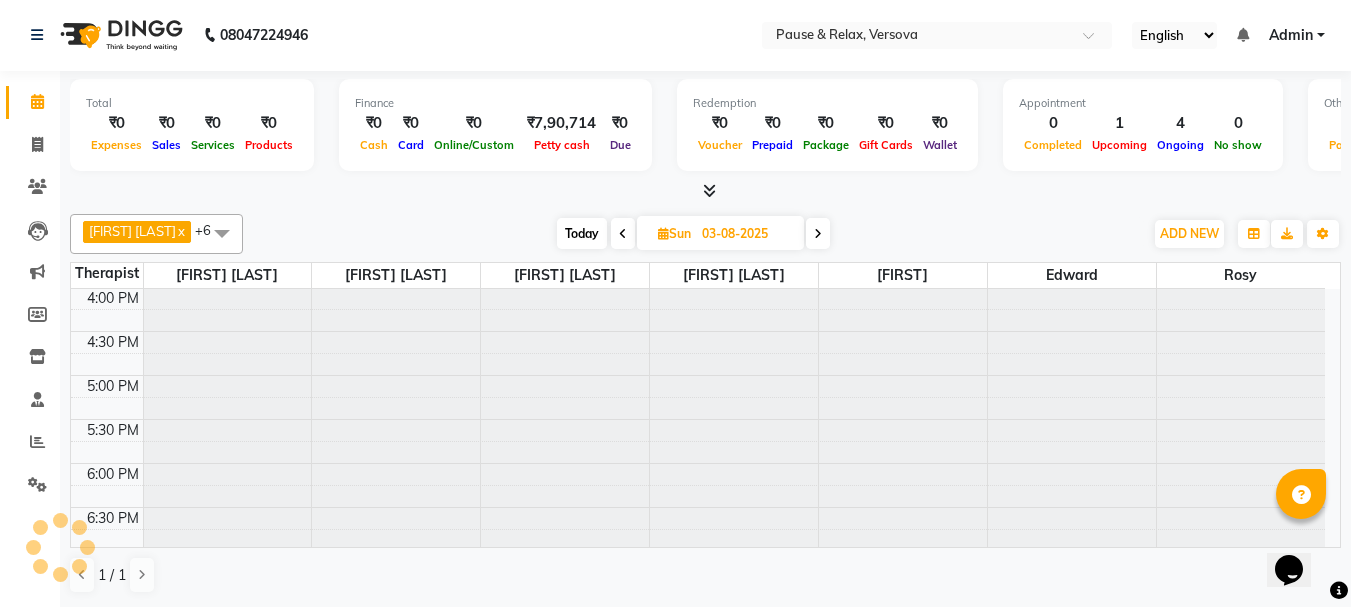 scroll, scrollTop: 441, scrollLeft: 0, axis: vertical 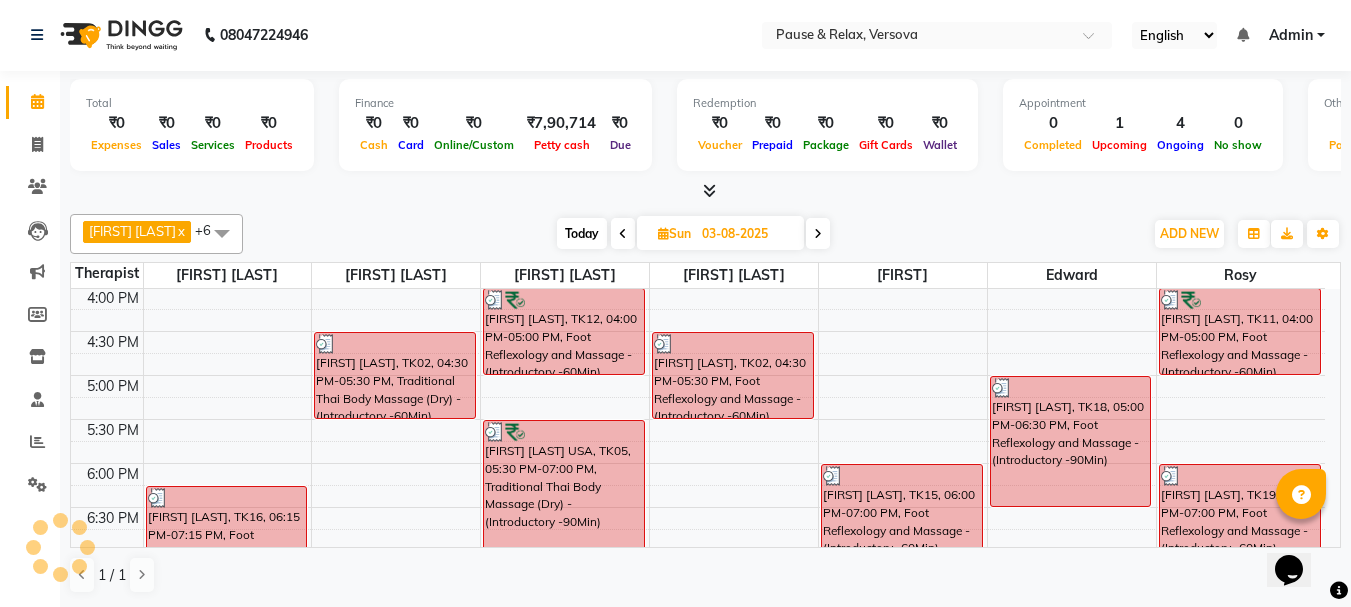 click at bounding box center [623, 233] 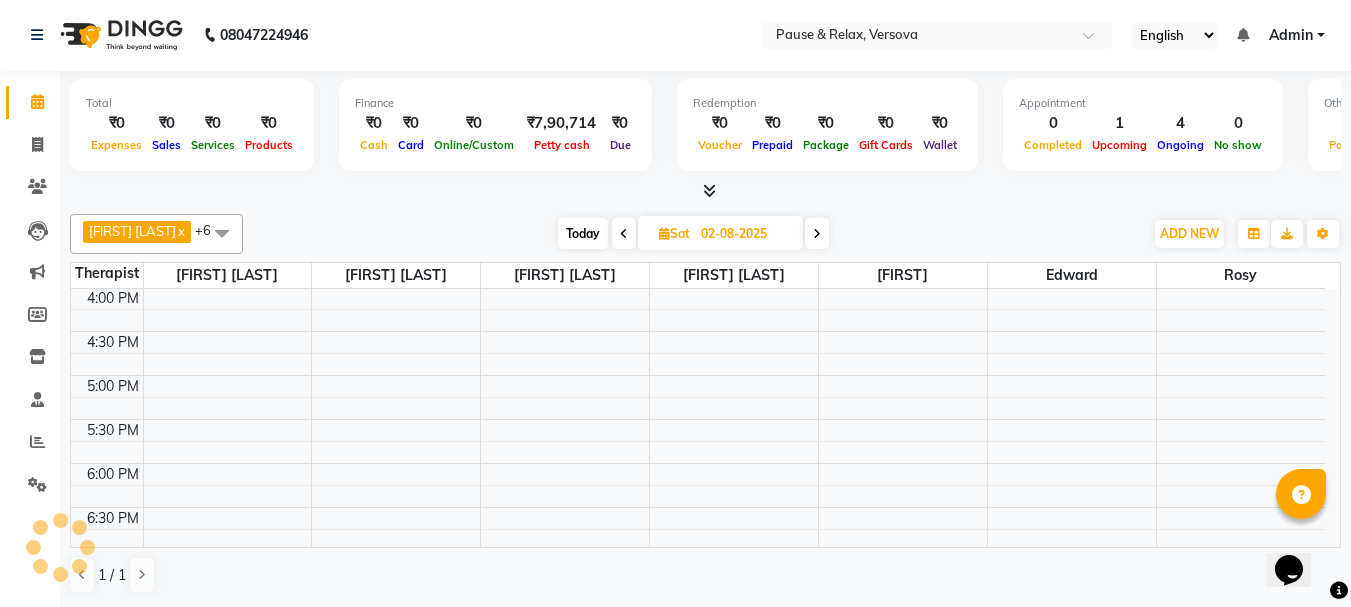 scroll, scrollTop: 441, scrollLeft: 0, axis: vertical 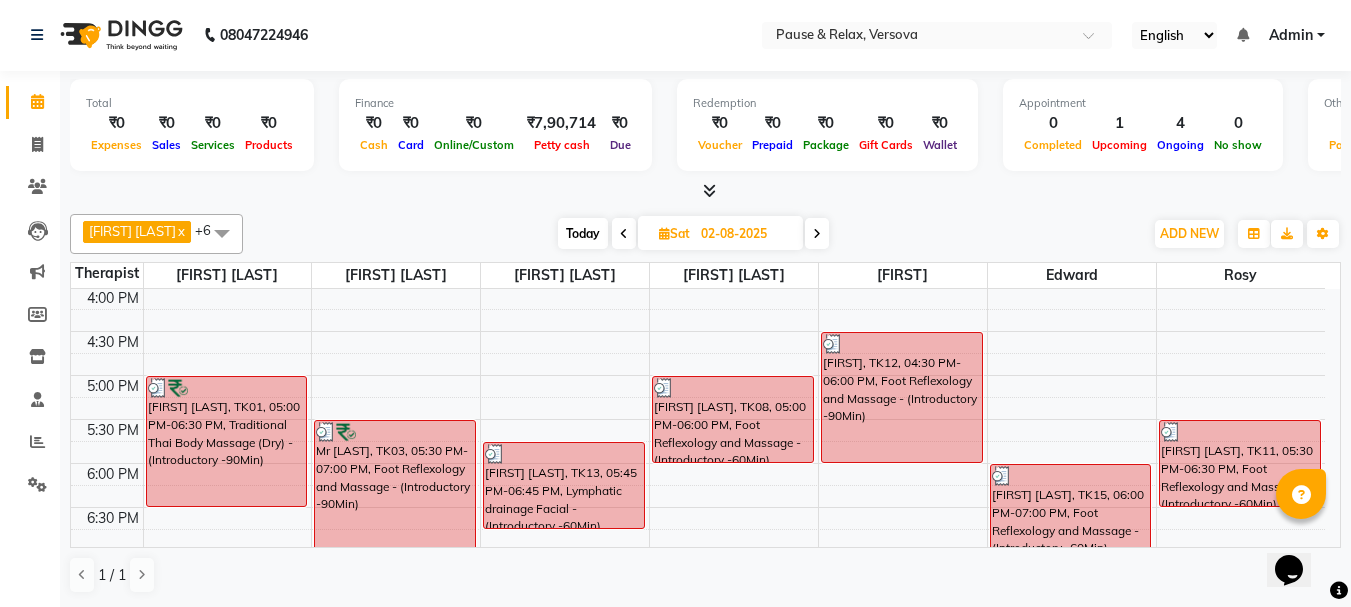 click at bounding box center (624, 233) 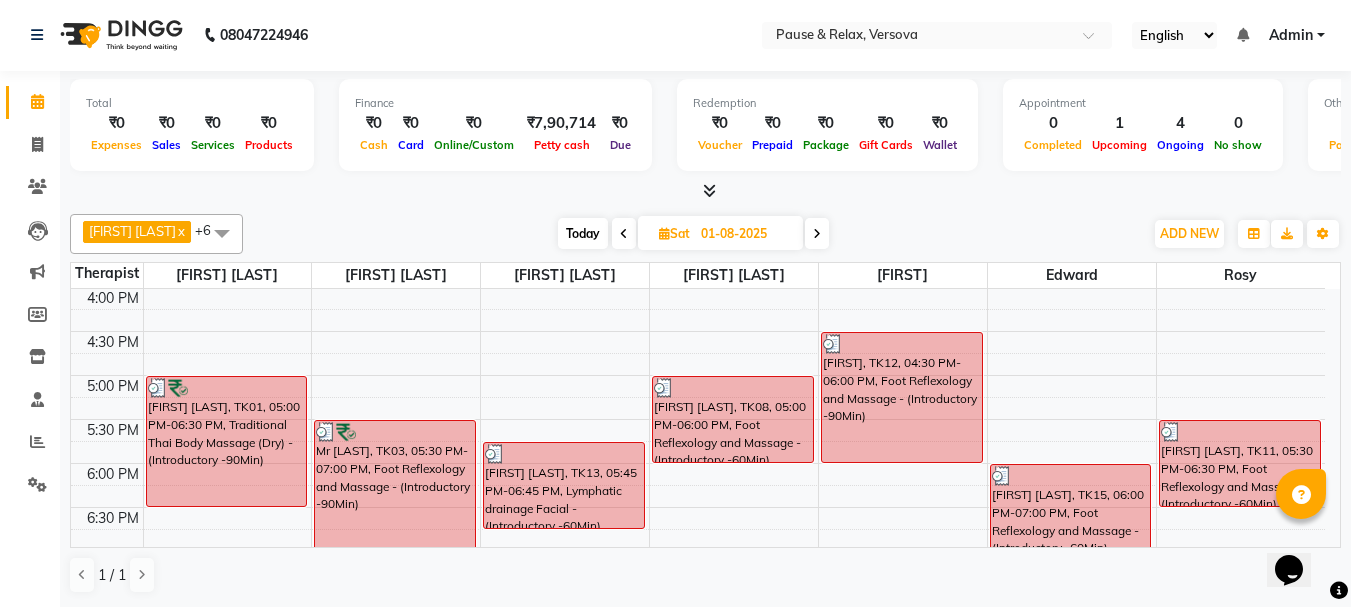 scroll, scrollTop: 441, scrollLeft: 0, axis: vertical 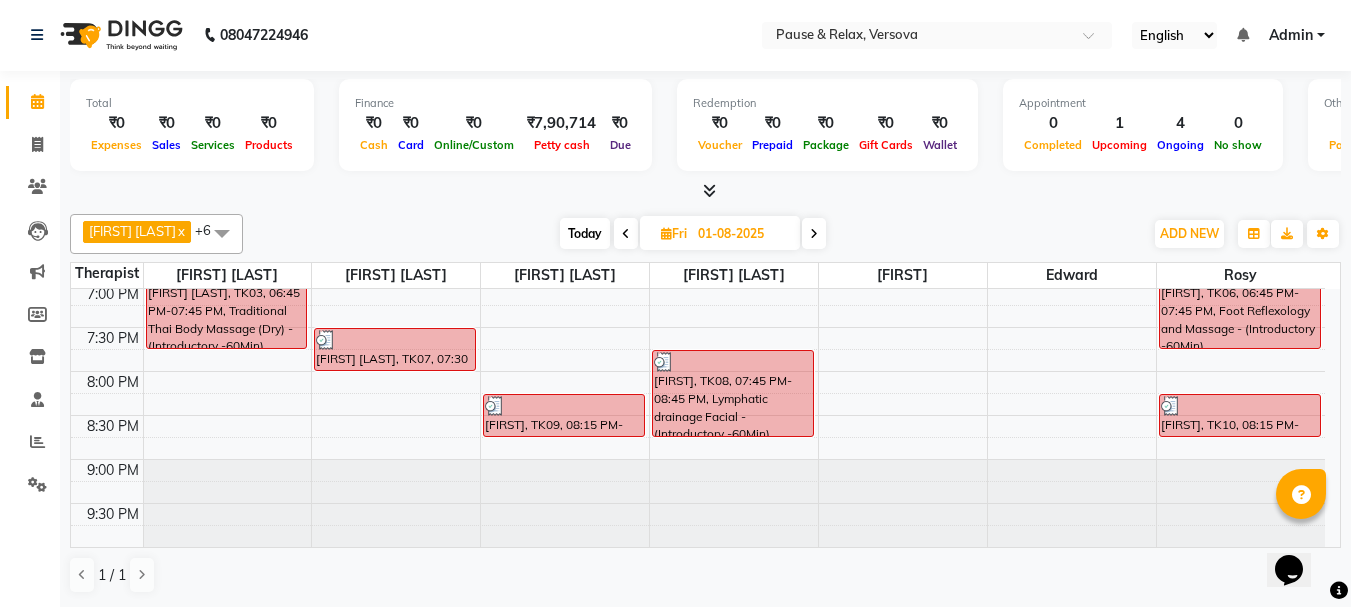 click at bounding box center [814, 234] 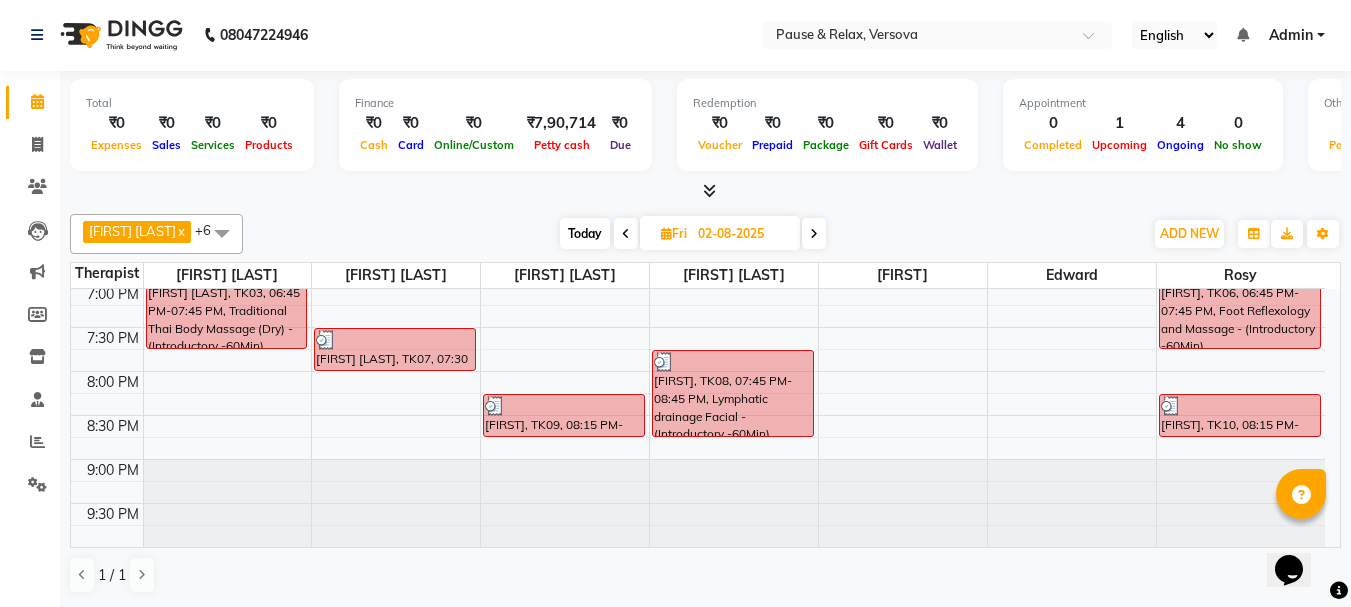 scroll, scrollTop: 441, scrollLeft: 0, axis: vertical 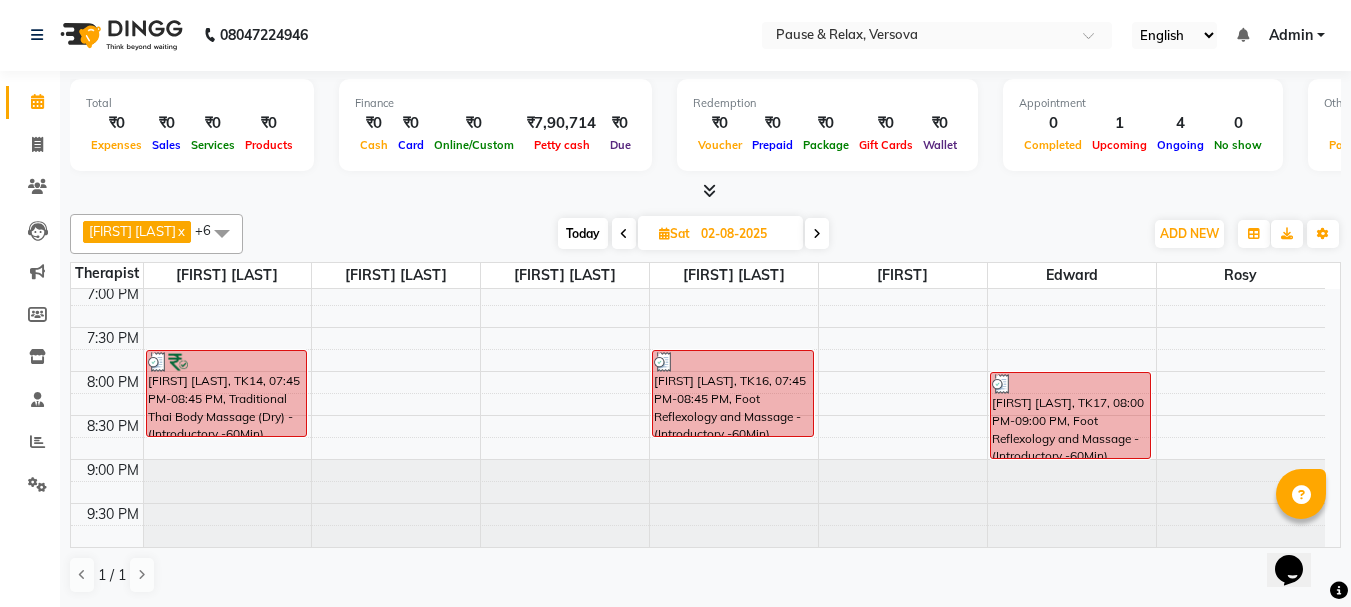 click at bounding box center [817, 234] 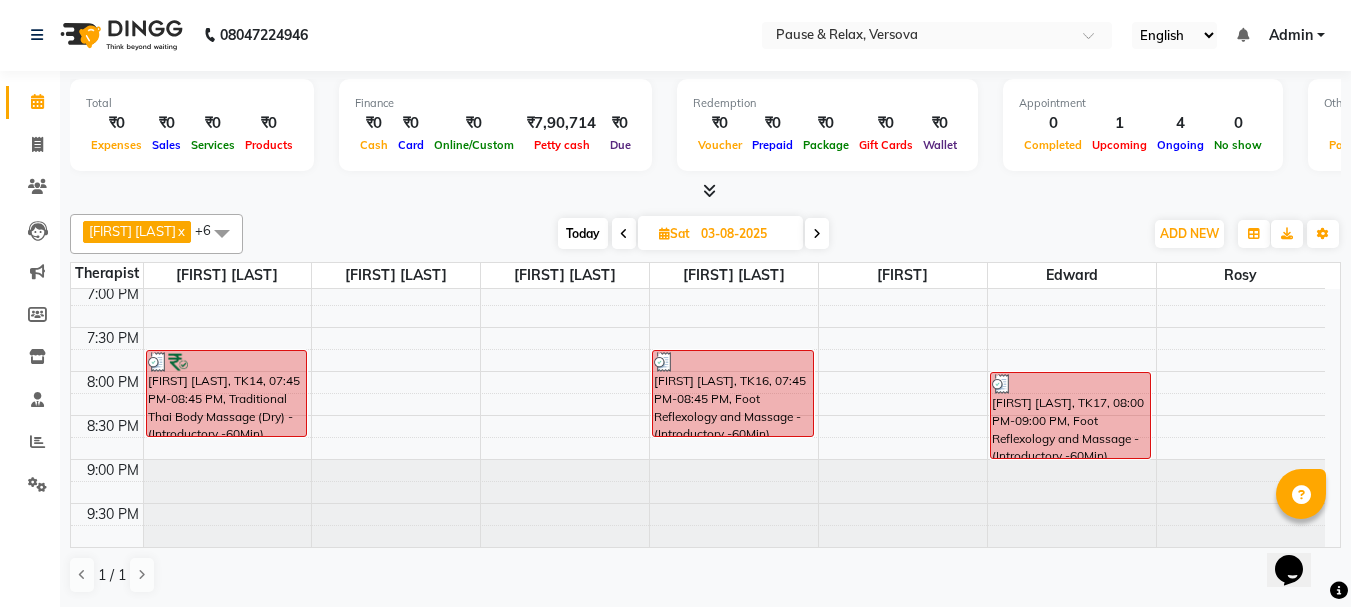 scroll, scrollTop: 441, scrollLeft: 0, axis: vertical 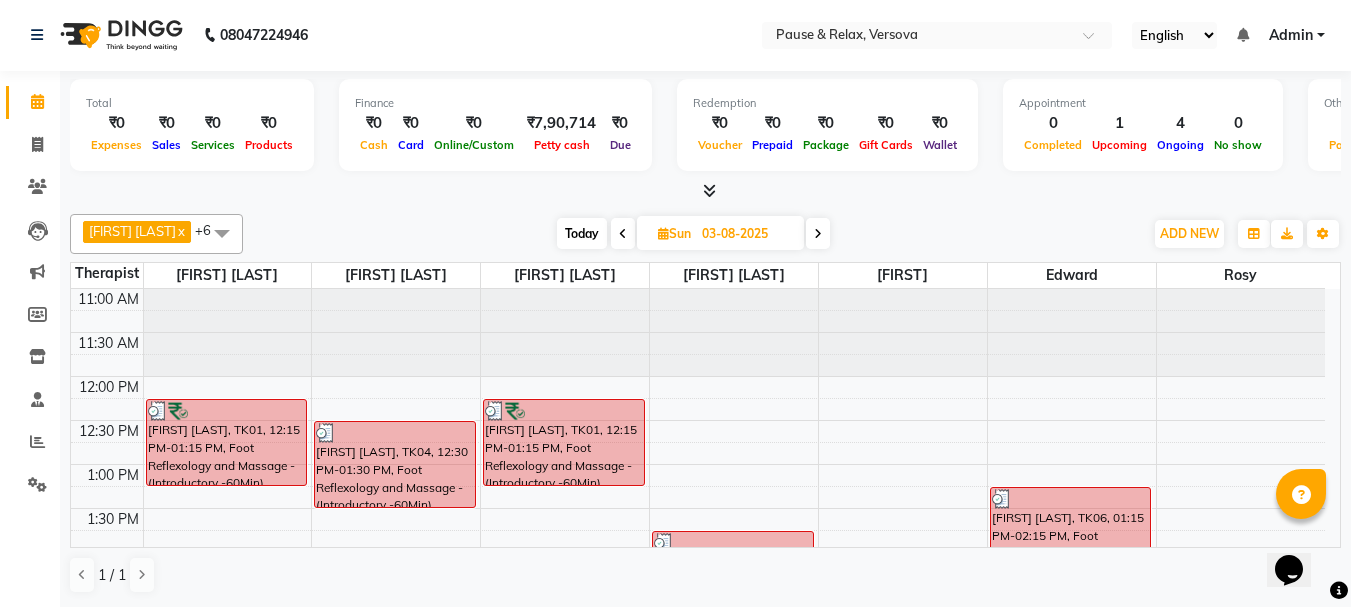 click on "Today" at bounding box center (582, 233) 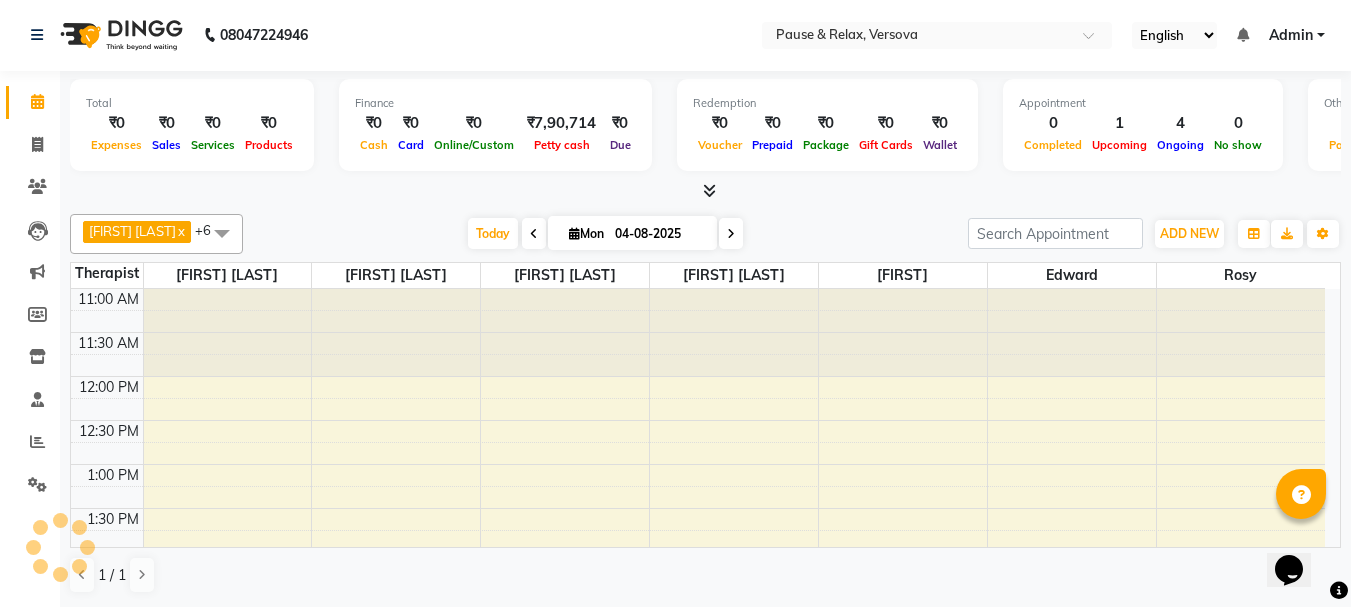 scroll, scrollTop: 441, scrollLeft: 0, axis: vertical 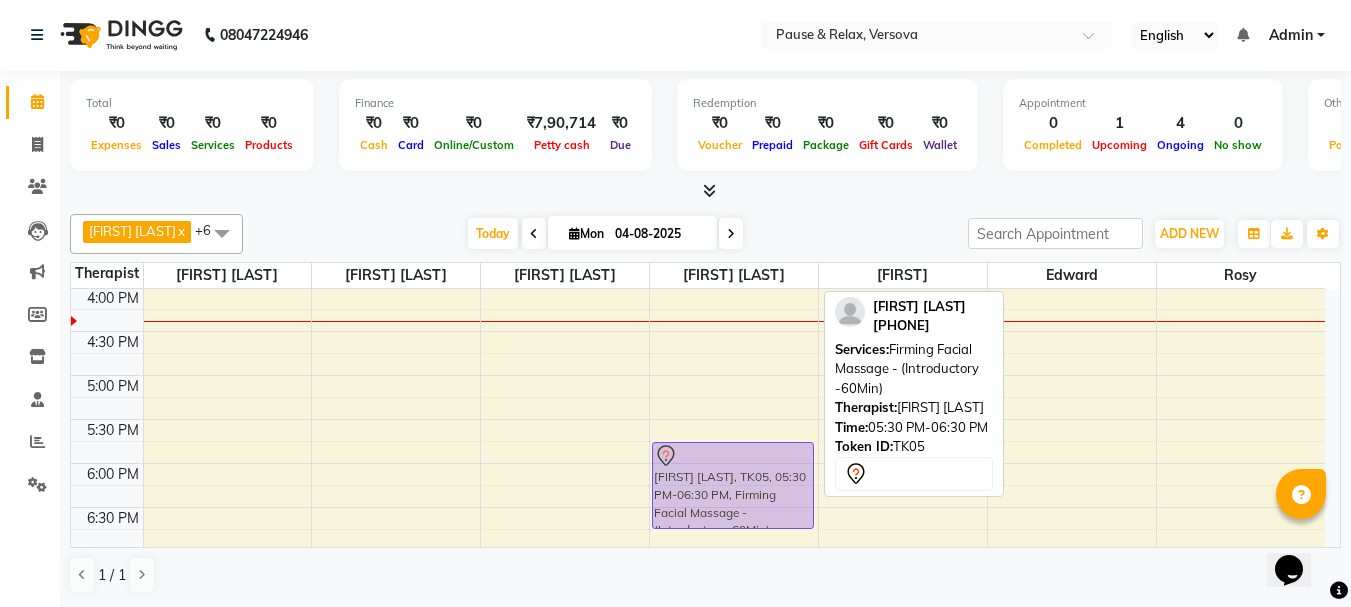 drag, startPoint x: 711, startPoint y: 471, endPoint x: 717, endPoint y: 491, distance: 20.880613 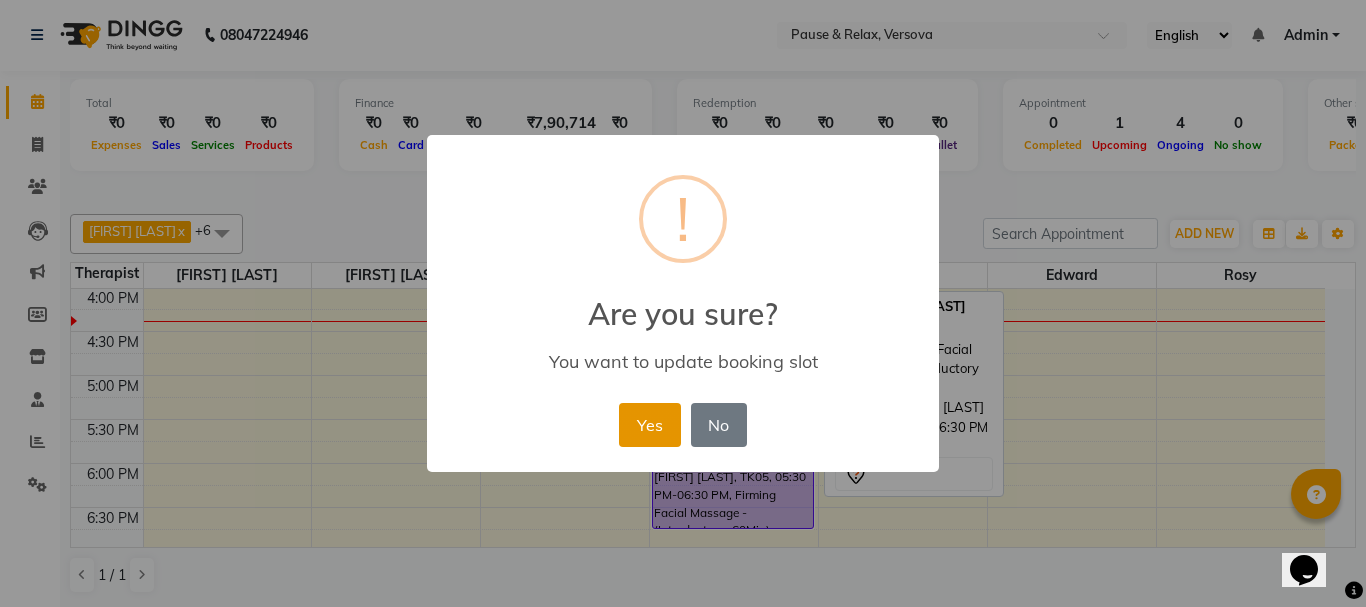 click on "Yes" at bounding box center [649, 425] 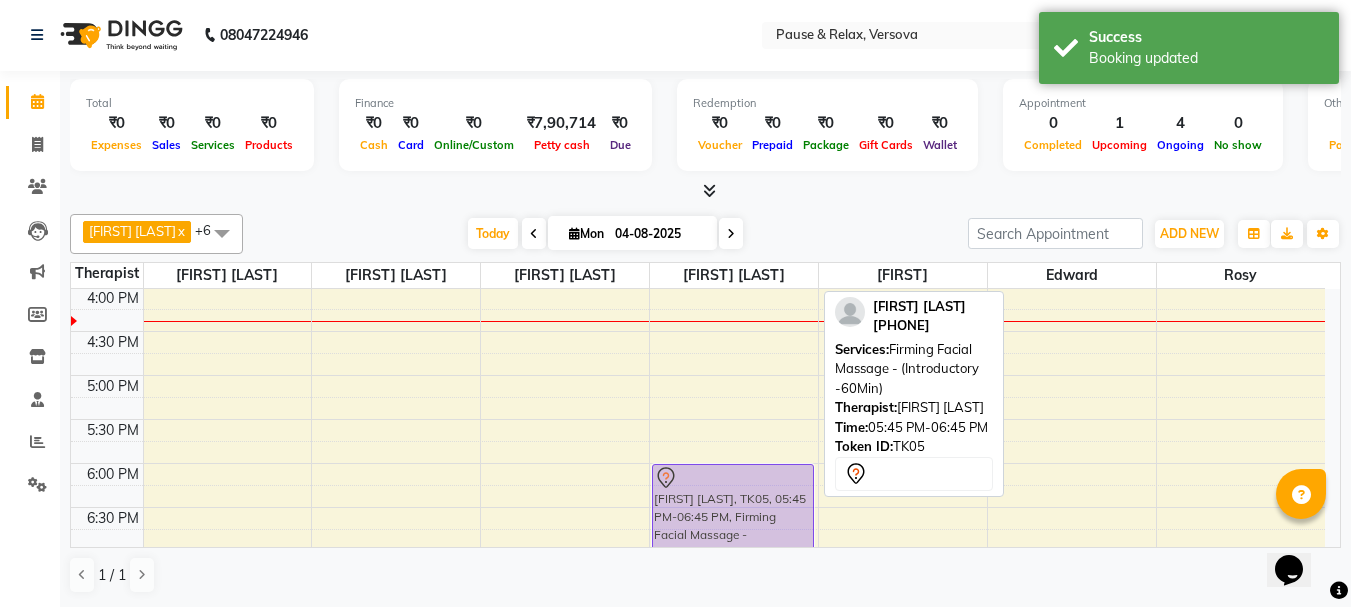 drag, startPoint x: 687, startPoint y: 484, endPoint x: 688, endPoint y: 496, distance: 12.0415945 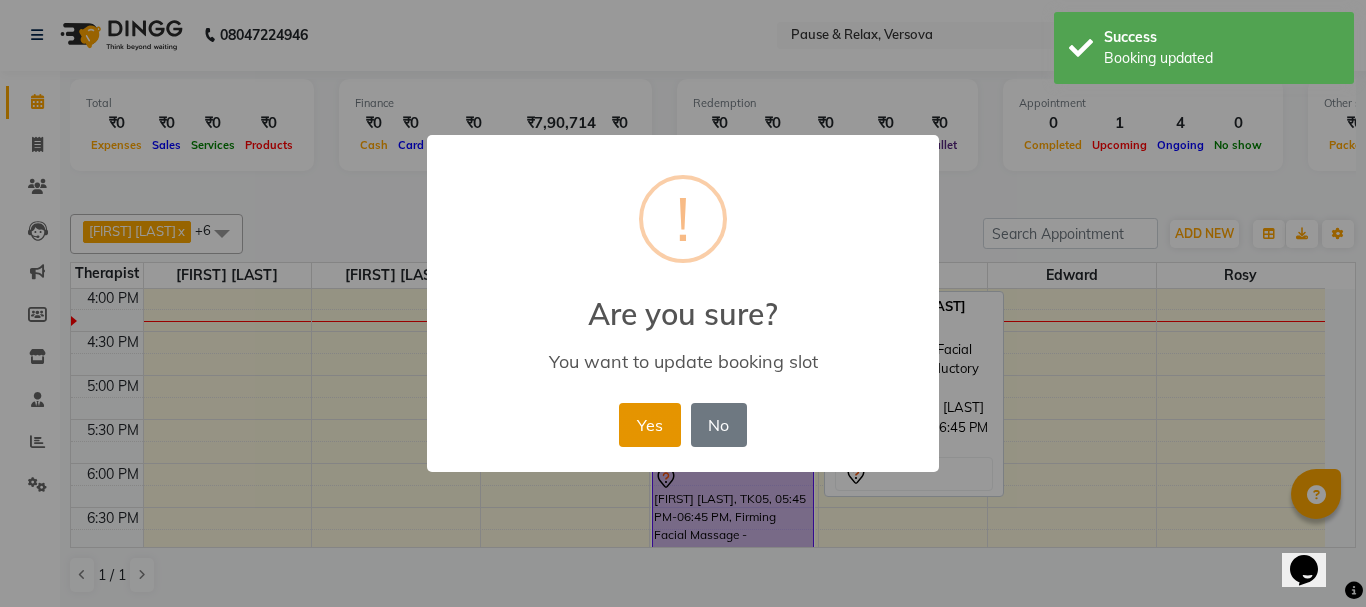click on "Yes" at bounding box center [649, 425] 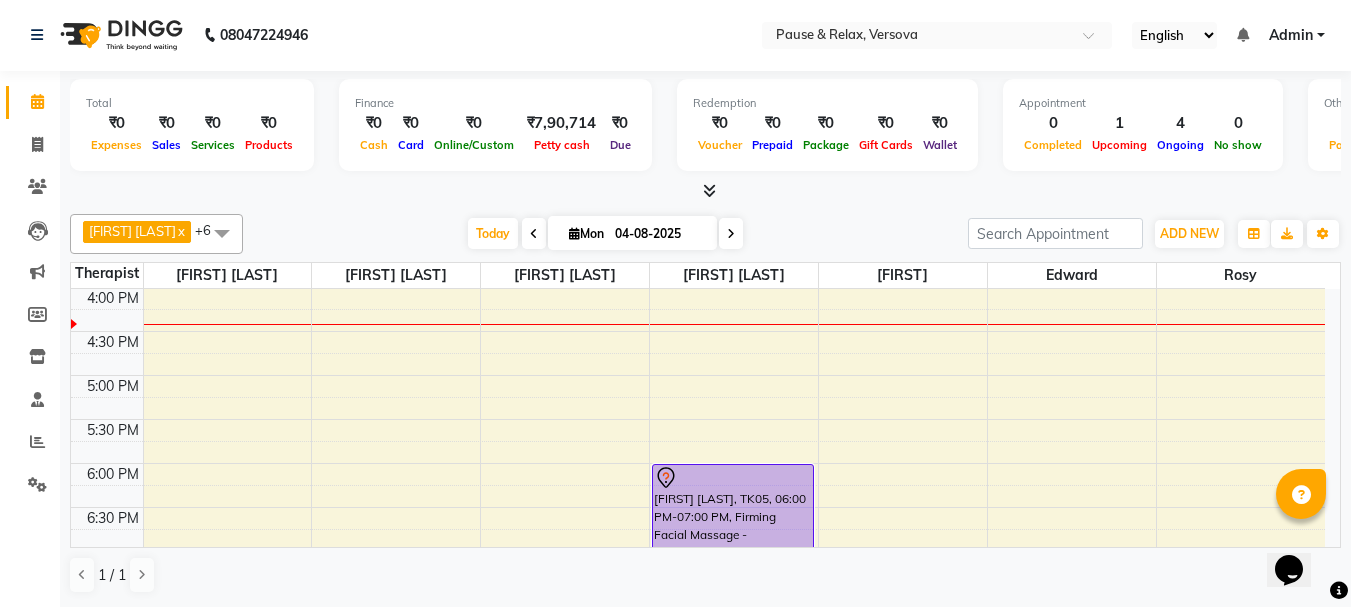 click at bounding box center (731, 234) 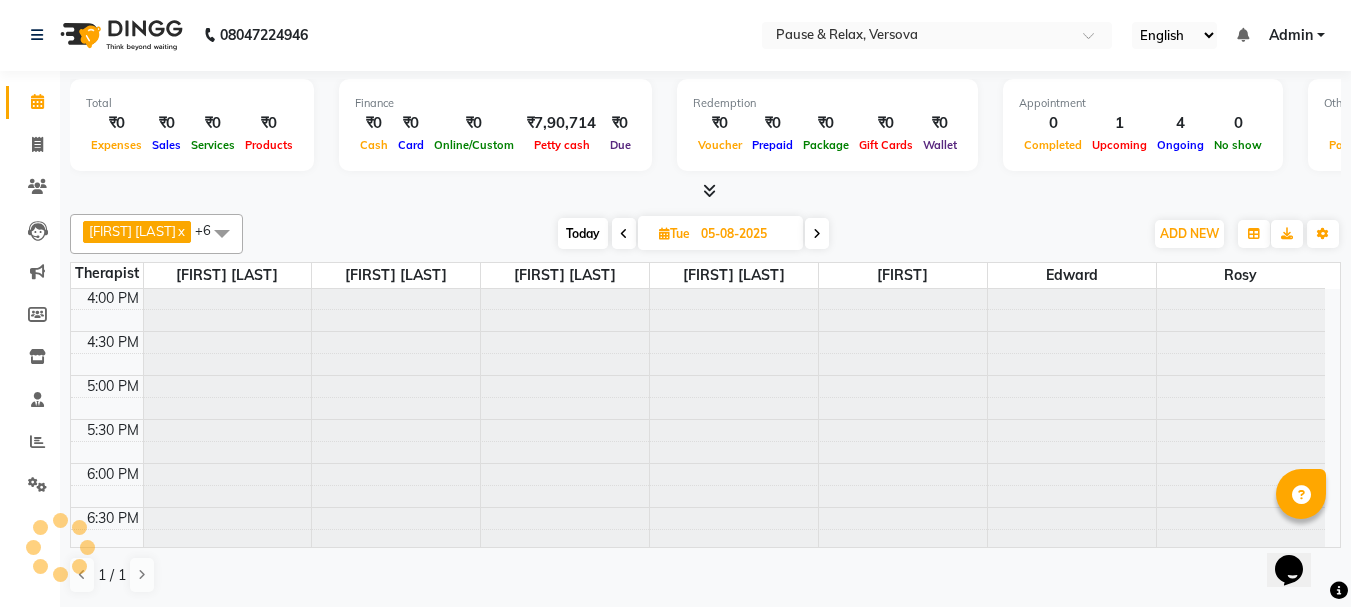 scroll, scrollTop: 441, scrollLeft: 0, axis: vertical 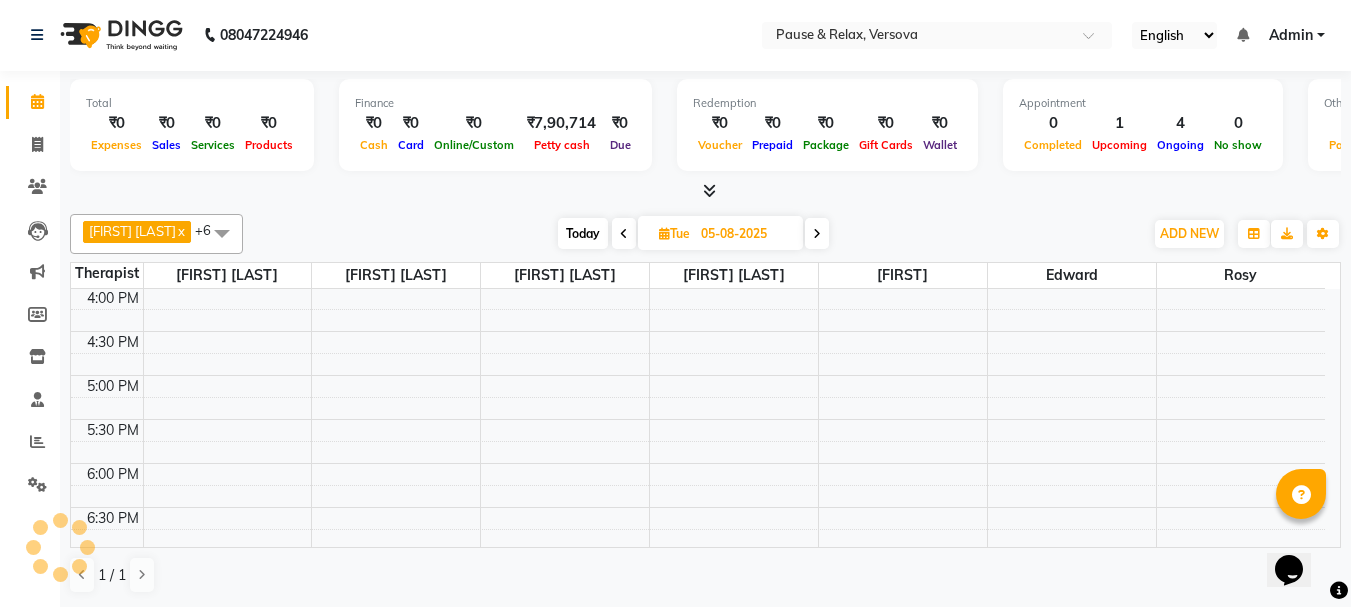 click at bounding box center [817, 234] 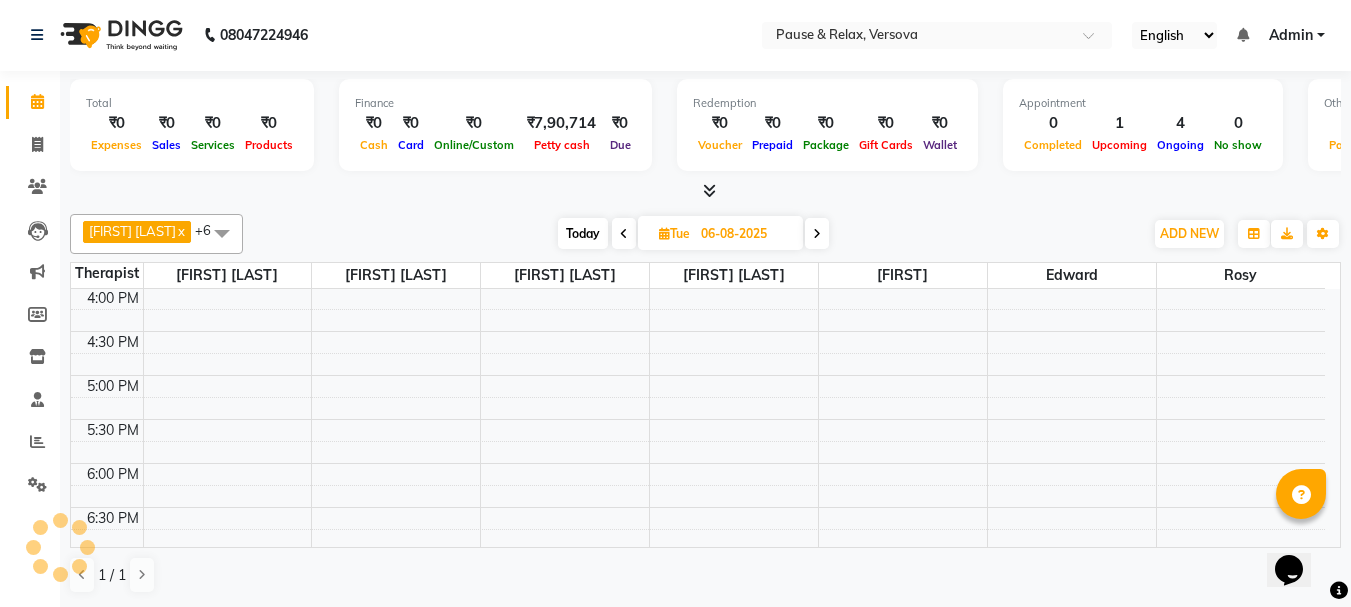 scroll, scrollTop: 441, scrollLeft: 0, axis: vertical 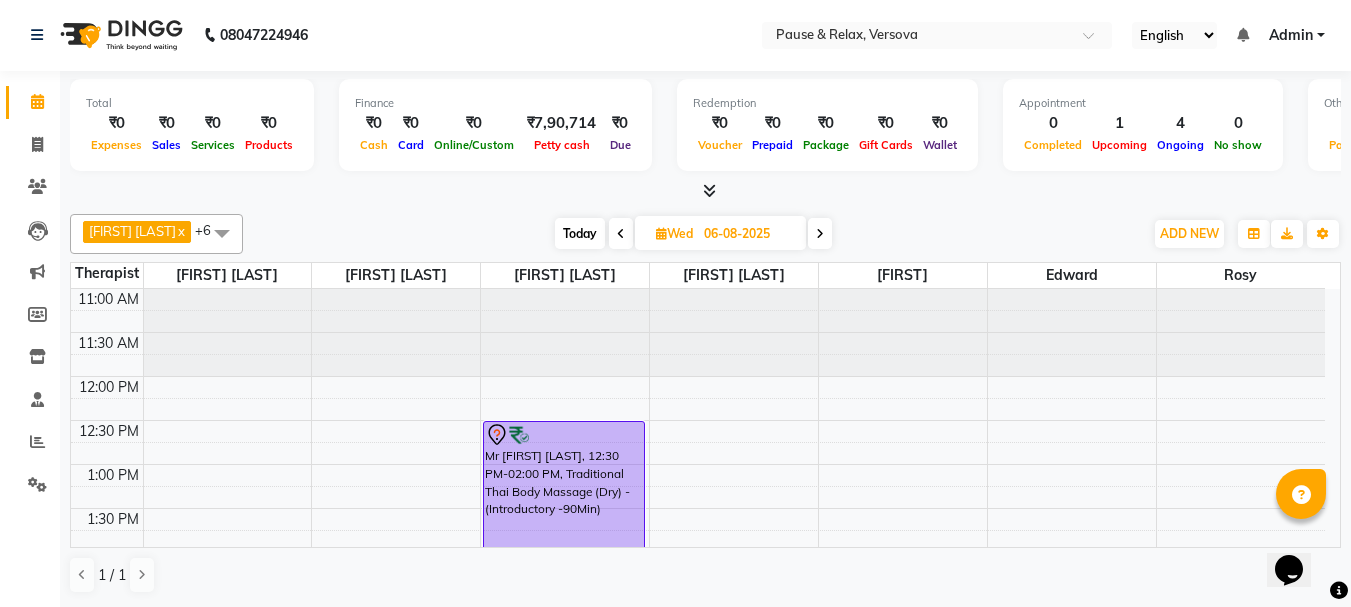 click at bounding box center (820, 234) 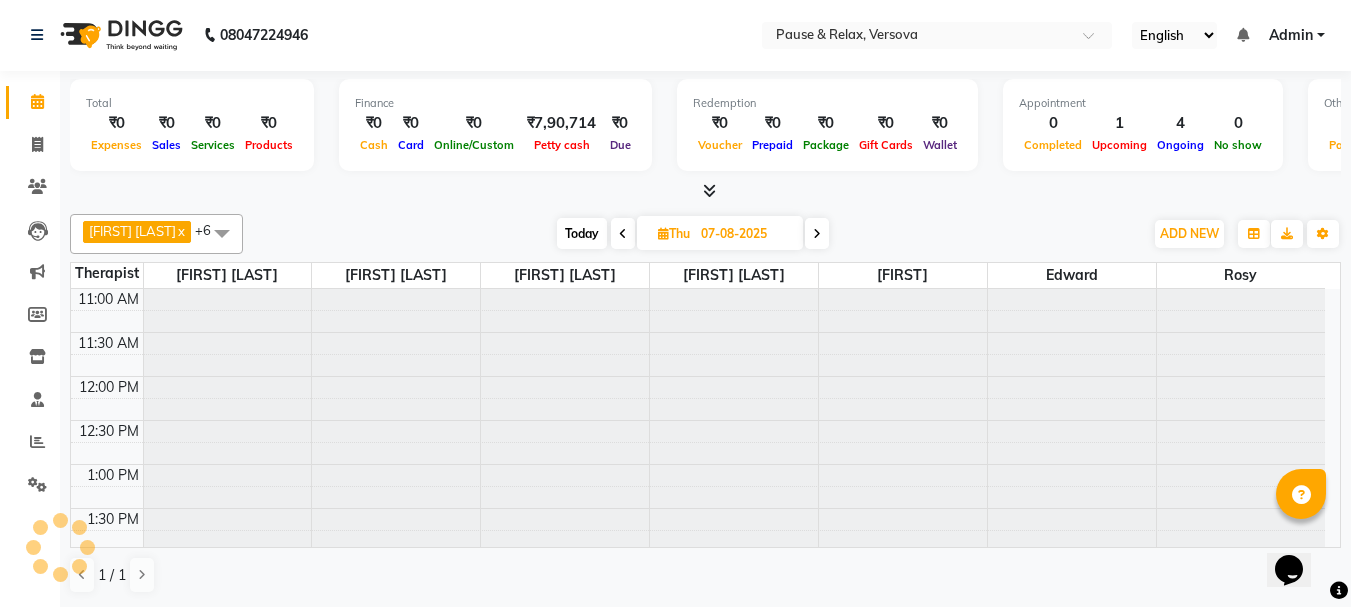 scroll, scrollTop: 441, scrollLeft: 0, axis: vertical 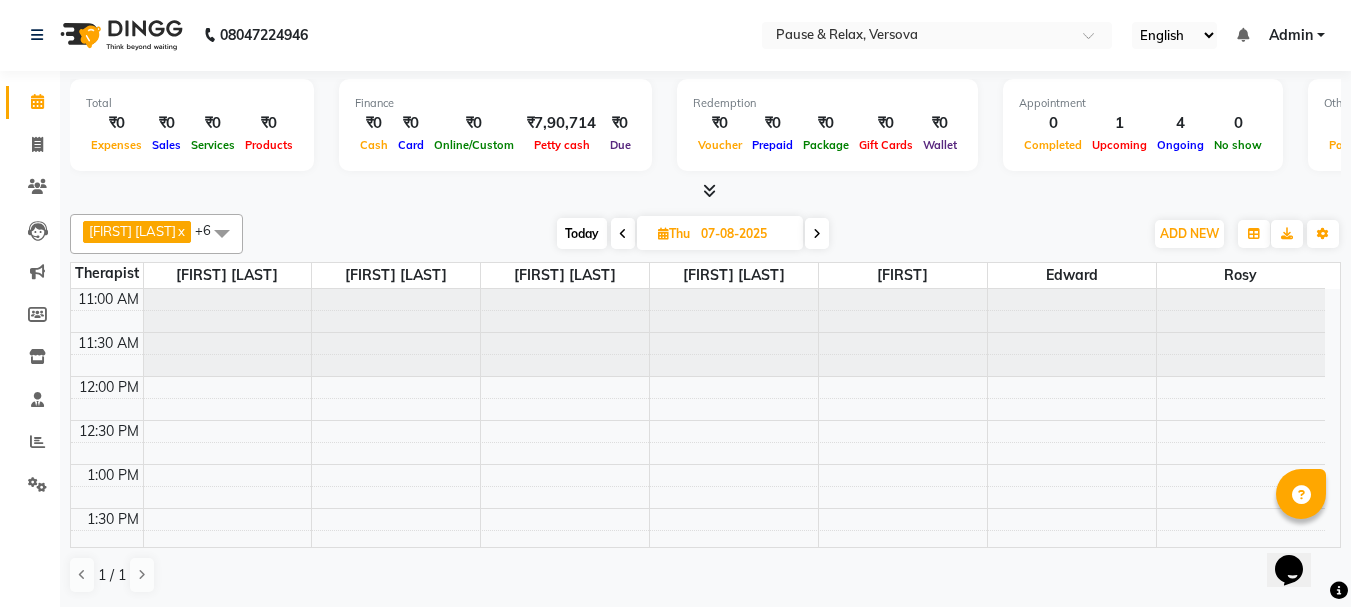 click at bounding box center [817, 234] 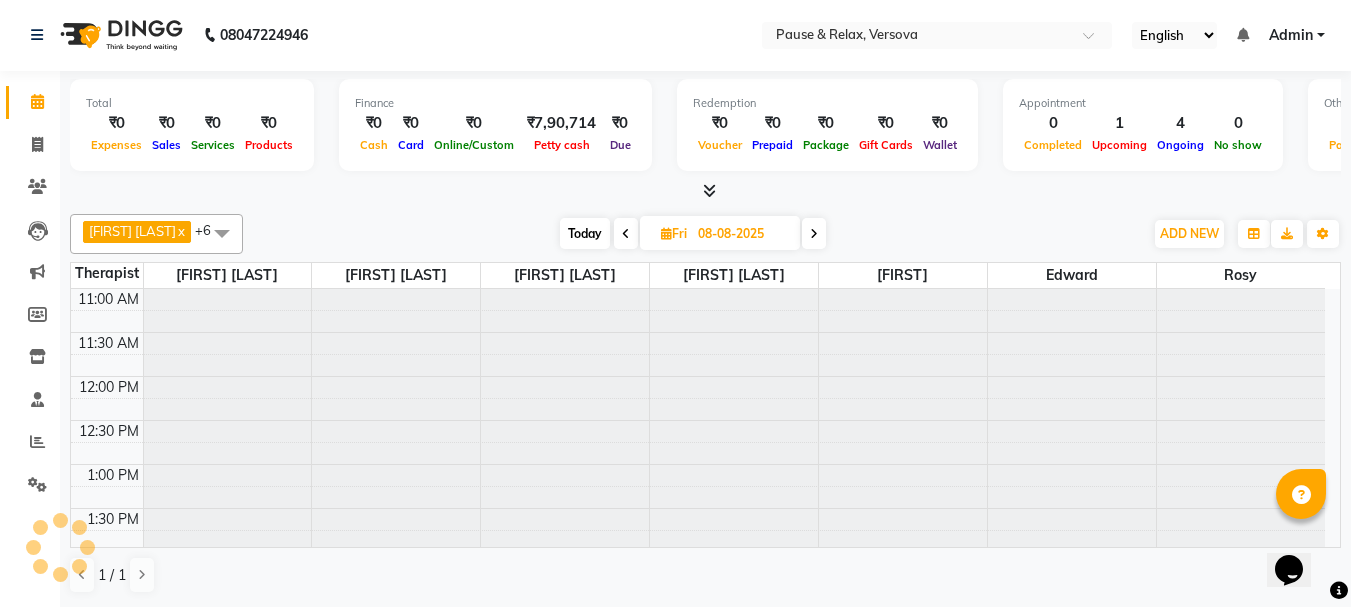 scroll, scrollTop: 441, scrollLeft: 0, axis: vertical 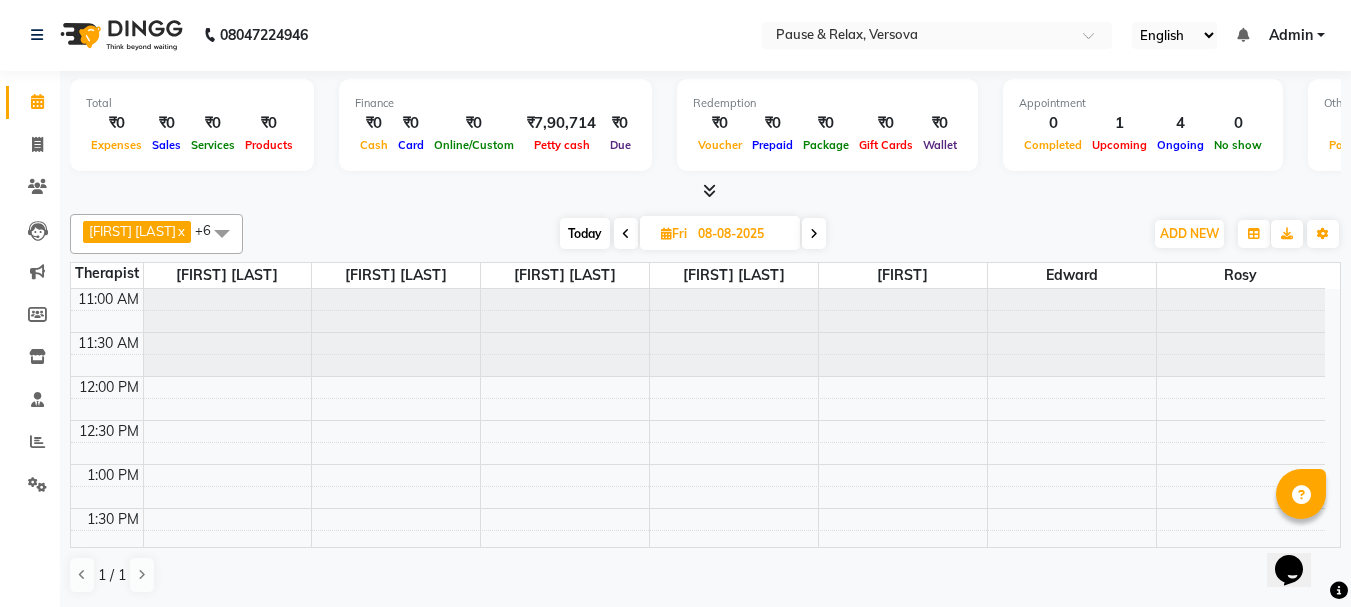 click at bounding box center (814, 234) 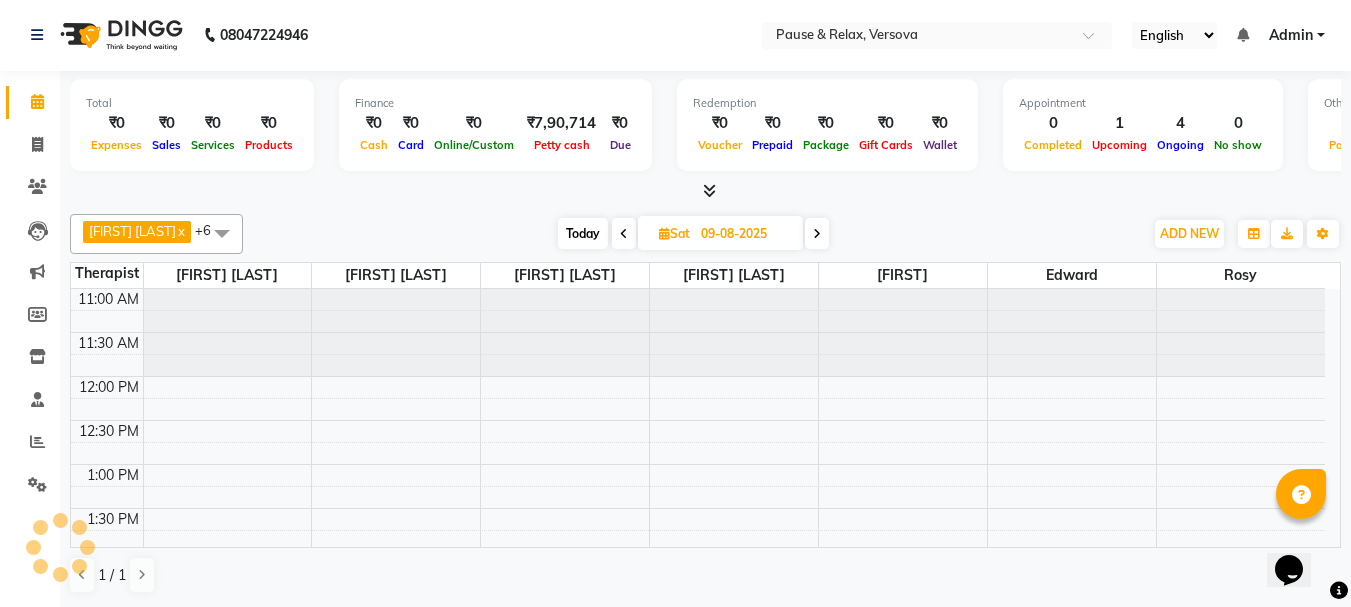 scroll, scrollTop: 441, scrollLeft: 0, axis: vertical 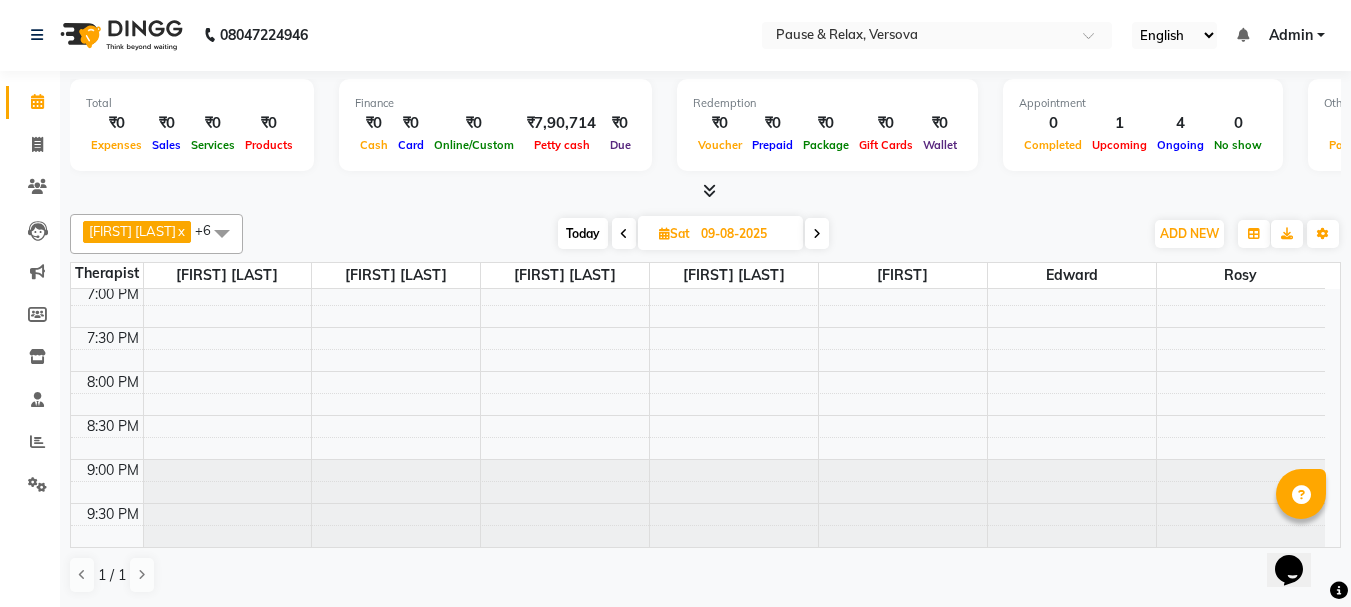 click on "Today" at bounding box center [583, 233] 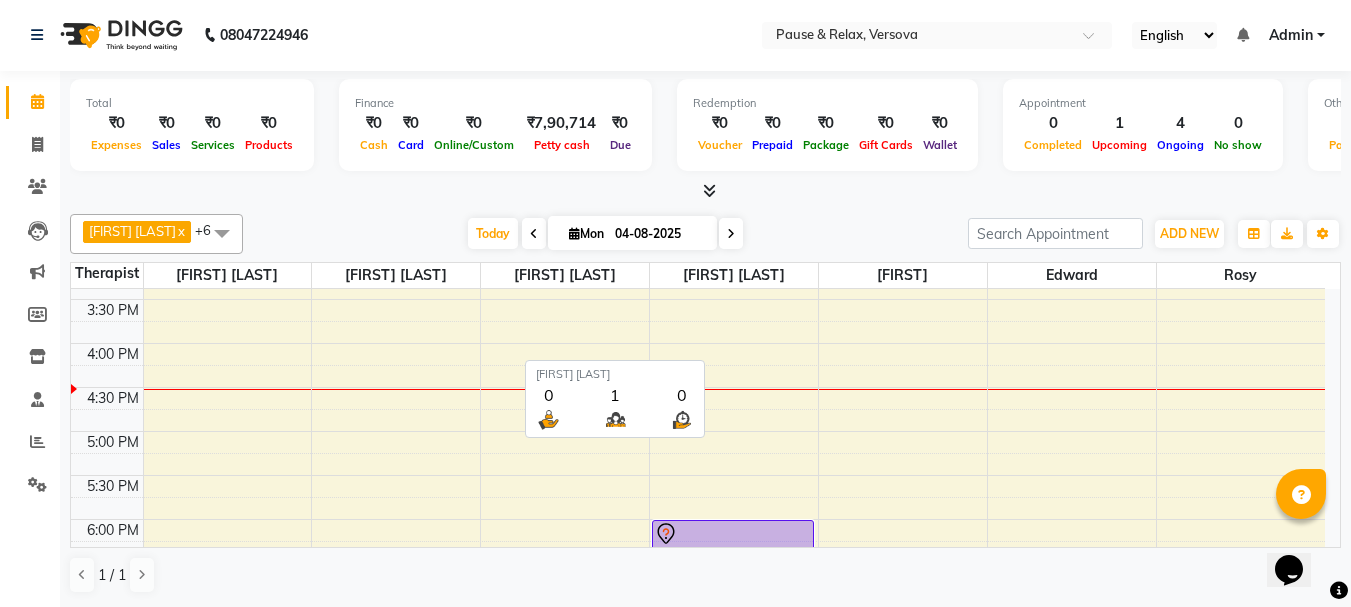 scroll, scrollTop: 341, scrollLeft: 0, axis: vertical 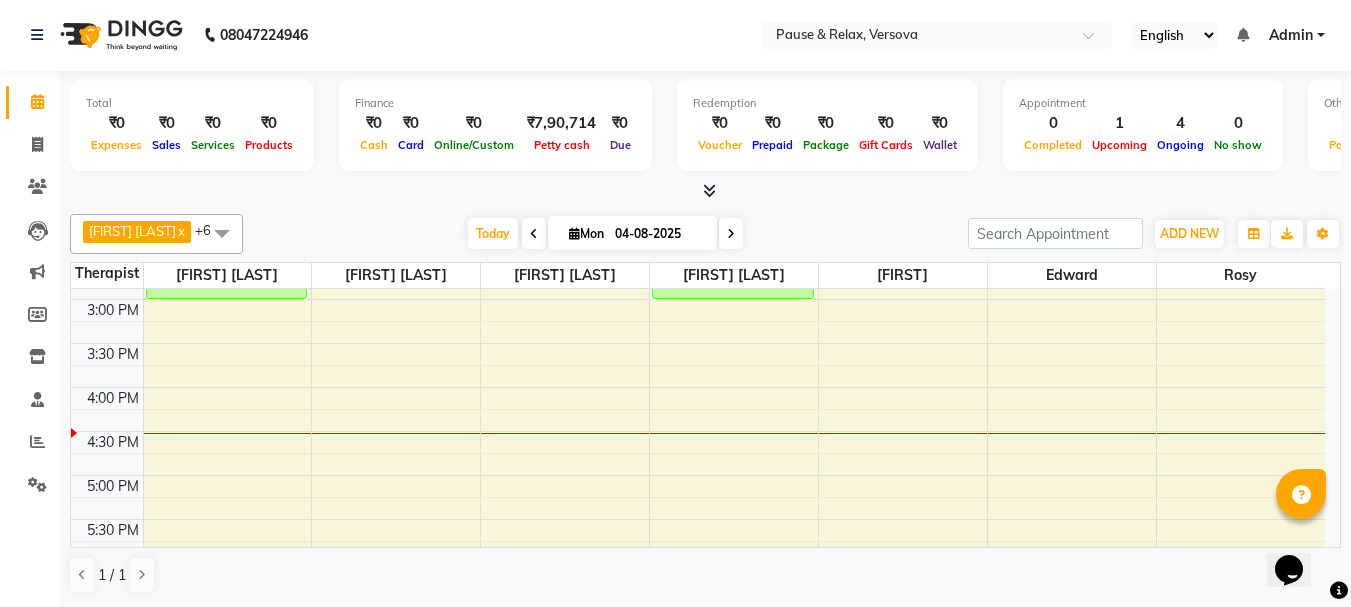 click at bounding box center (534, 234) 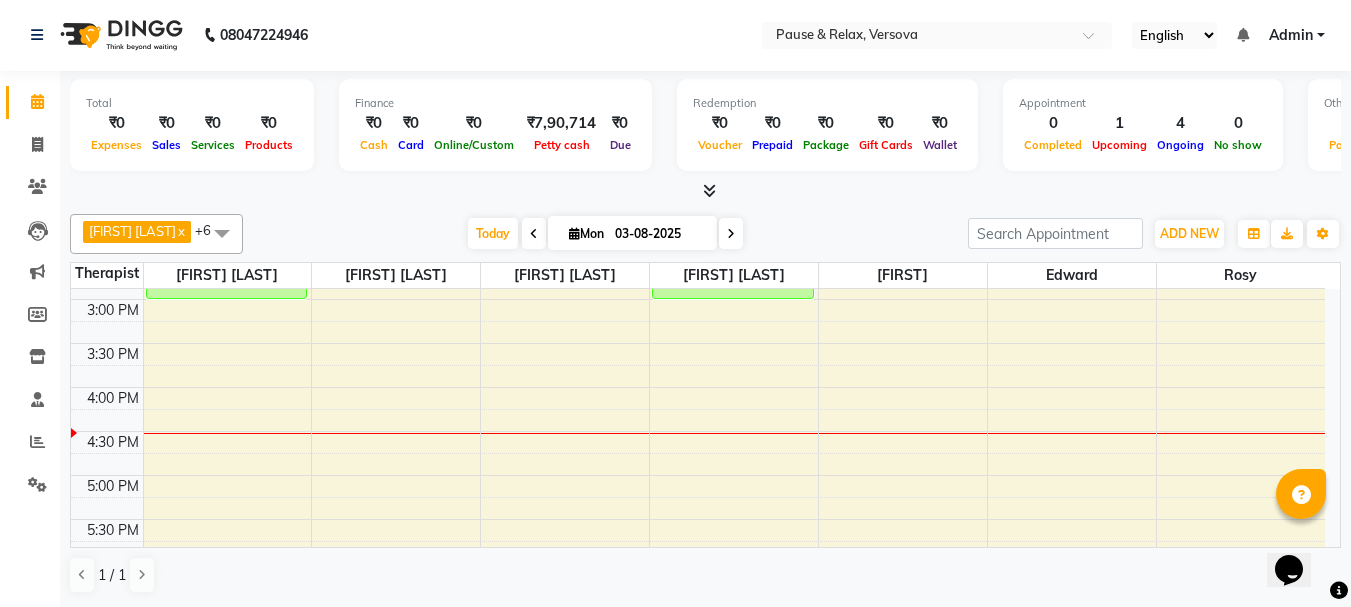 scroll, scrollTop: 441, scrollLeft: 0, axis: vertical 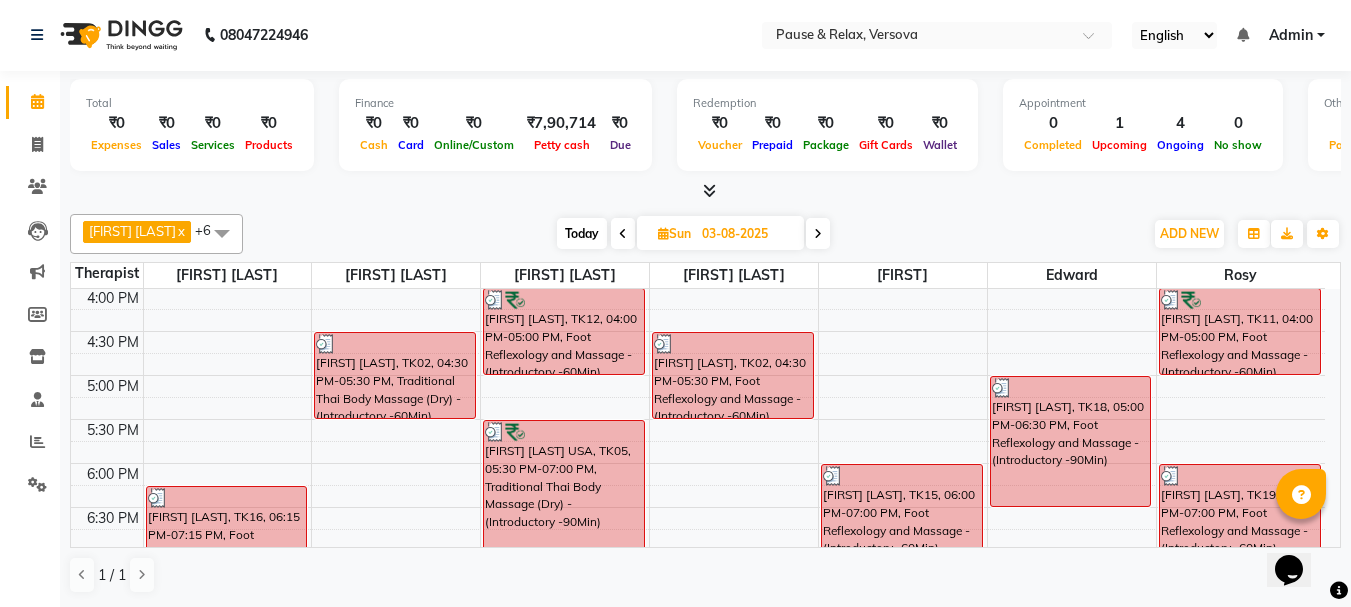 click at bounding box center [623, 234] 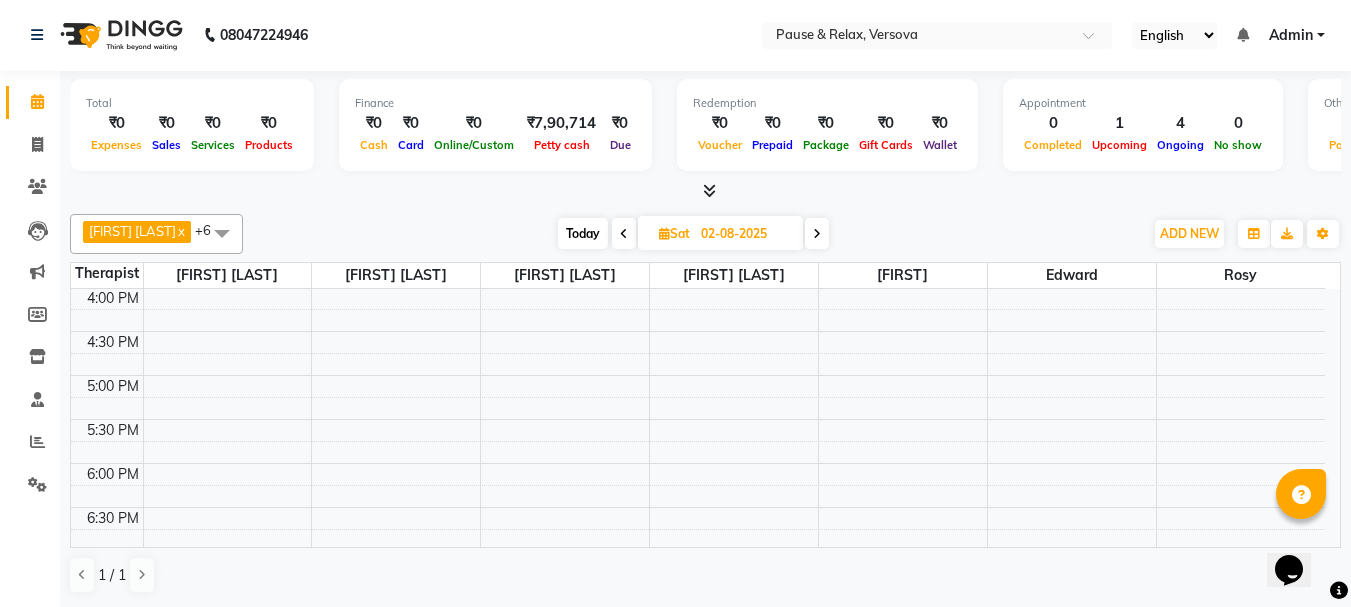 scroll, scrollTop: 441, scrollLeft: 0, axis: vertical 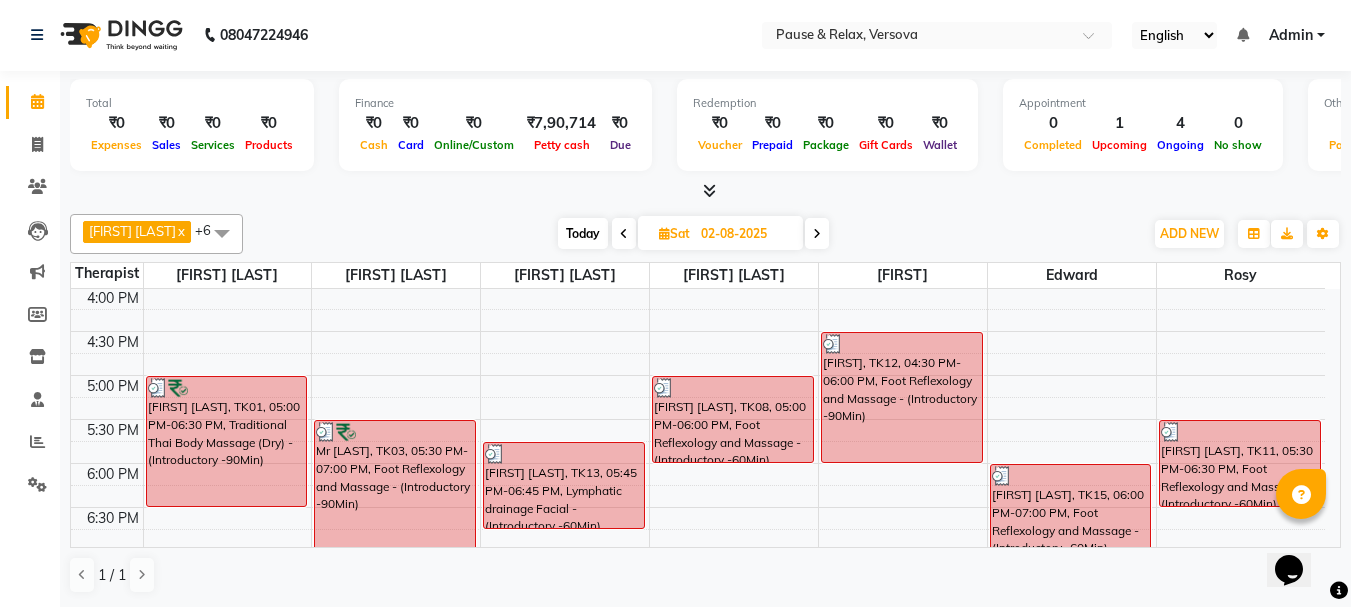 click at bounding box center (624, 234) 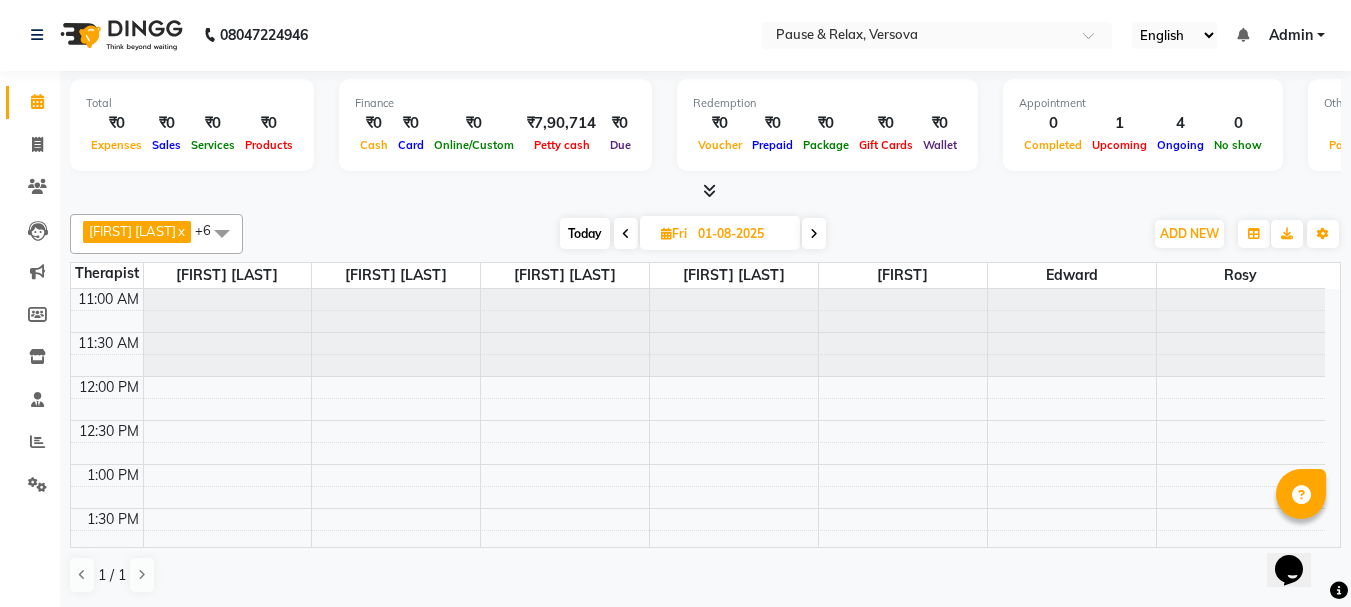 scroll, scrollTop: 441, scrollLeft: 0, axis: vertical 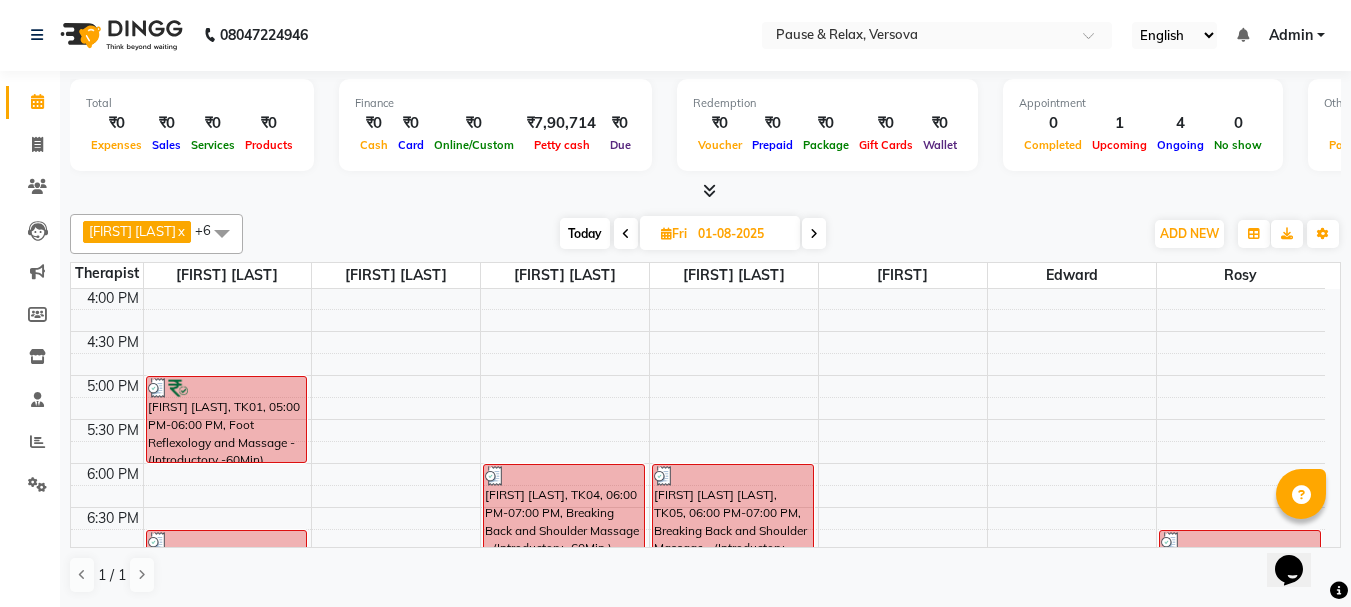 click at bounding box center [626, 234] 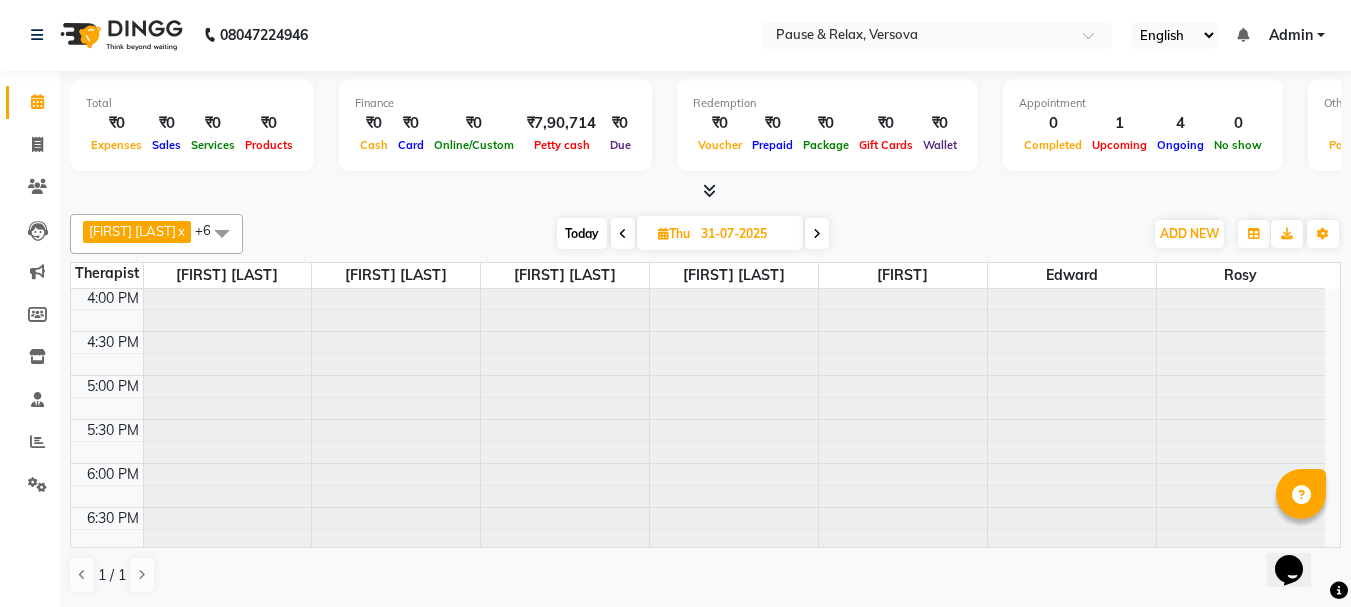 scroll, scrollTop: 441, scrollLeft: 0, axis: vertical 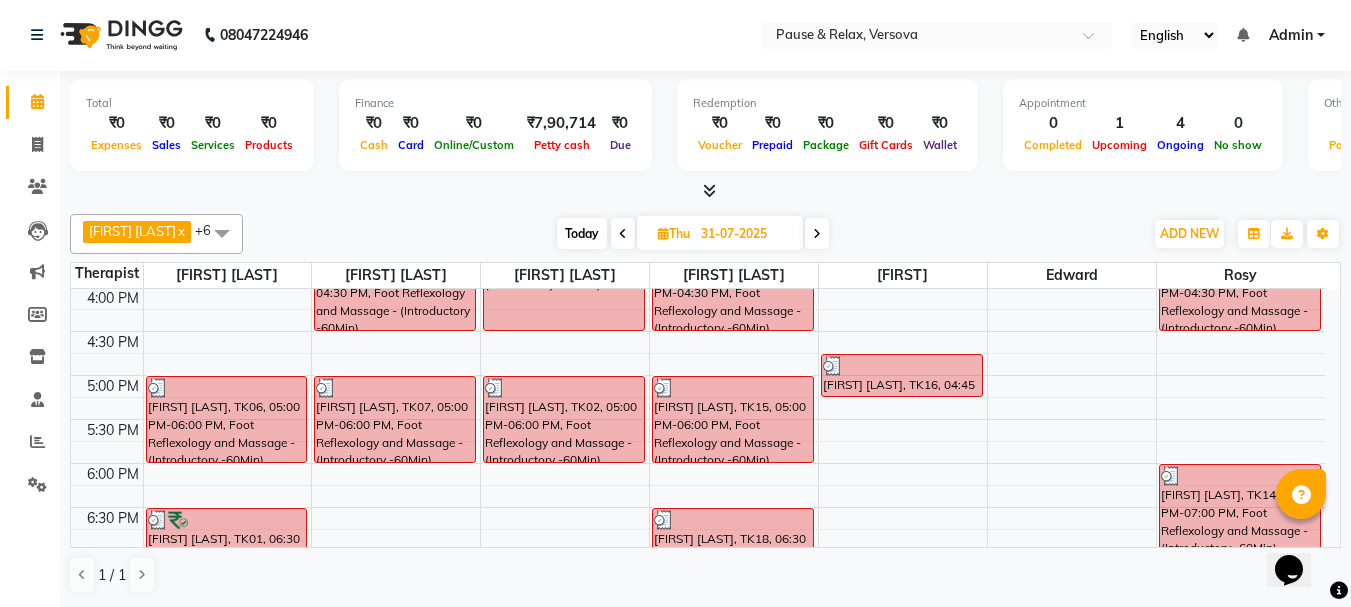 click on "31-07-2025" at bounding box center (745, 234) 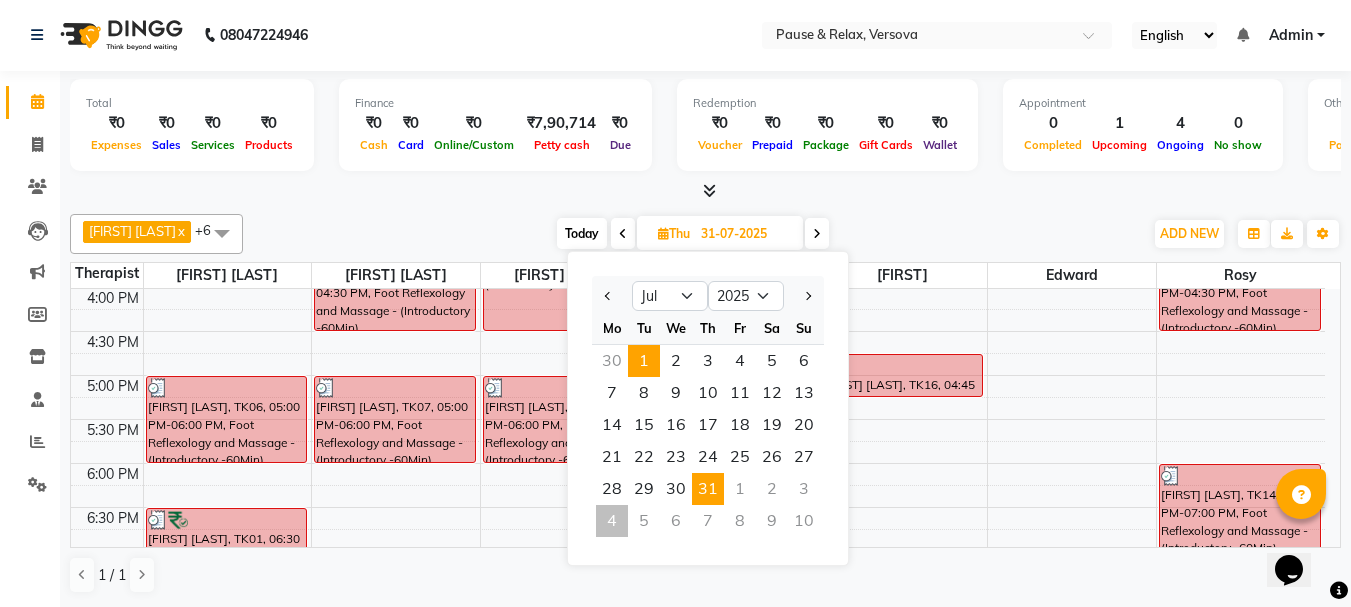 click on "1" at bounding box center (644, 361) 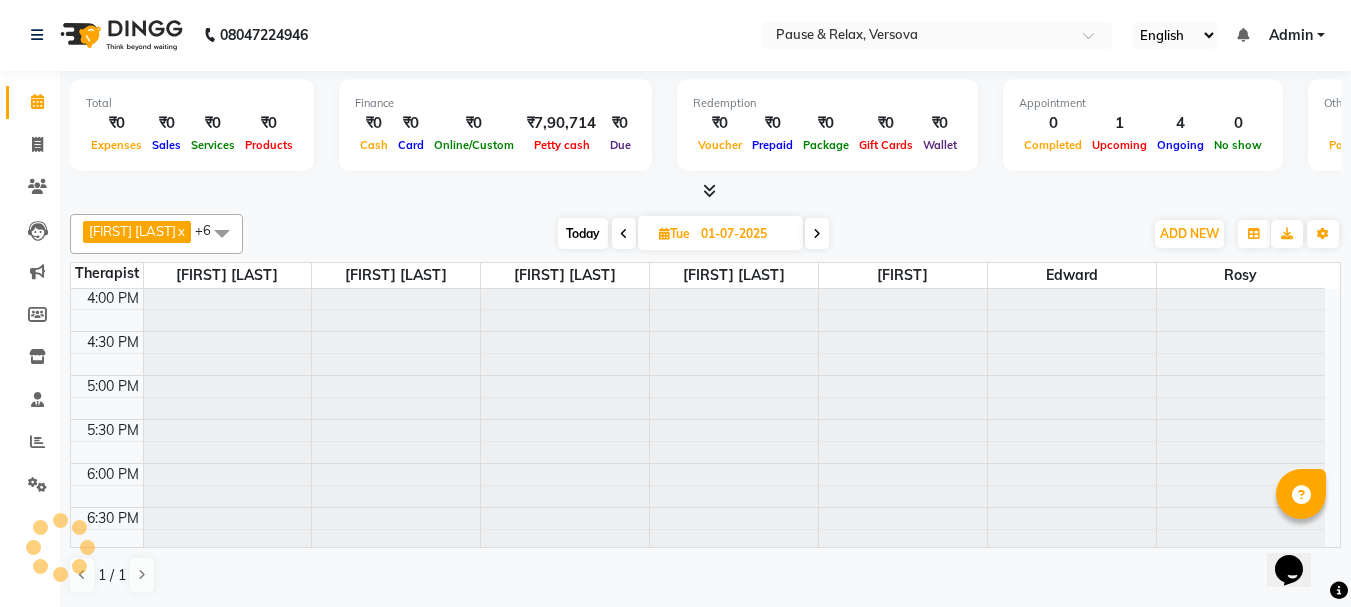 scroll, scrollTop: 441, scrollLeft: 0, axis: vertical 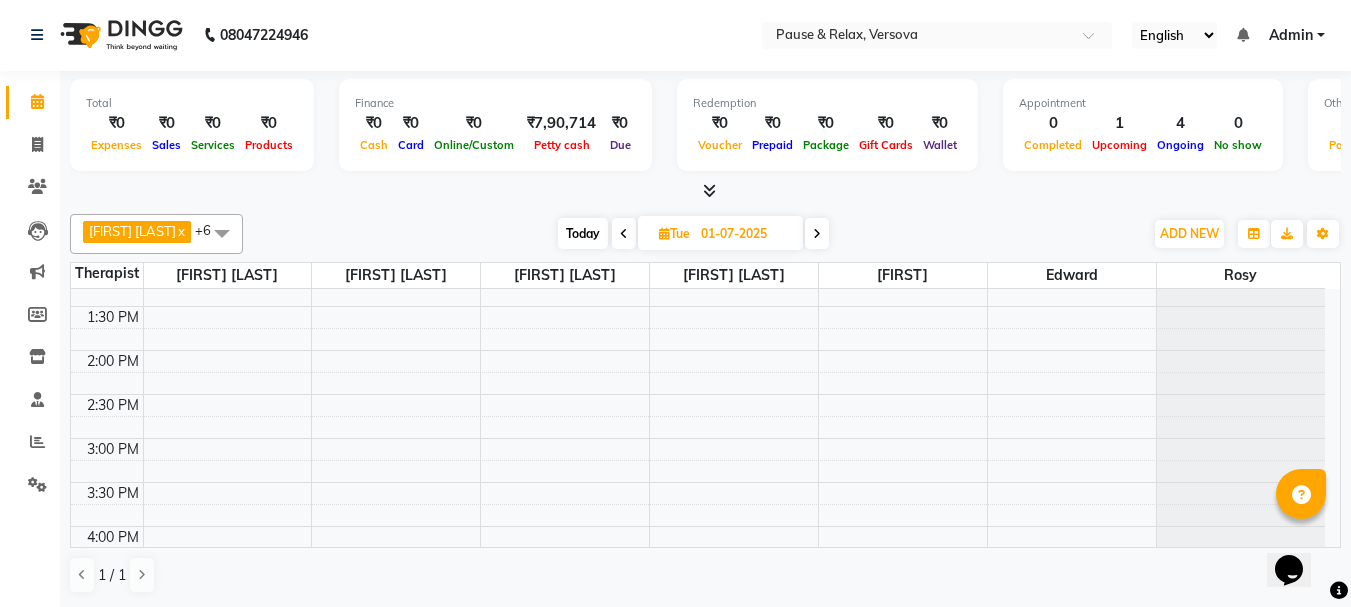 click at bounding box center (817, 234) 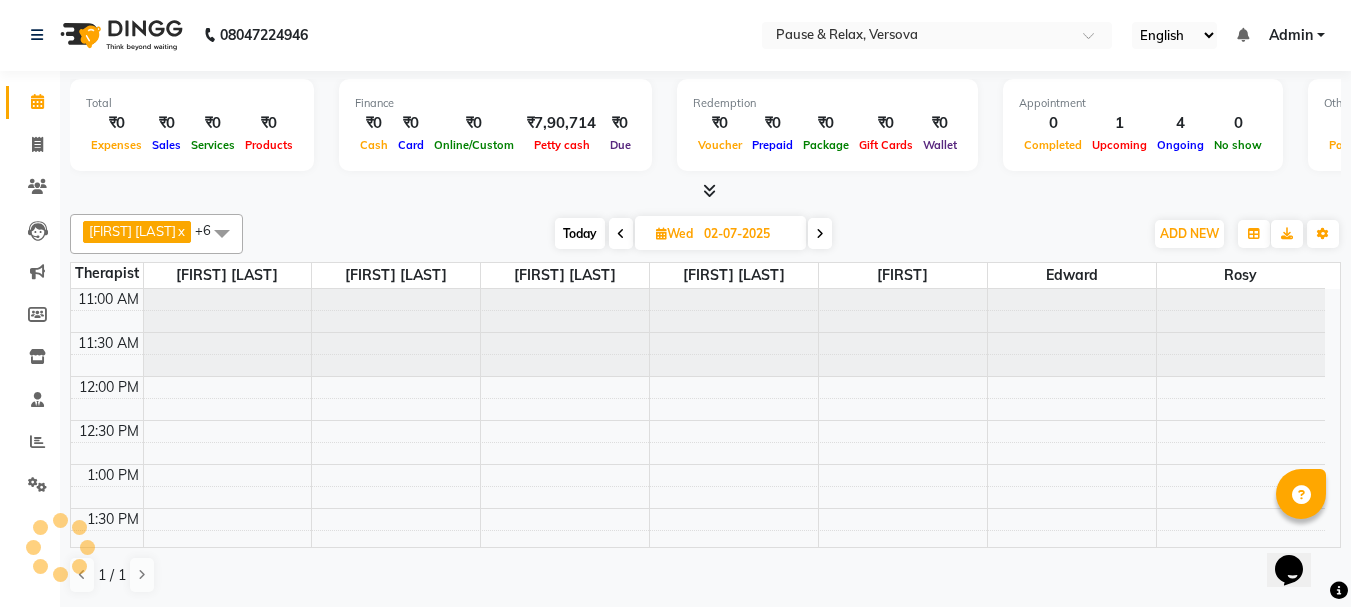 scroll, scrollTop: 441, scrollLeft: 0, axis: vertical 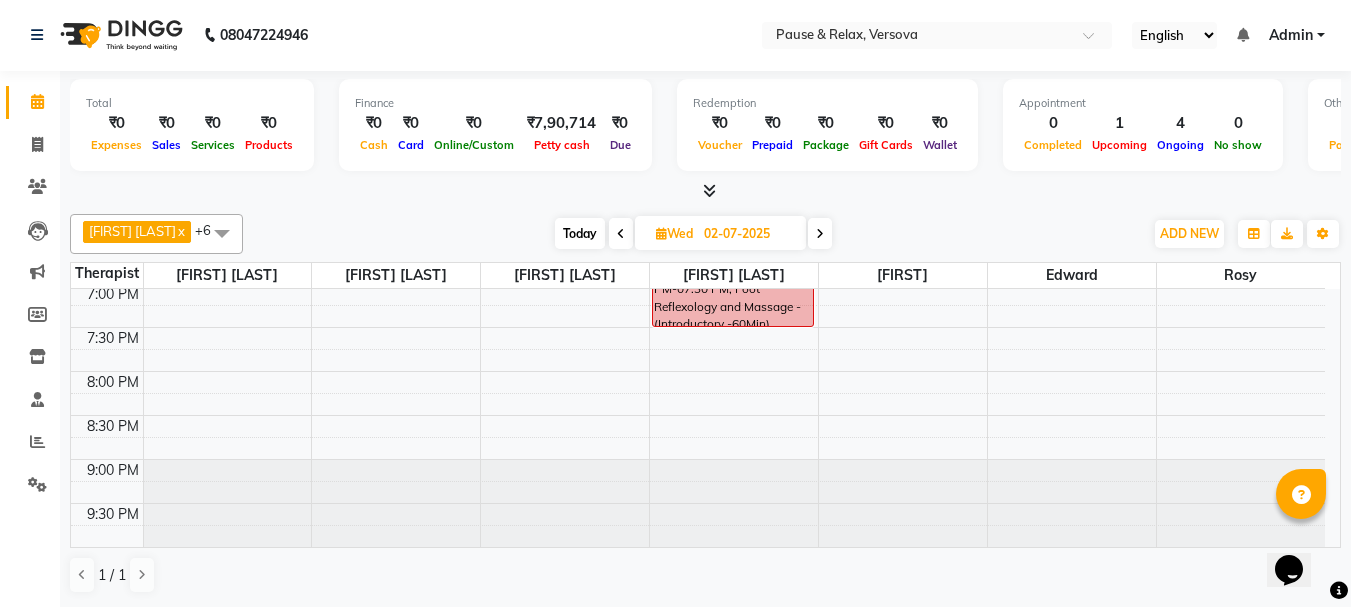 click at bounding box center (820, 234) 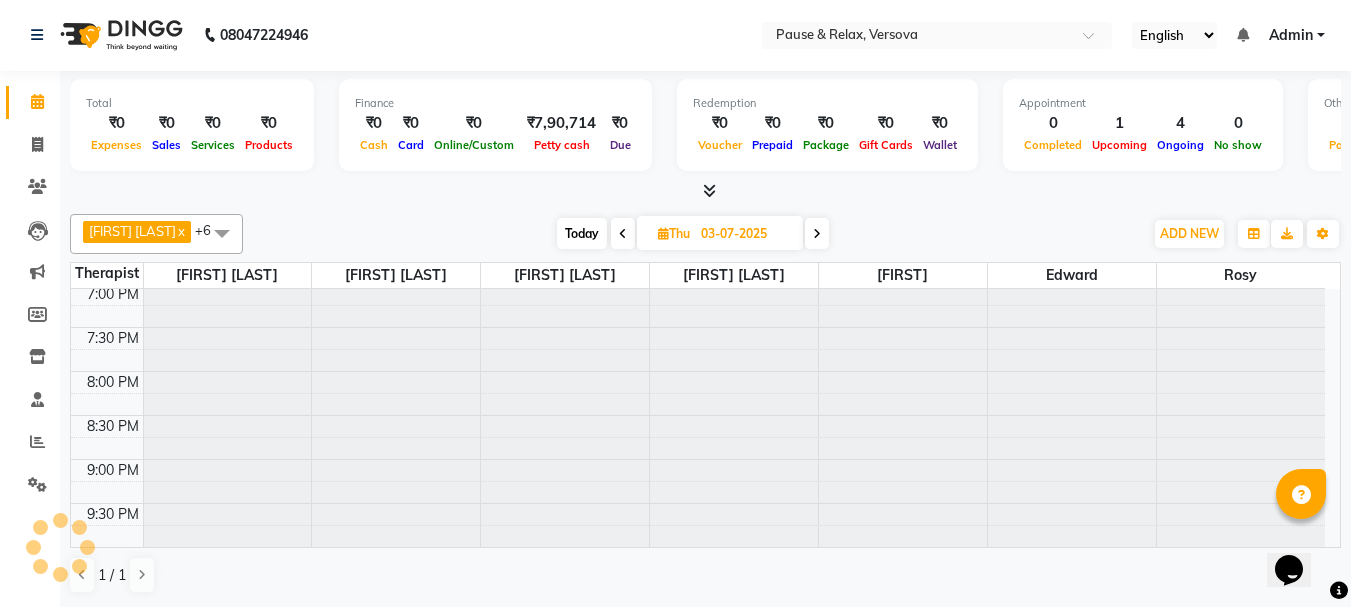 scroll, scrollTop: 441, scrollLeft: 0, axis: vertical 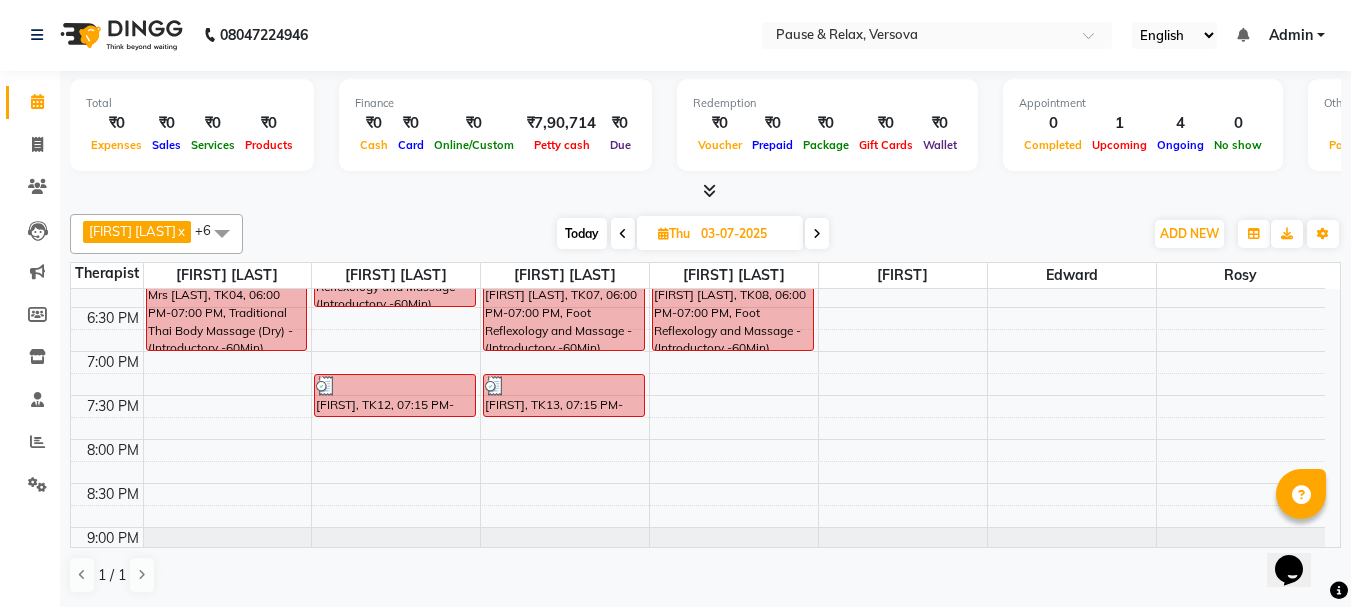 click at bounding box center (817, 234) 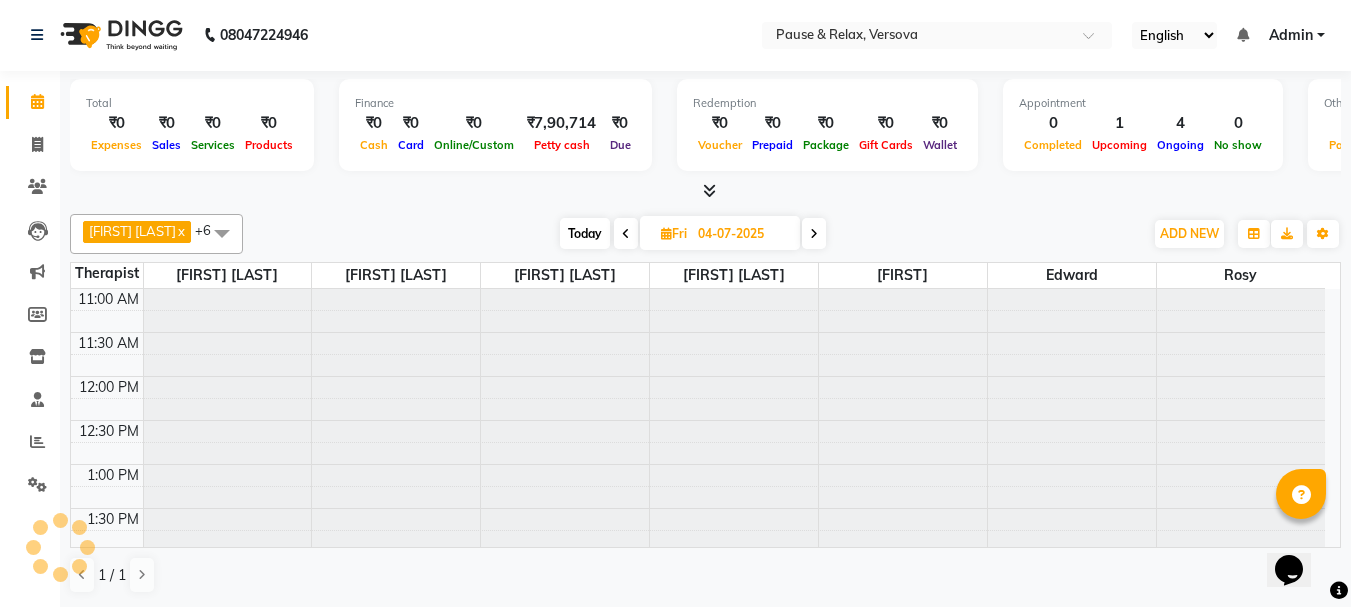 scroll, scrollTop: 441, scrollLeft: 0, axis: vertical 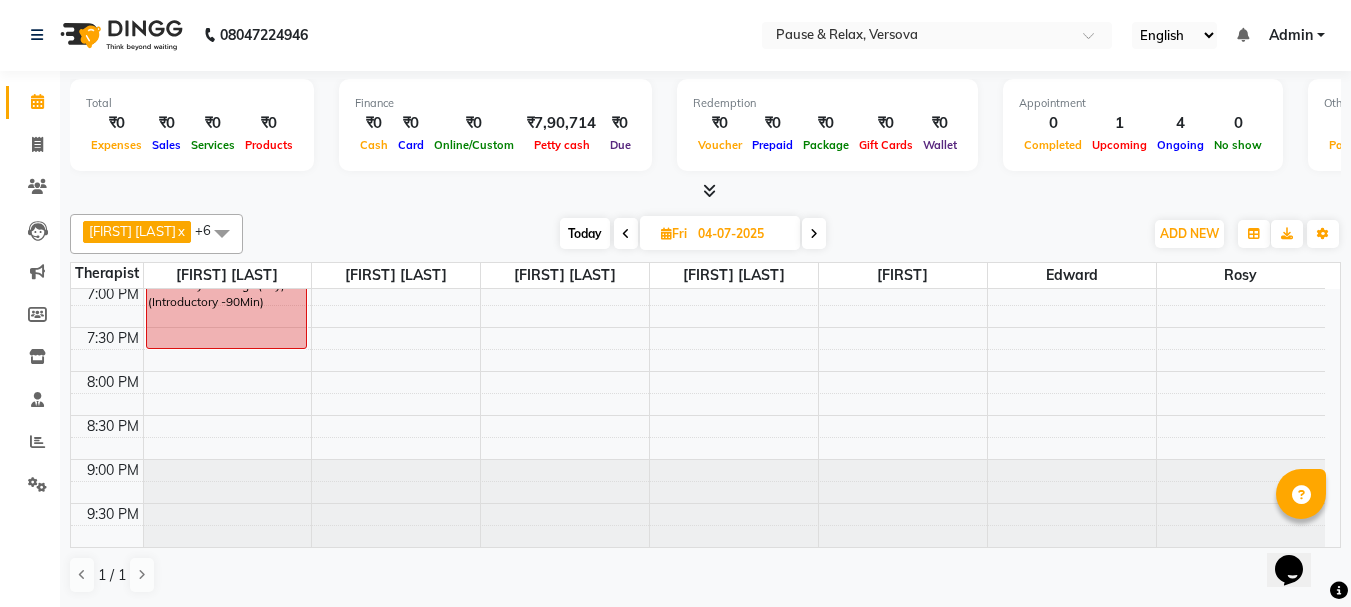 click at bounding box center [814, 234] 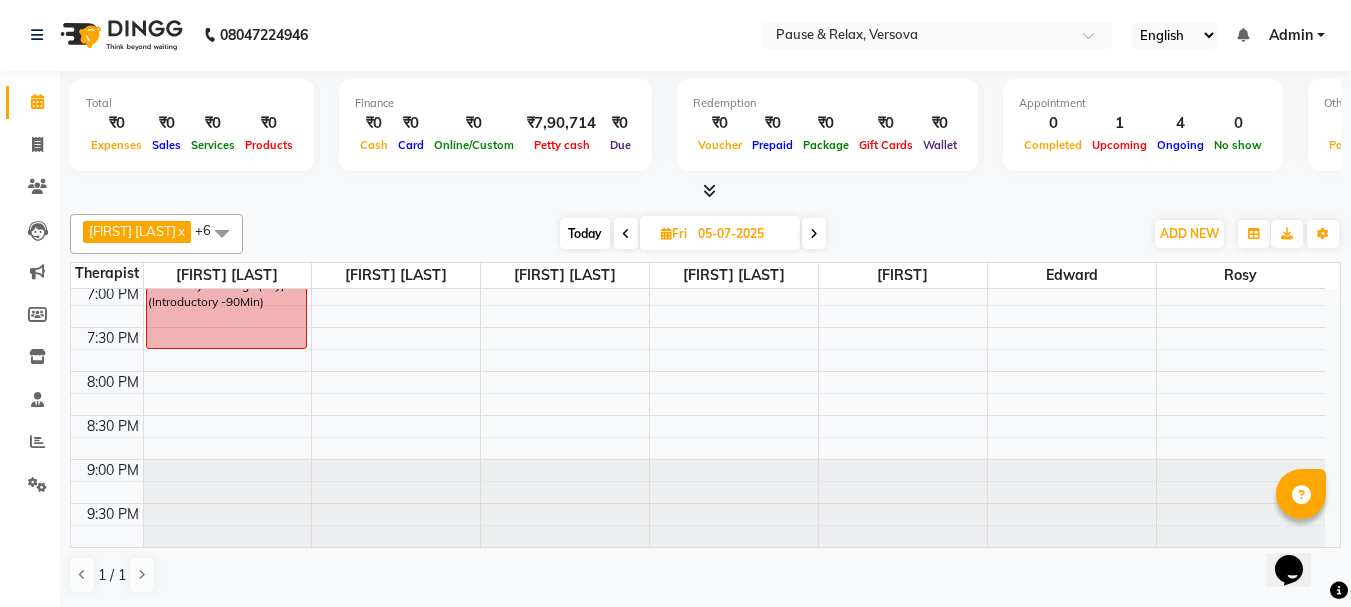 scroll, scrollTop: 441, scrollLeft: 0, axis: vertical 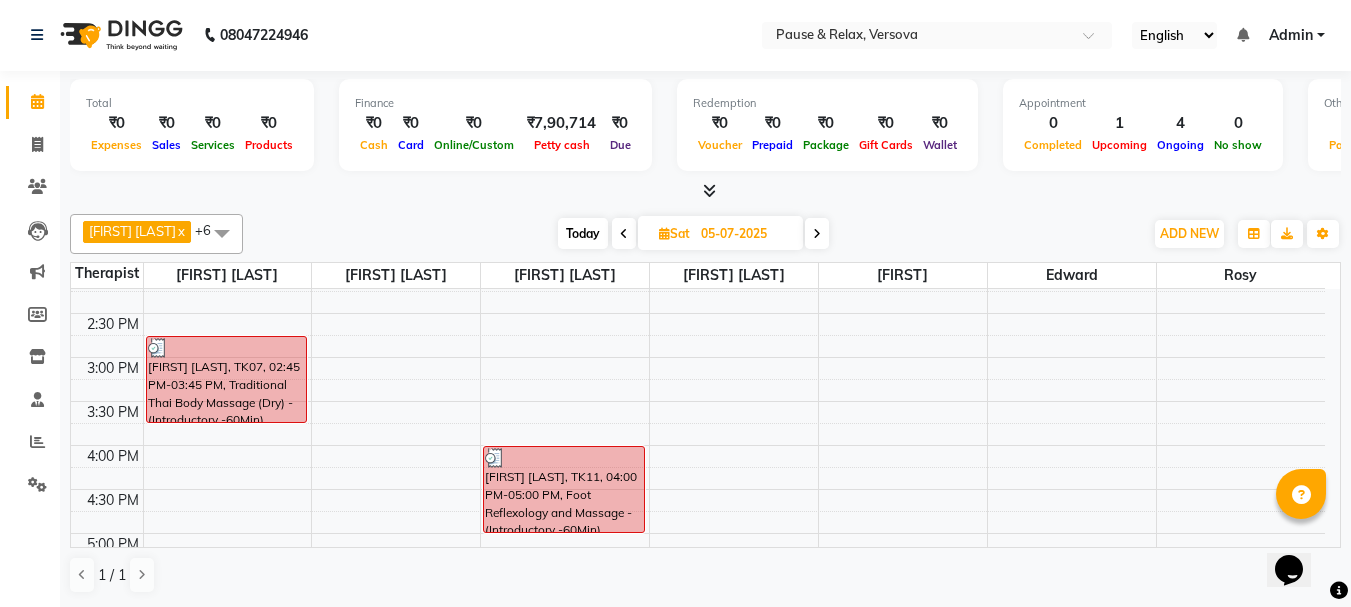 click at bounding box center [817, 234] 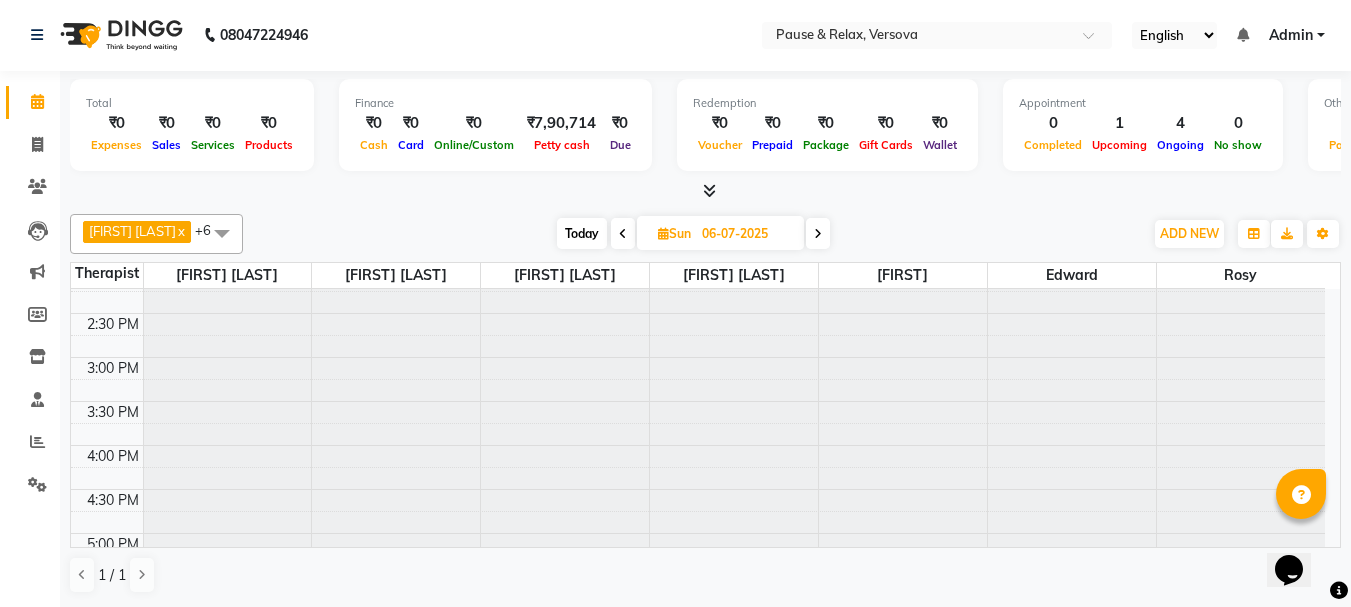 scroll, scrollTop: 441, scrollLeft: 0, axis: vertical 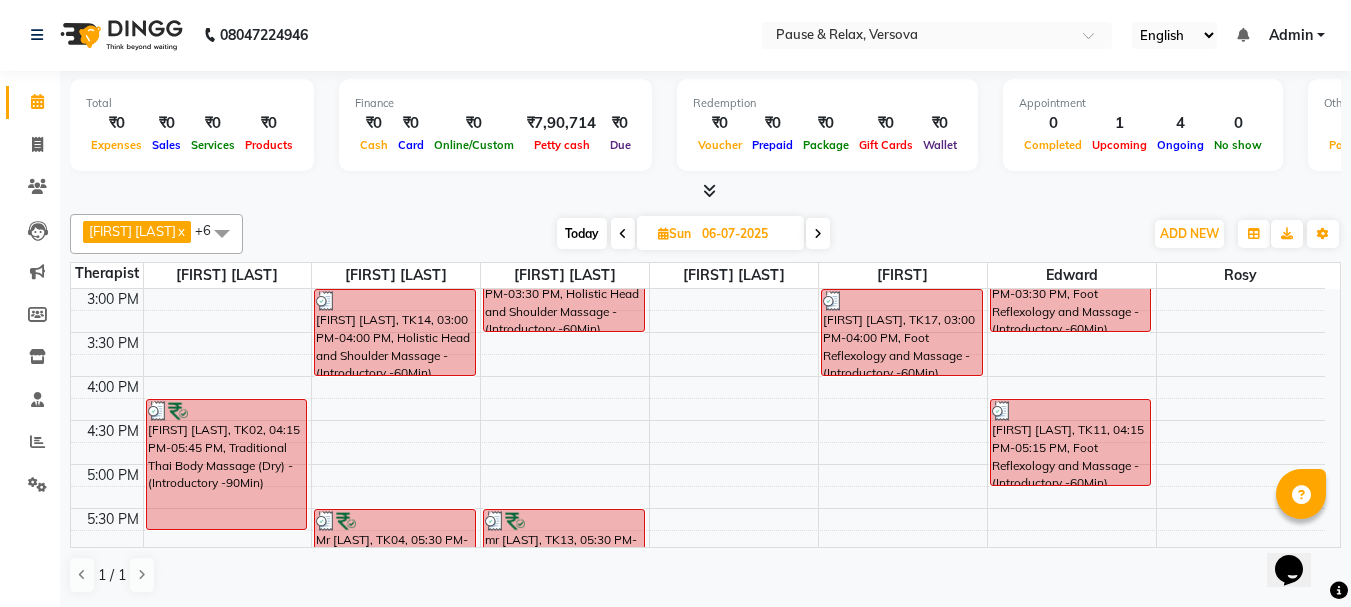click at bounding box center (818, 234) 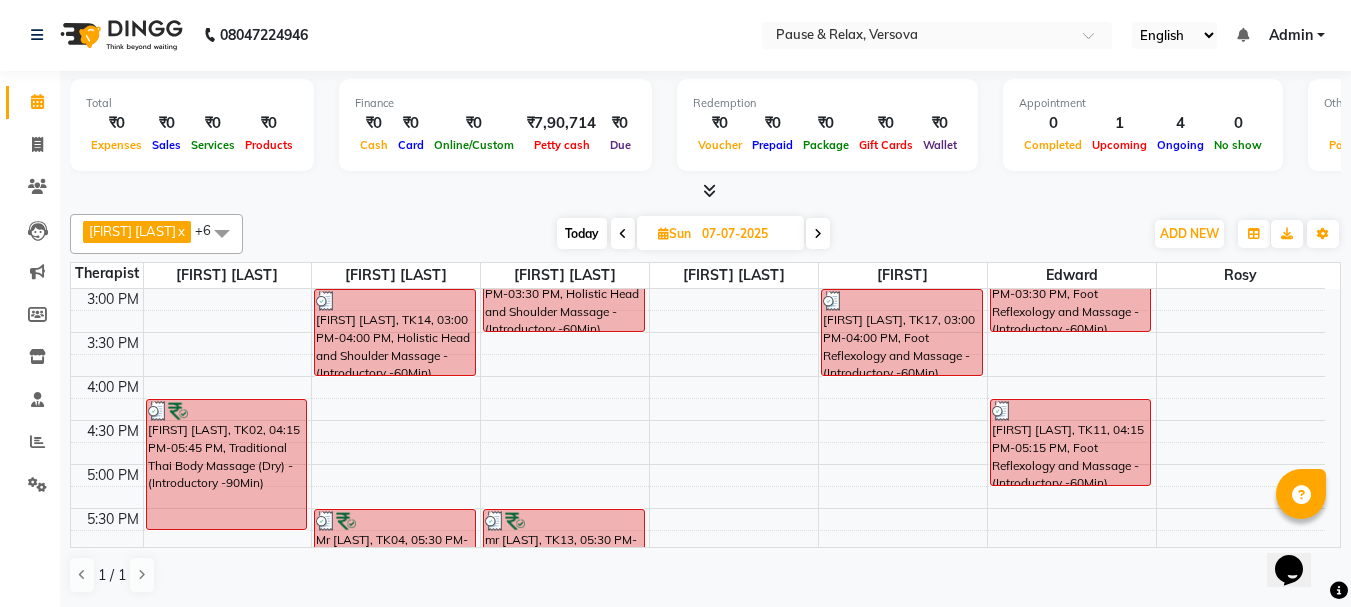 scroll, scrollTop: 441, scrollLeft: 0, axis: vertical 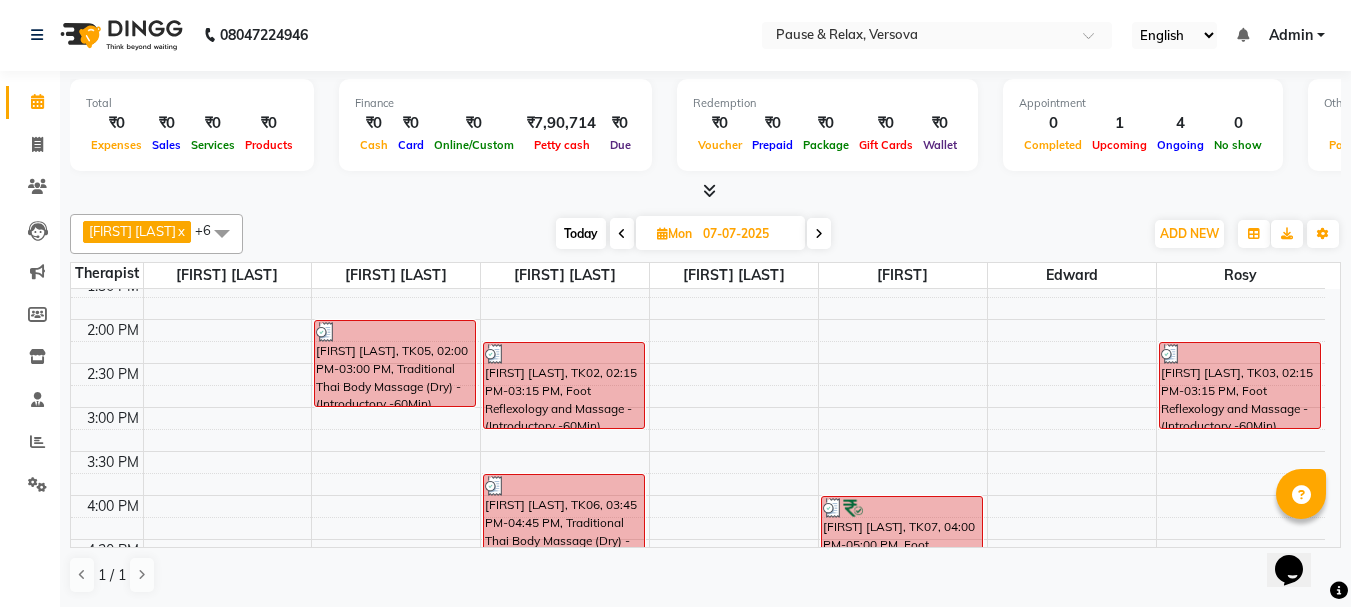 click at bounding box center [819, 234] 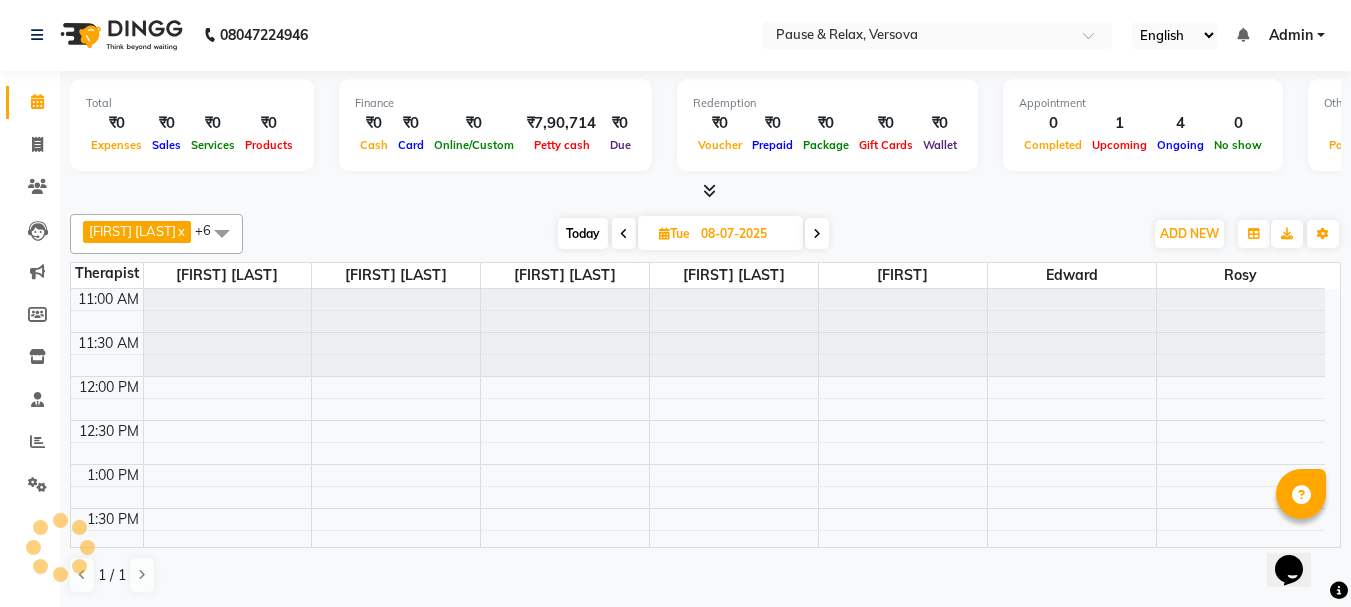 scroll, scrollTop: 441, scrollLeft: 0, axis: vertical 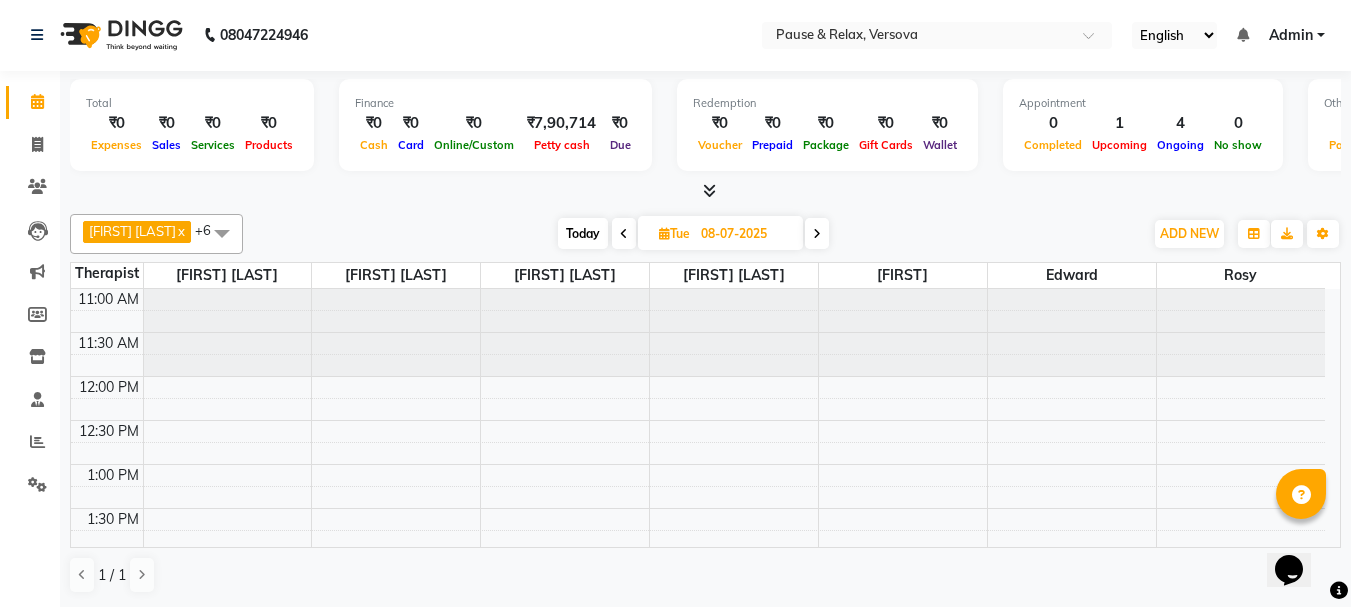 click at bounding box center [817, 234] 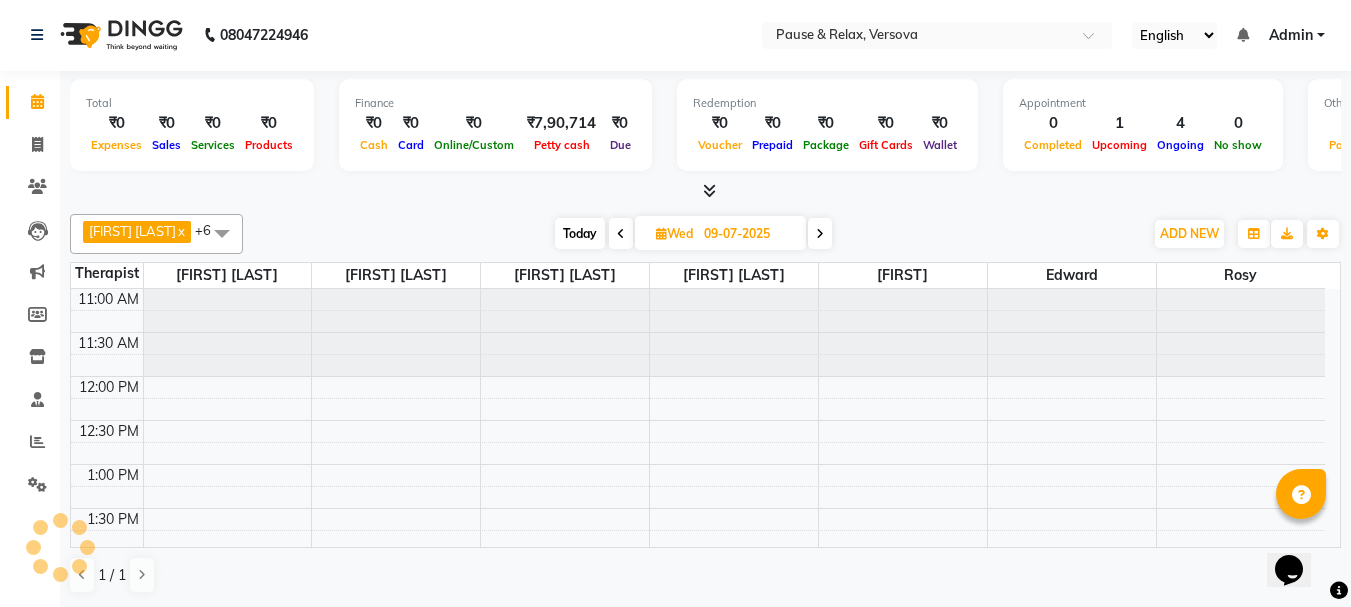 scroll, scrollTop: 441, scrollLeft: 0, axis: vertical 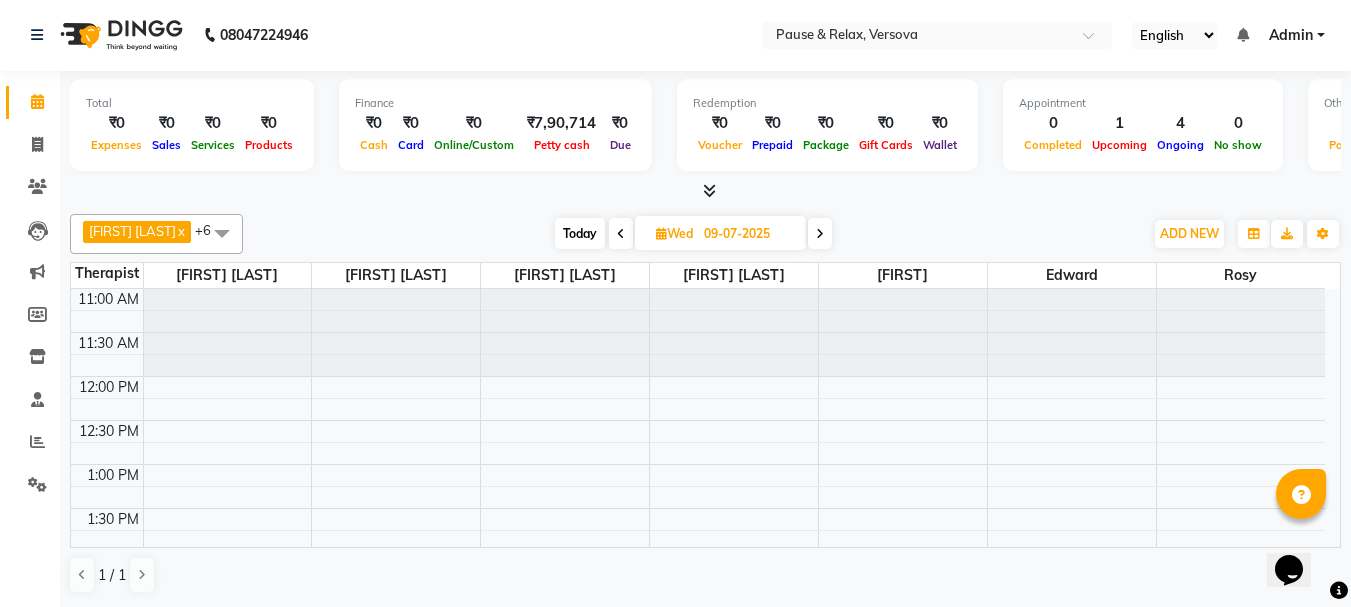 click at bounding box center (820, 234) 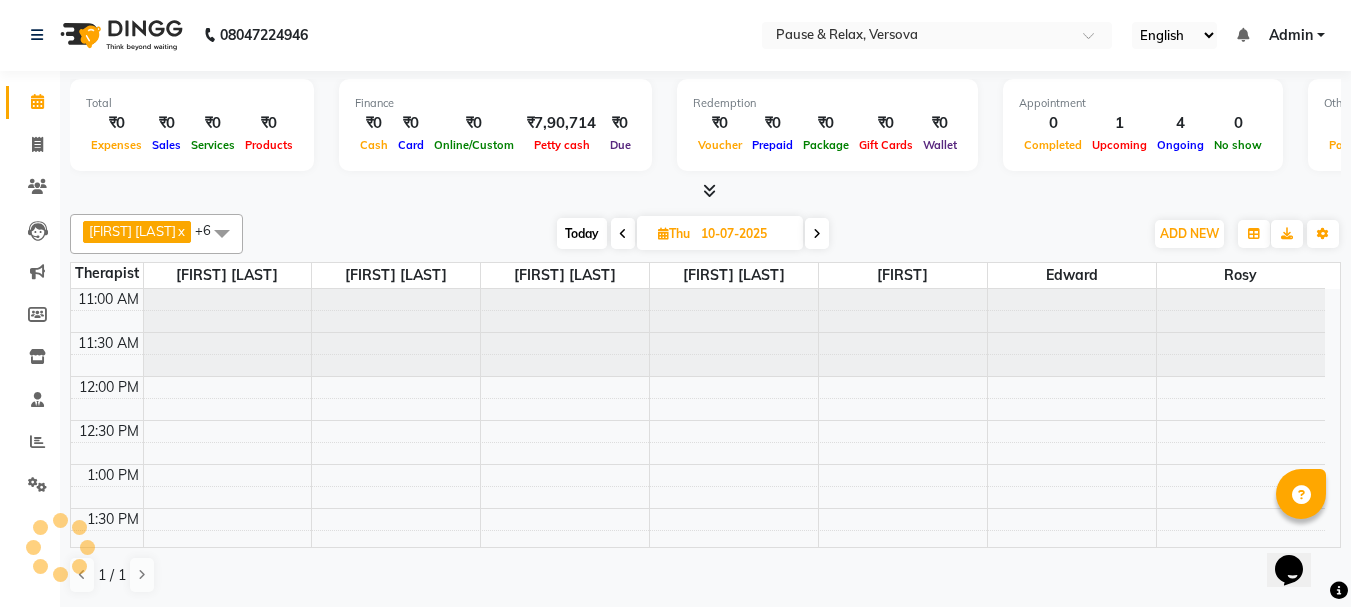 scroll, scrollTop: 441, scrollLeft: 0, axis: vertical 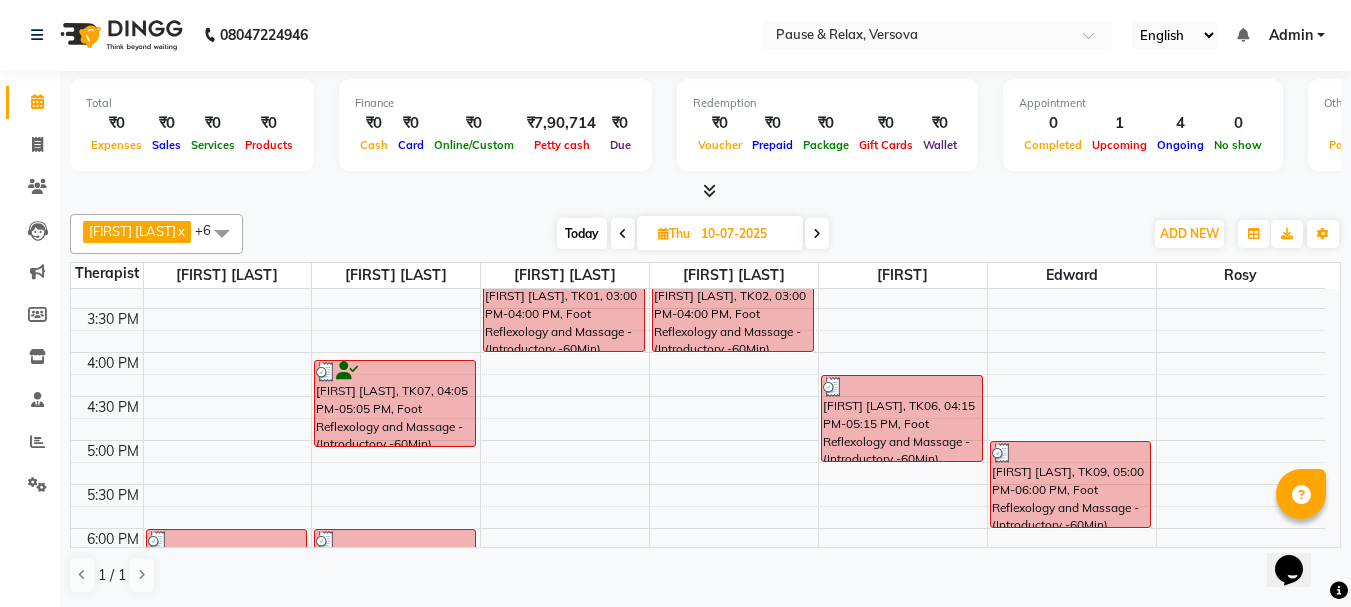 click on "Today" at bounding box center (582, 233) 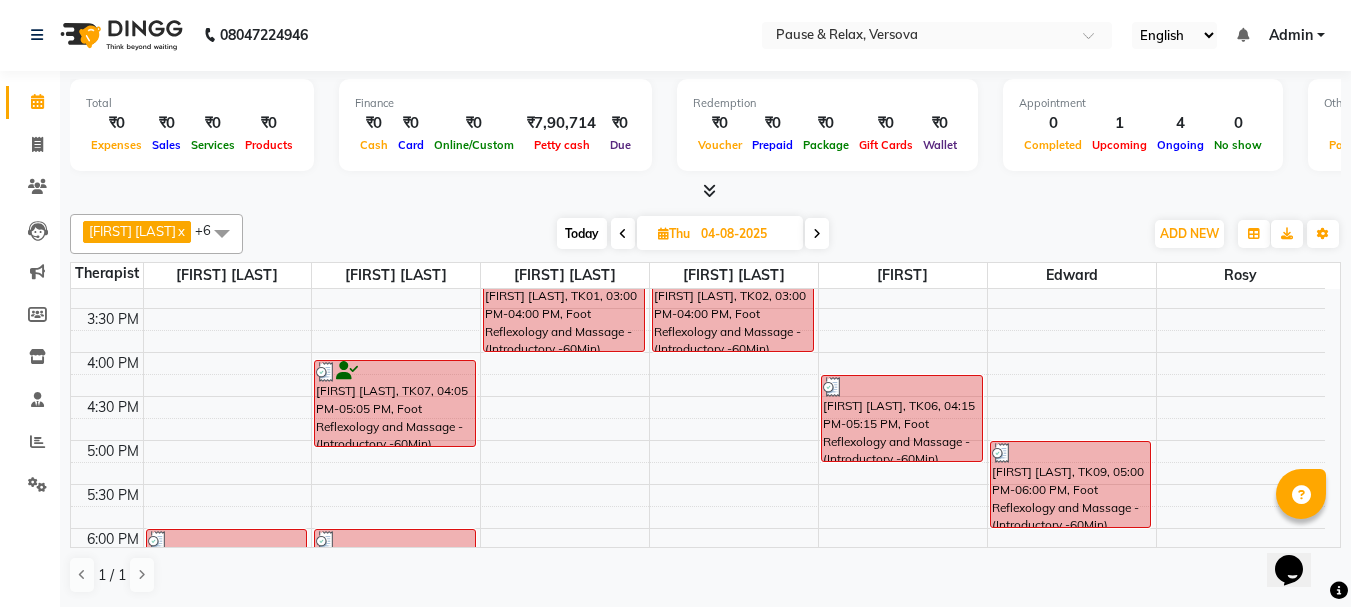 scroll, scrollTop: 441, scrollLeft: 0, axis: vertical 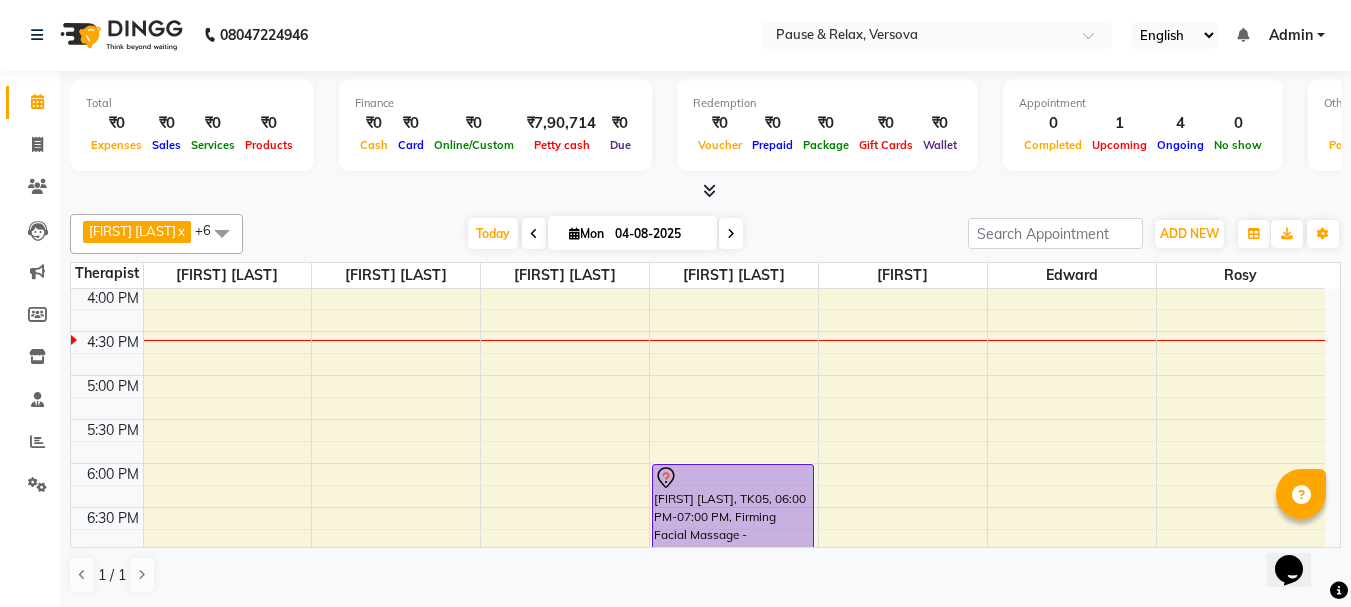 click at bounding box center (534, 233) 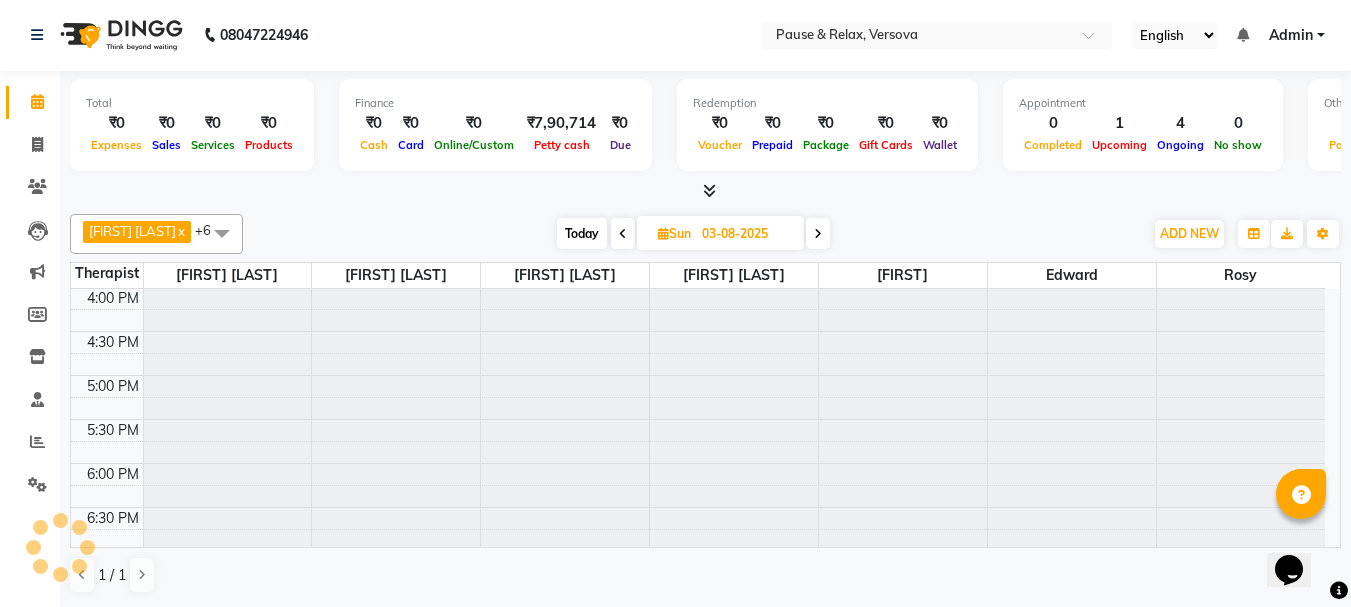 scroll, scrollTop: 441, scrollLeft: 0, axis: vertical 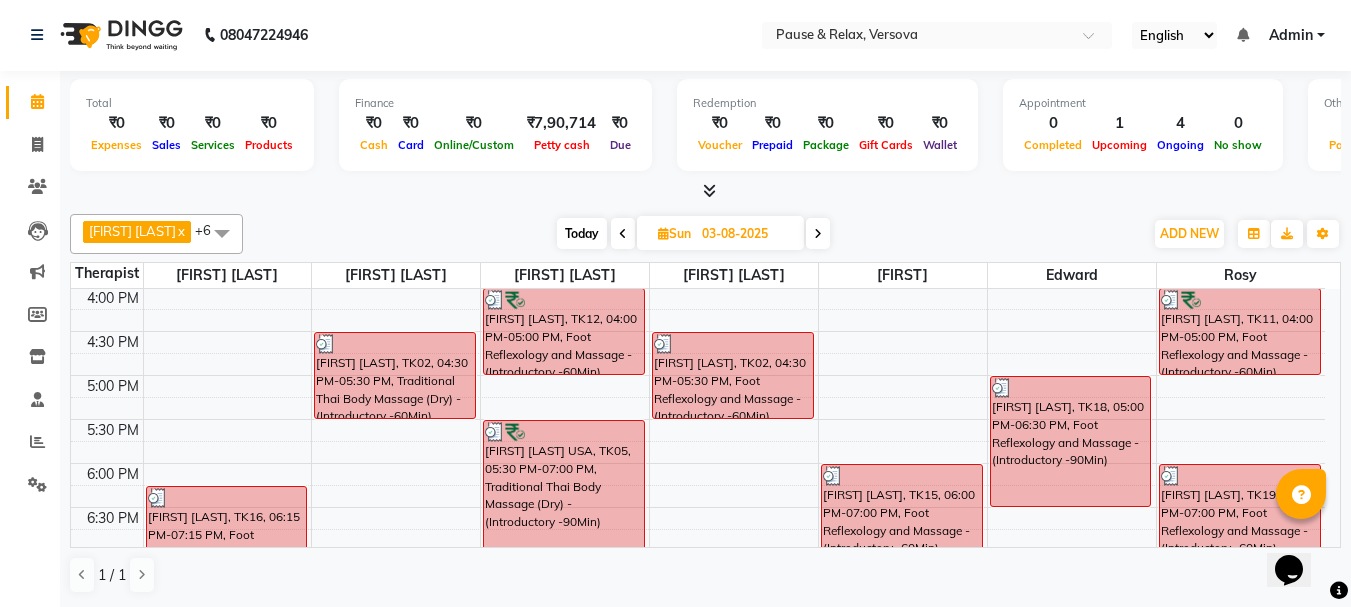 click at bounding box center [623, 233] 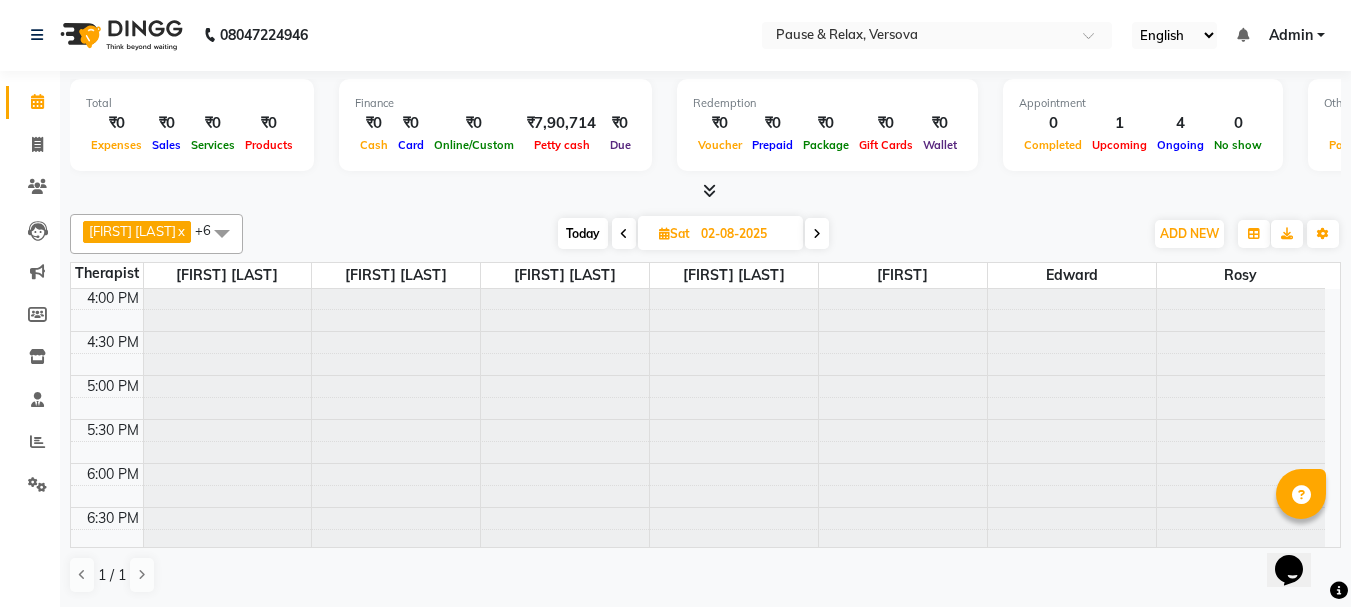 scroll, scrollTop: 441, scrollLeft: 0, axis: vertical 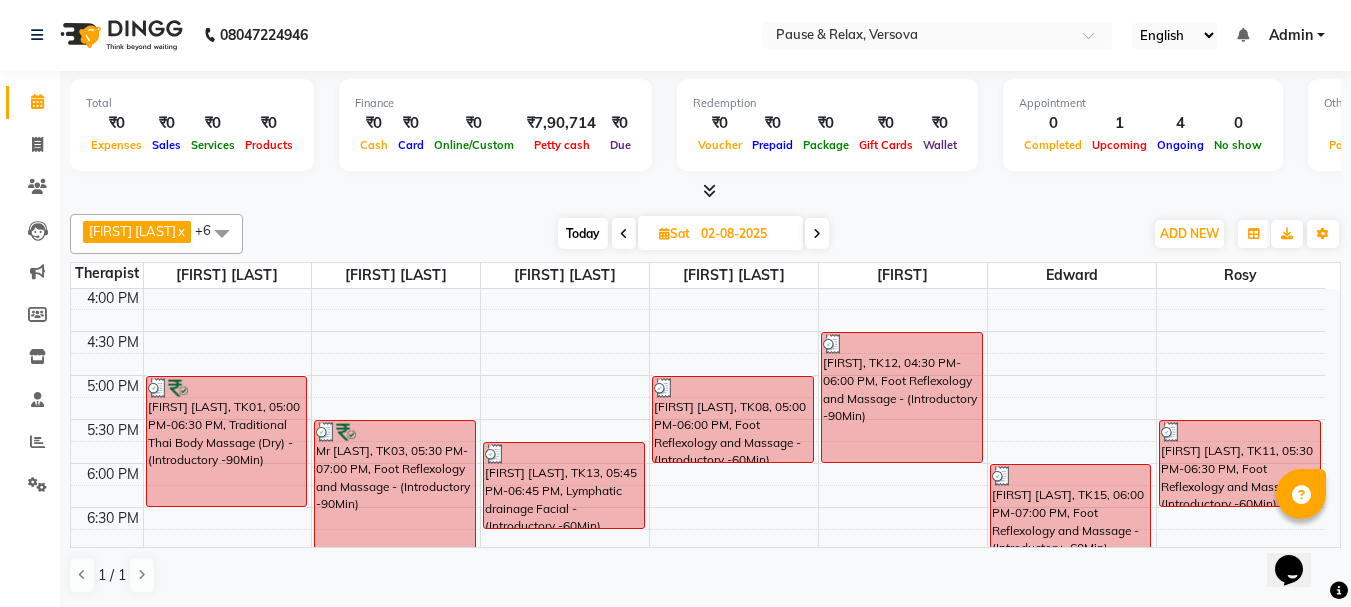 click at bounding box center [624, 233] 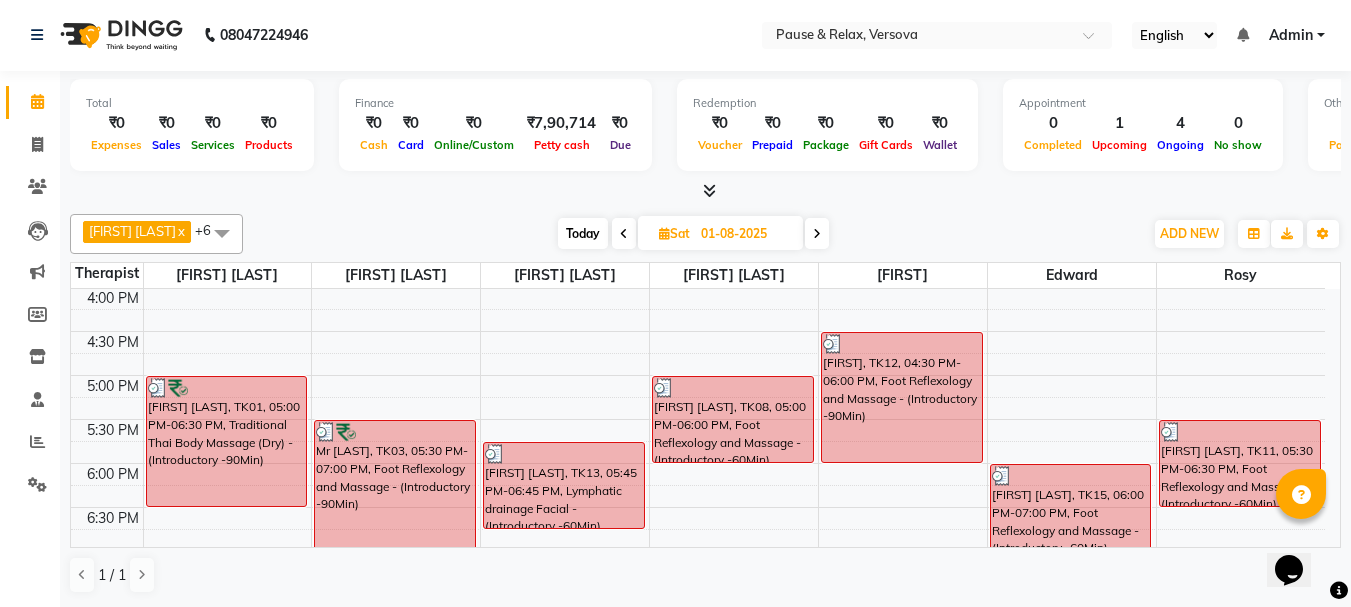 scroll, scrollTop: 441, scrollLeft: 0, axis: vertical 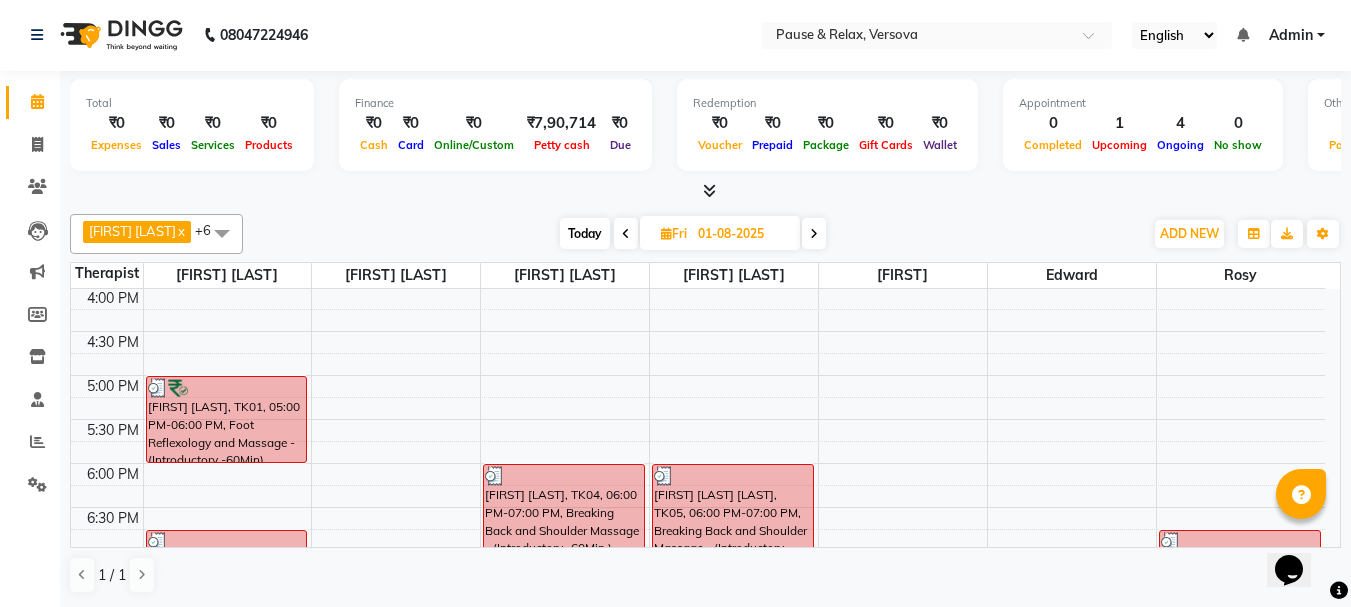 click at bounding box center (626, 234) 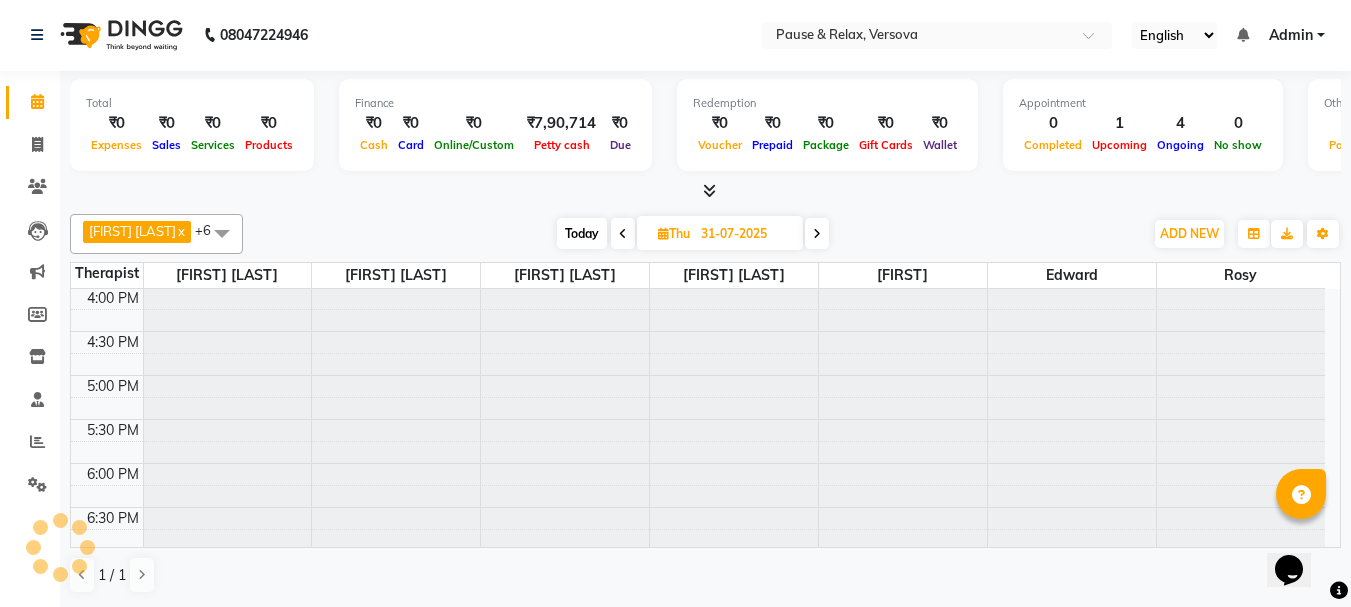 scroll, scrollTop: 441, scrollLeft: 0, axis: vertical 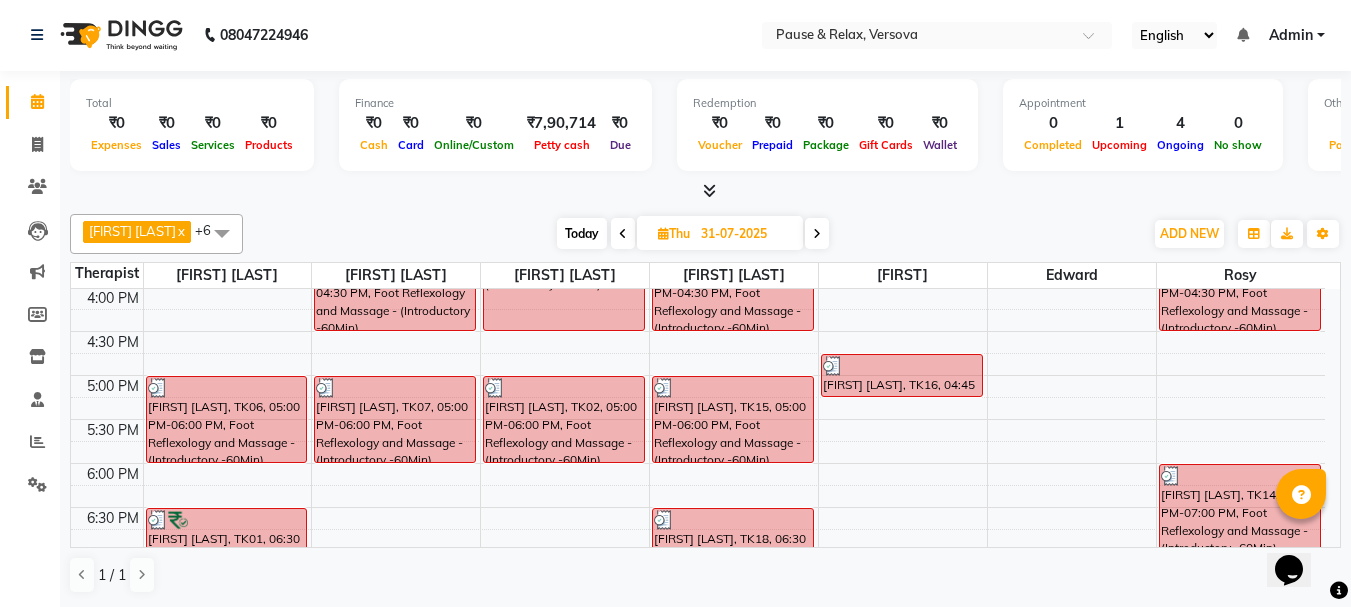 click on "31-07-2025" at bounding box center [745, 234] 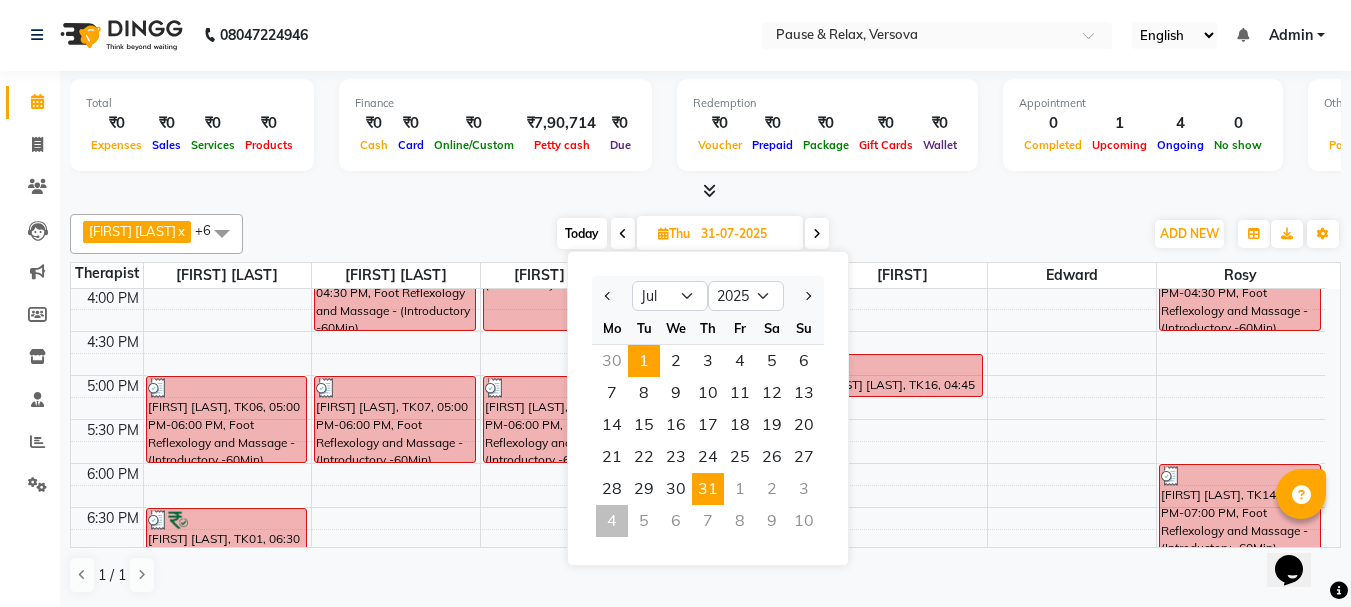 click on "1" at bounding box center [644, 361] 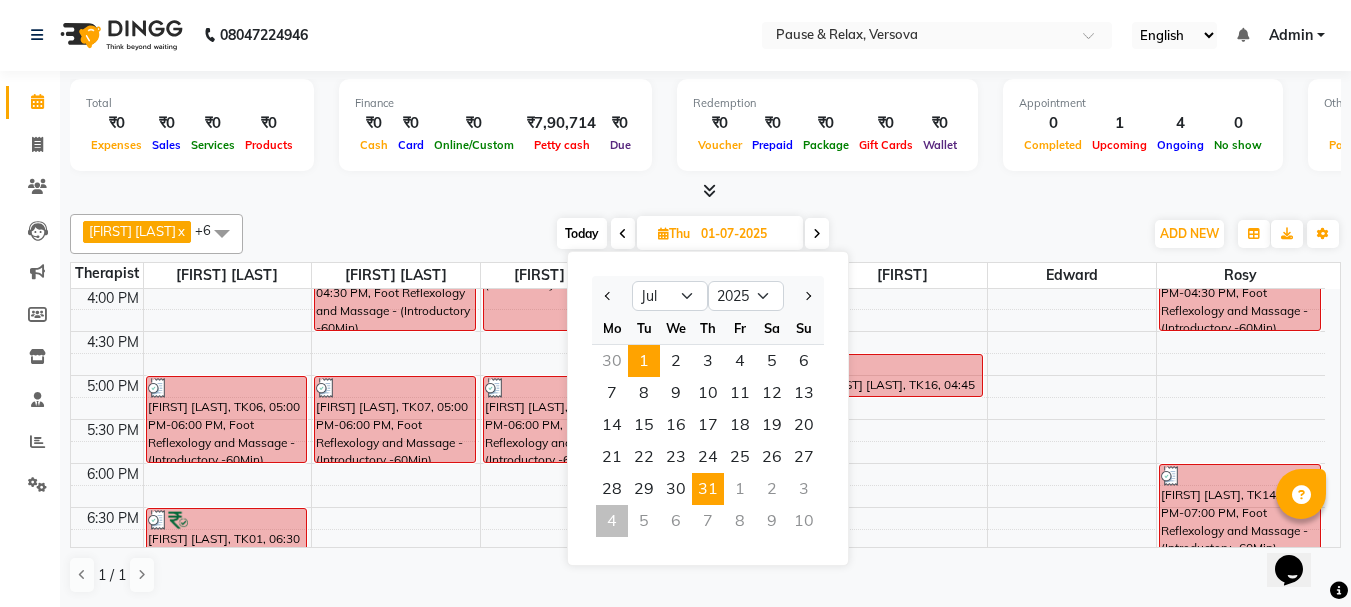 scroll, scrollTop: 441, scrollLeft: 0, axis: vertical 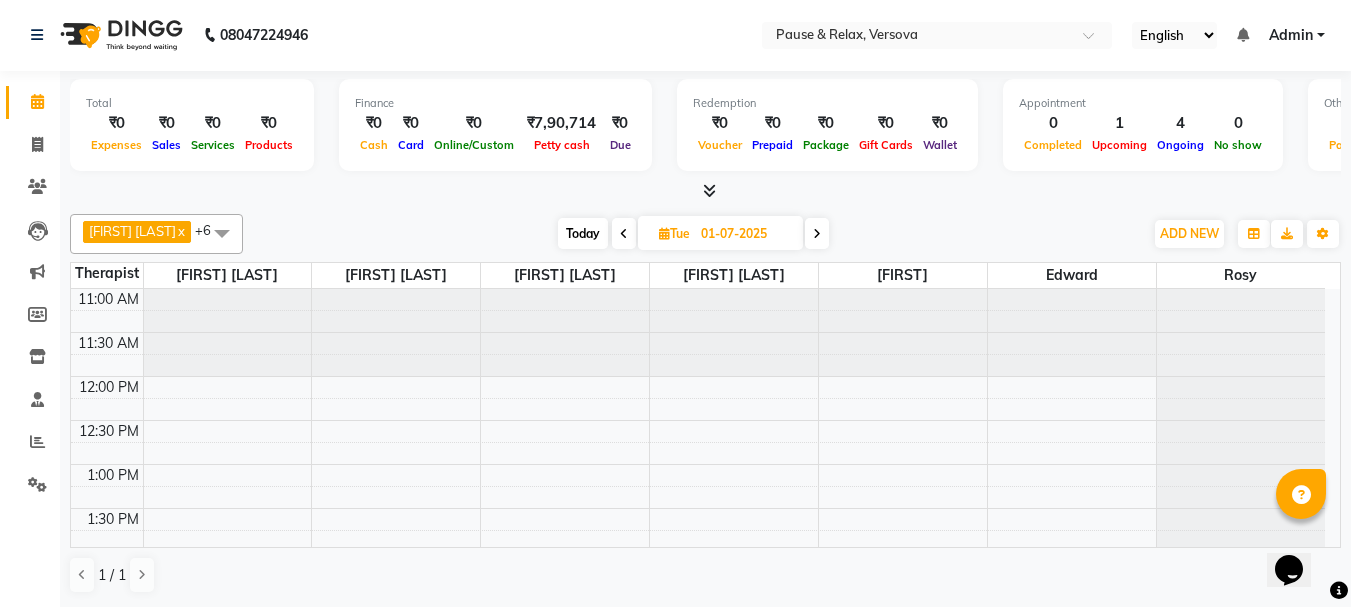 click at bounding box center [817, 234] 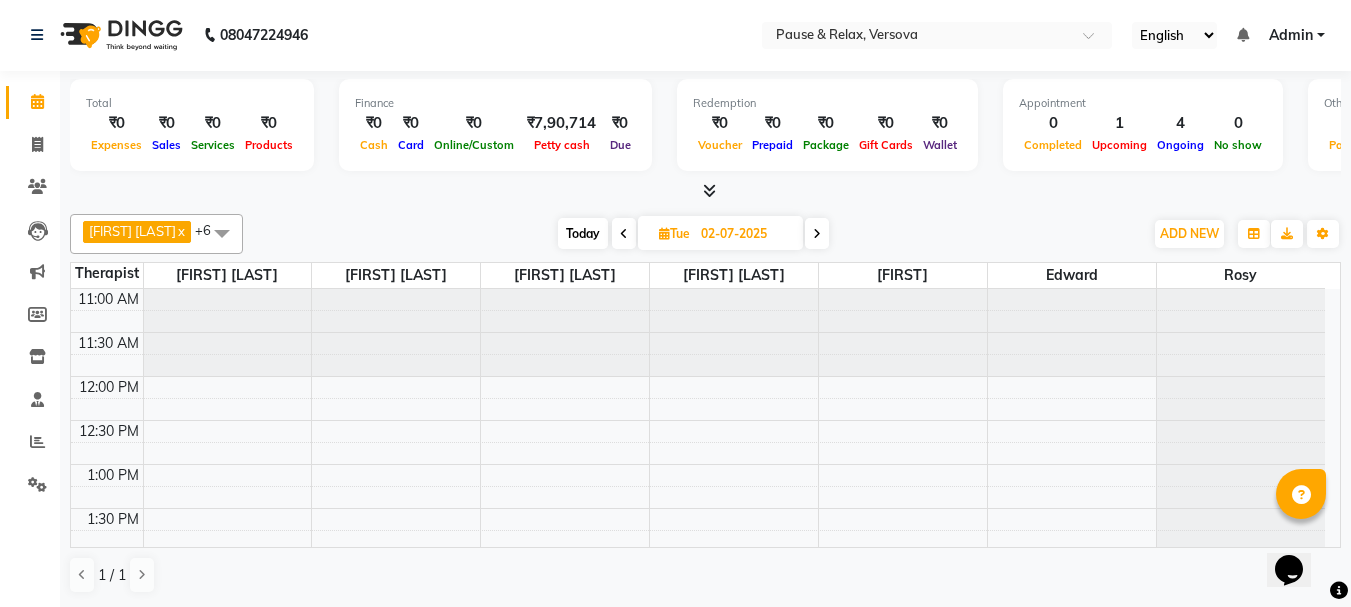 scroll, scrollTop: 441, scrollLeft: 0, axis: vertical 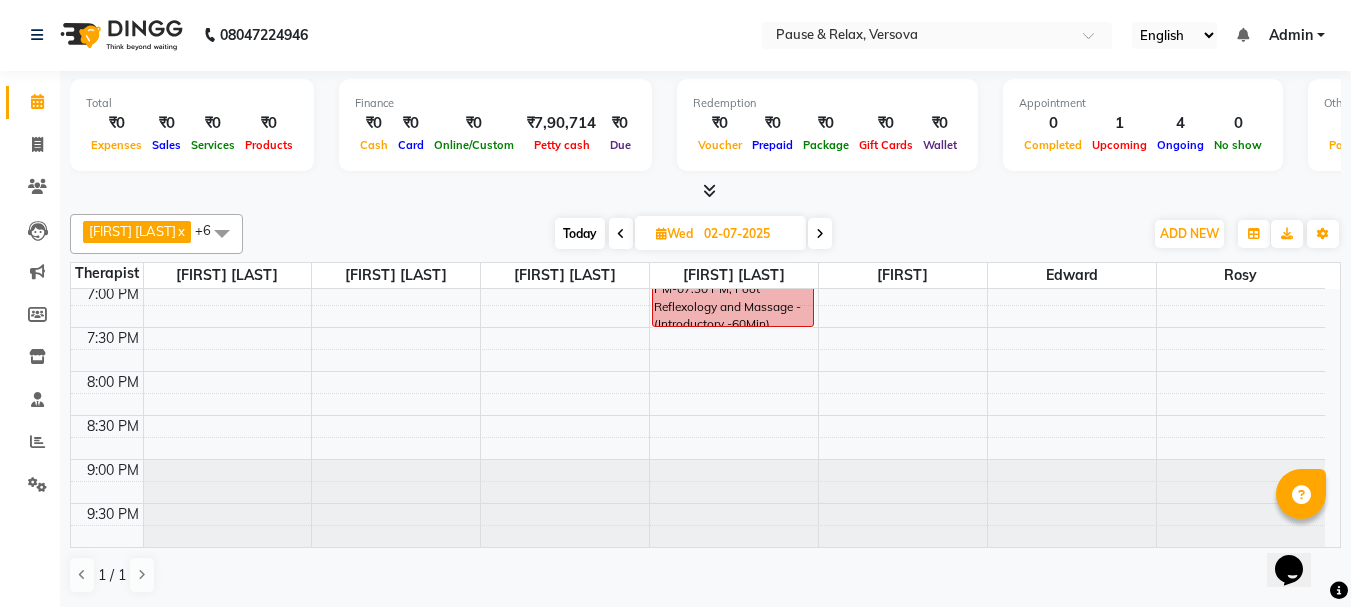 click at bounding box center [820, 234] 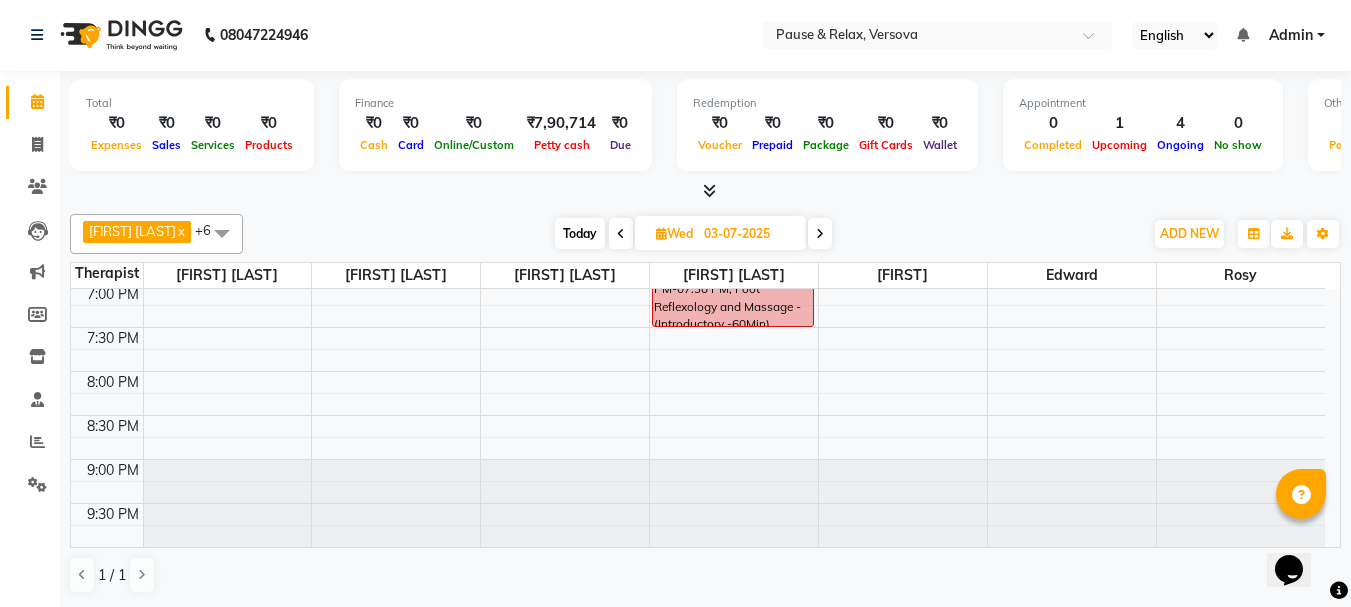scroll, scrollTop: 441, scrollLeft: 0, axis: vertical 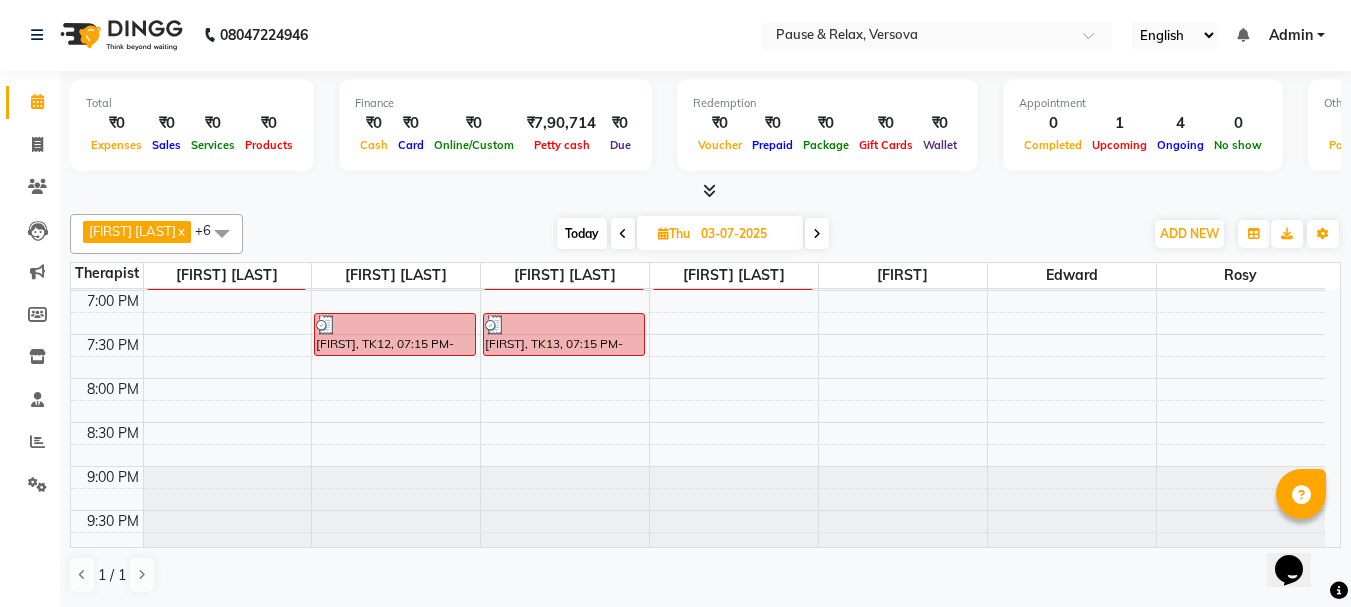click at bounding box center (817, 234) 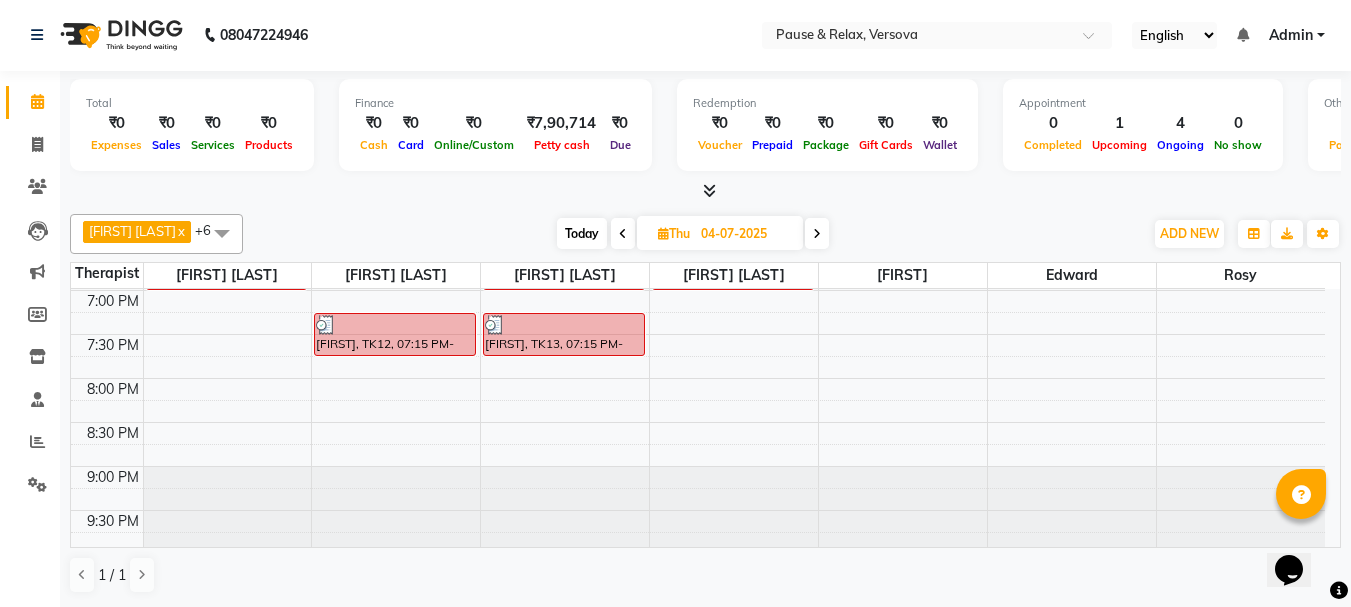 scroll, scrollTop: 441, scrollLeft: 0, axis: vertical 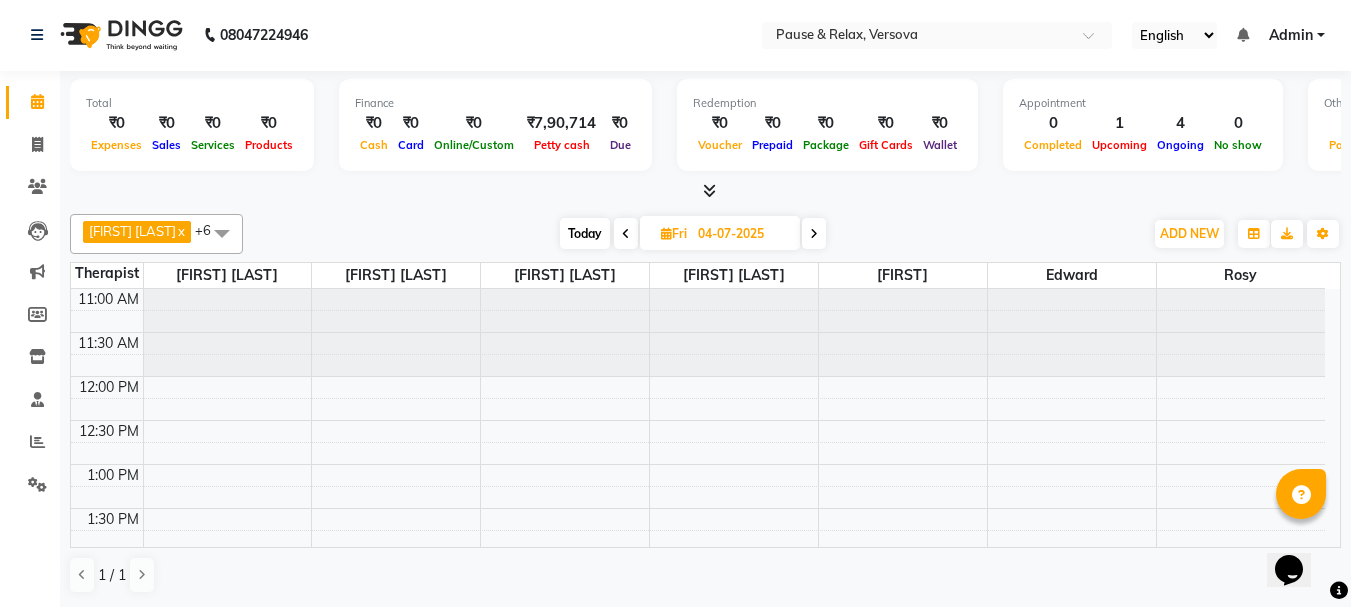 click at bounding box center [814, 234] 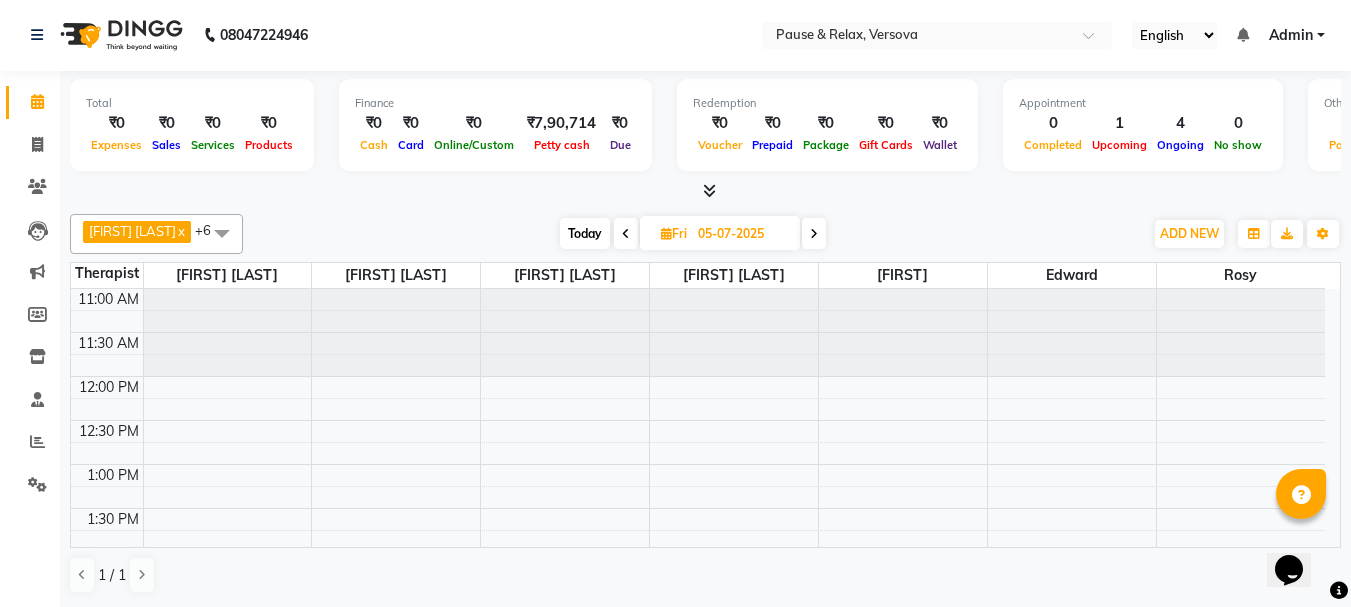 scroll, scrollTop: 441, scrollLeft: 0, axis: vertical 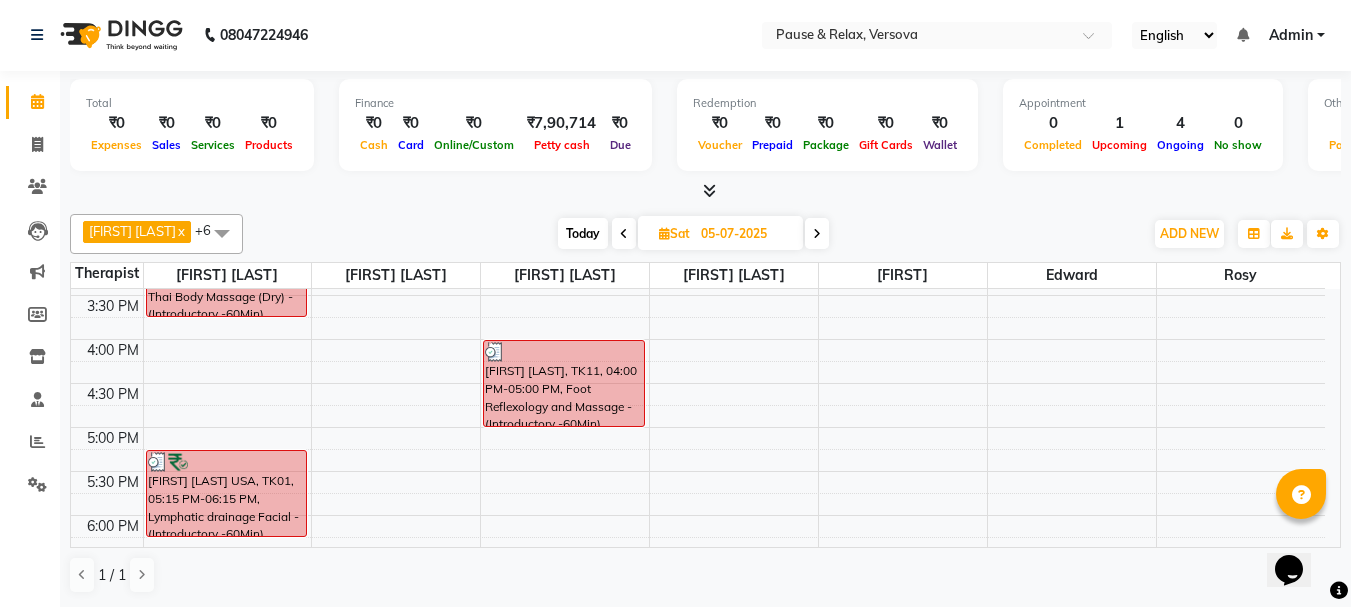 click at bounding box center (817, 234) 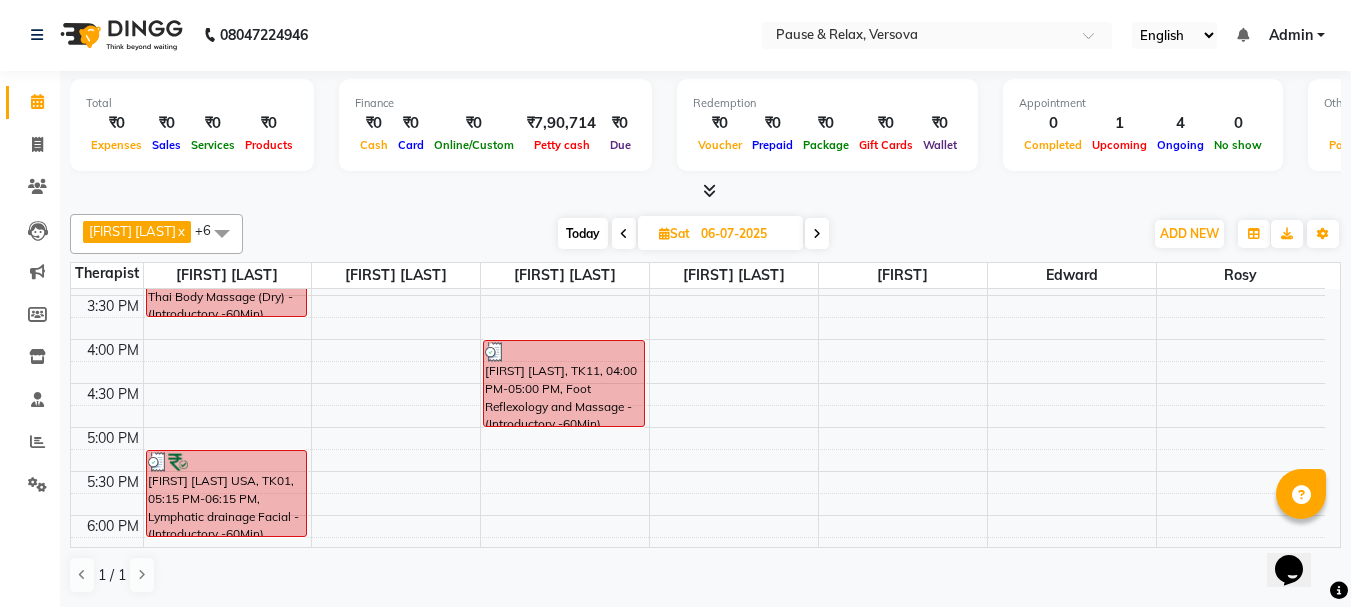scroll, scrollTop: 441, scrollLeft: 0, axis: vertical 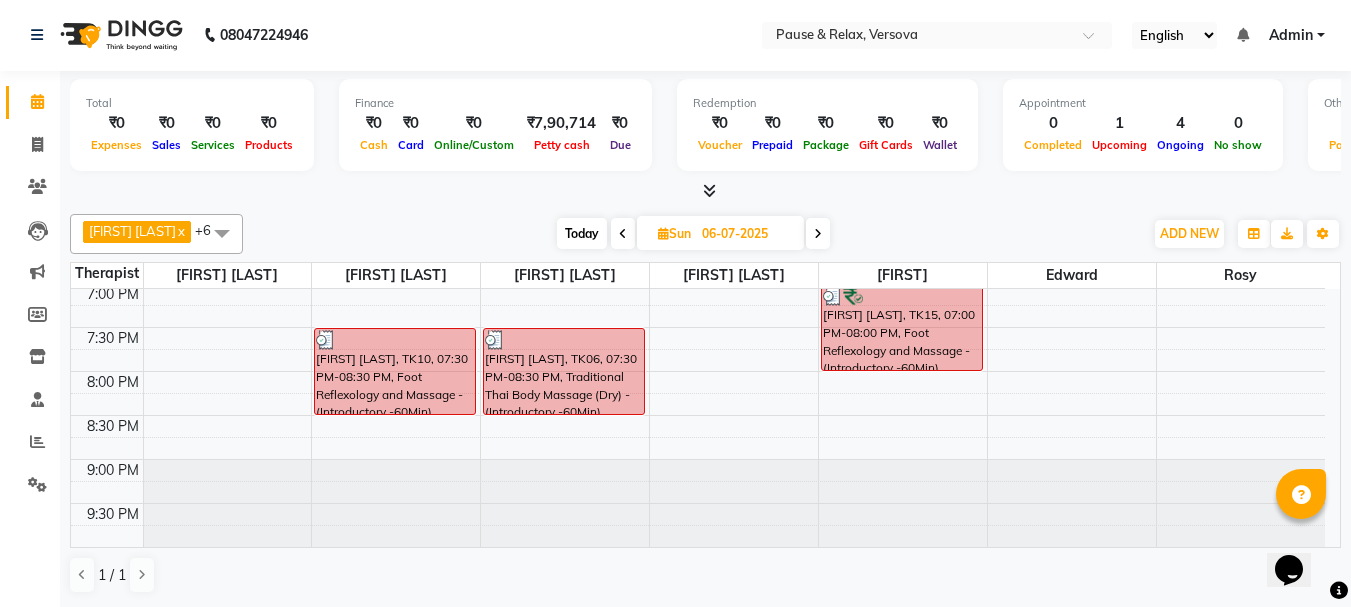 click at bounding box center [818, 234] 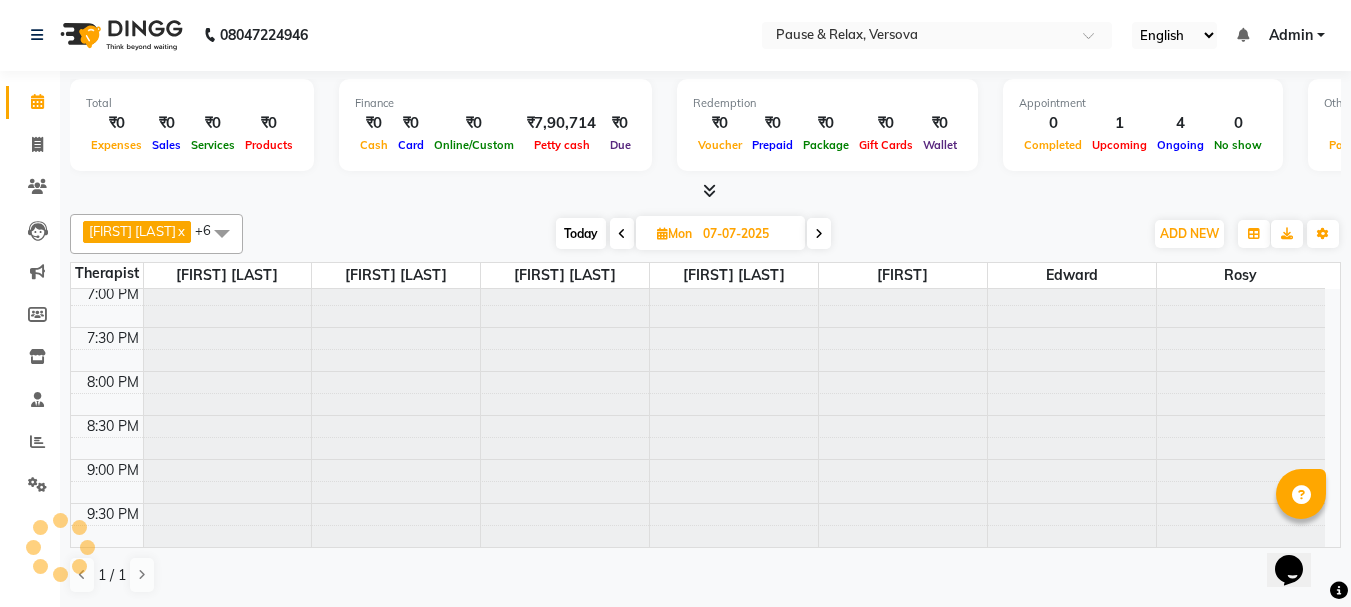 scroll, scrollTop: 441, scrollLeft: 0, axis: vertical 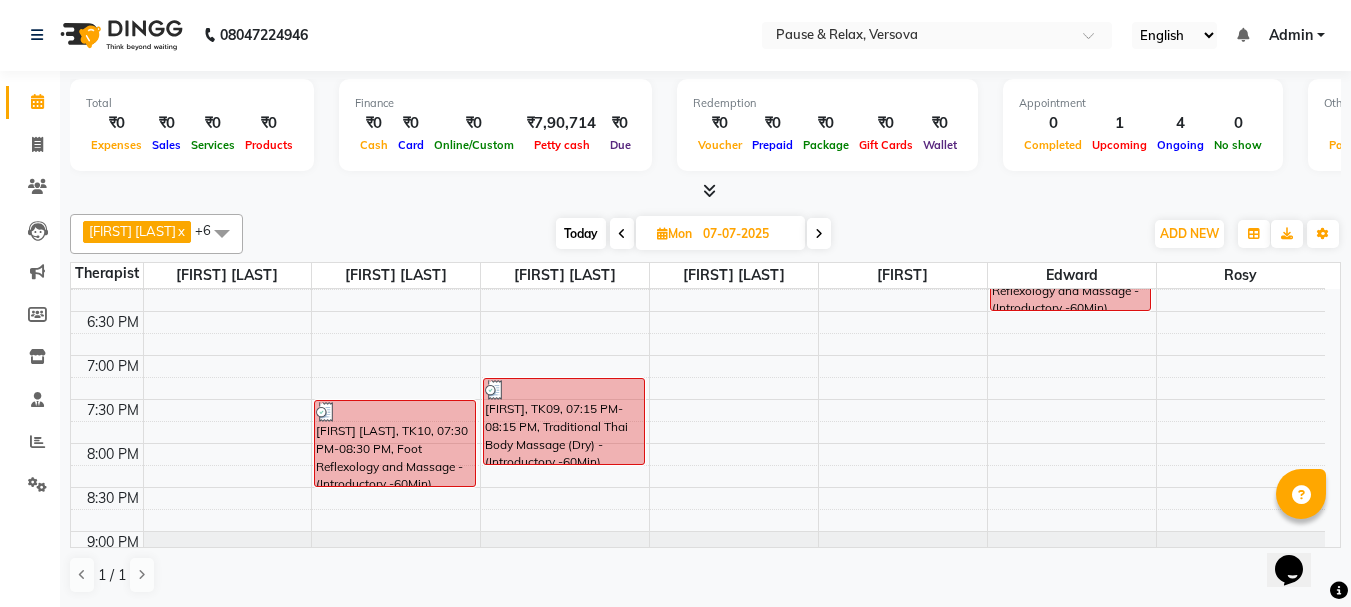 click at bounding box center (819, 234) 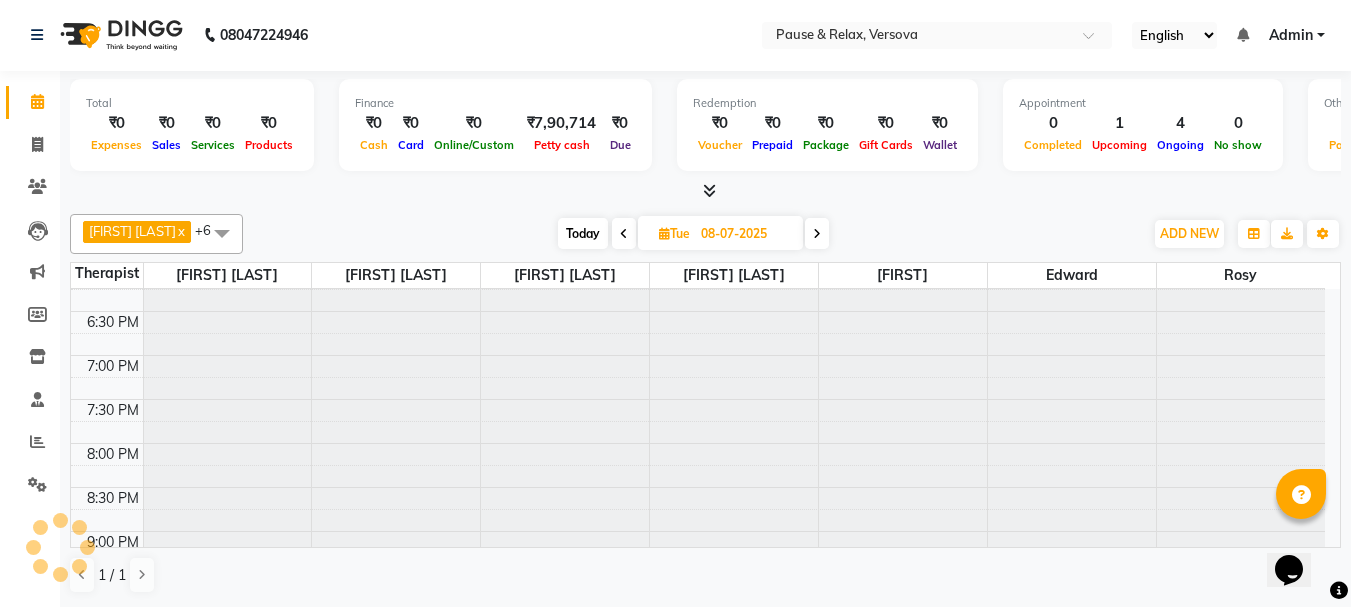 scroll, scrollTop: 441, scrollLeft: 0, axis: vertical 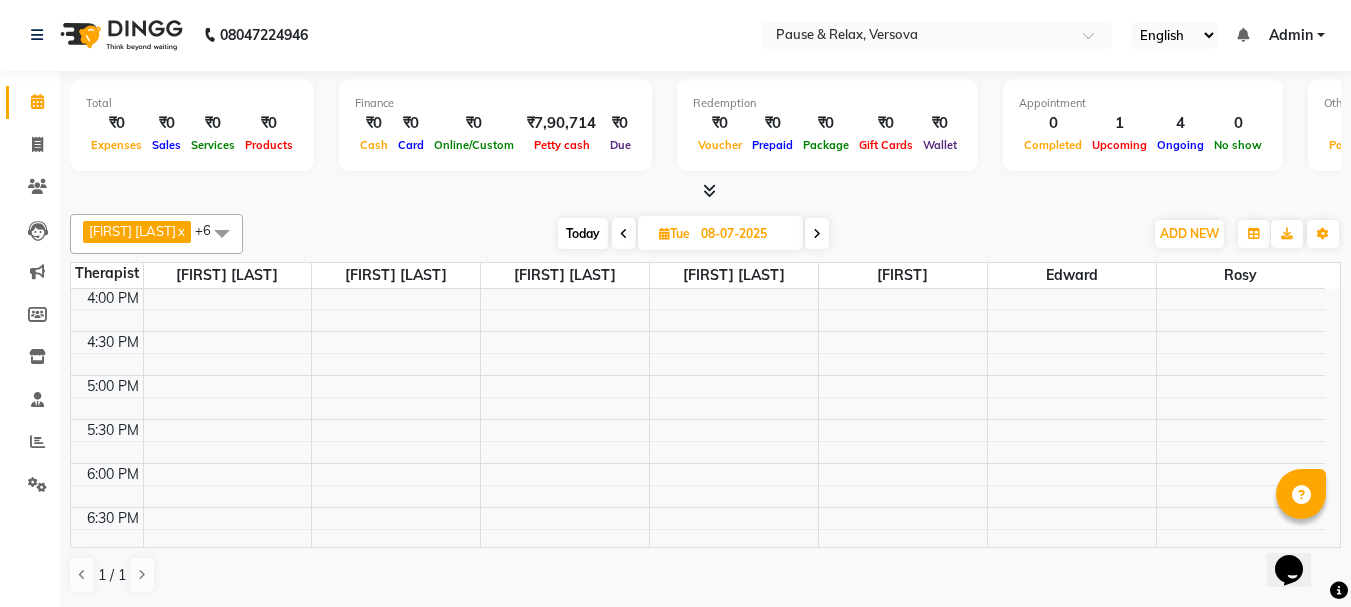 click at bounding box center (817, 234) 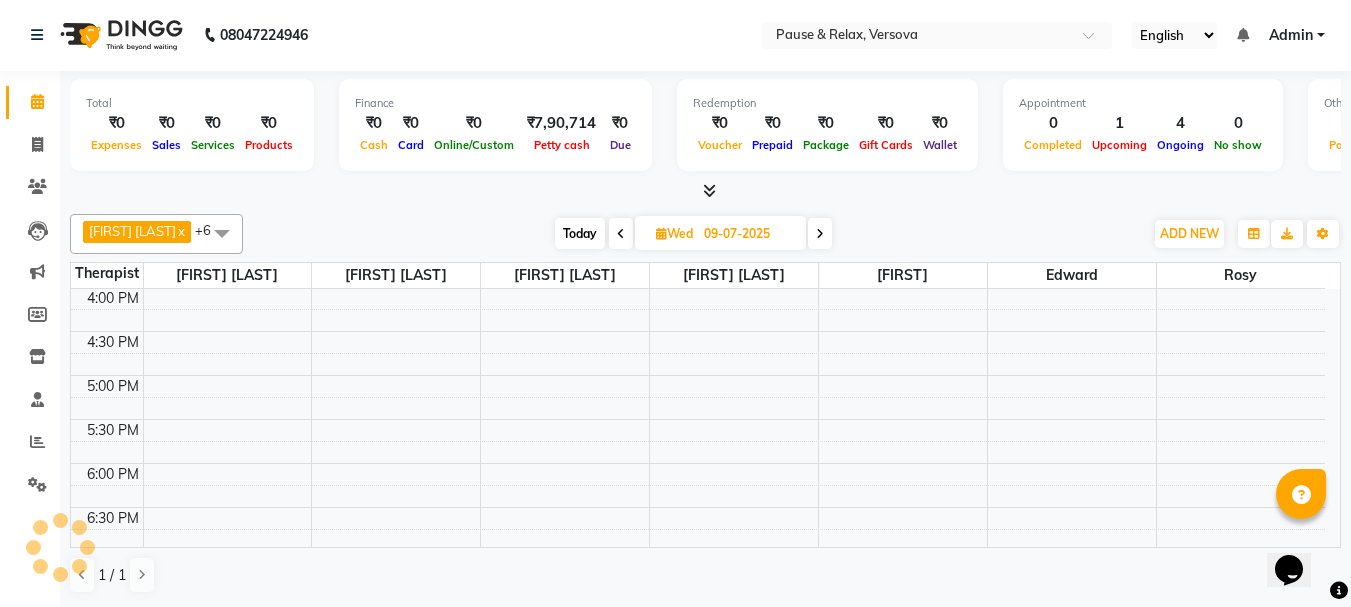 scroll, scrollTop: 441, scrollLeft: 0, axis: vertical 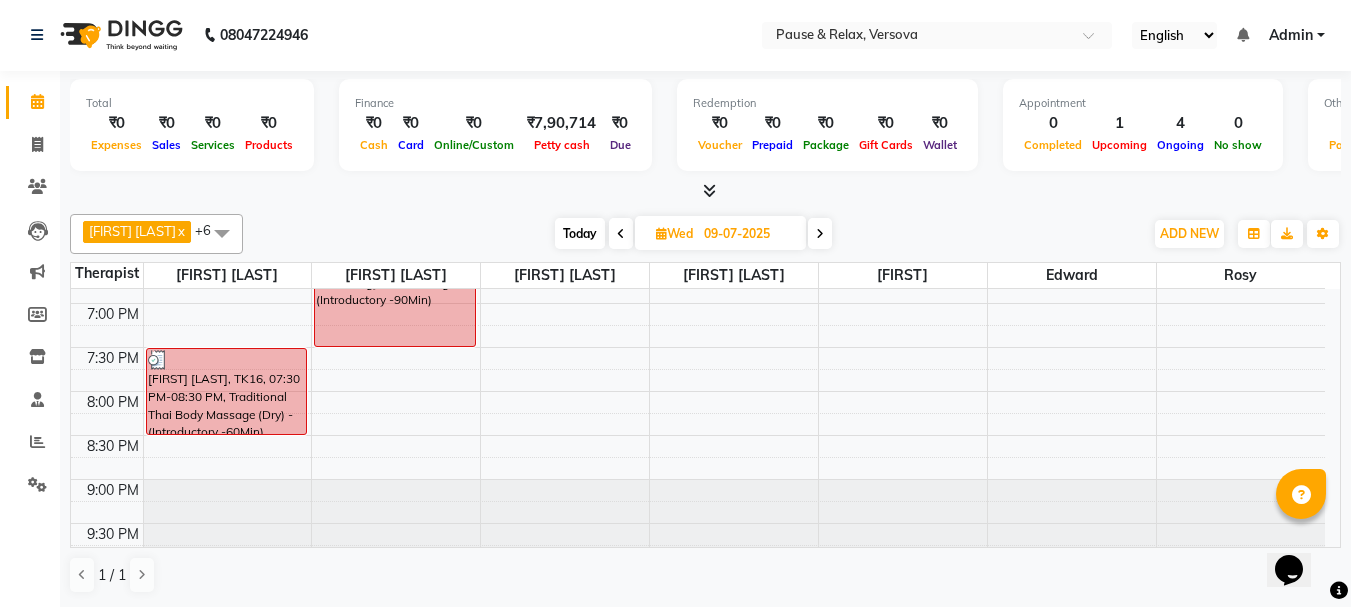click at bounding box center [820, 234] 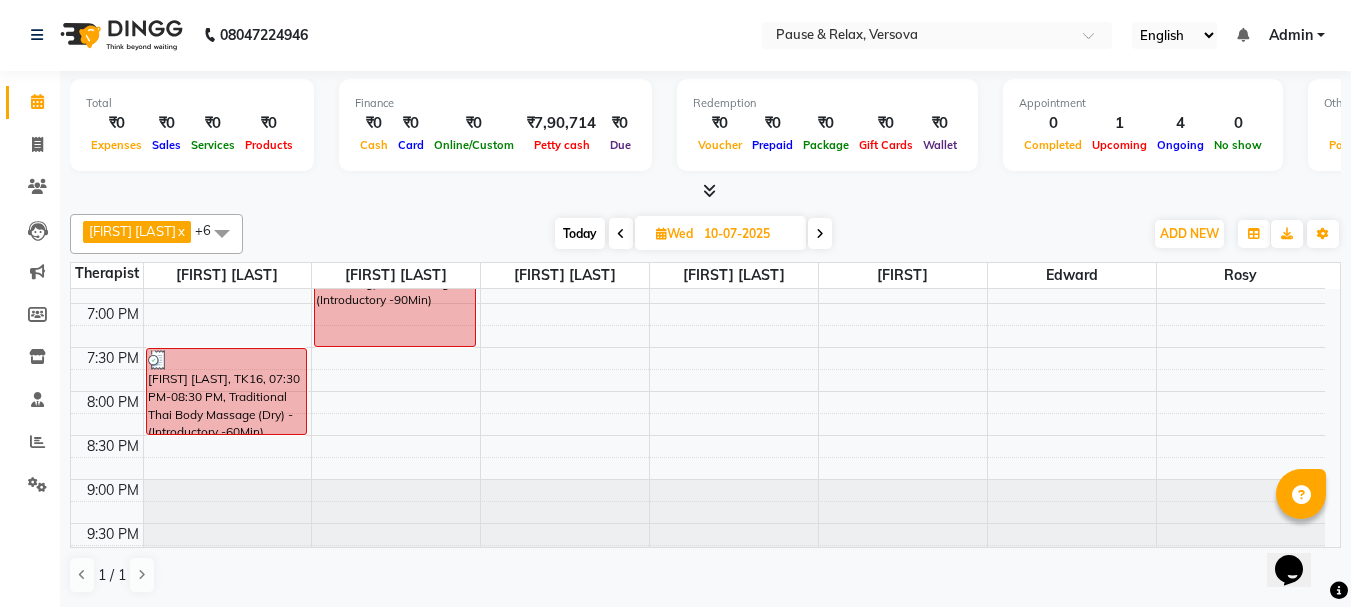 scroll, scrollTop: 441, scrollLeft: 0, axis: vertical 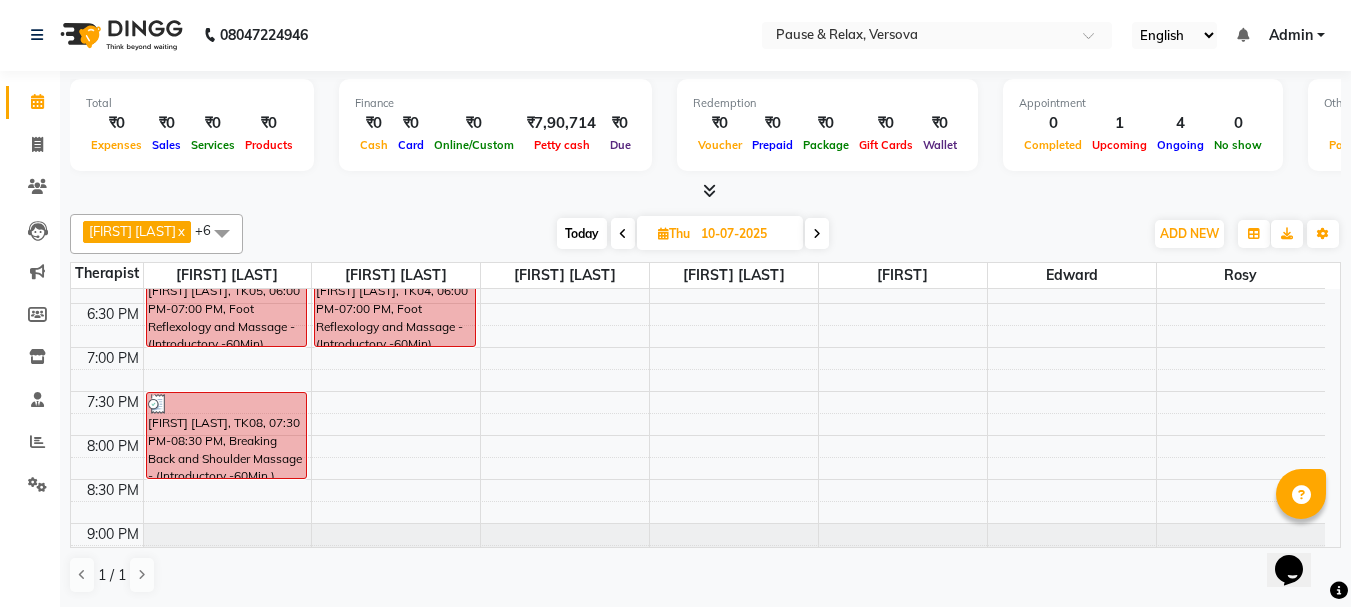 click at bounding box center (817, 234) 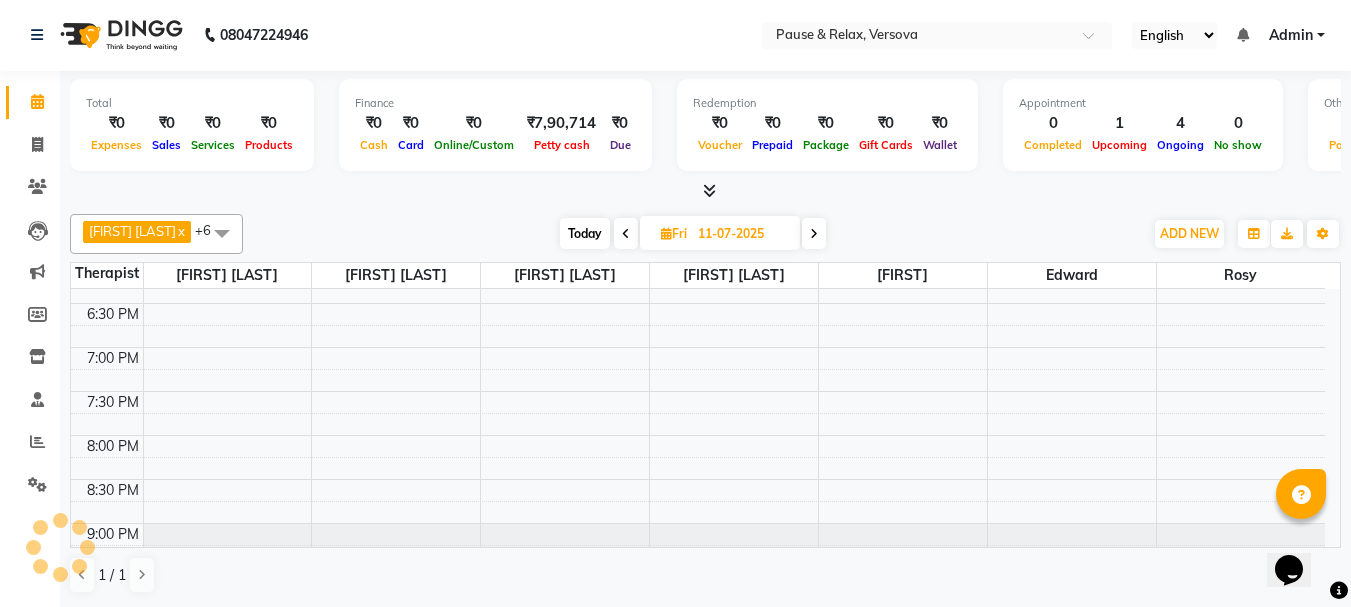 scroll, scrollTop: 441, scrollLeft: 0, axis: vertical 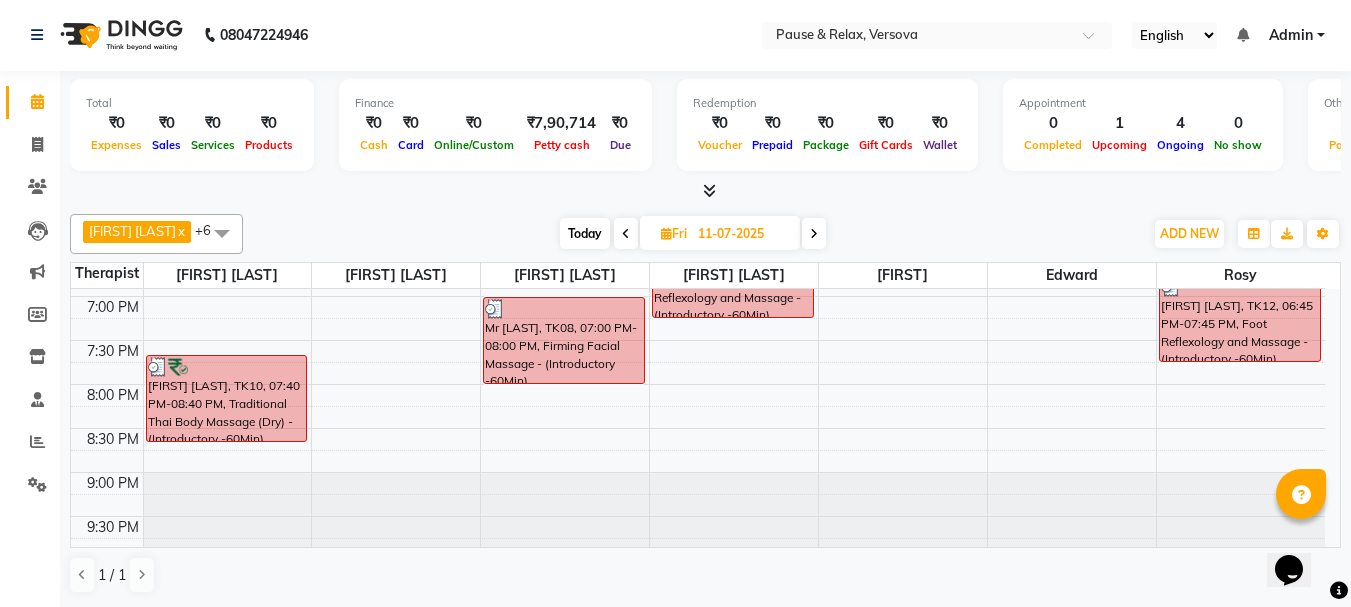 click at bounding box center (814, 234) 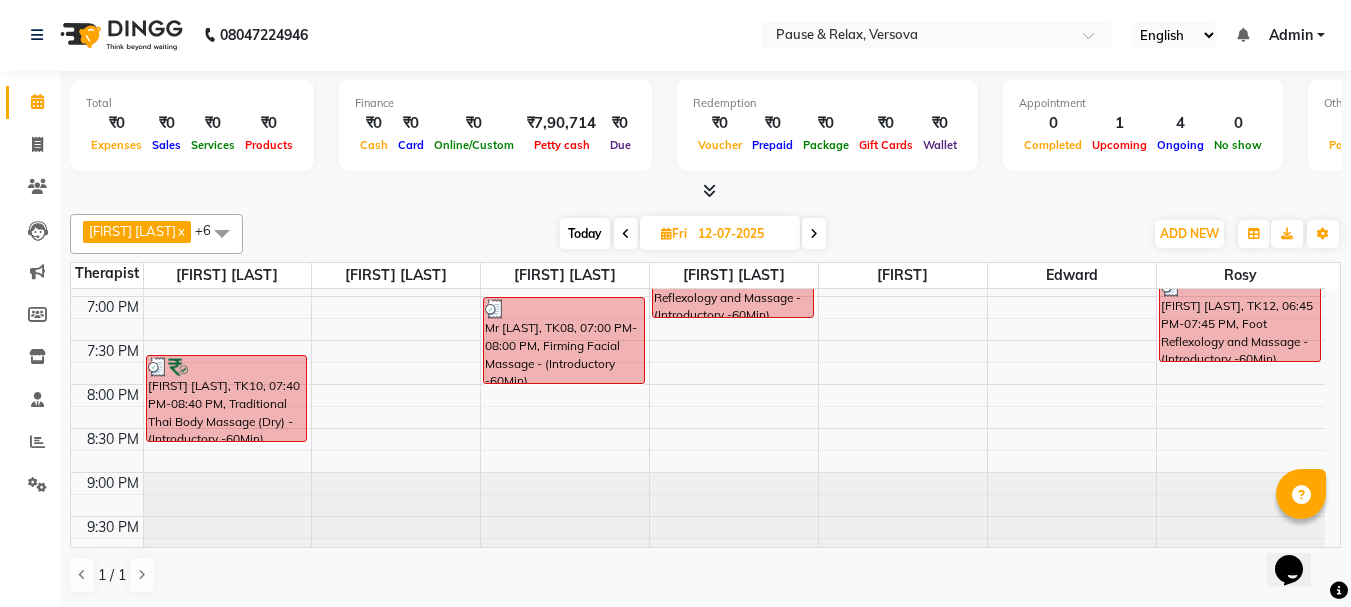 scroll, scrollTop: 441, scrollLeft: 0, axis: vertical 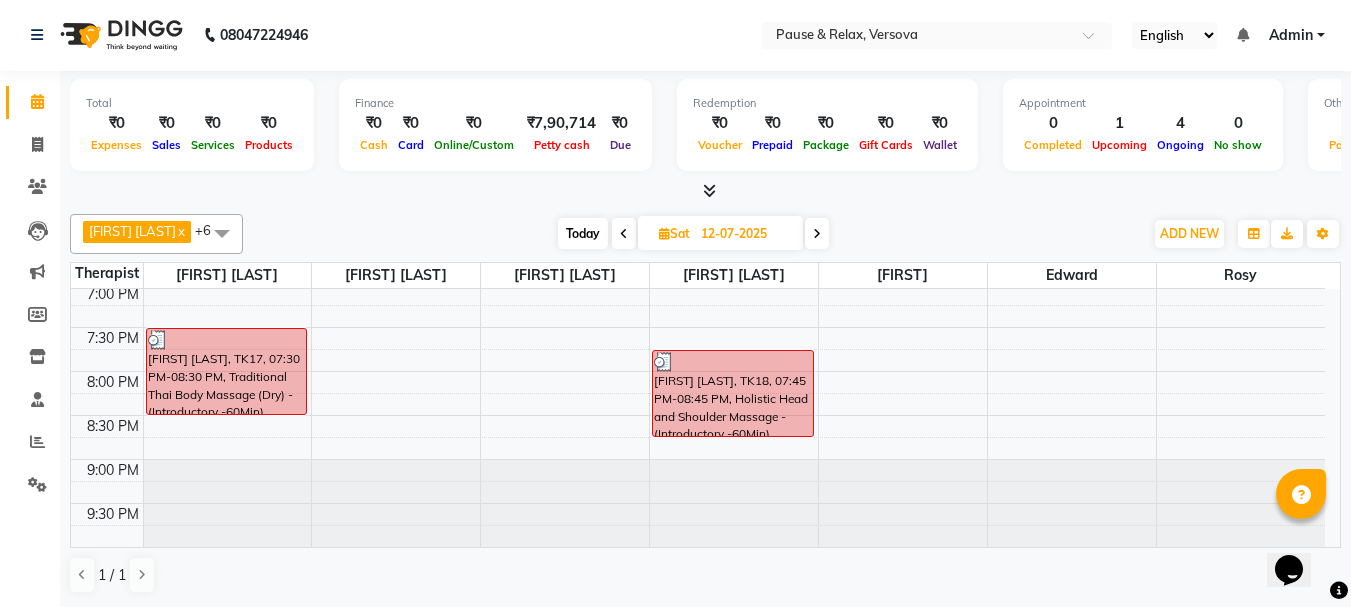click at bounding box center (817, 233) 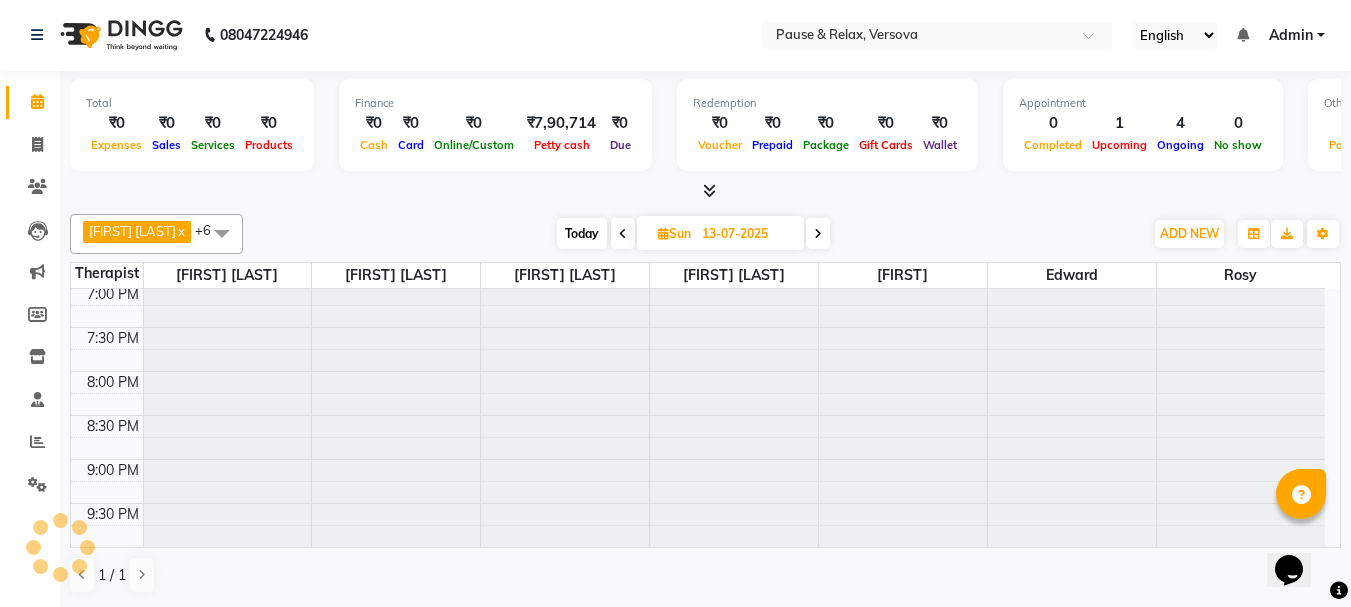 scroll, scrollTop: 441, scrollLeft: 0, axis: vertical 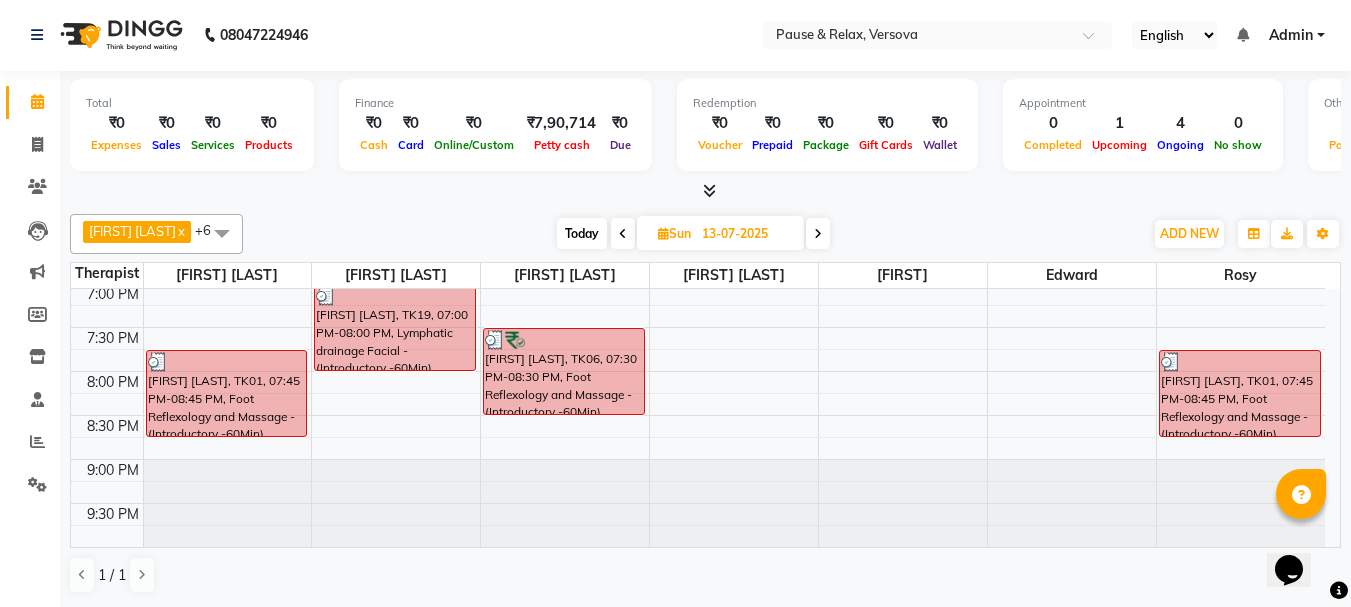 click at bounding box center [818, 234] 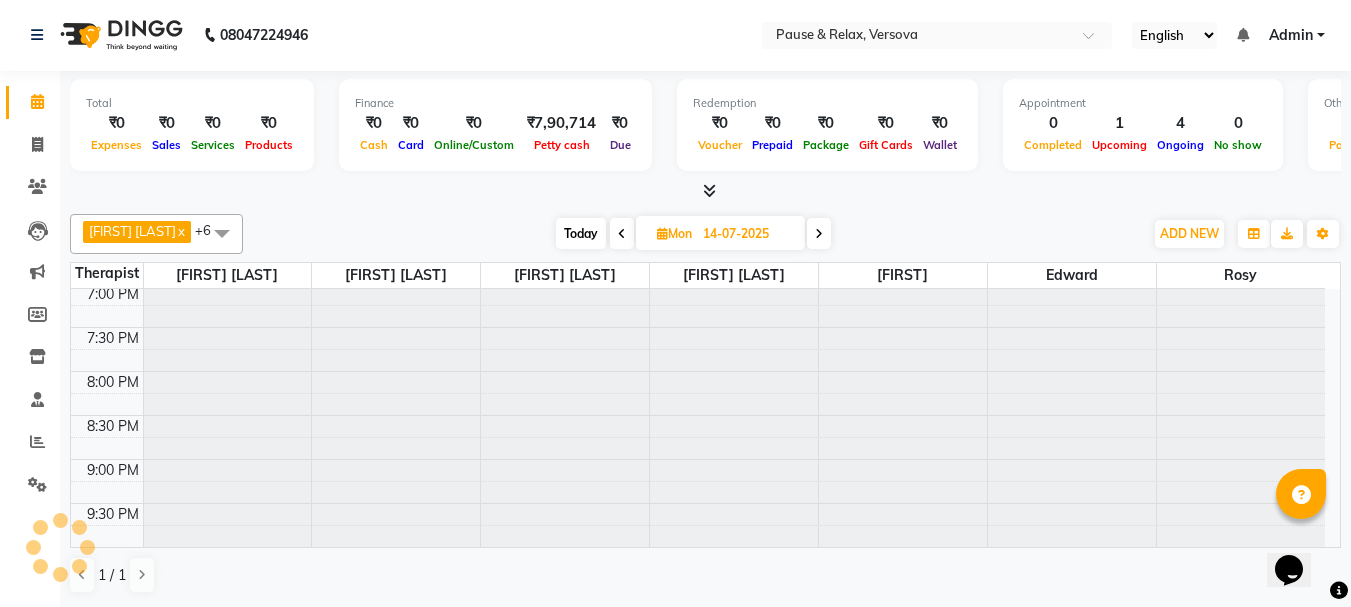 scroll, scrollTop: 441, scrollLeft: 0, axis: vertical 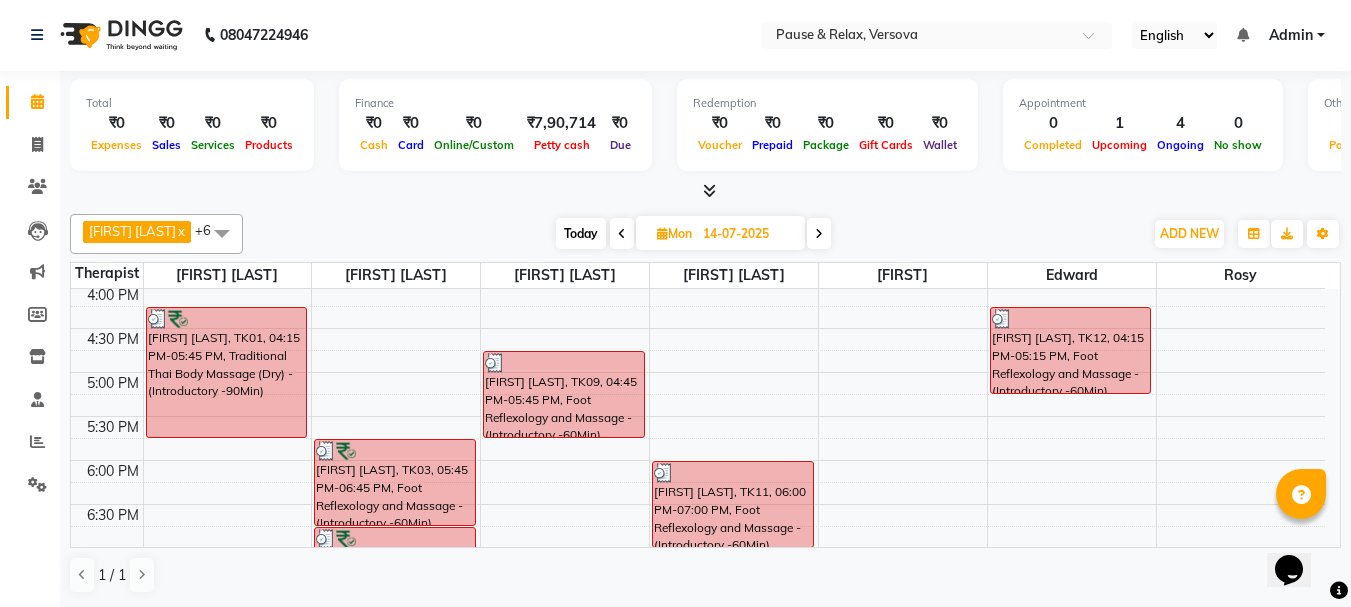 click at bounding box center (819, 234) 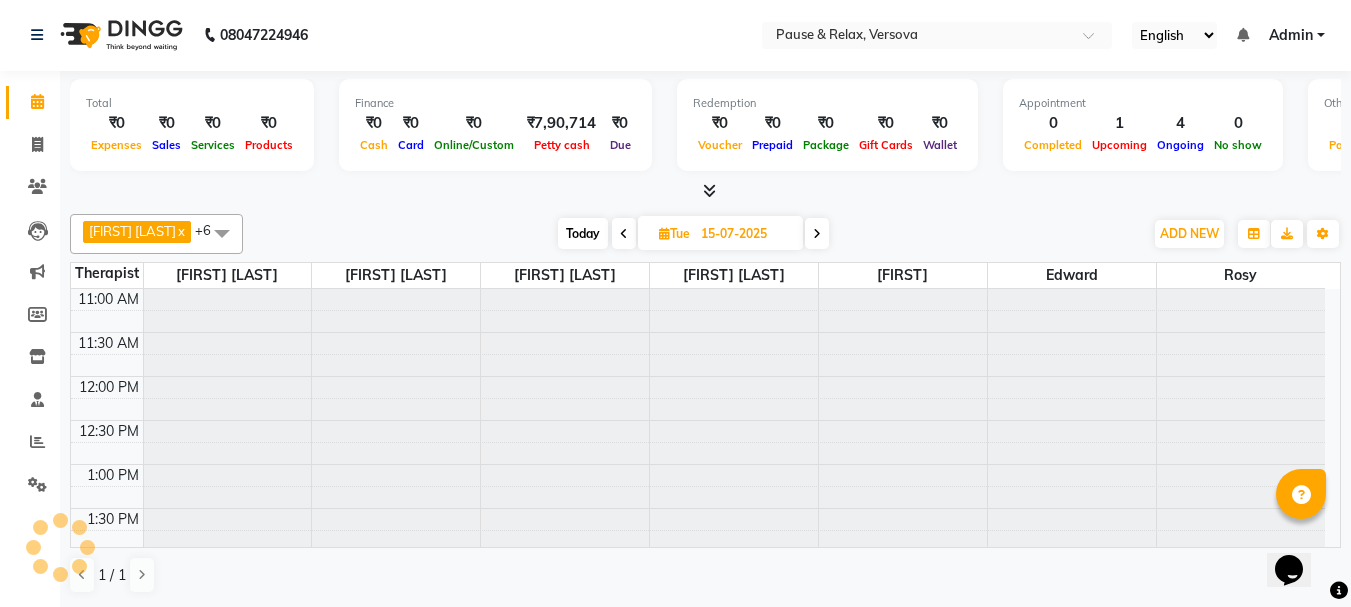 scroll, scrollTop: 441, scrollLeft: 0, axis: vertical 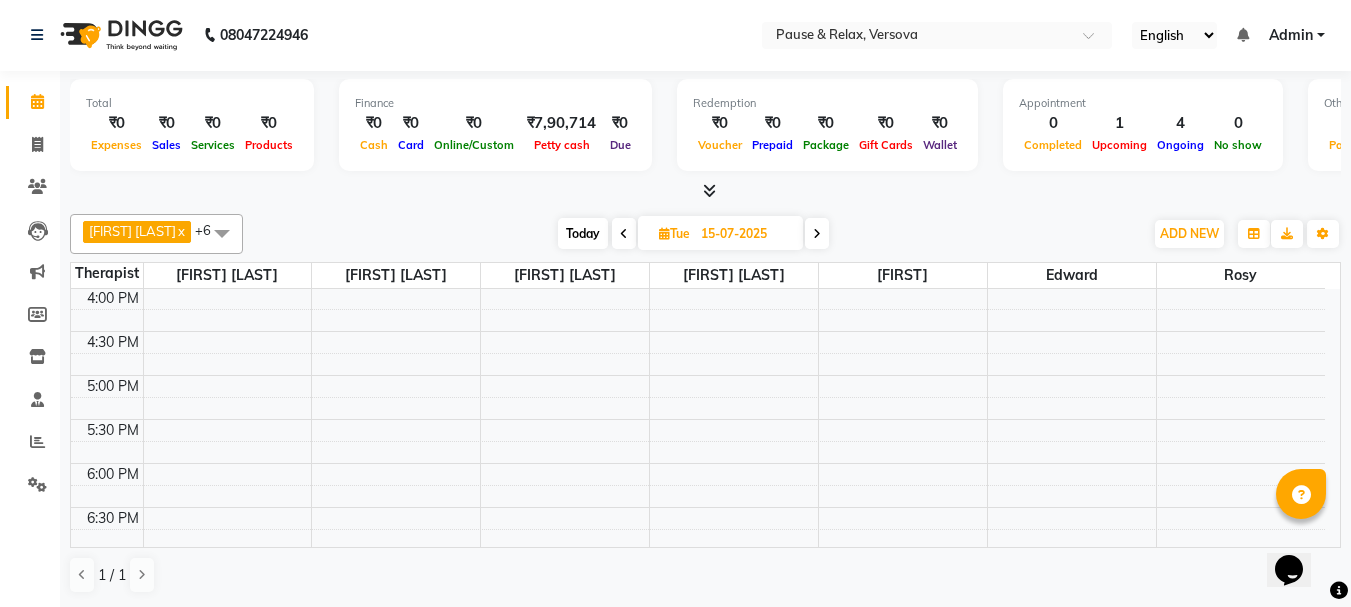 click at bounding box center (817, 234) 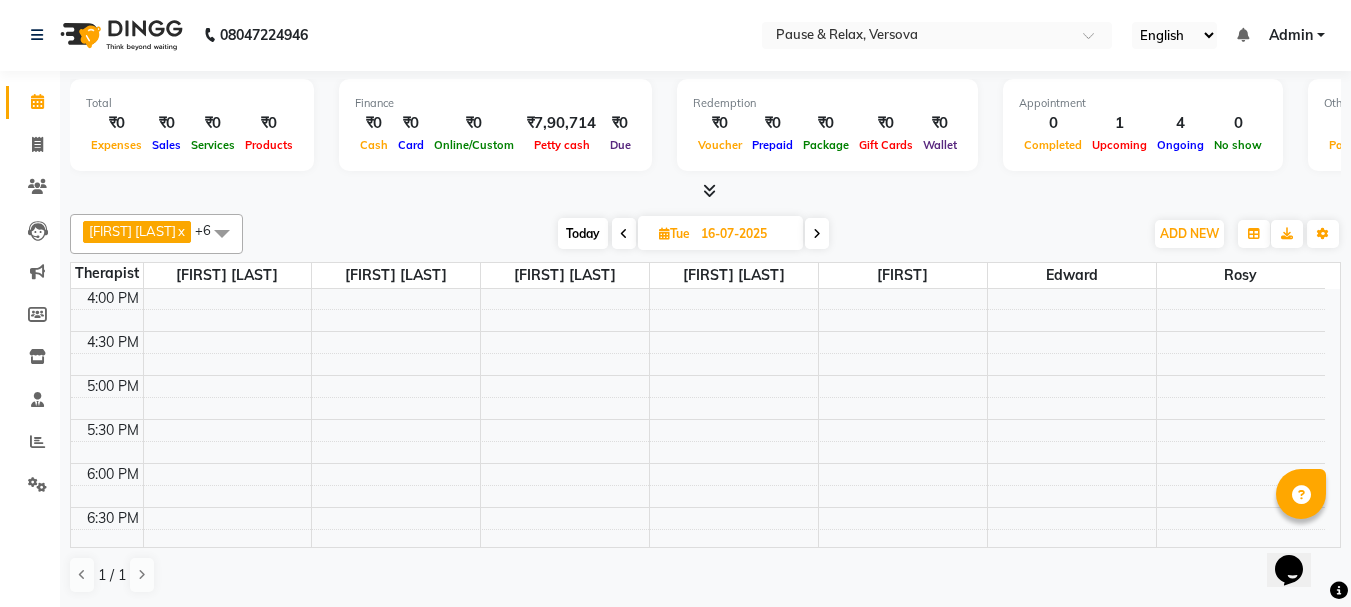 scroll, scrollTop: 441, scrollLeft: 0, axis: vertical 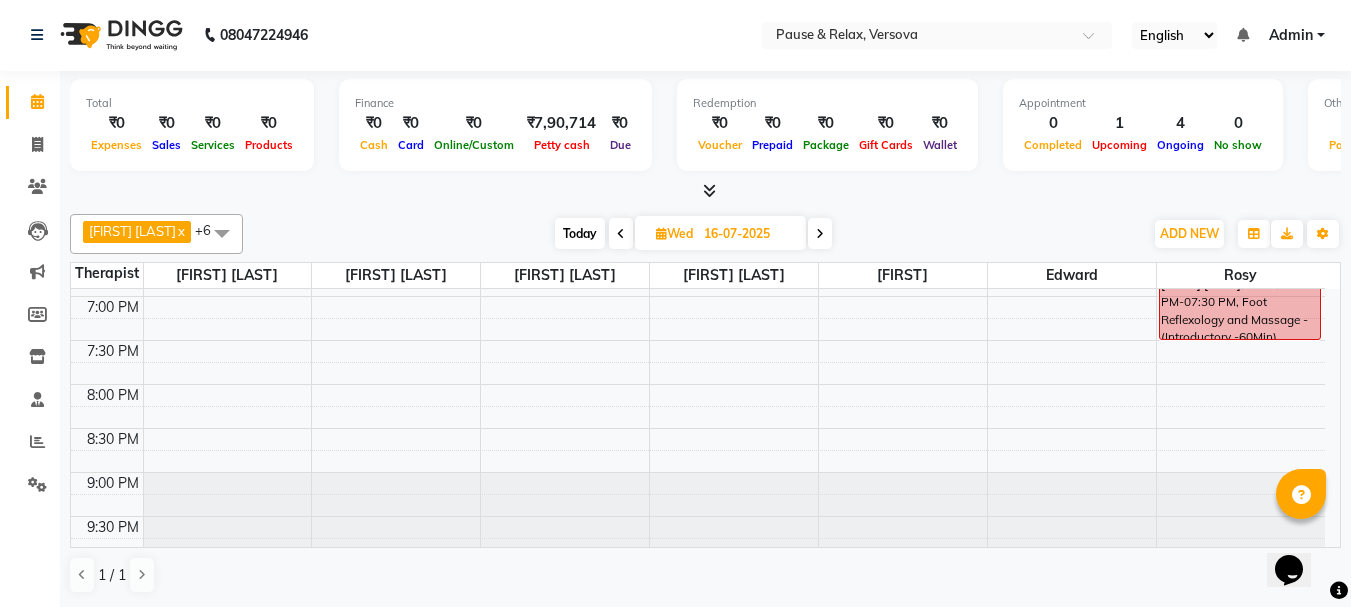 click at bounding box center (820, 234) 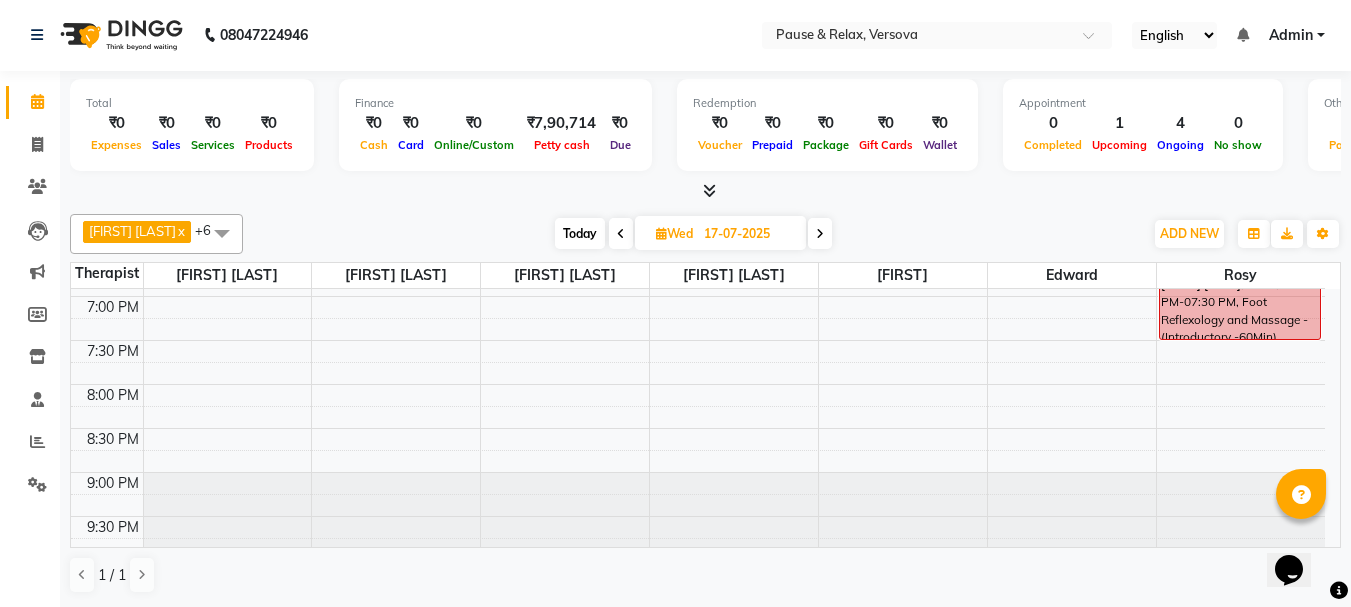 scroll, scrollTop: 441, scrollLeft: 0, axis: vertical 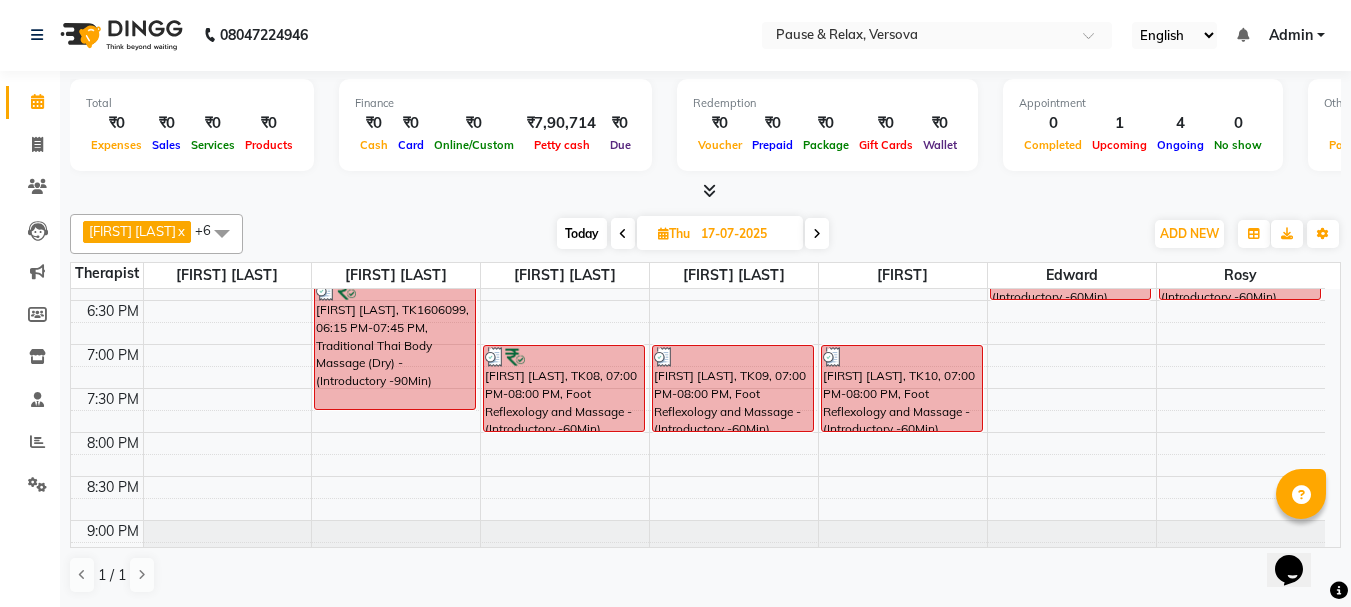 click at bounding box center [817, 234] 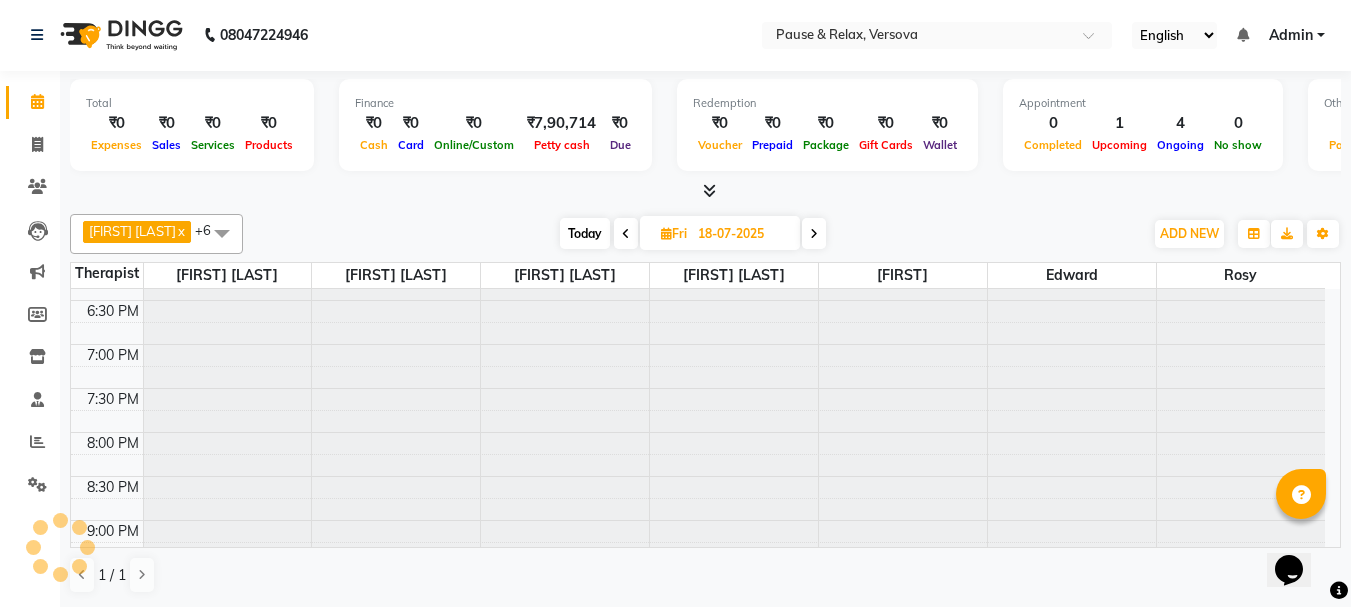 scroll, scrollTop: 441, scrollLeft: 0, axis: vertical 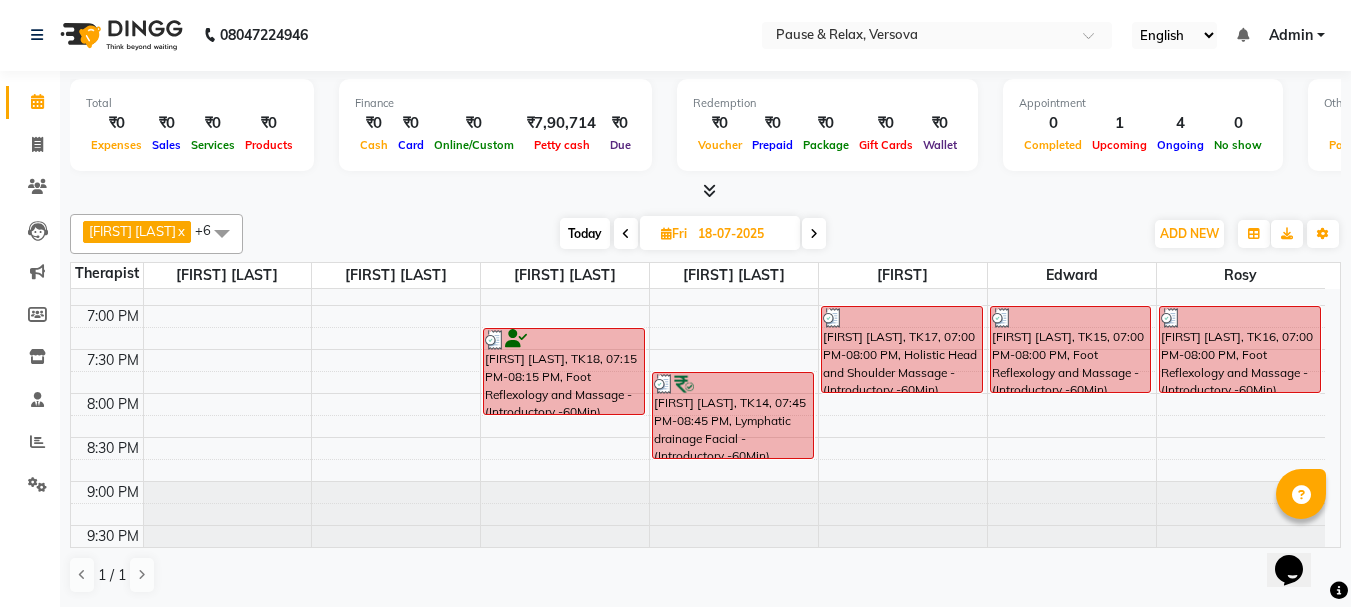 click at bounding box center (814, 234) 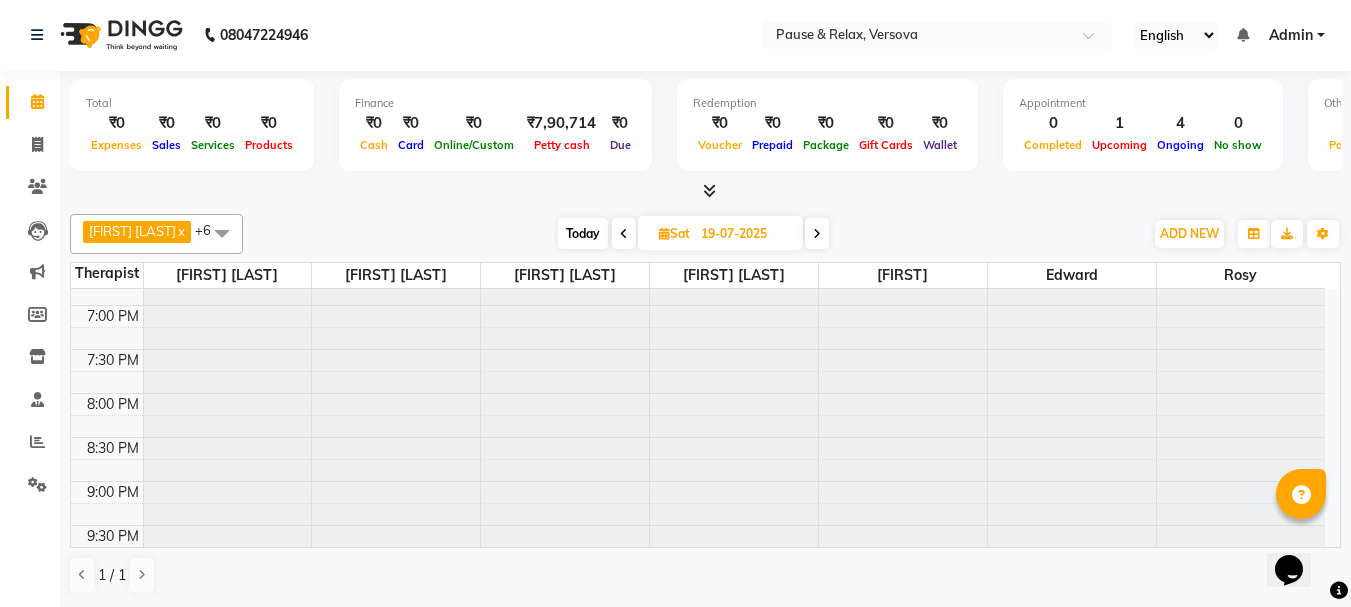 scroll, scrollTop: 441, scrollLeft: 0, axis: vertical 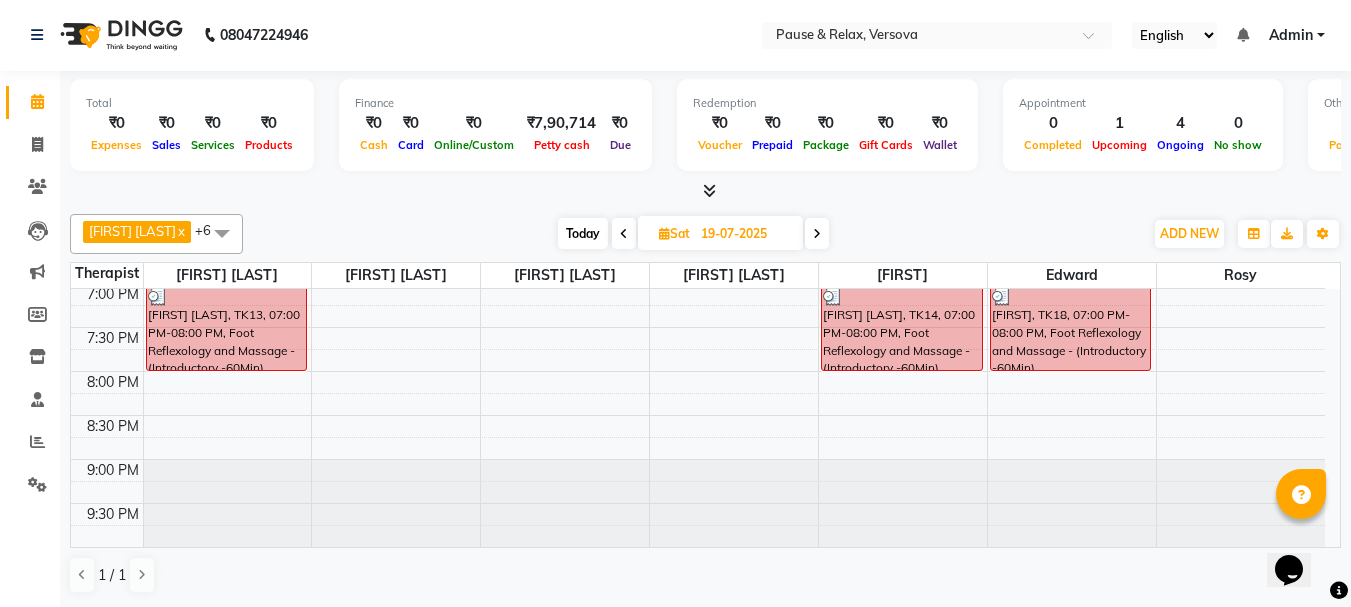 click at bounding box center (817, 234) 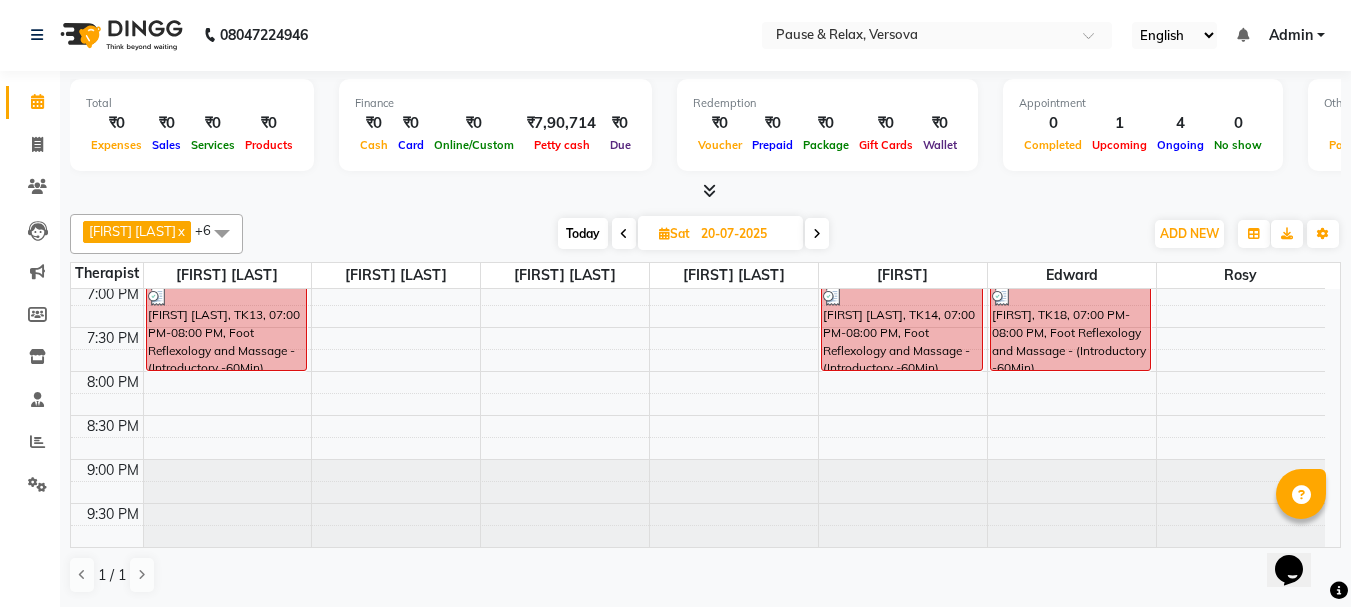 scroll, scrollTop: 441, scrollLeft: 0, axis: vertical 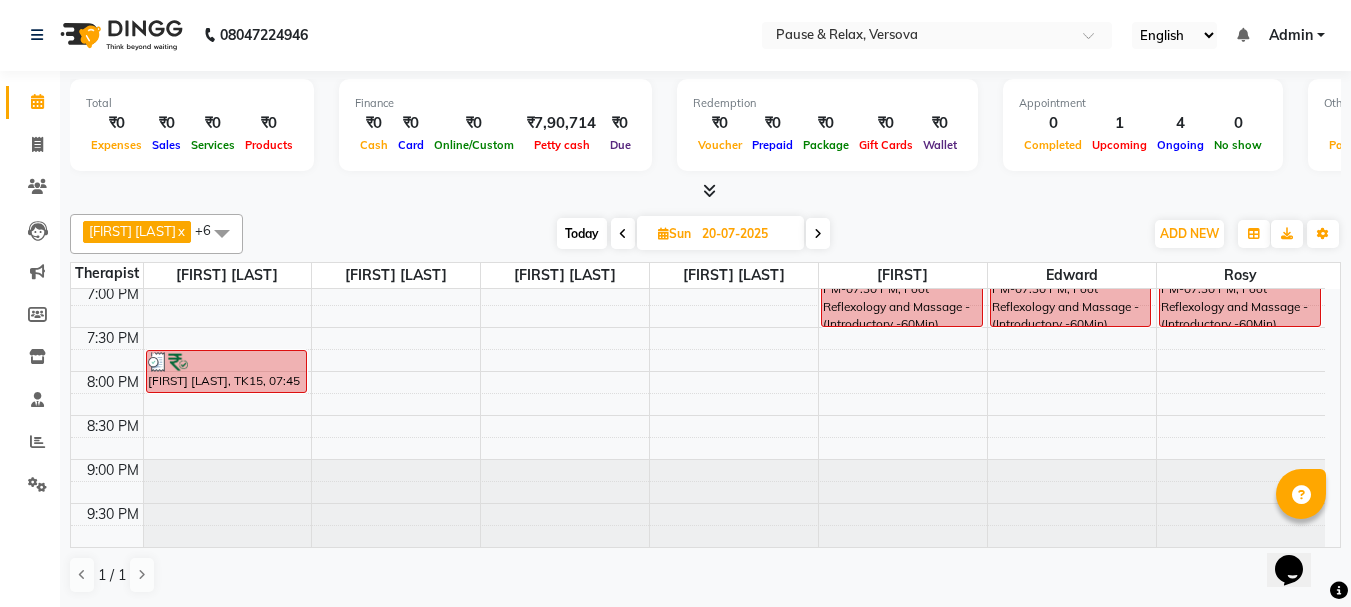 click at bounding box center (818, 234) 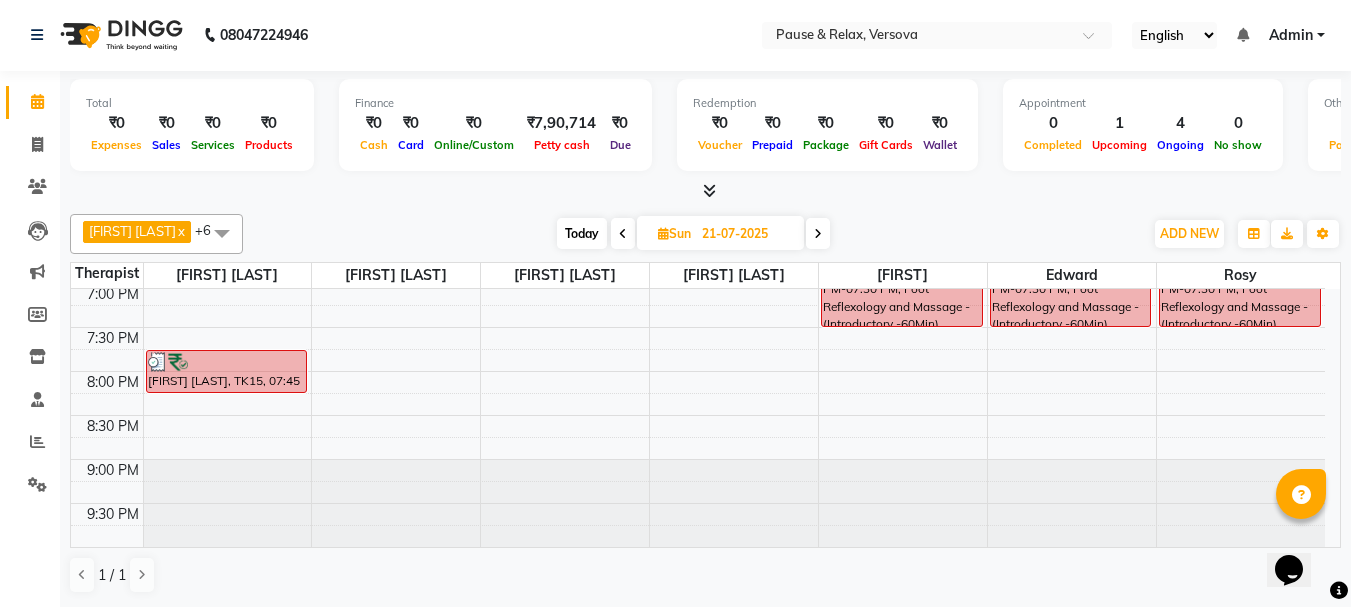 scroll, scrollTop: 441, scrollLeft: 0, axis: vertical 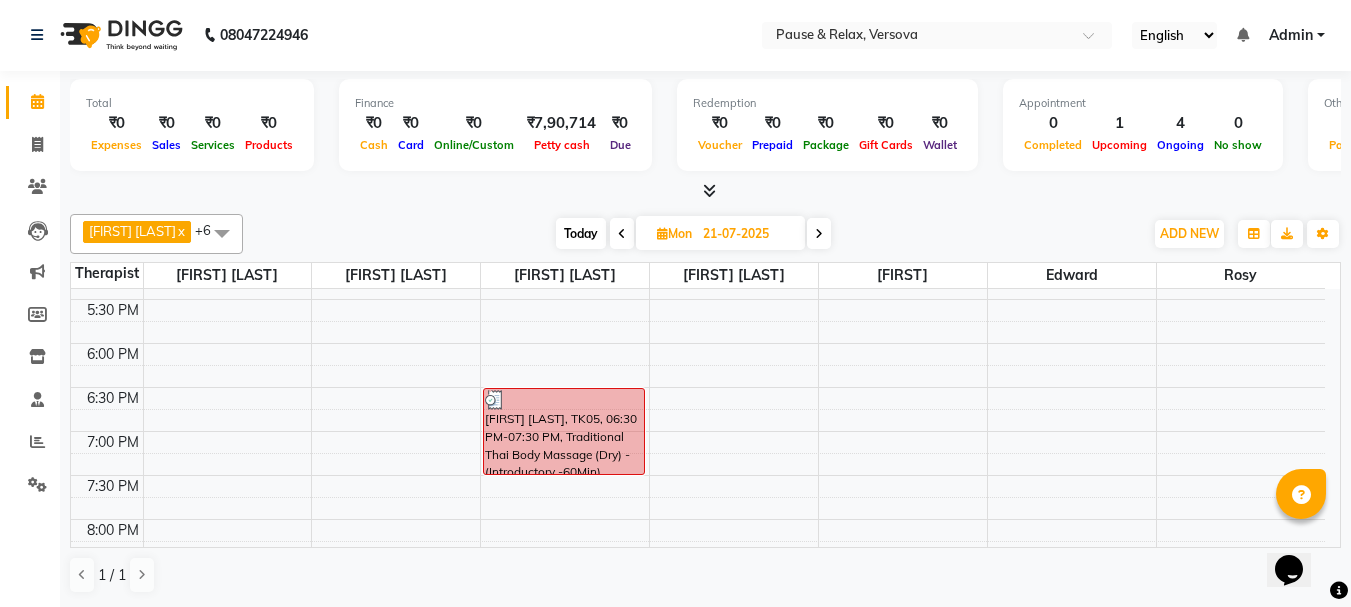 click at bounding box center [819, 234] 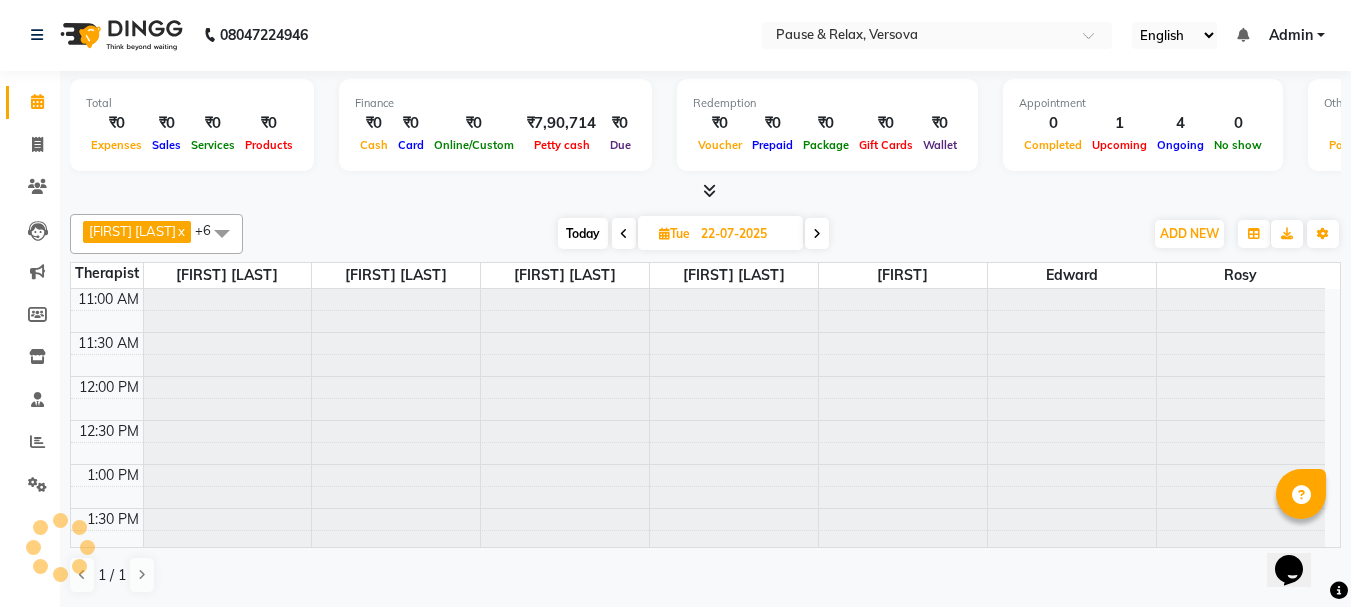 scroll, scrollTop: 441, scrollLeft: 0, axis: vertical 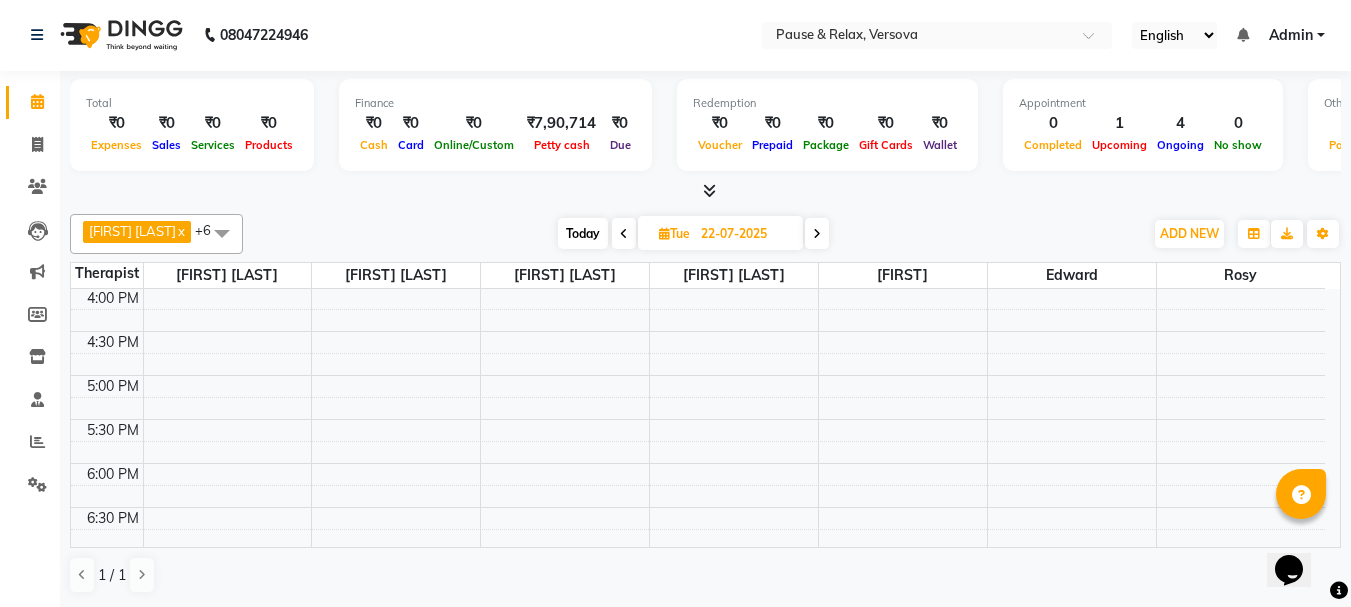 drag, startPoint x: 815, startPoint y: 235, endPoint x: 817, endPoint y: 250, distance: 15.132746 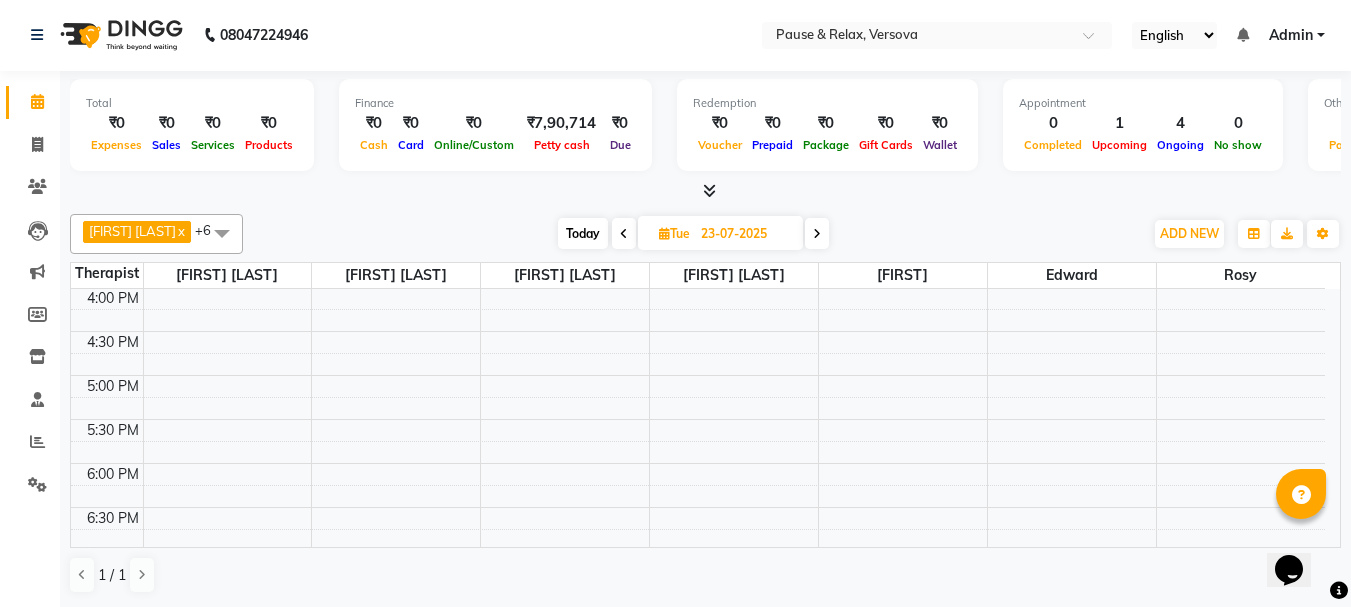 scroll, scrollTop: 441, scrollLeft: 0, axis: vertical 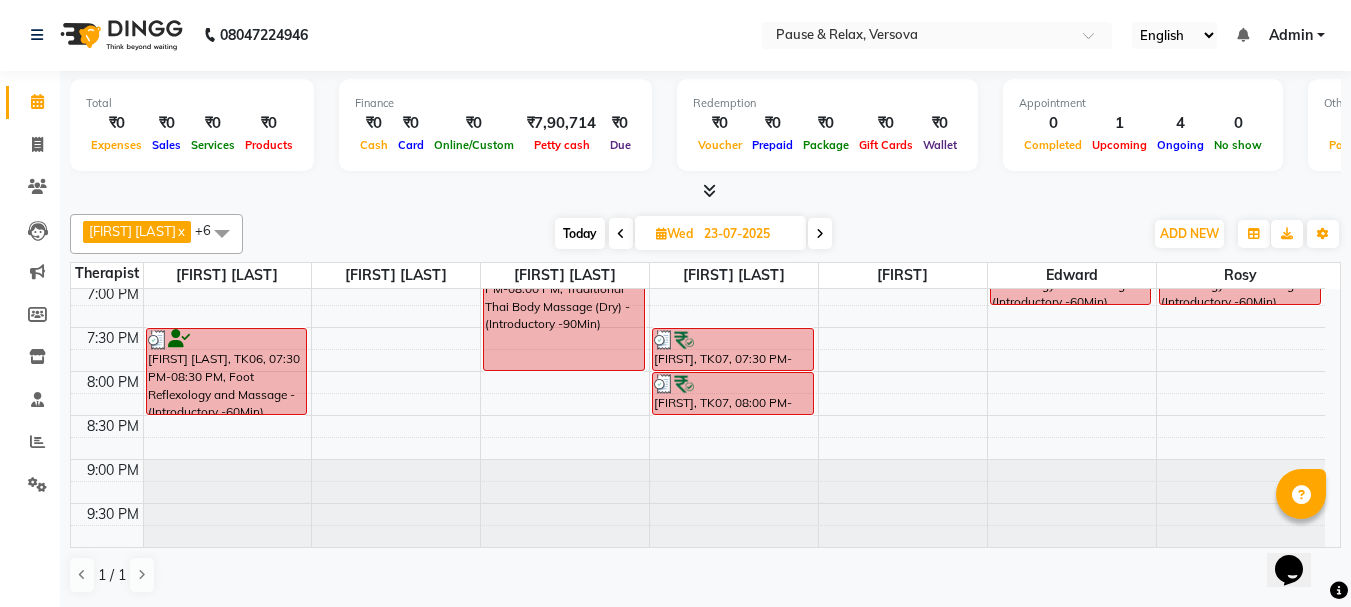 click at bounding box center [820, 234] 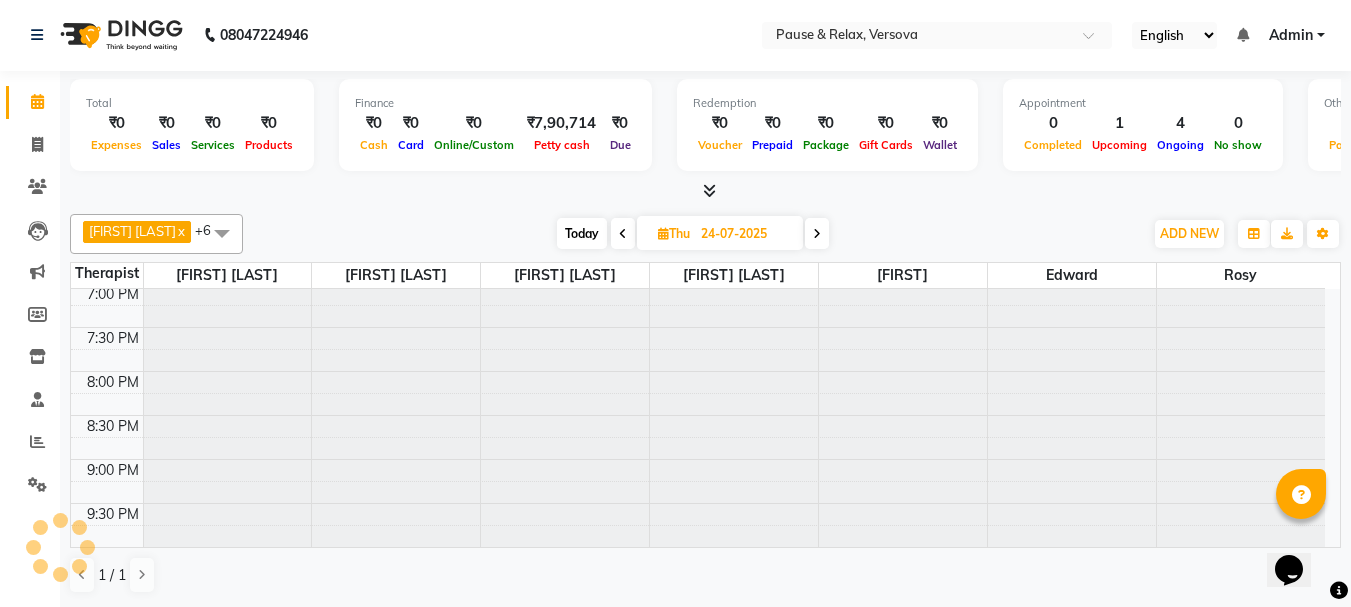 scroll, scrollTop: 441, scrollLeft: 0, axis: vertical 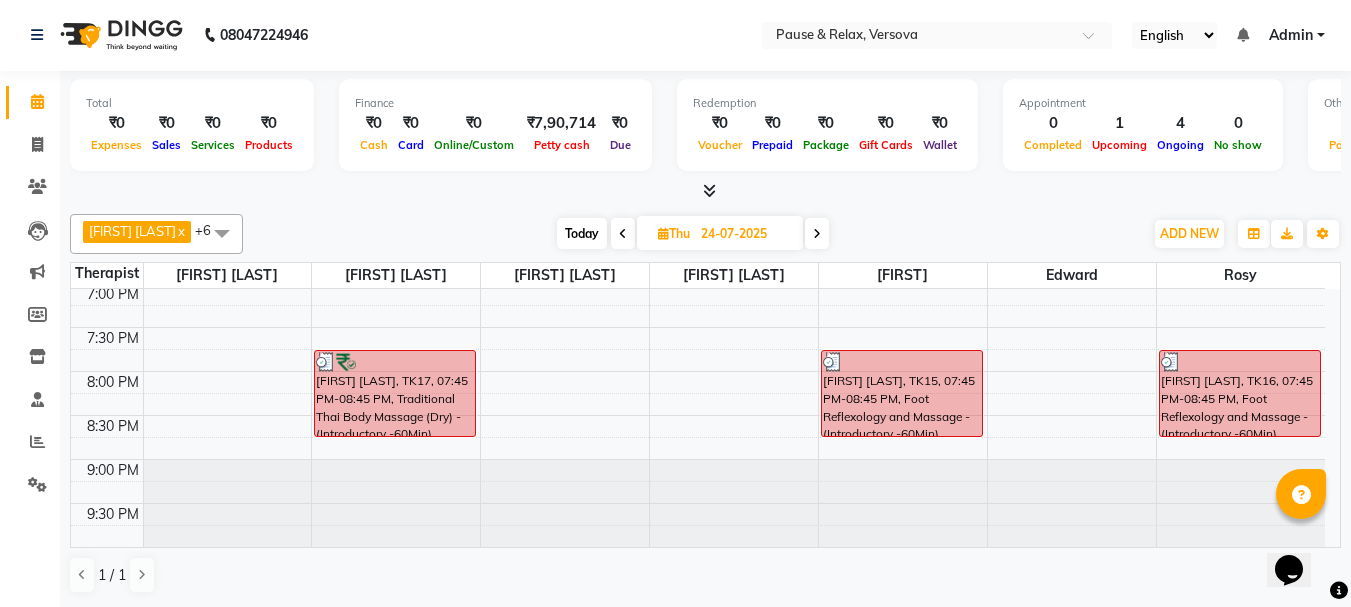 click at bounding box center (817, 234) 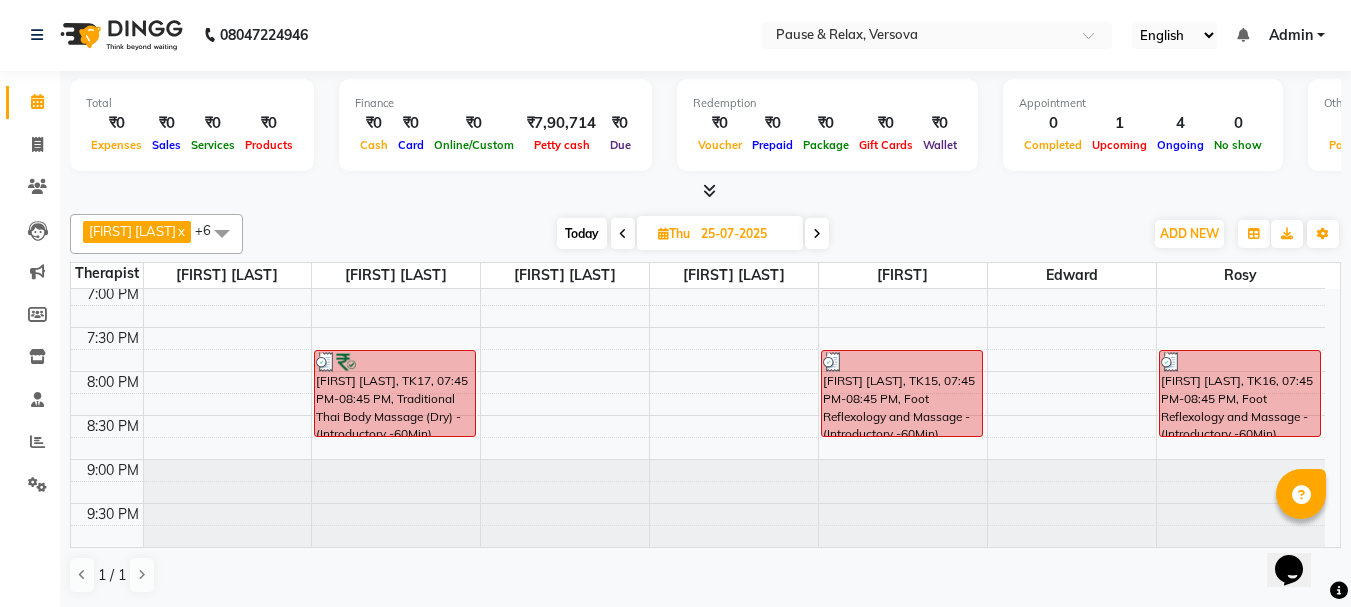 scroll, scrollTop: 441, scrollLeft: 0, axis: vertical 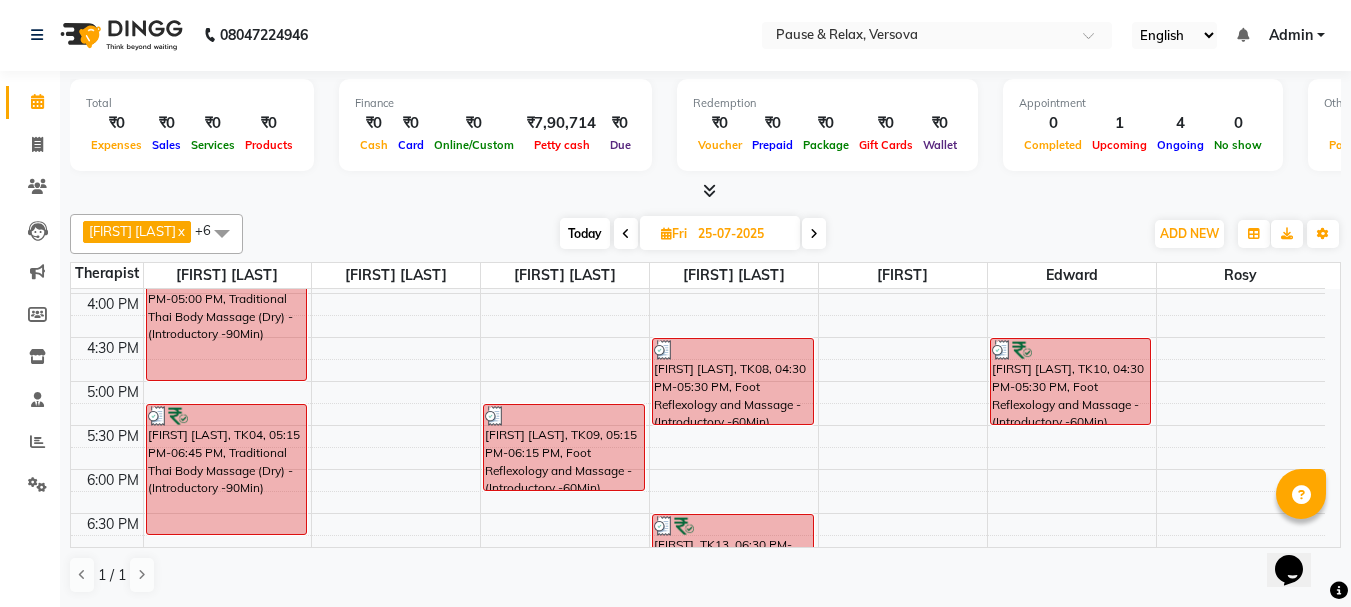 click at bounding box center [814, 234] 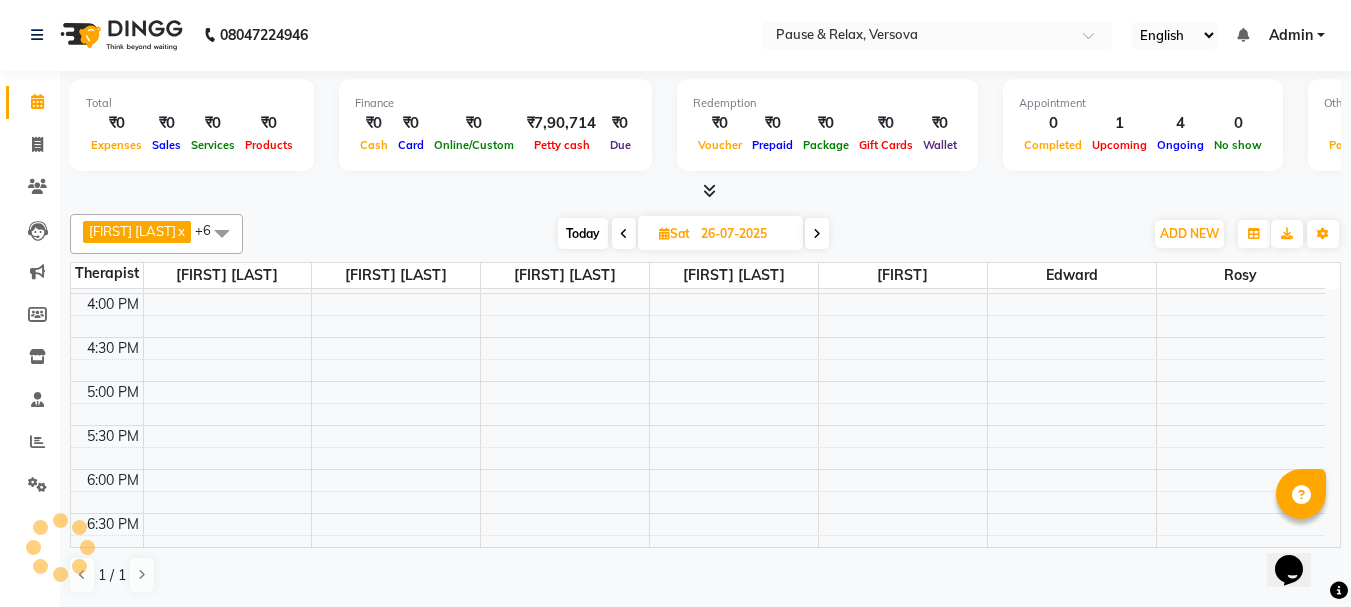 scroll, scrollTop: 441, scrollLeft: 0, axis: vertical 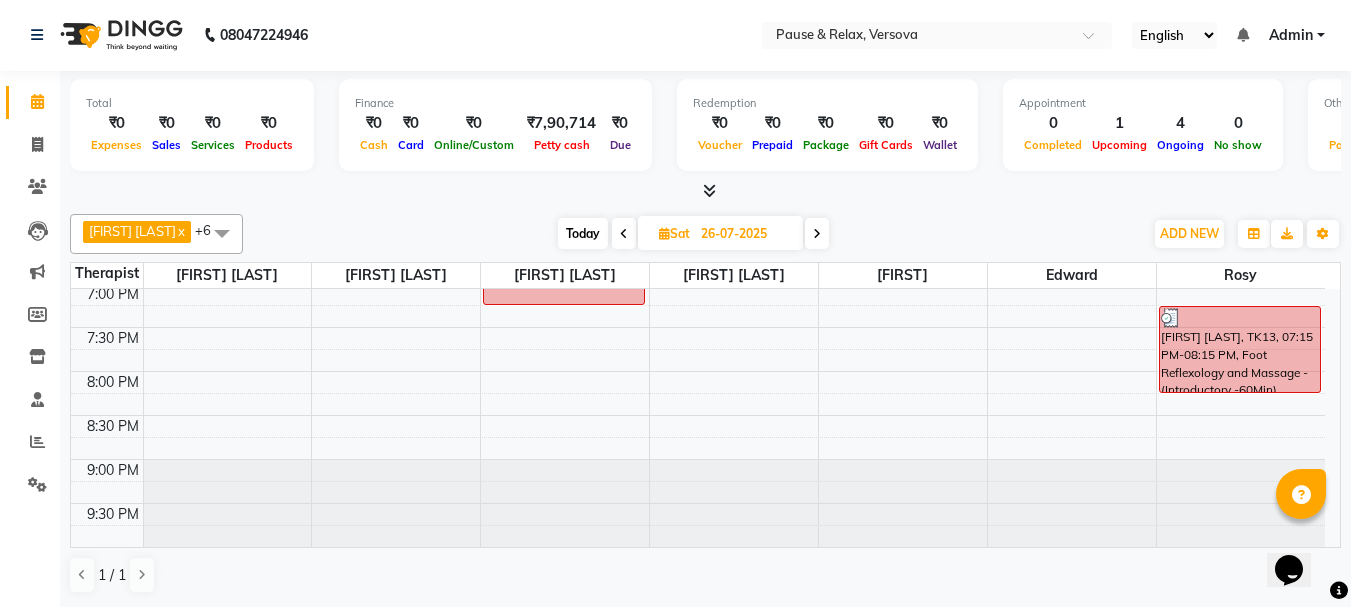 click at bounding box center [817, 234] 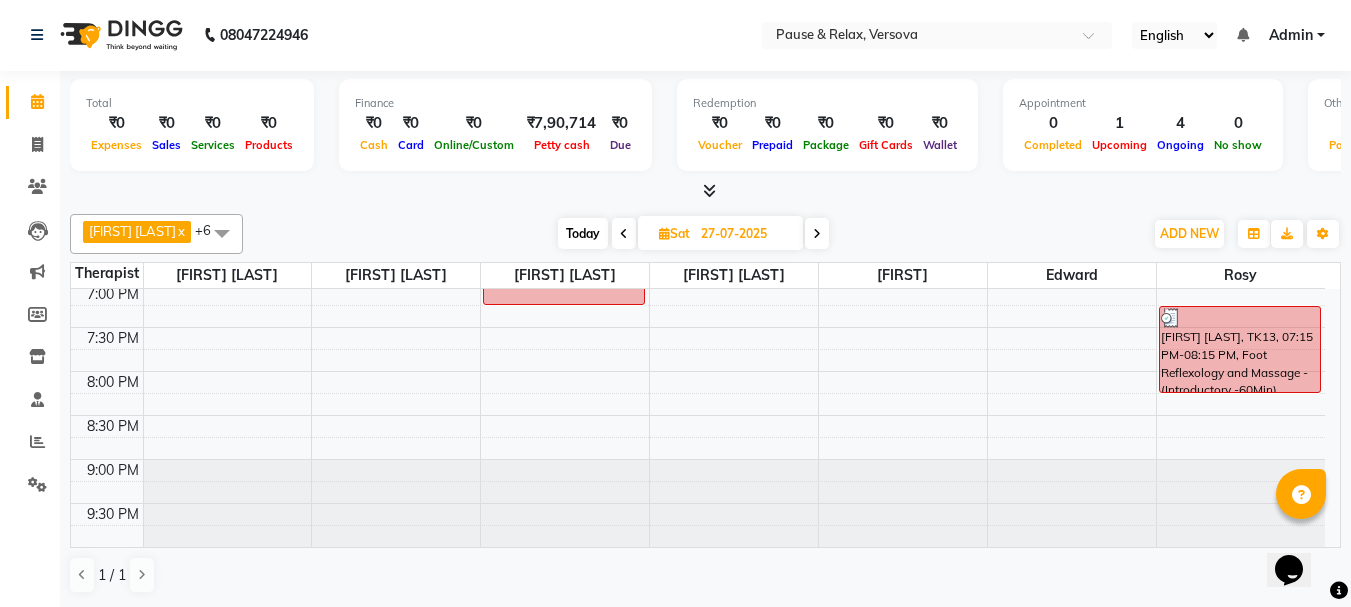 scroll, scrollTop: 441, scrollLeft: 0, axis: vertical 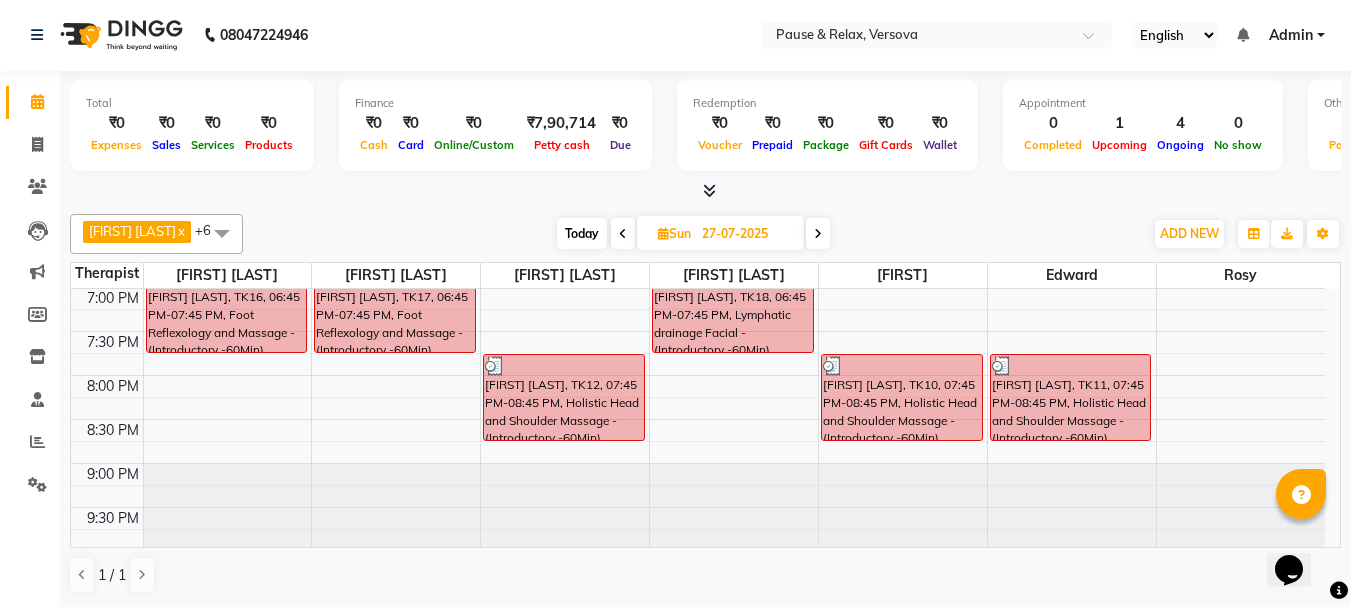 click at bounding box center (818, 234) 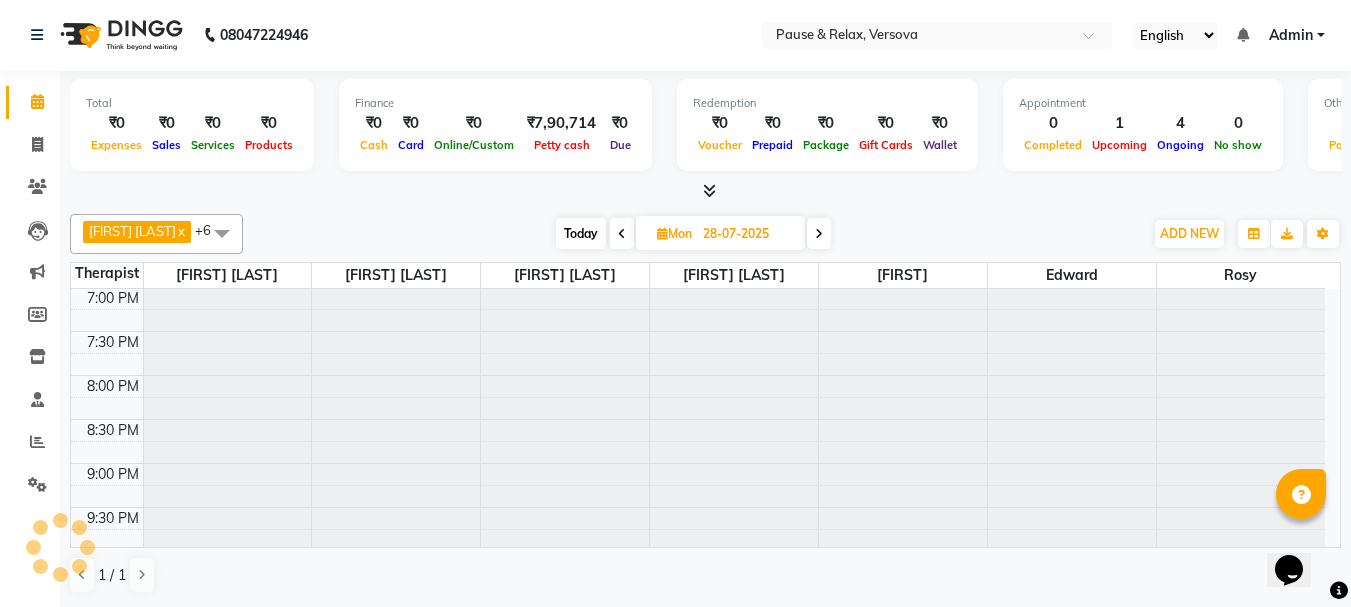 scroll, scrollTop: 441, scrollLeft: 0, axis: vertical 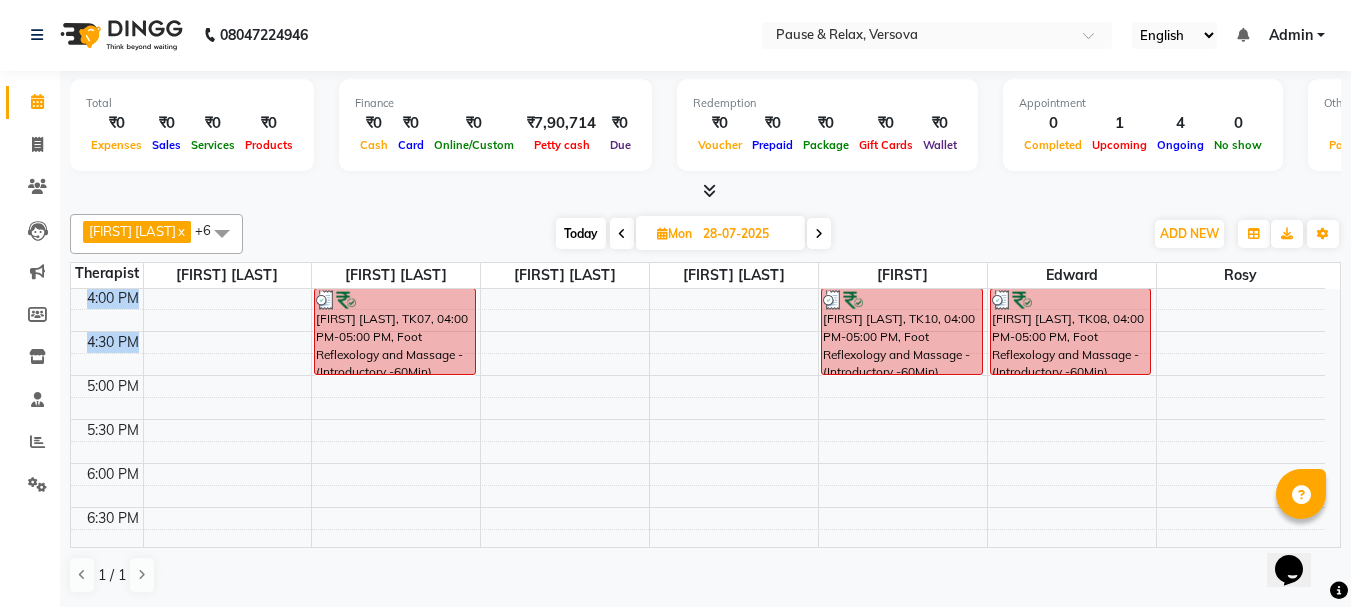 drag, startPoint x: 1340, startPoint y: 425, endPoint x: 1312, endPoint y: 355, distance: 75.39231 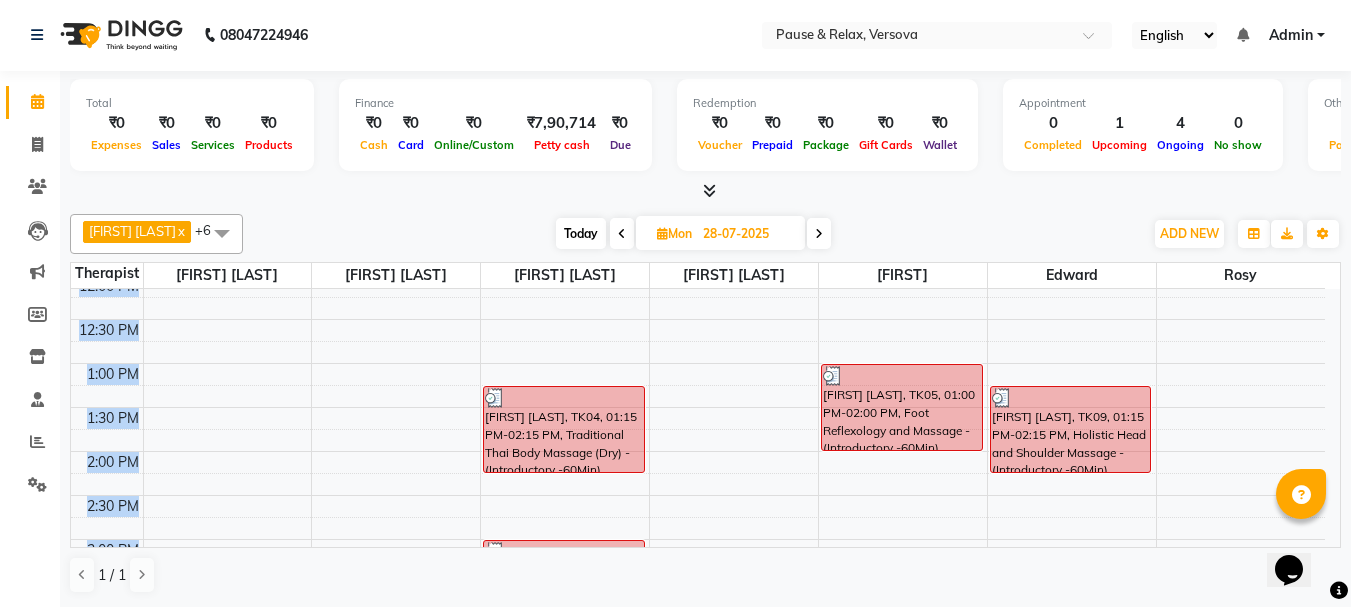 scroll, scrollTop: 0, scrollLeft: 0, axis: both 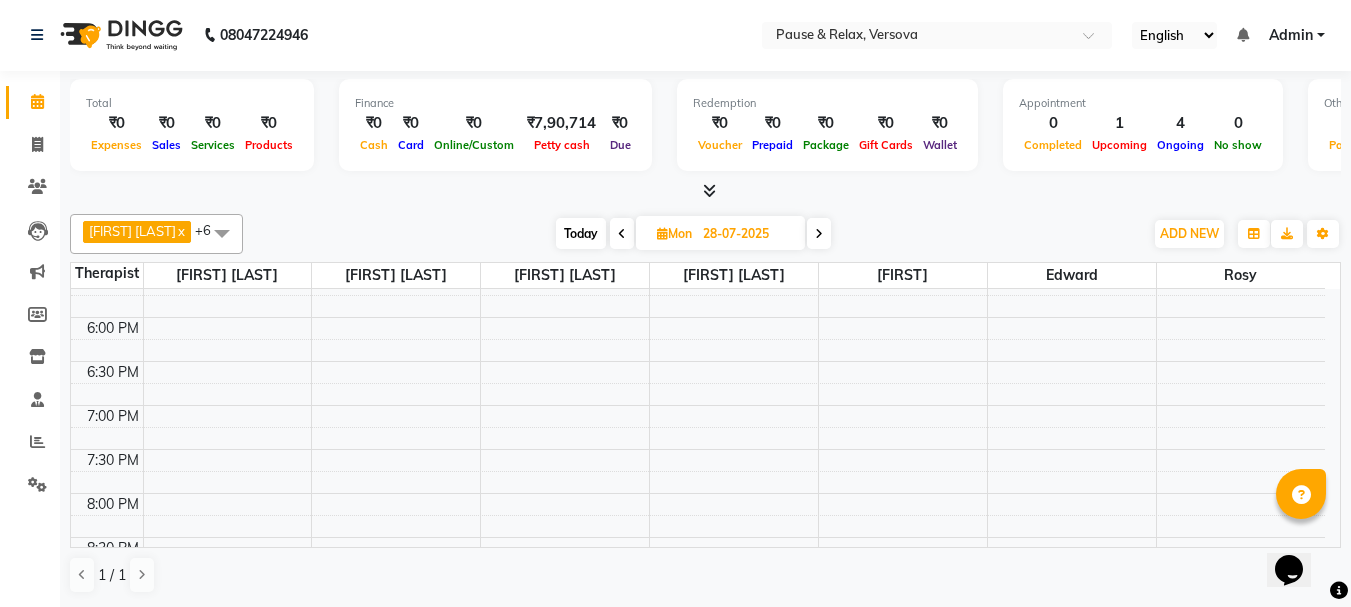 click at bounding box center [819, 234] 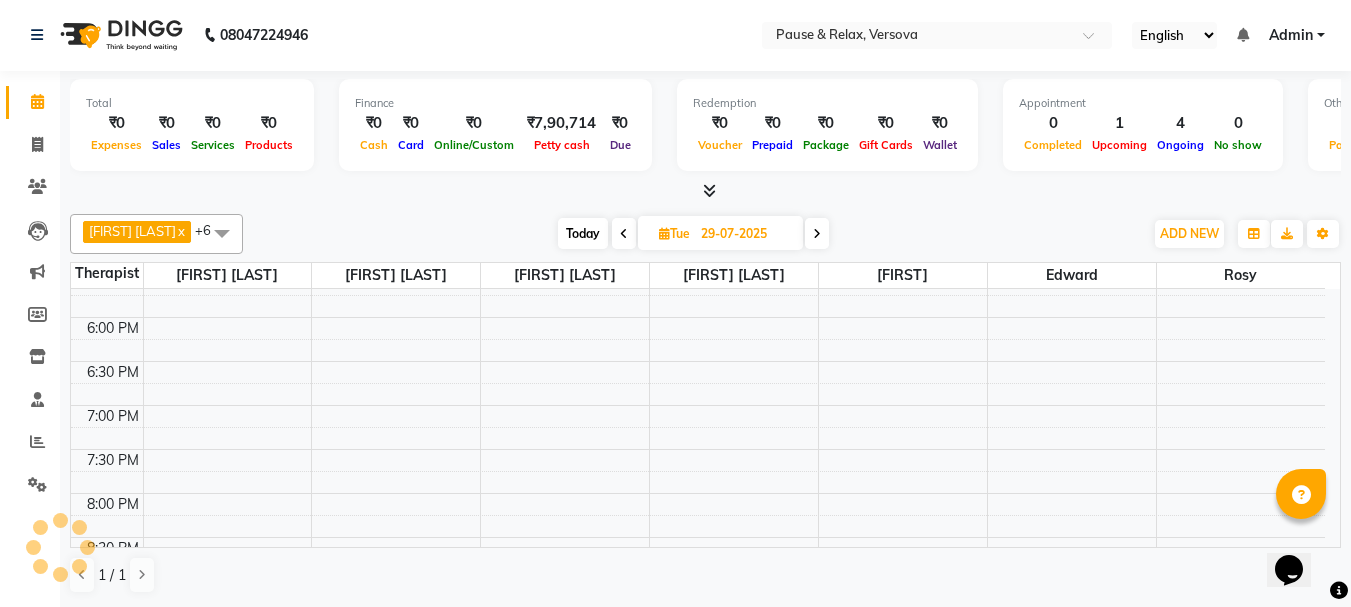 scroll, scrollTop: 441, scrollLeft: 0, axis: vertical 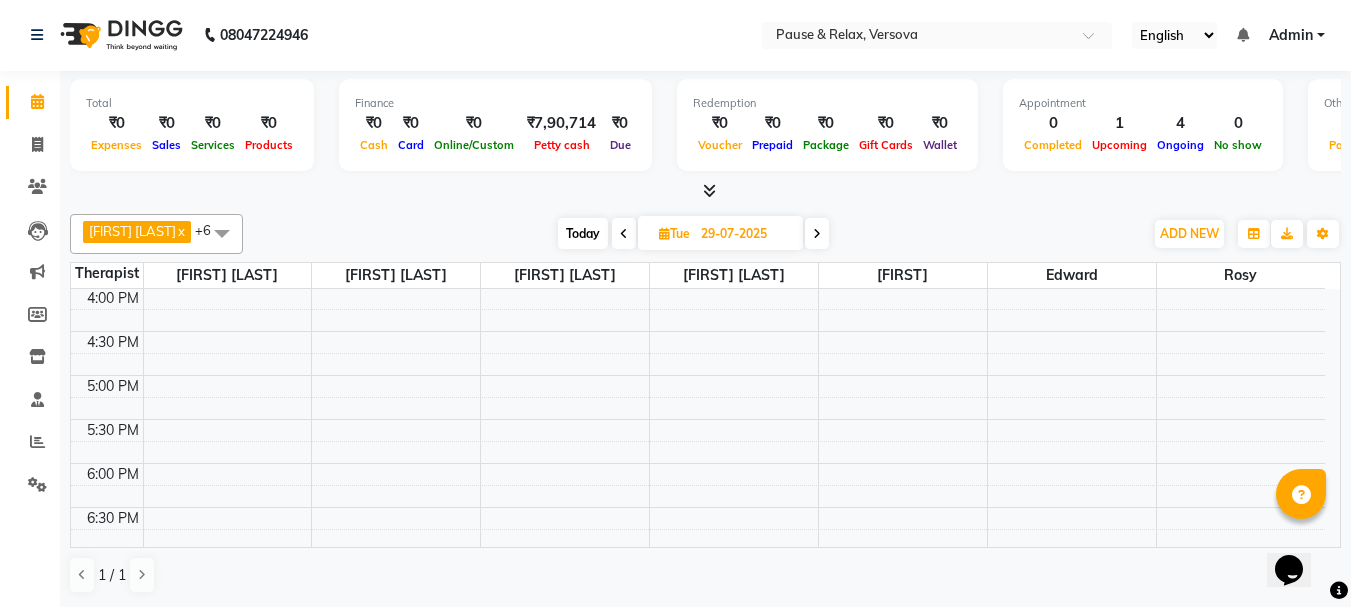 click at bounding box center (817, 234) 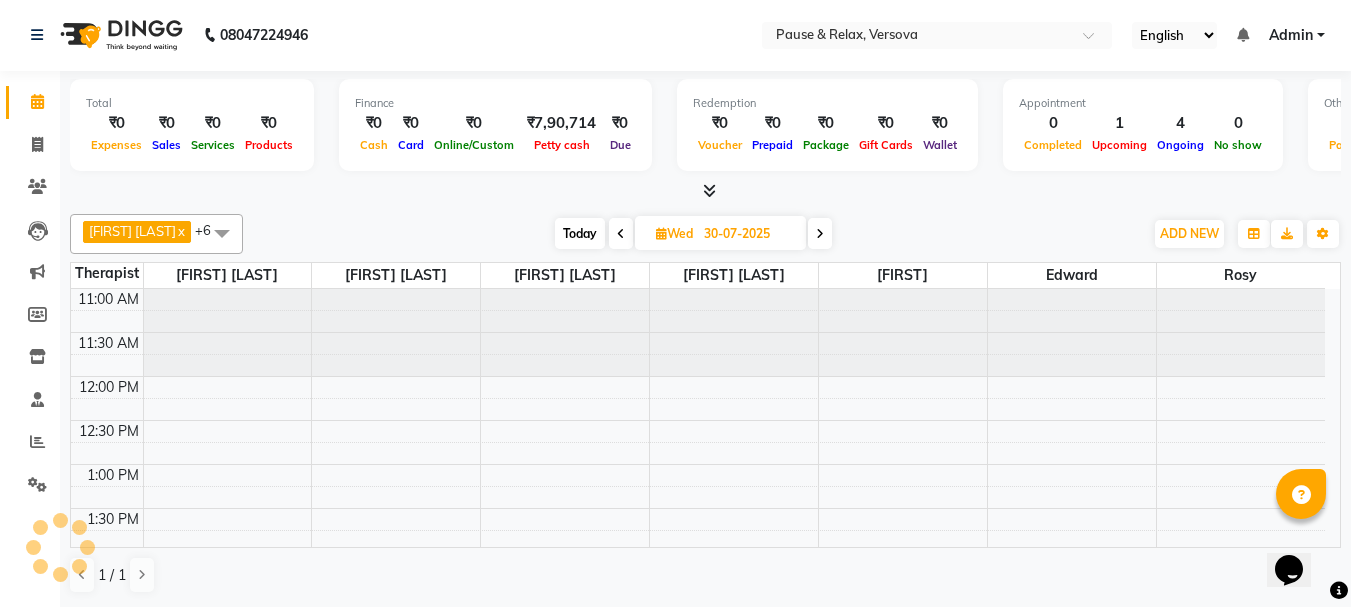 scroll, scrollTop: 441, scrollLeft: 0, axis: vertical 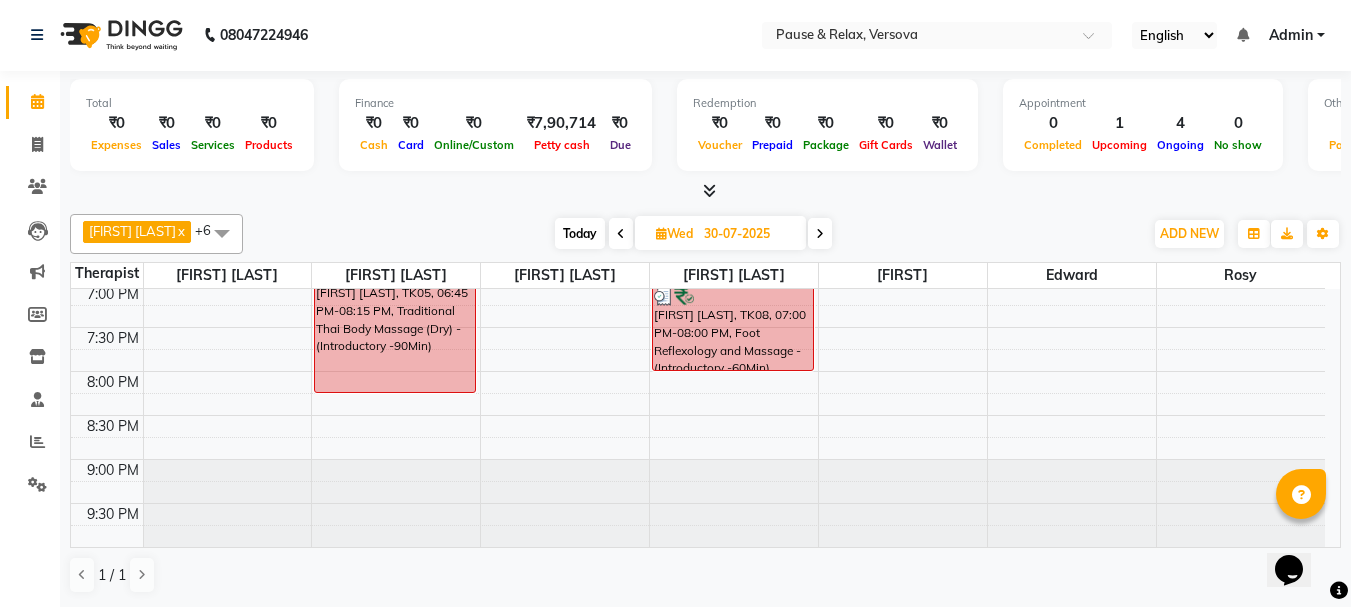 click at bounding box center [820, 234] 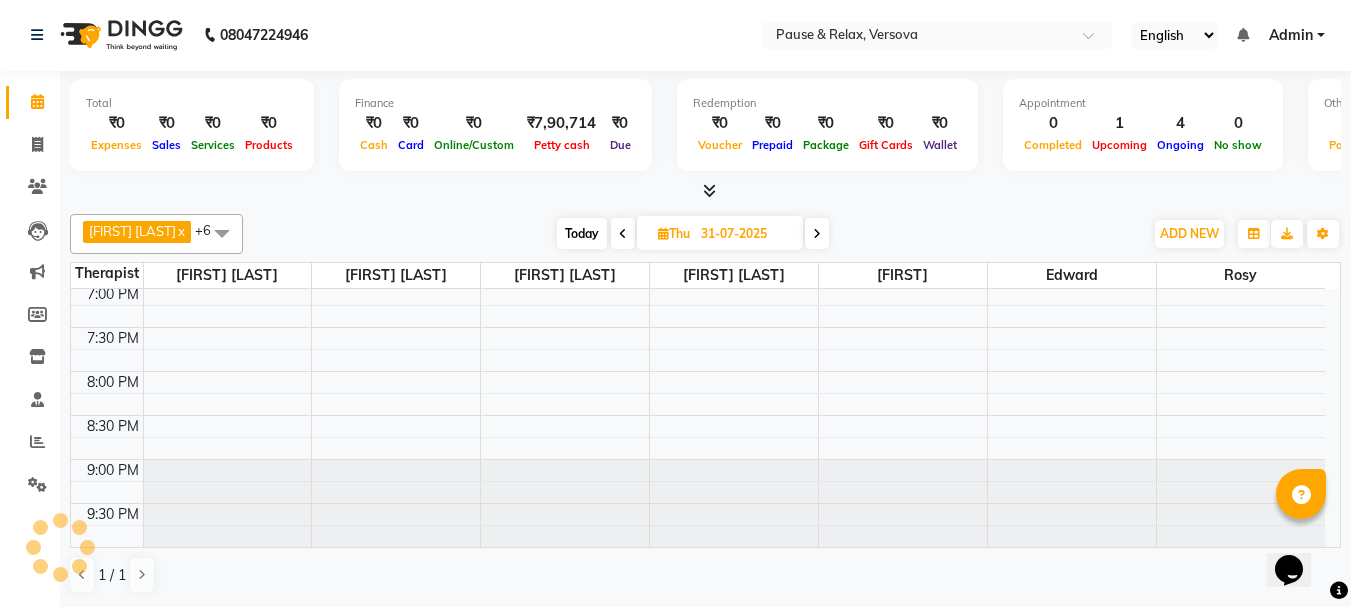 scroll, scrollTop: 441, scrollLeft: 0, axis: vertical 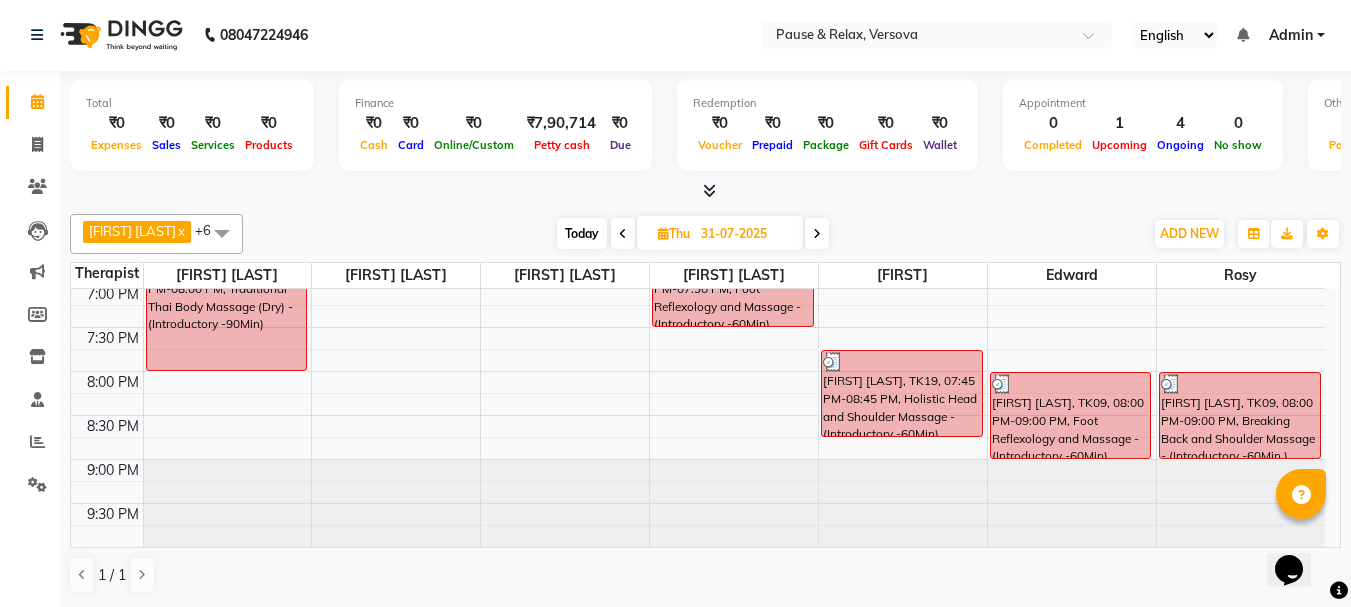 click on "31-07-2025" at bounding box center [745, 234] 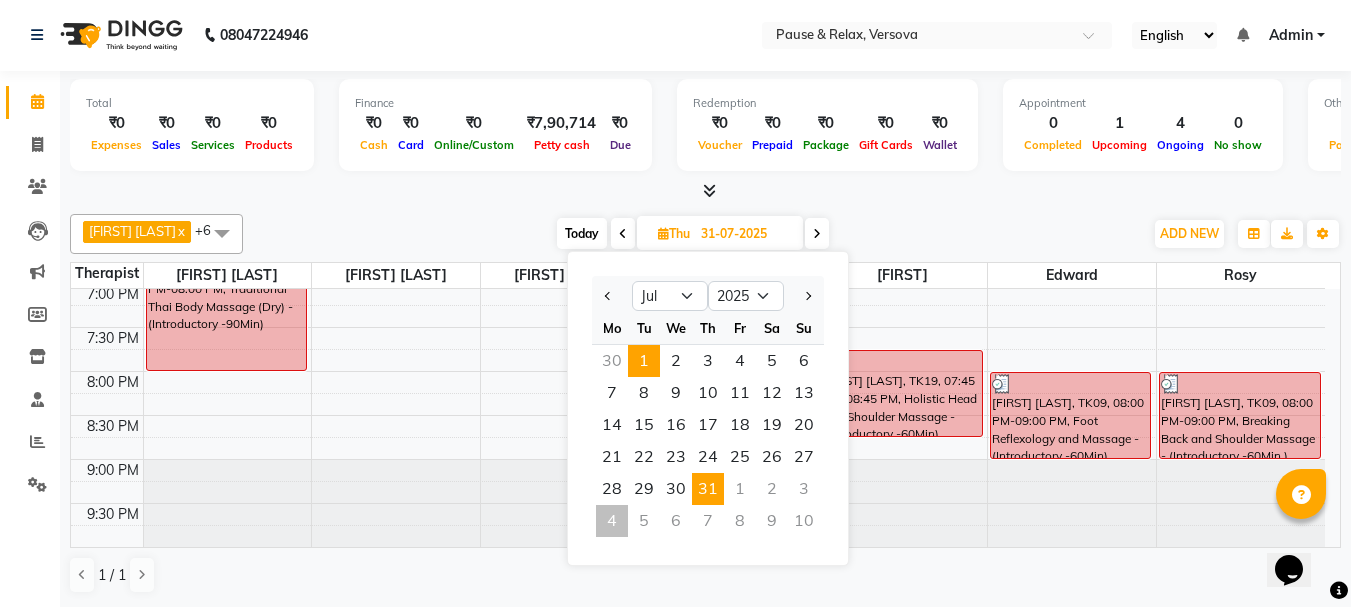 click on "1" at bounding box center (644, 361) 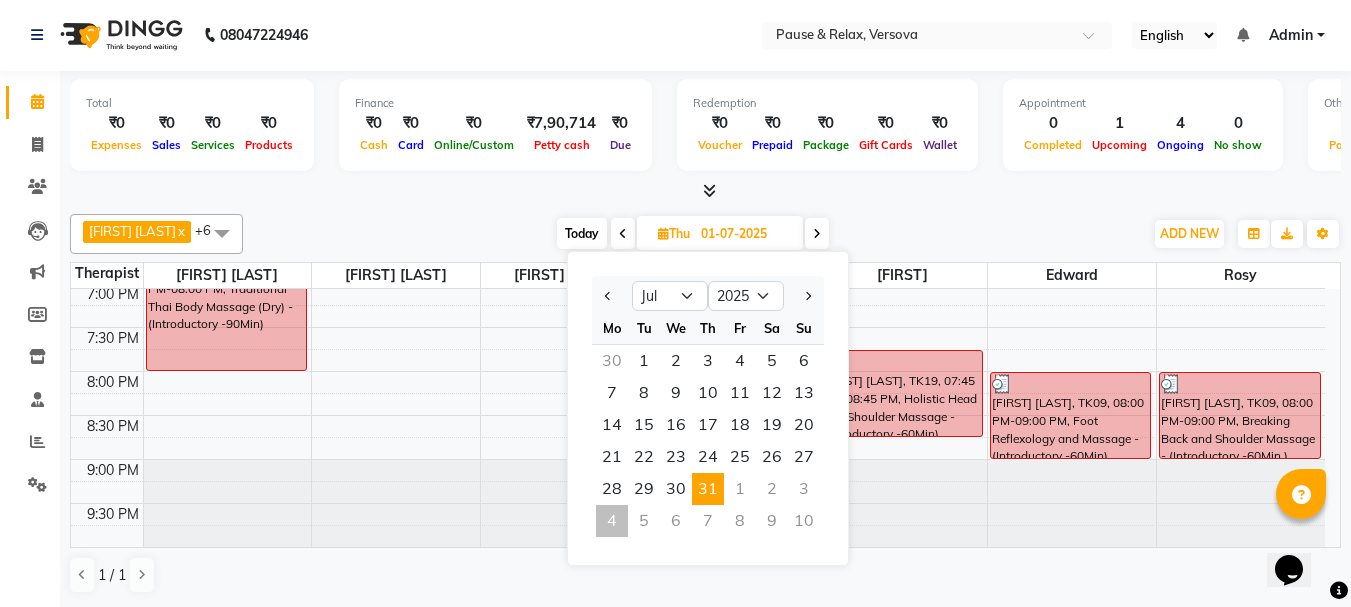 scroll, scrollTop: 441, scrollLeft: 0, axis: vertical 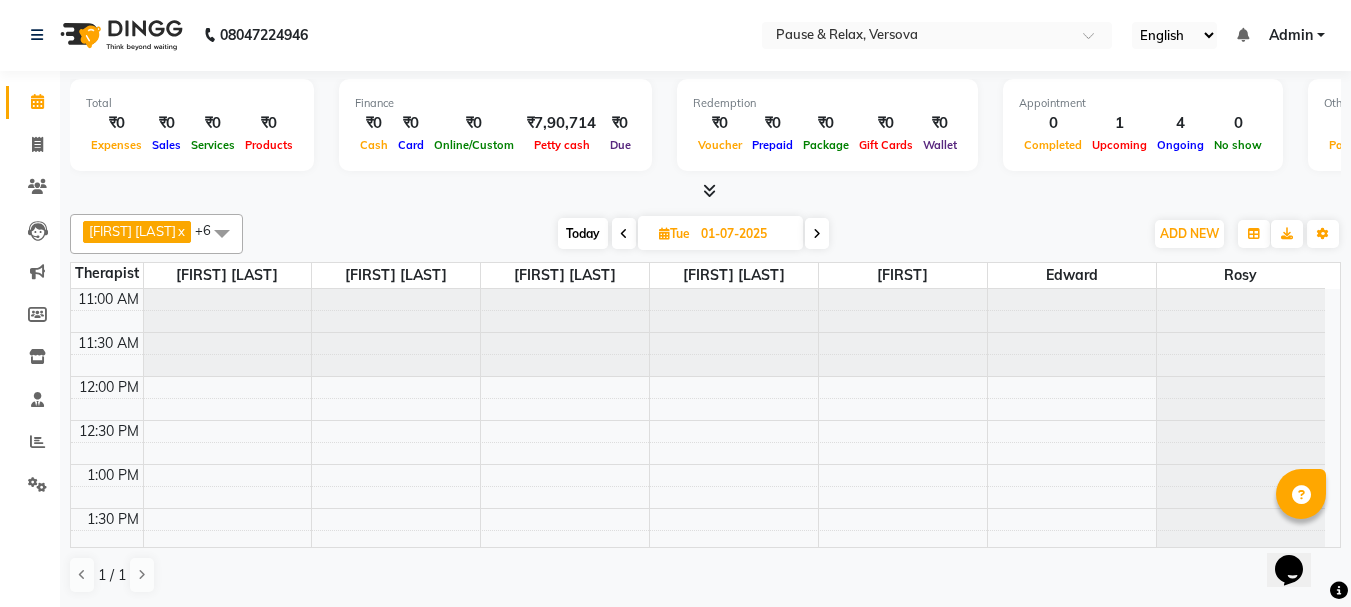 click on "01-07-2025" at bounding box center [745, 234] 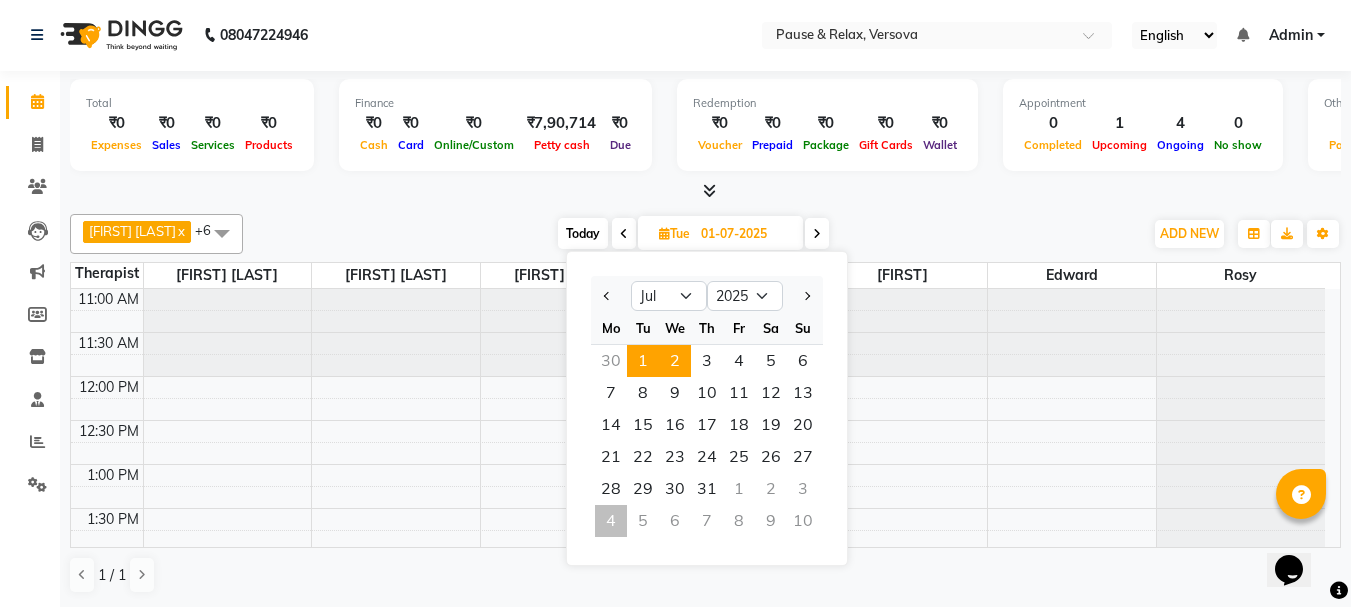 click on "2" at bounding box center (675, 361) 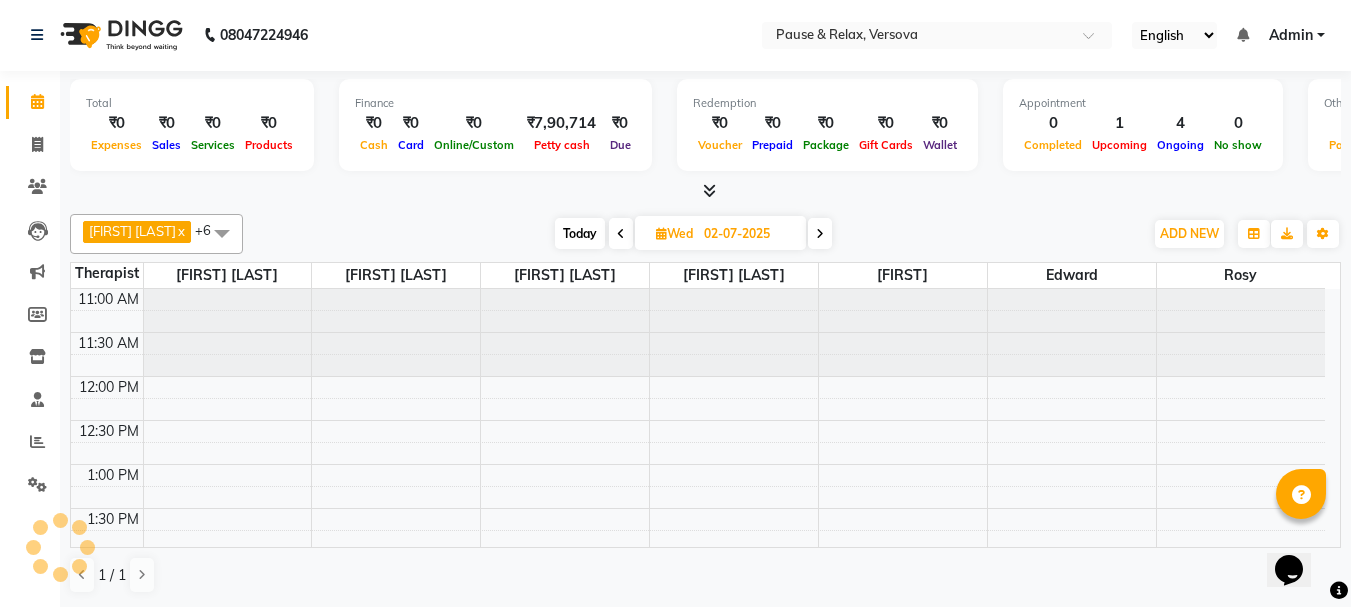 scroll, scrollTop: 441, scrollLeft: 0, axis: vertical 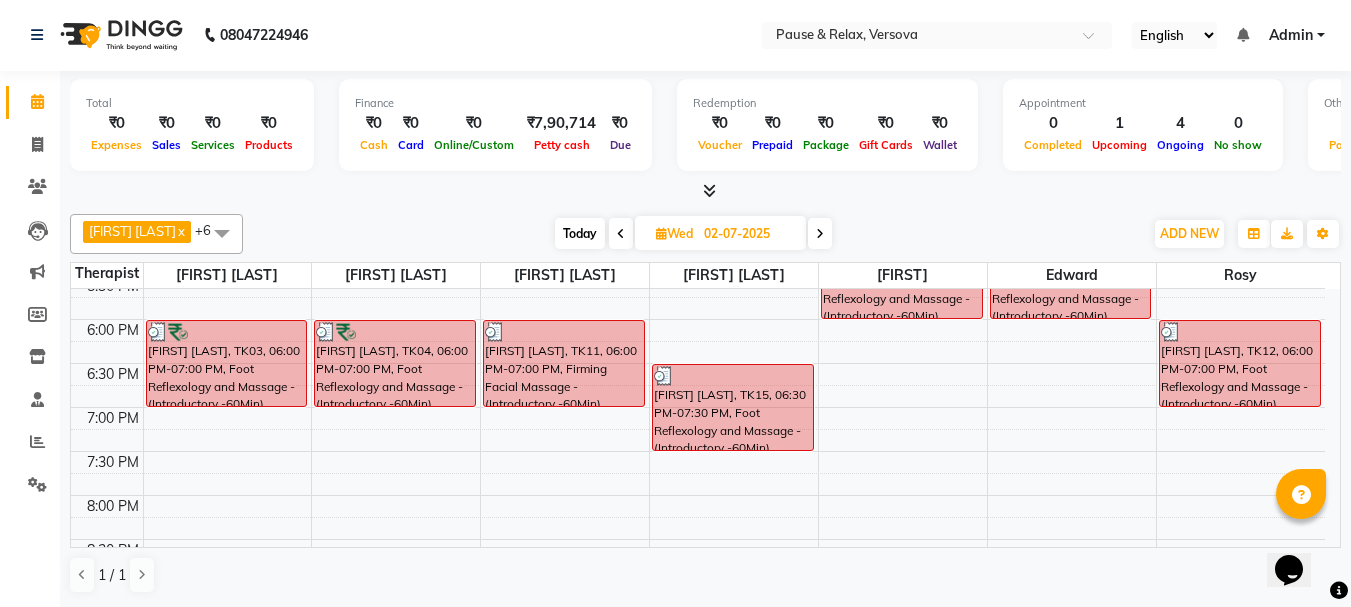 click on "02-07-2025" at bounding box center [748, 234] 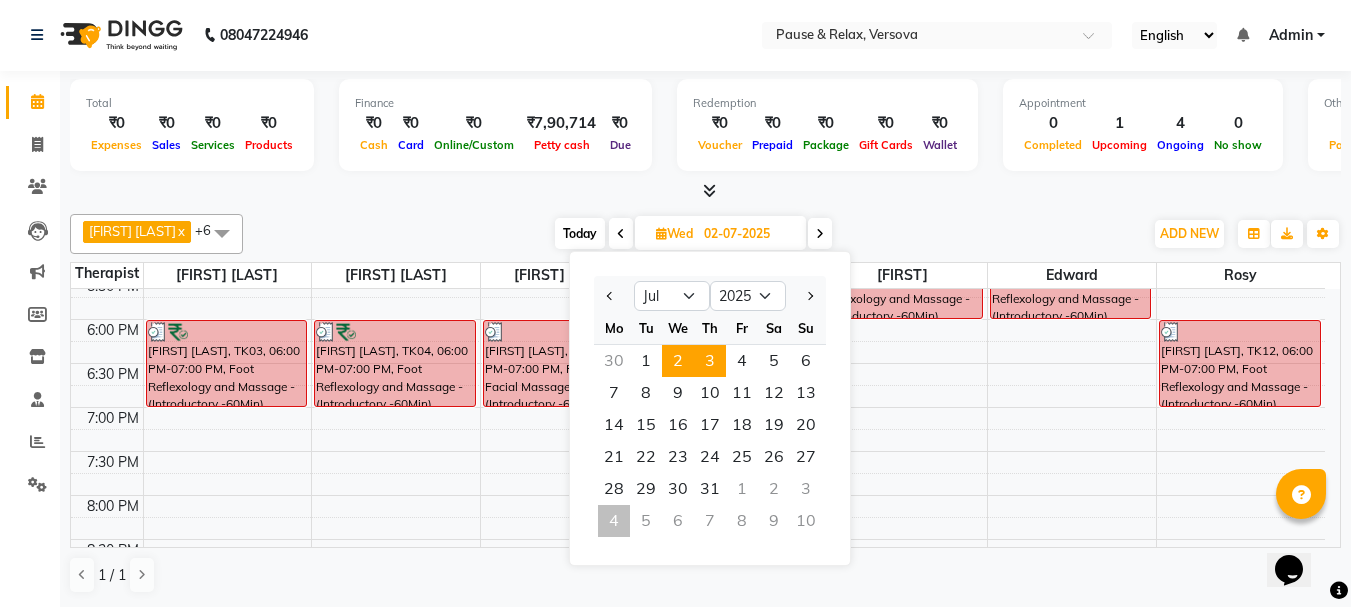 click on "3" at bounding box center [710, 361] 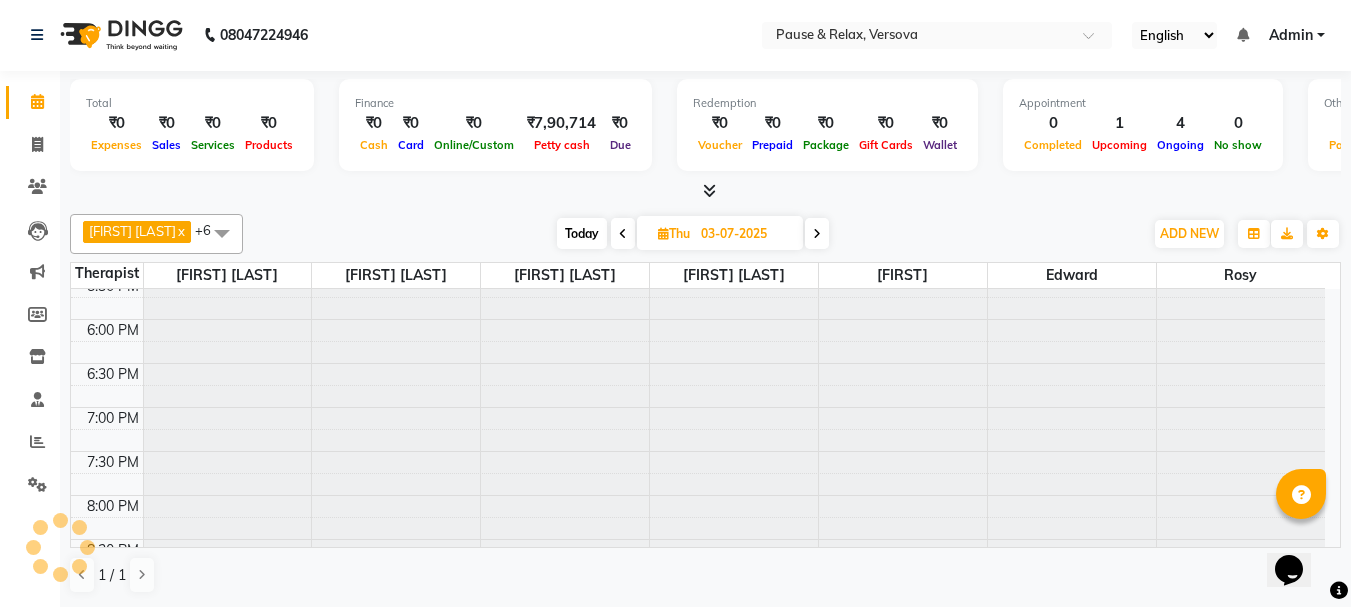 scroll, scrollTop: 441, scrollLeft: 0, axis: vertical 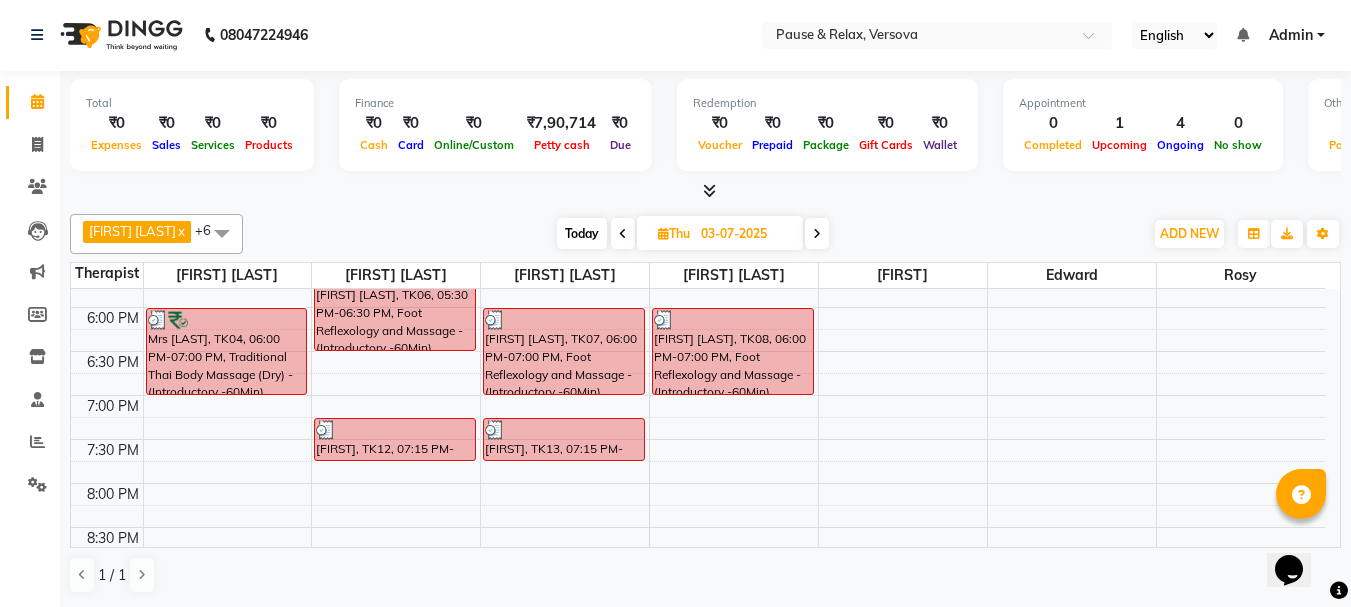 click on "03-07-2025" at bounding box center (745, 234) 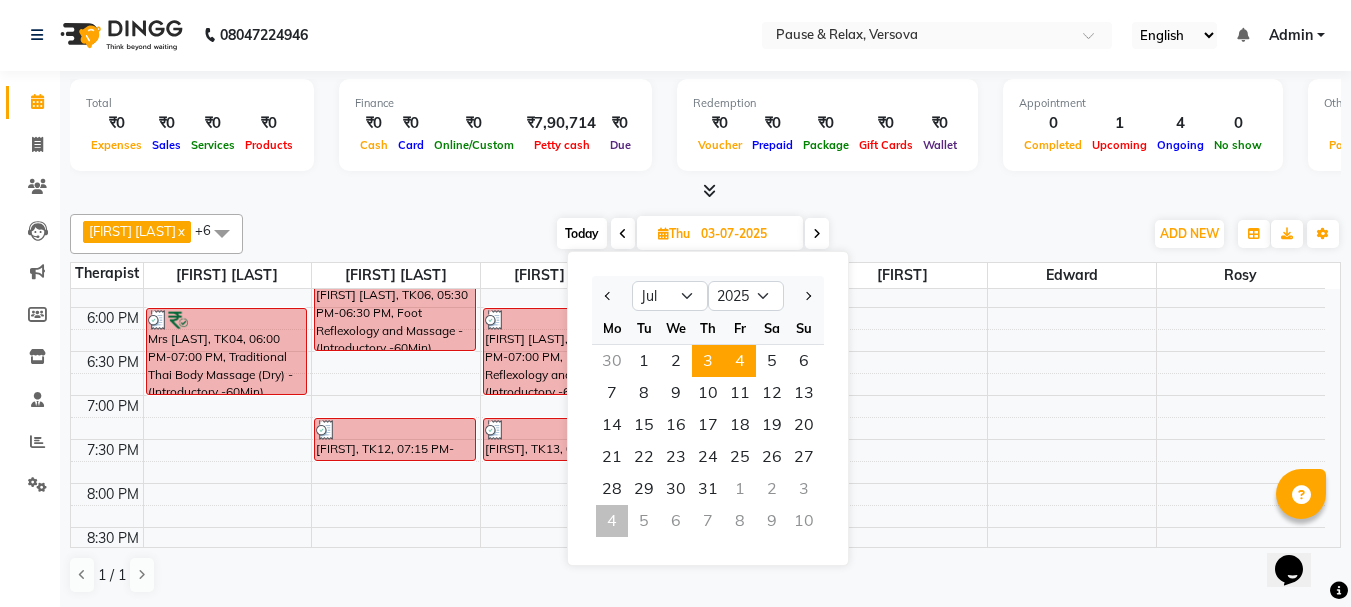 click on "4" at bounding box center [740, 361] 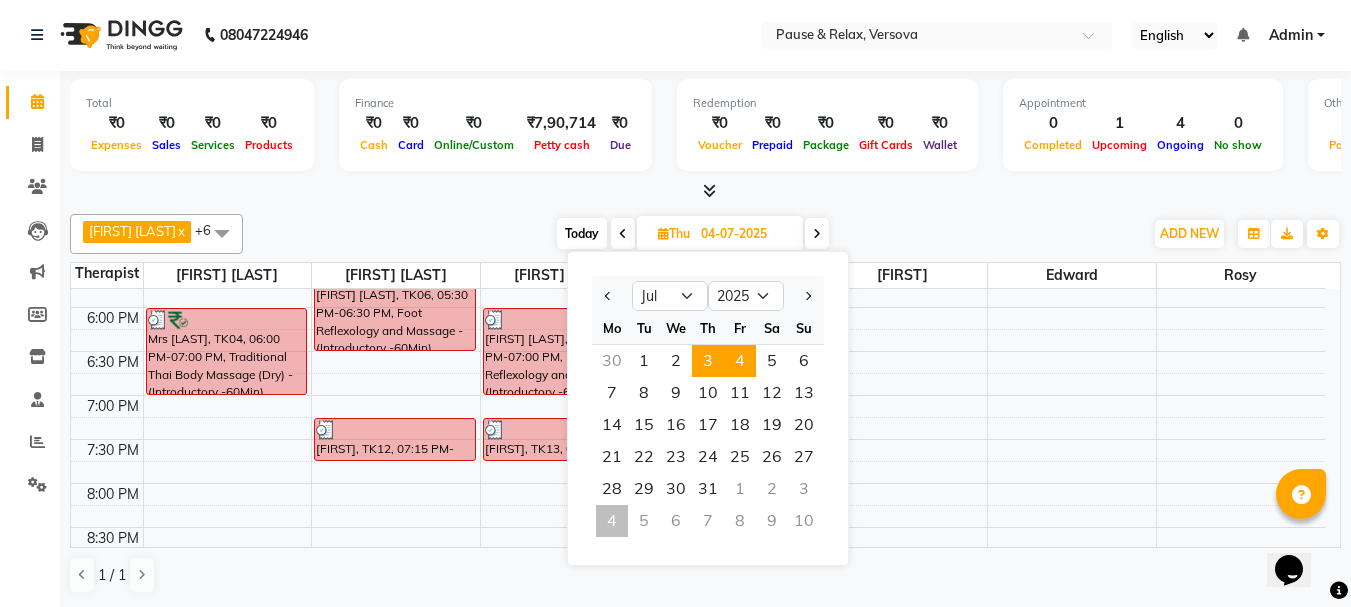 scroll, scrollTop: 441, scrollLeft: 0, axis: vertical 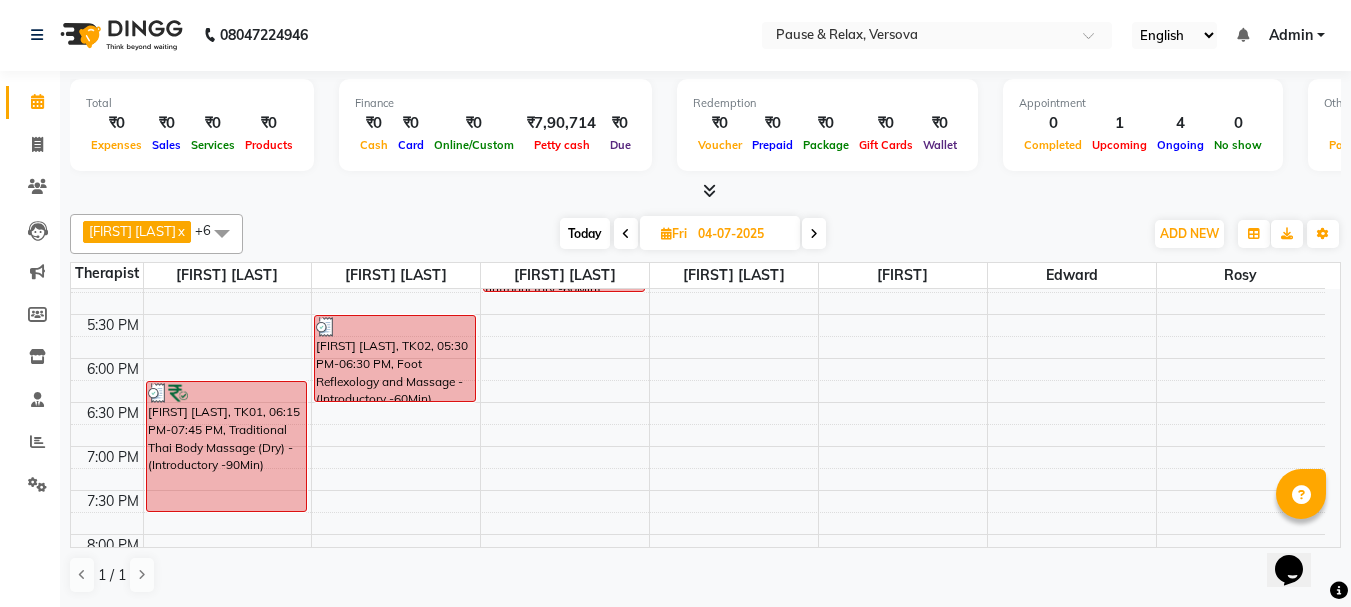 click on "04-07-2025" at bounding box center [742, 234] 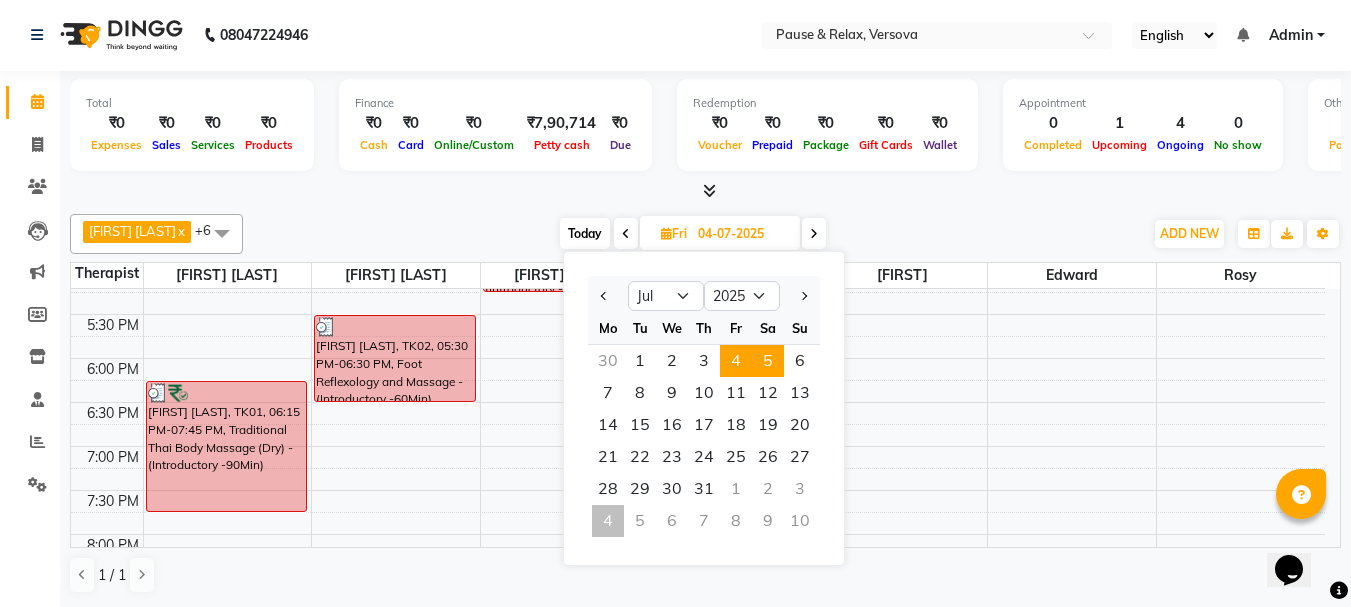 click on "5" at bounding box center [768, 361] 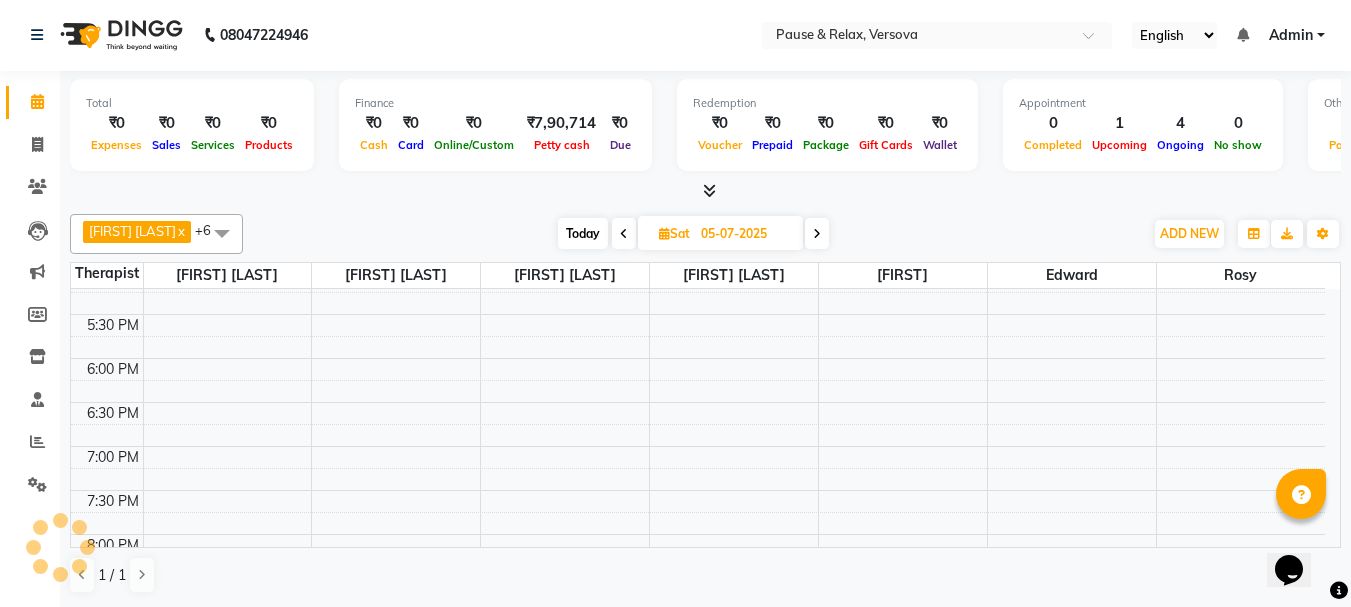 scroll, scrollTop: 441, scrollLeft: 0, axis: vertical 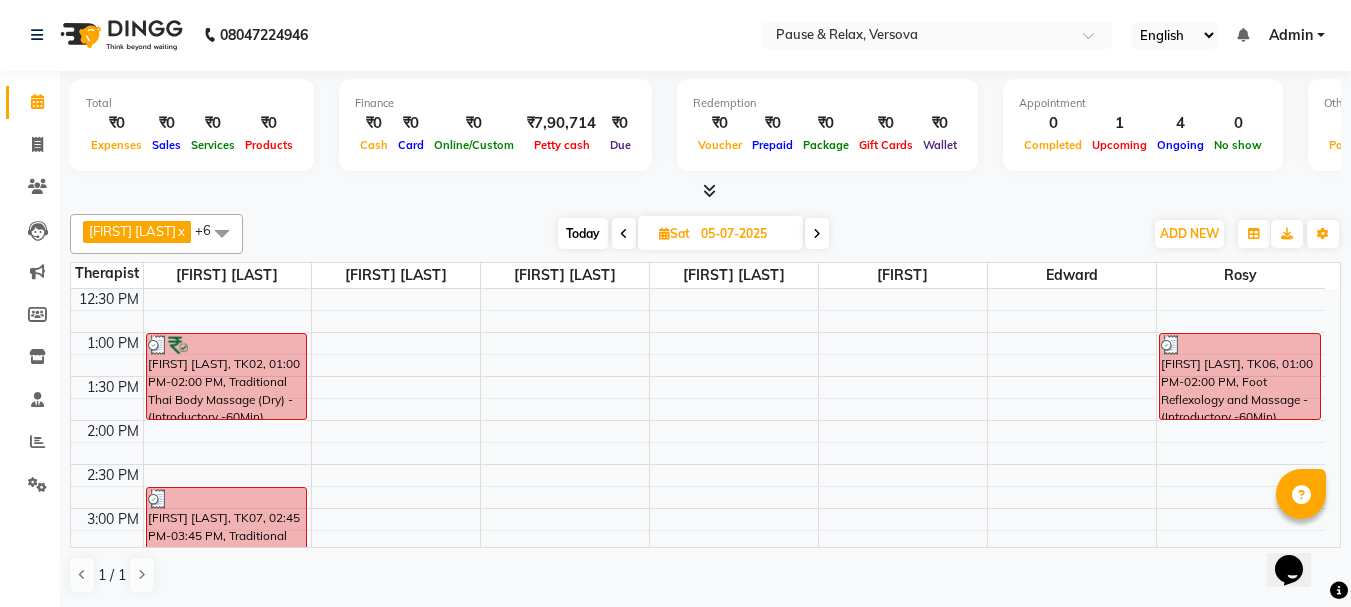 click on "05-07-2025" at bounding box center (745, 234) 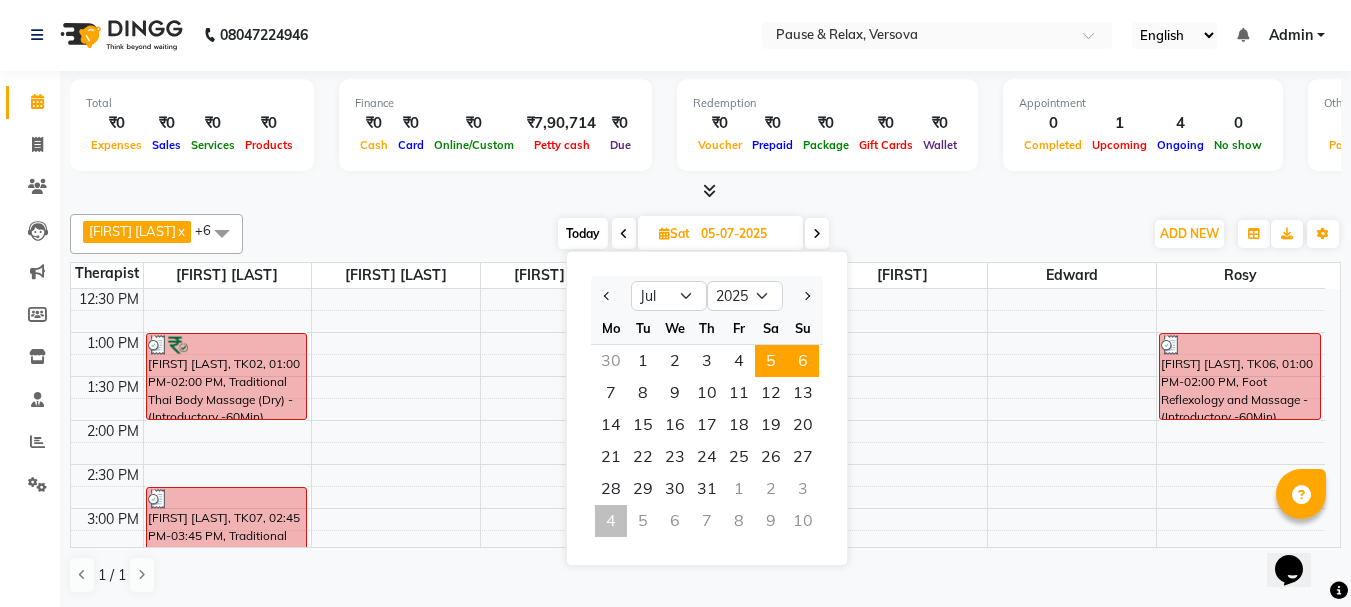 click on "6" at bounding box center [803, 361] 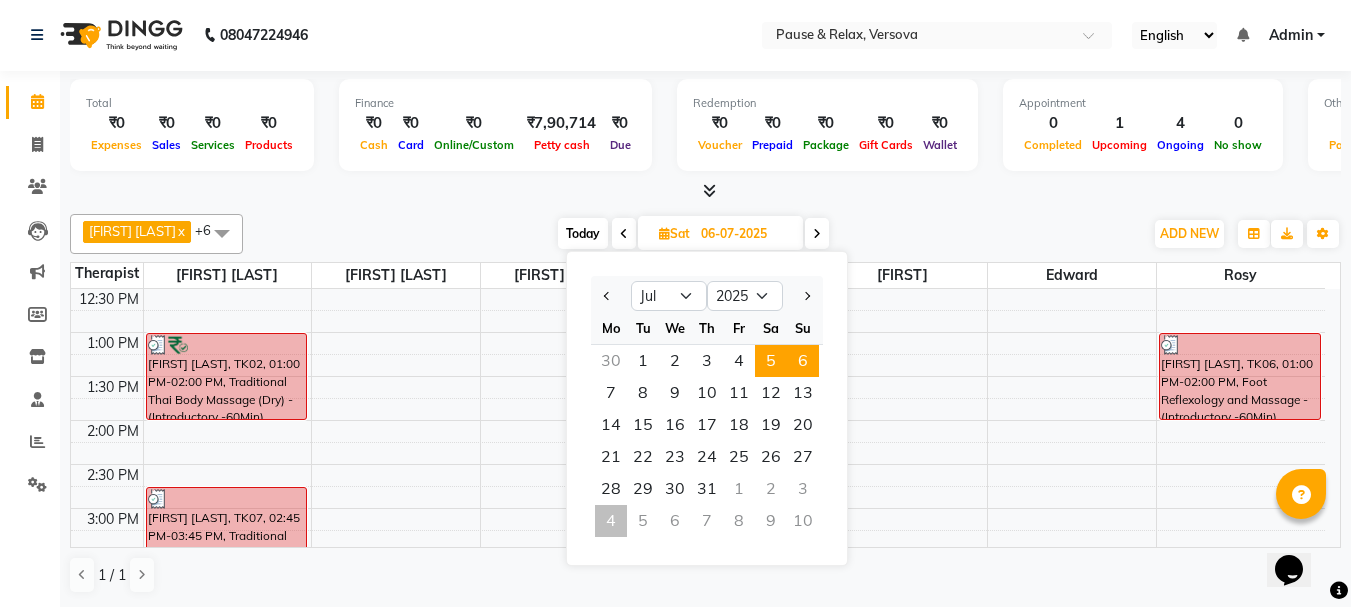 scroll, scrollTop: 441, scrollLeft: 0, axis: vertical 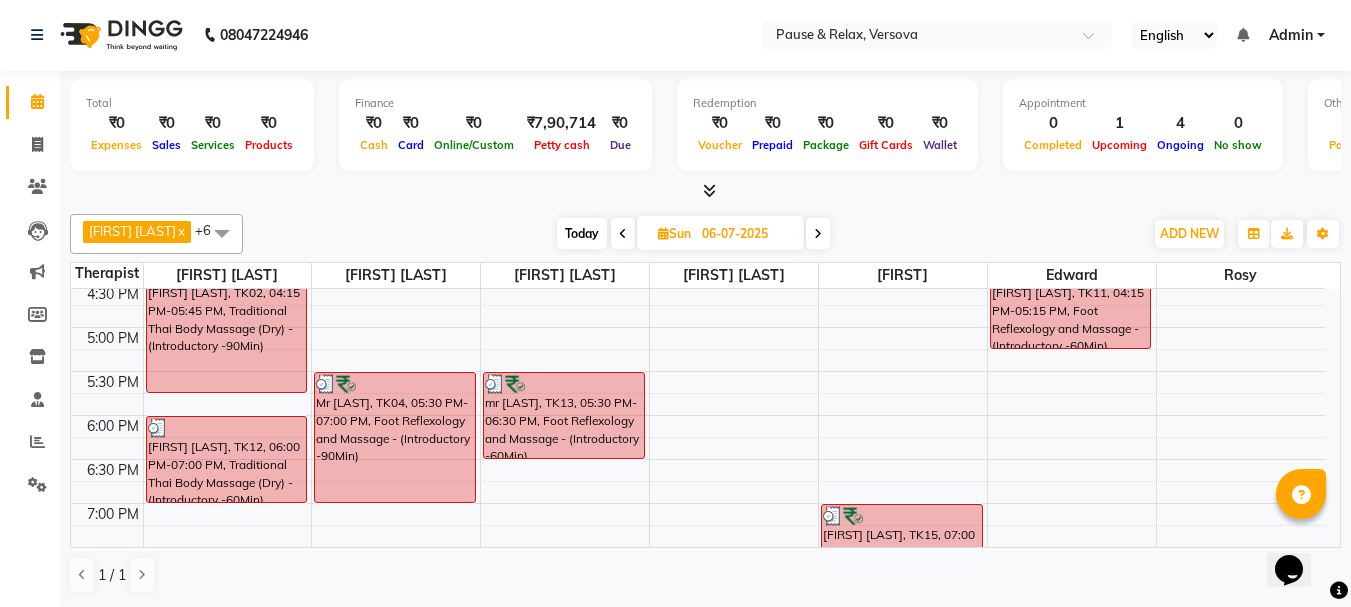 click on "06-07-2025" at bounding box center (746, 234) 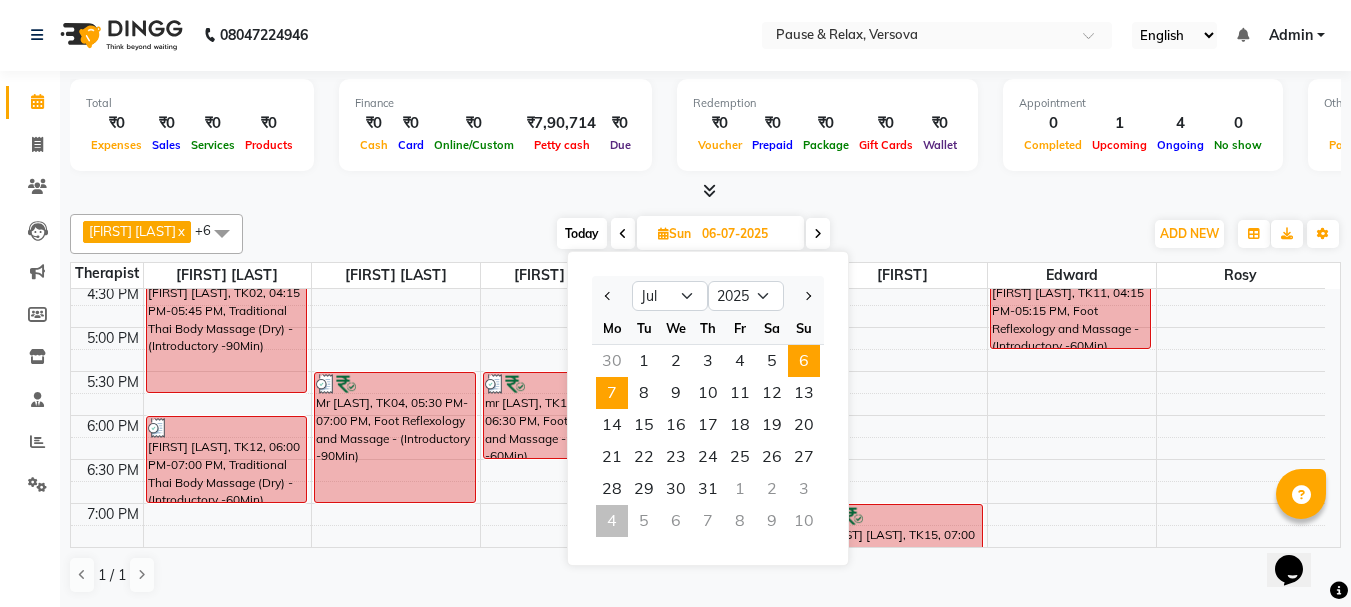 click on "7" at bounding box center [612, 393] 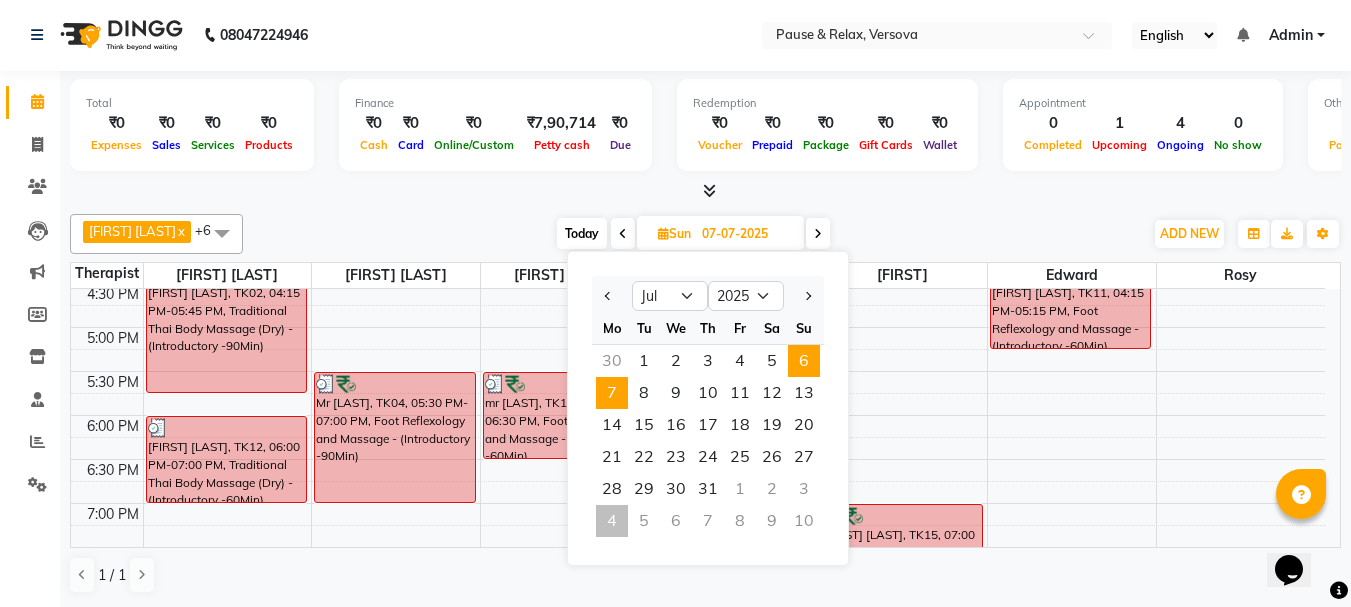 scroll, scrollTop: 441, scrollLeft: 0, axis: vertical 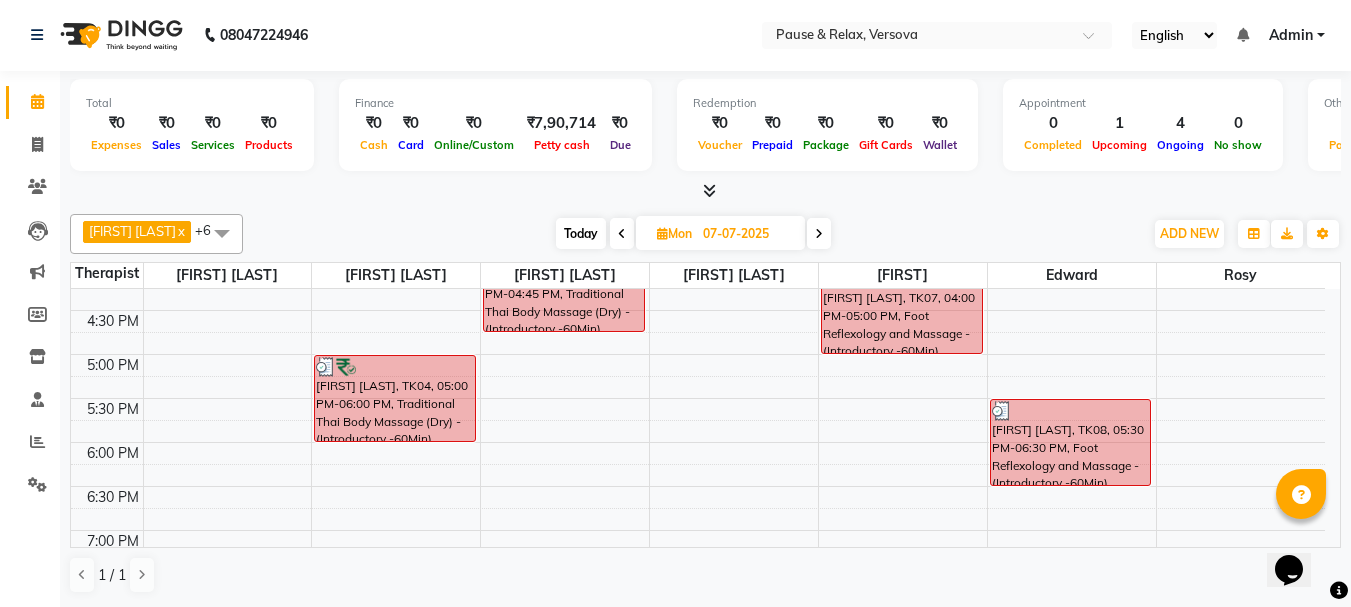 click on "07-07-2025" at bounding box center [747, 234] 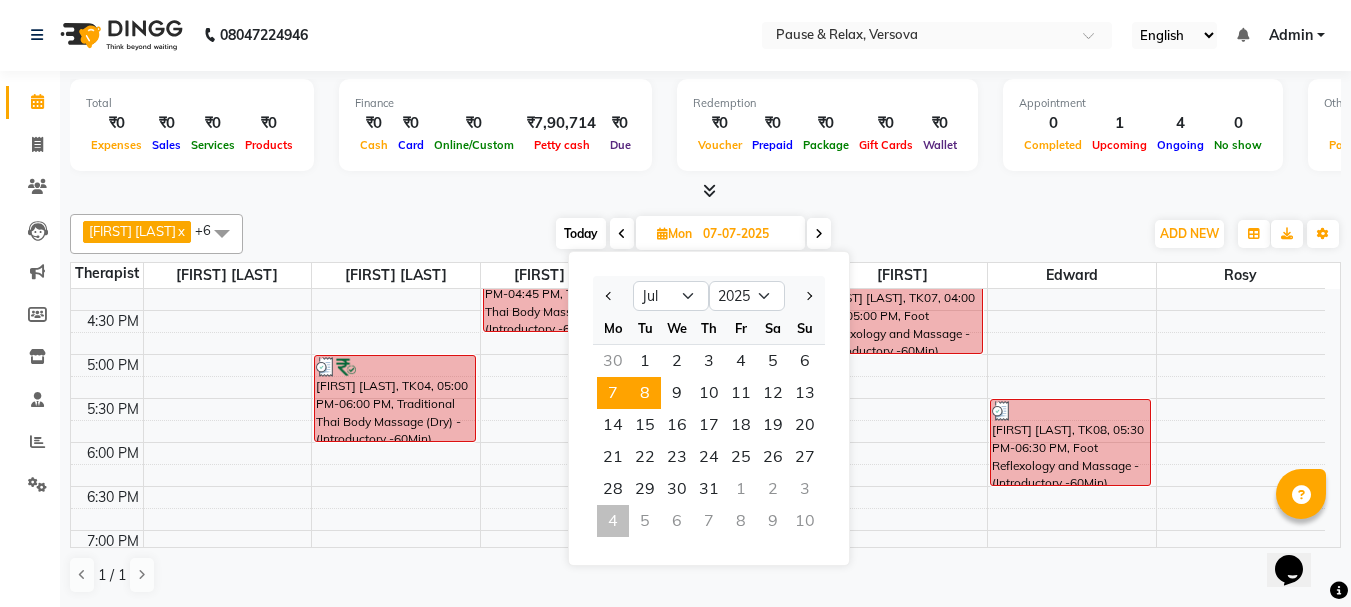 click on "8" at bounding box center (645, 393) 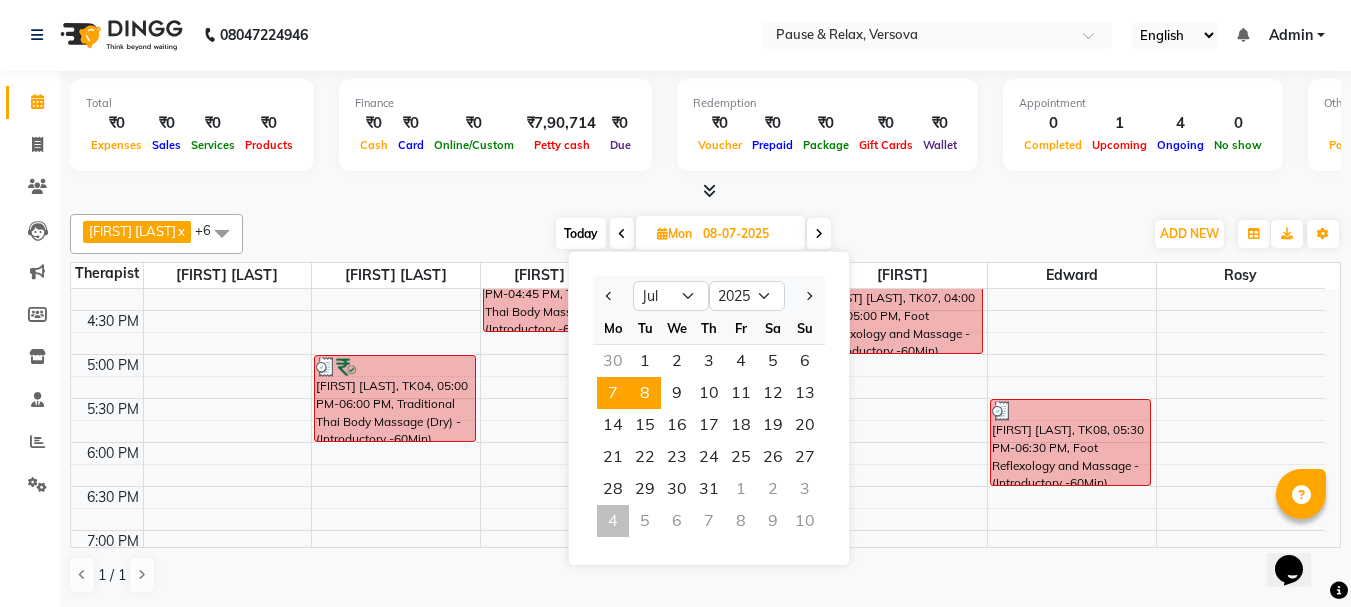 scroll, scrollTop: 441, scrollLeft: 0, axis: vertical 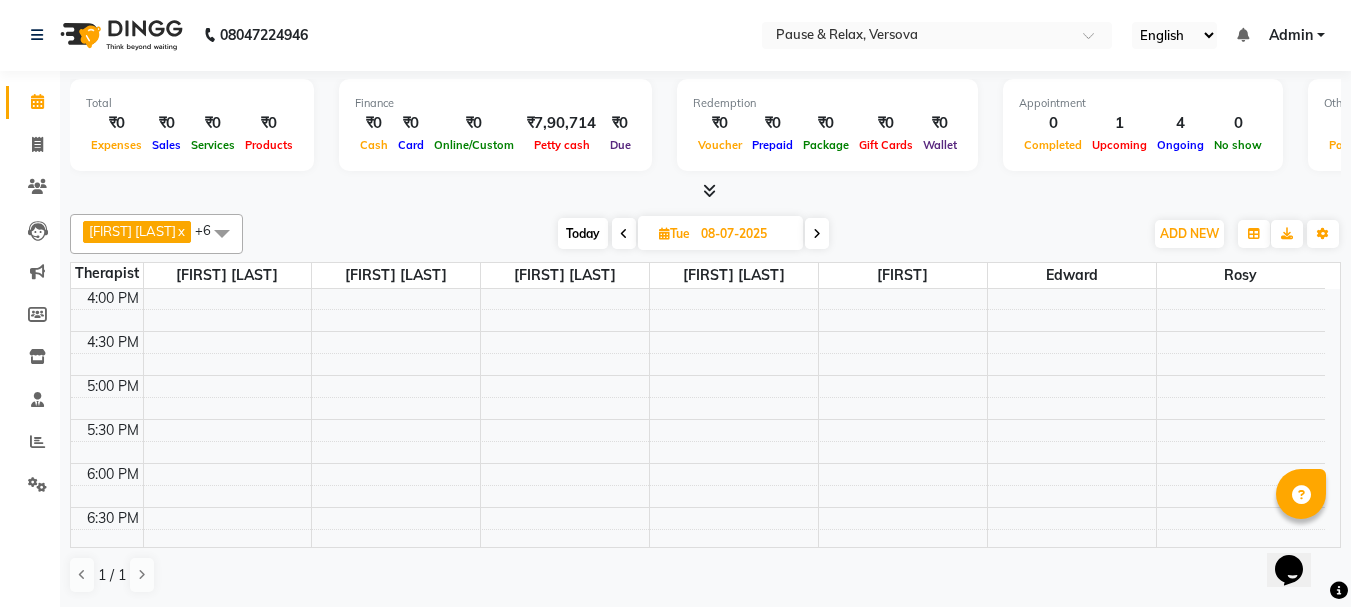 click on "08-07-2025" at bounding box center [745, 234] 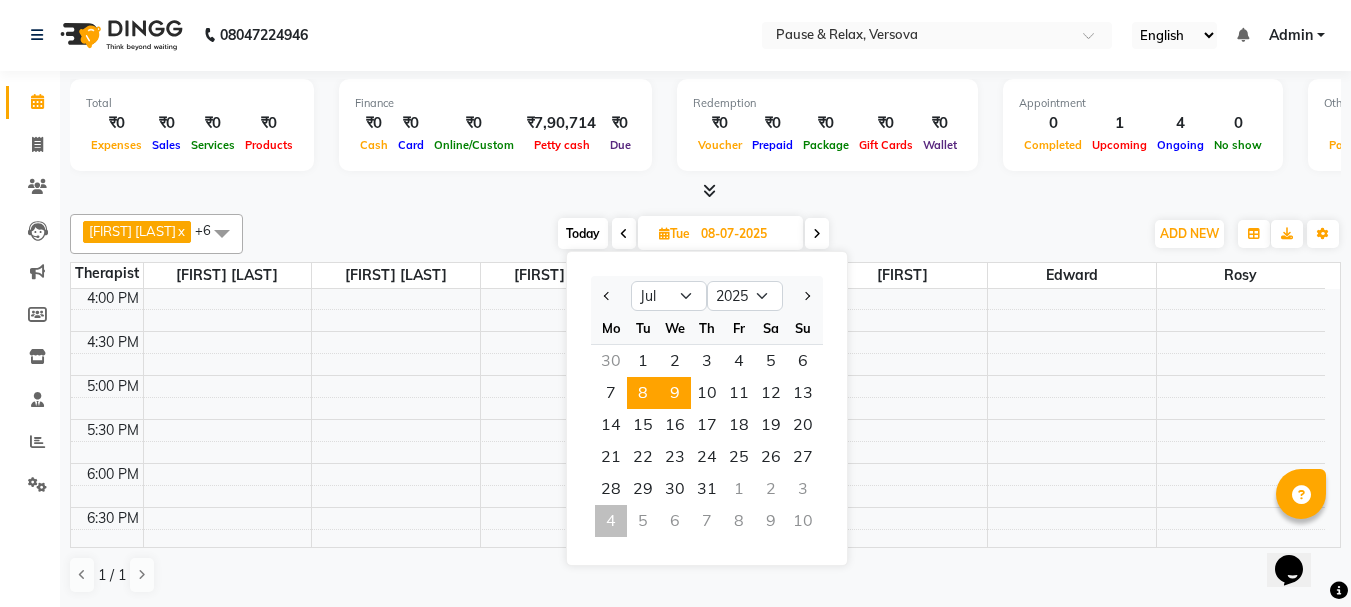 click on "9" at bounding box center [675, 393] 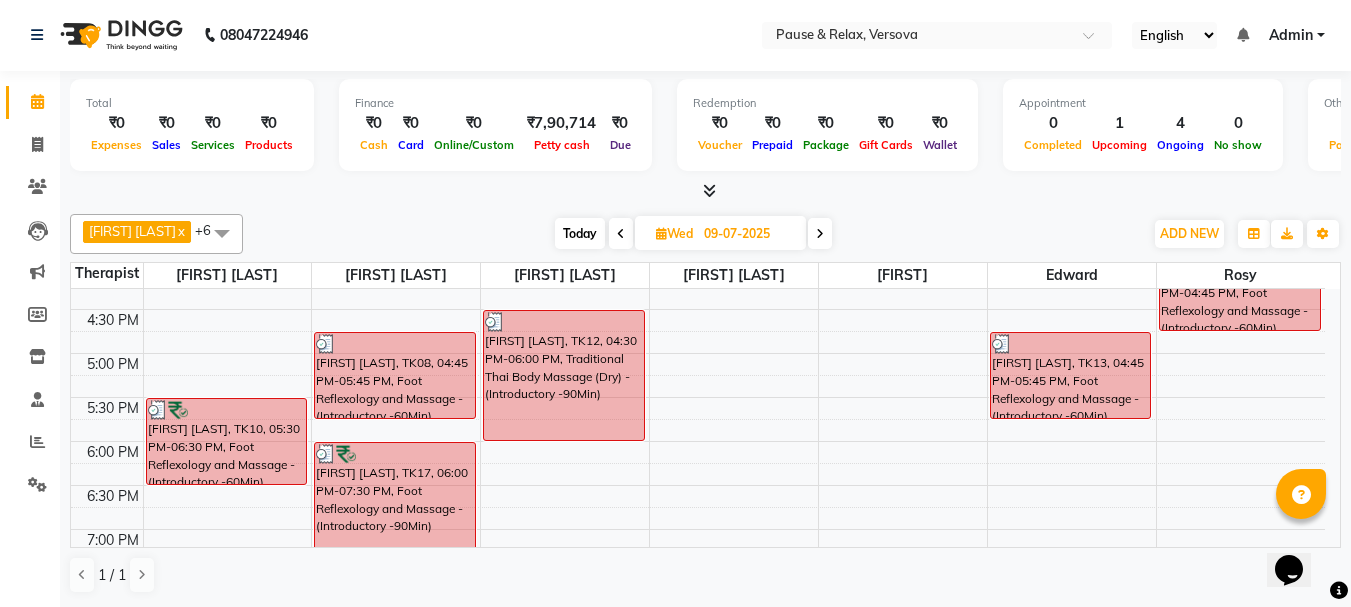 scroll, scrollTop: 493, scrollLeft: 0, axis: vertical 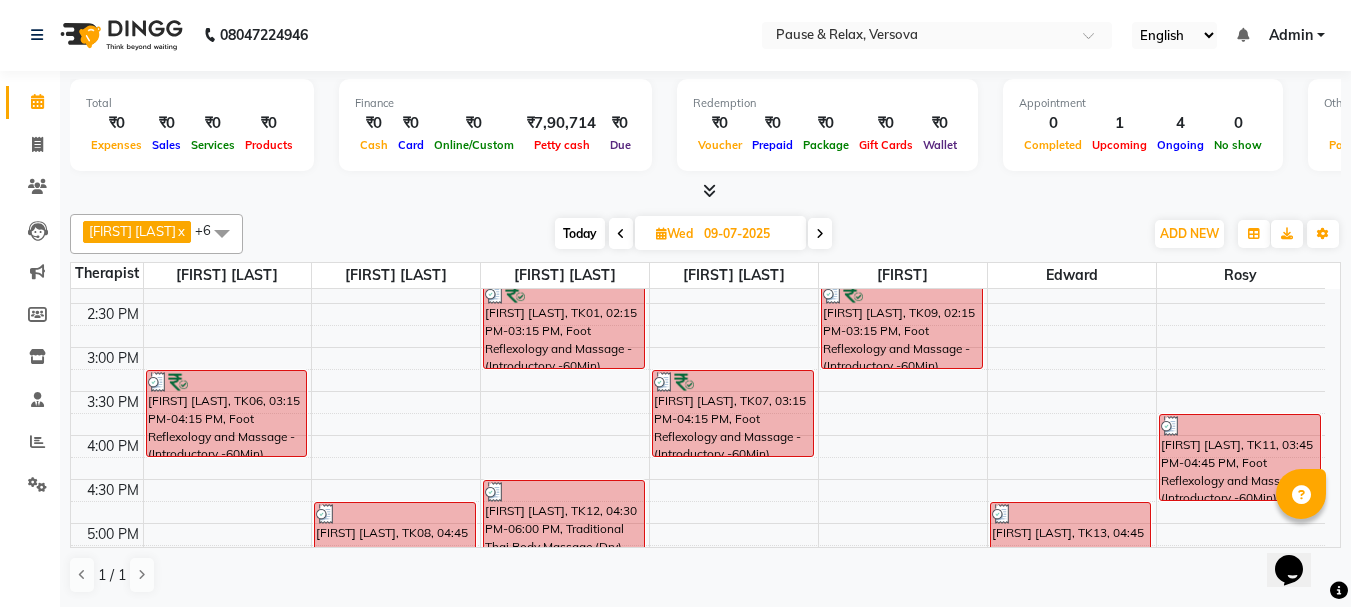 click on "09-07-2025" at bounding box center (748, 234) 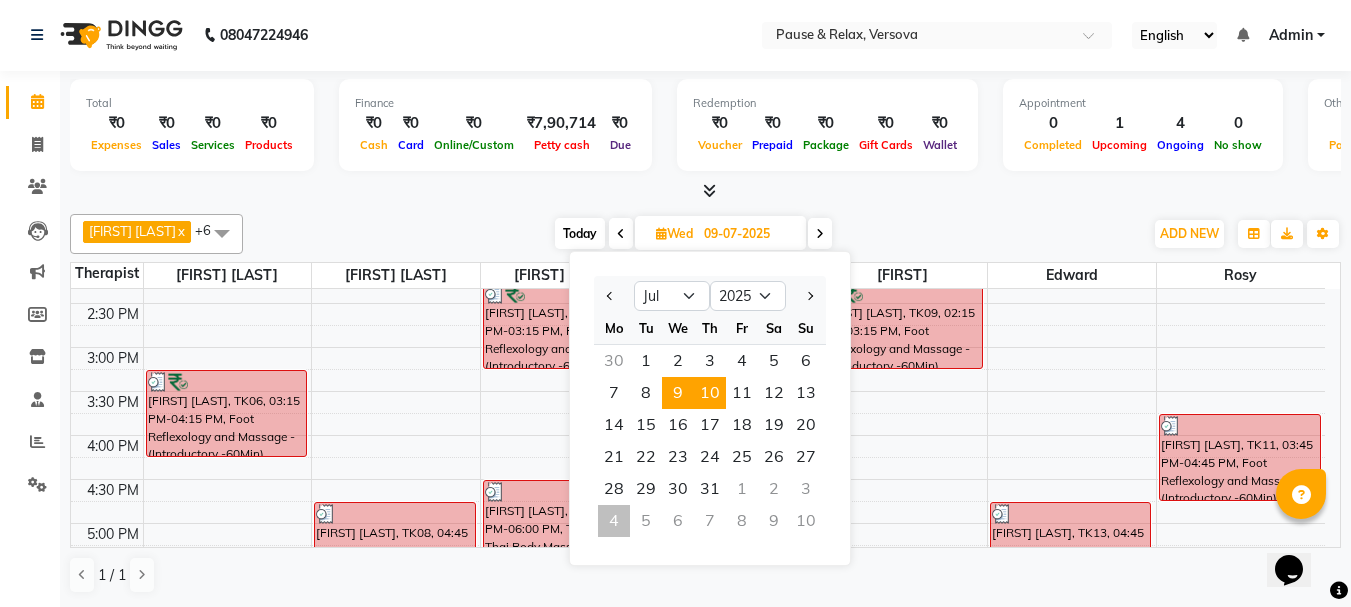 click on "10" at bounding box center (710, 393) 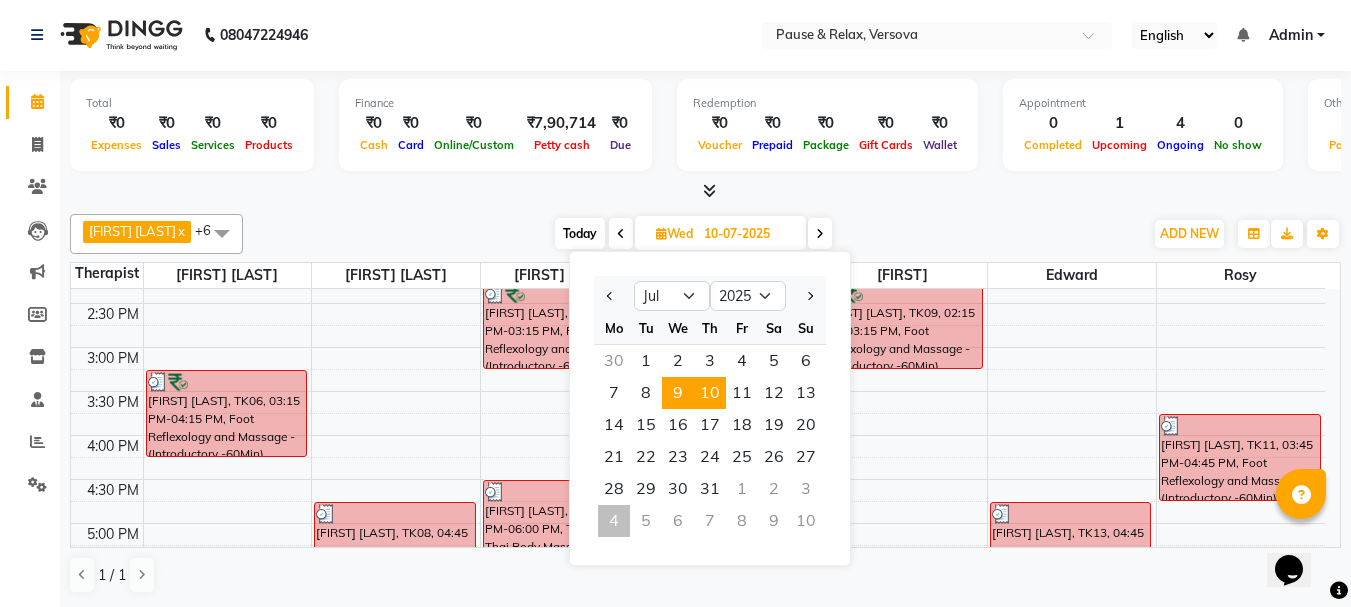 scroll, scrollTop: 441, scrollLeft: 0, axis: vertical 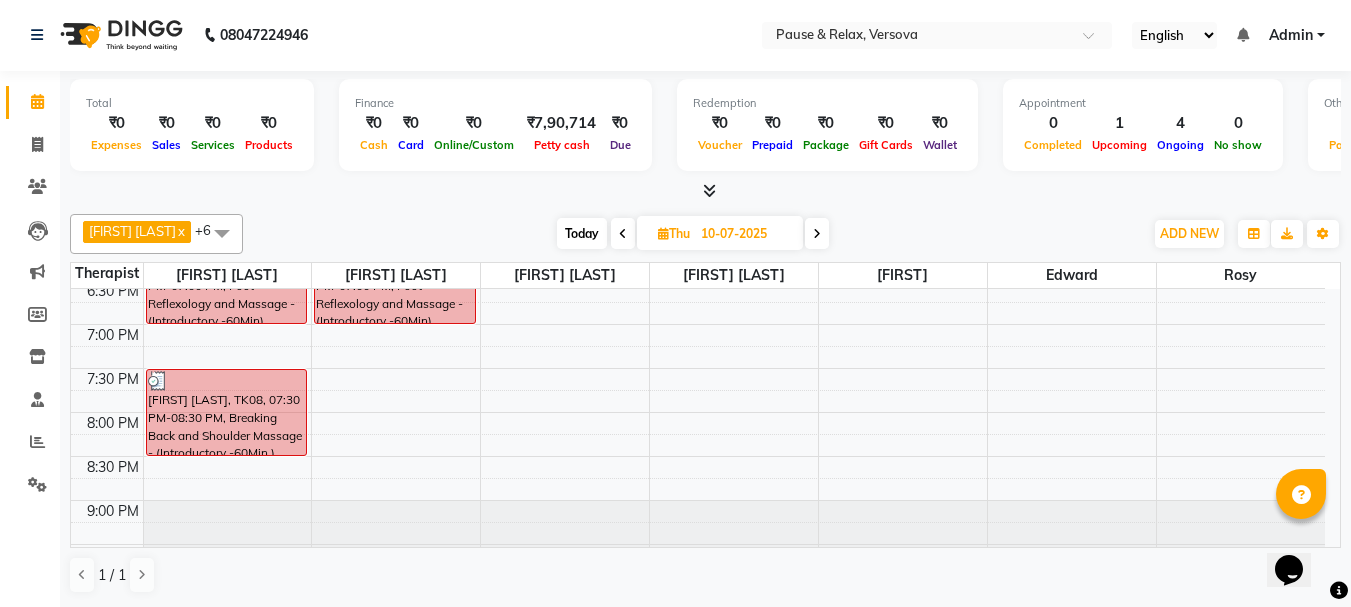 click on "10-07-2025" at bounding box center (745, 234) 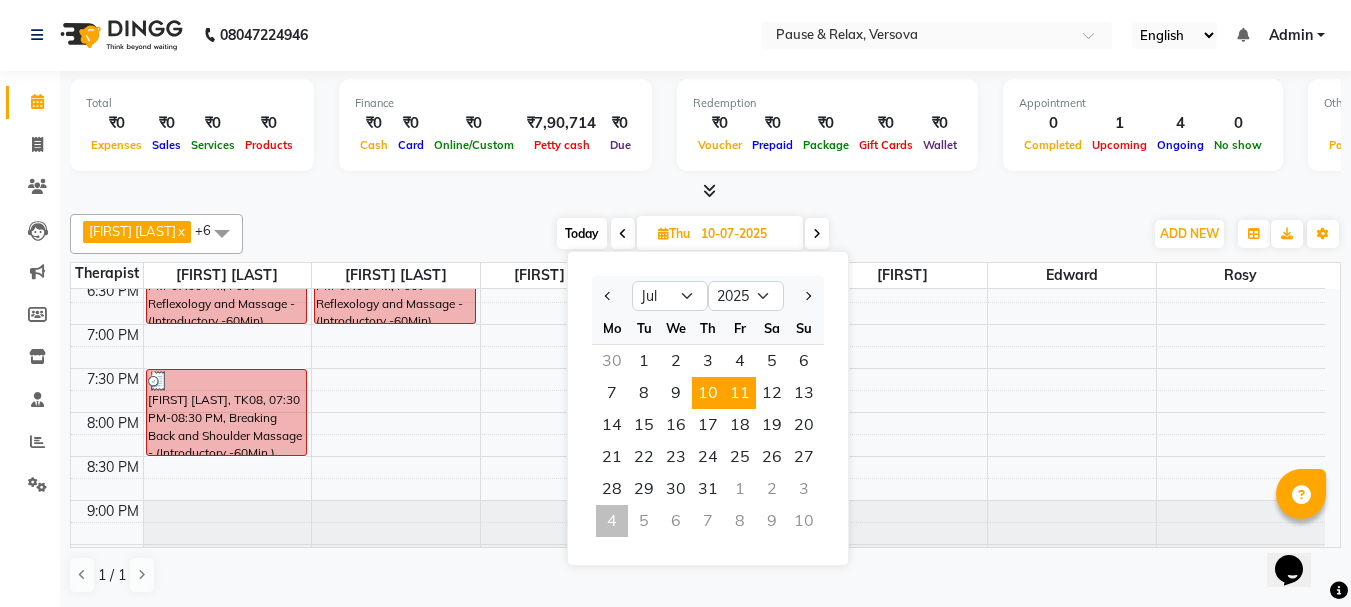 click on "11" at bounding box center (740, 393) 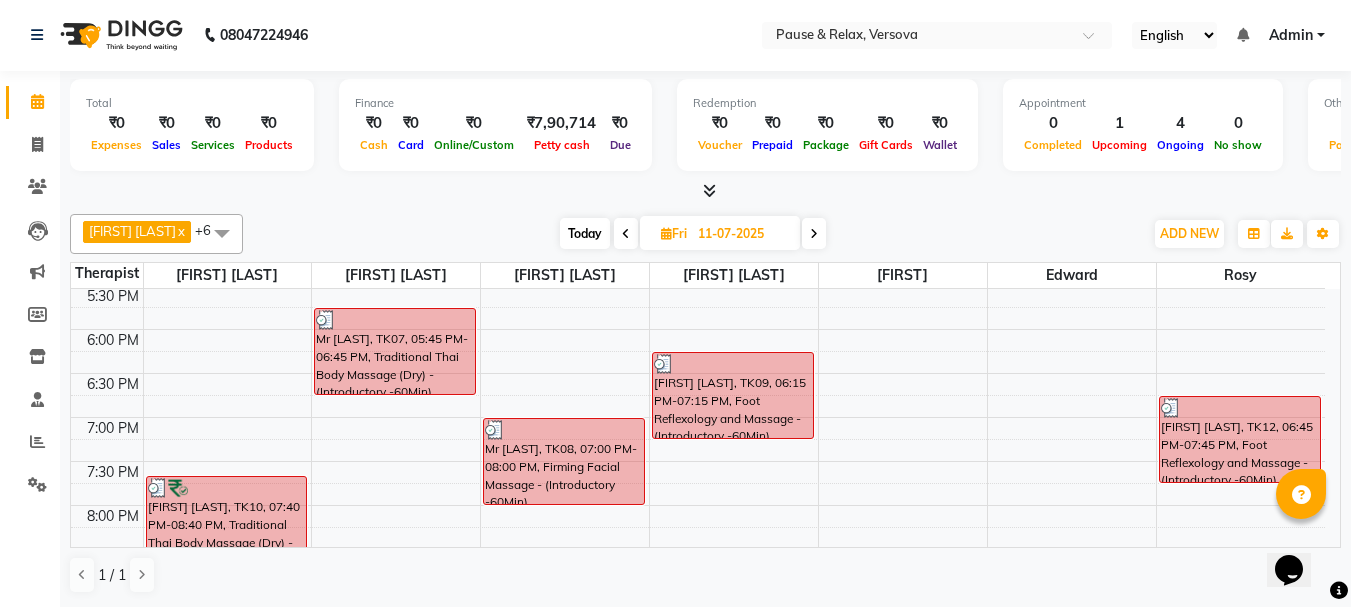 scroll, scrollTop: 571, scrollLeft: 0, axis: vertical 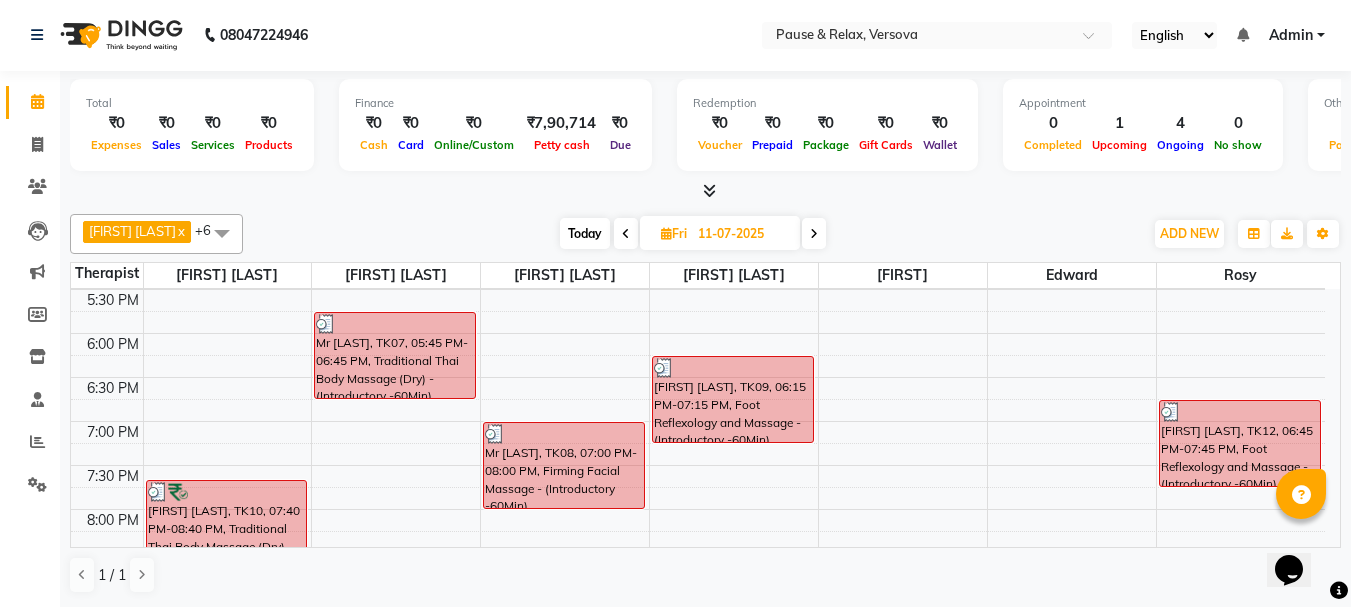 click on "11-07-2025" at bounding box center (742, 234) 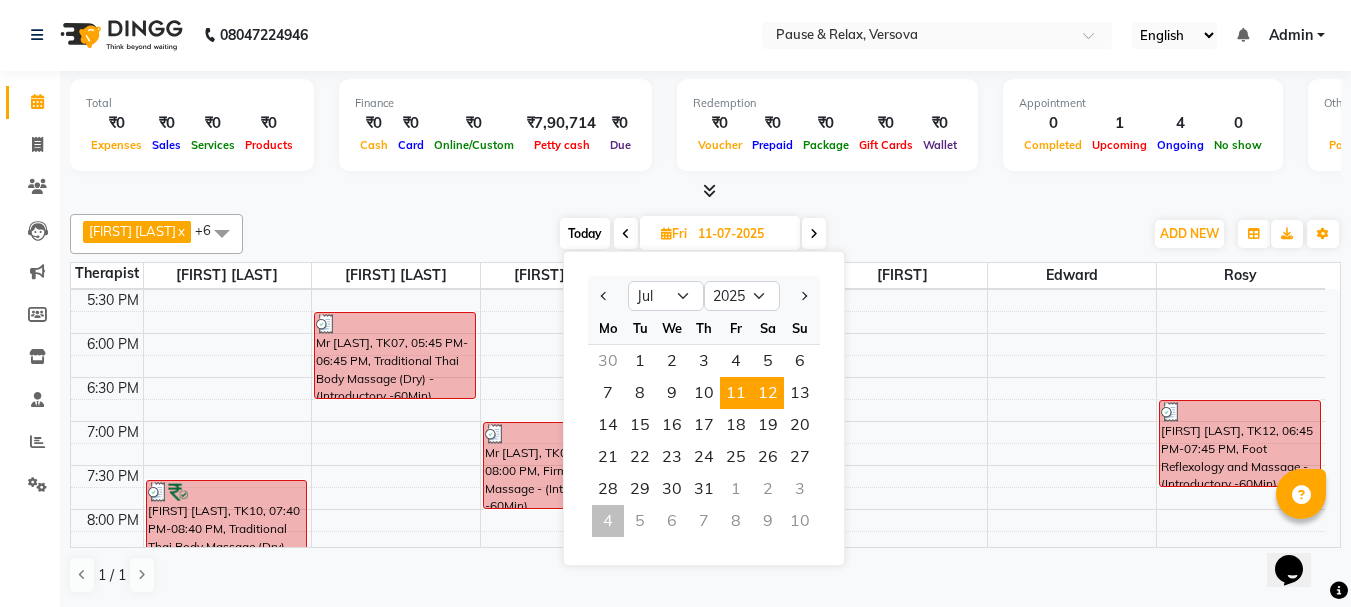 click on "12" at bounding box center (768, 393) 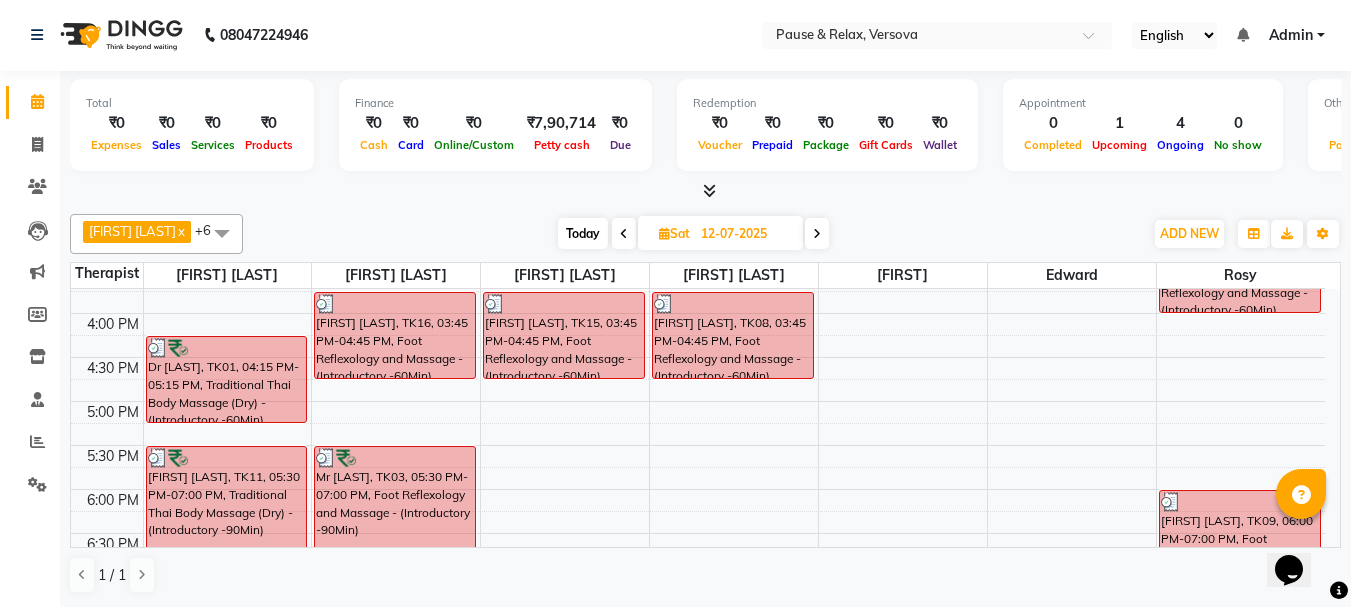 scroll, scrollTop: 398, scrollLeft: 0, axis: vertical 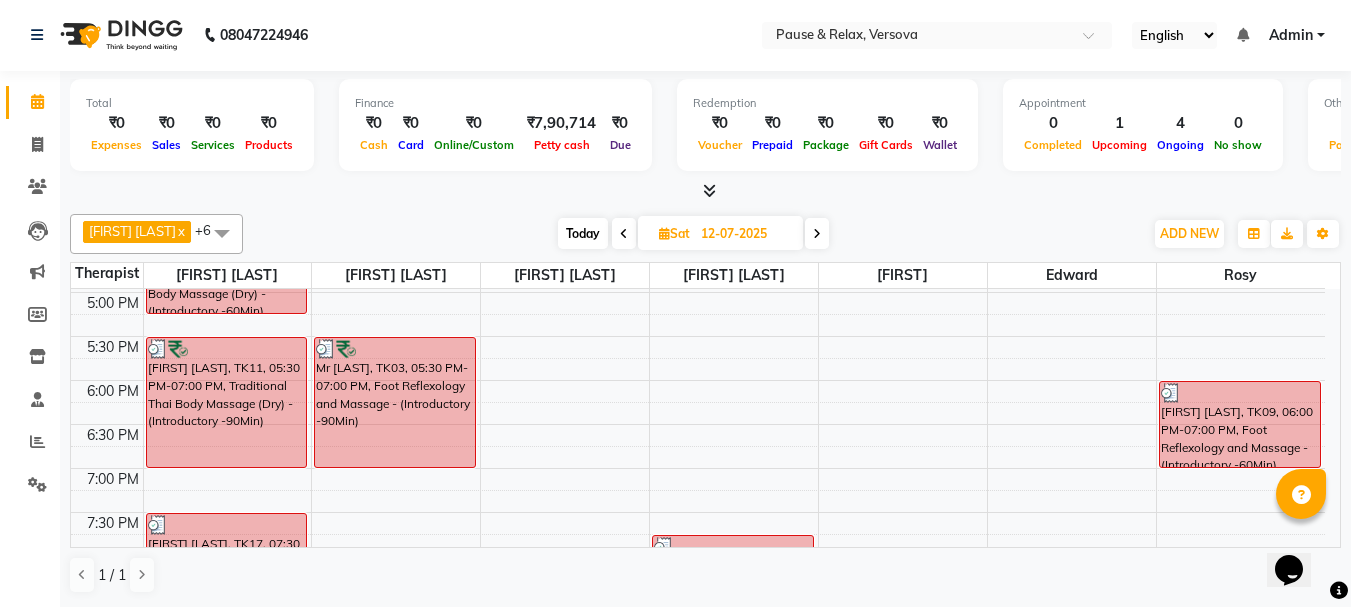 click on "12-07-2025" at bounding box center [745, 234] 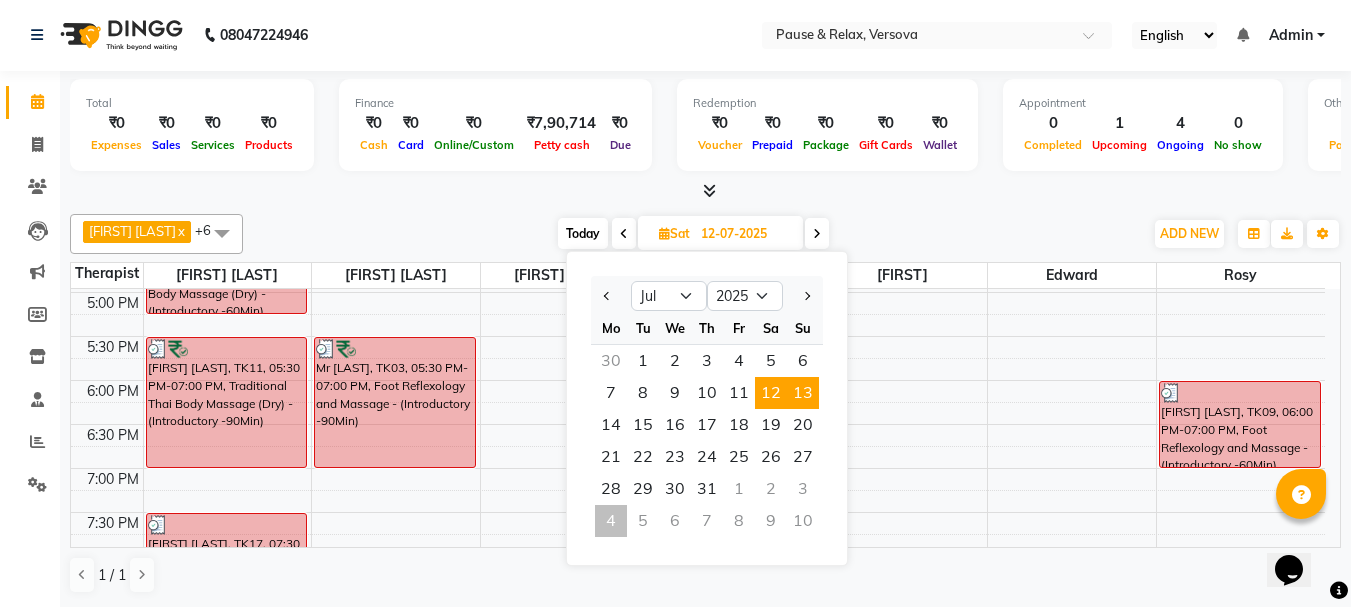 click on "13" at bounding box center (803, 393) 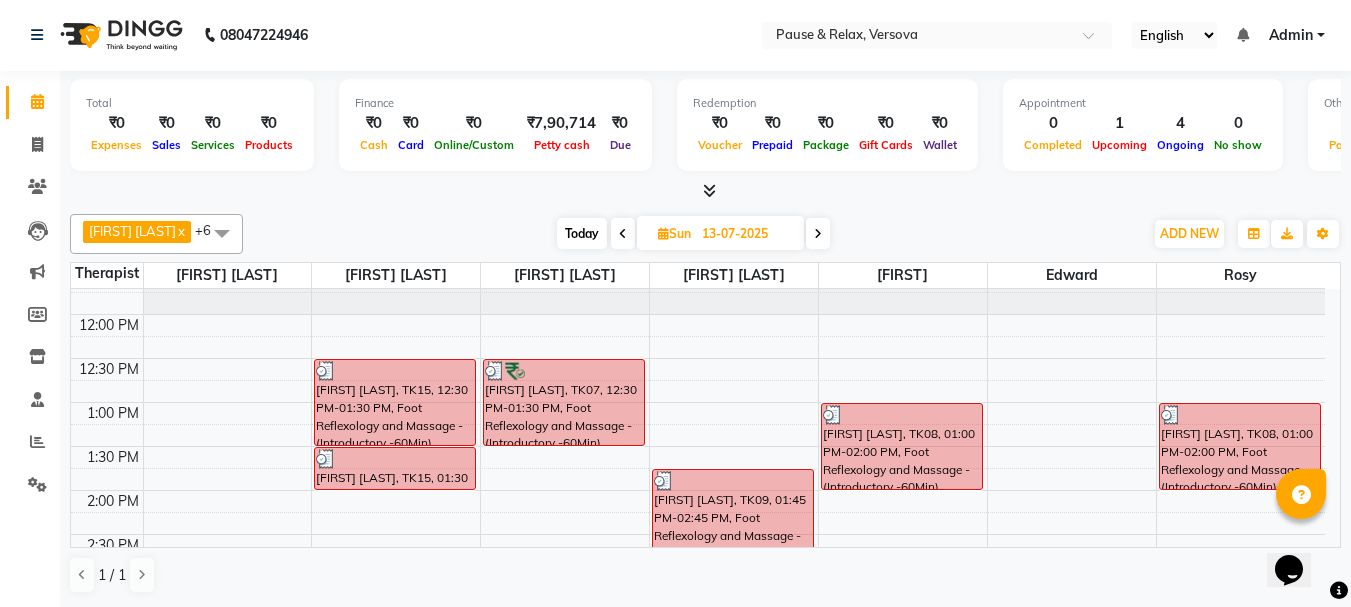 scroll, scrollTop: 19, scrollLeft: 0, axis: vertical 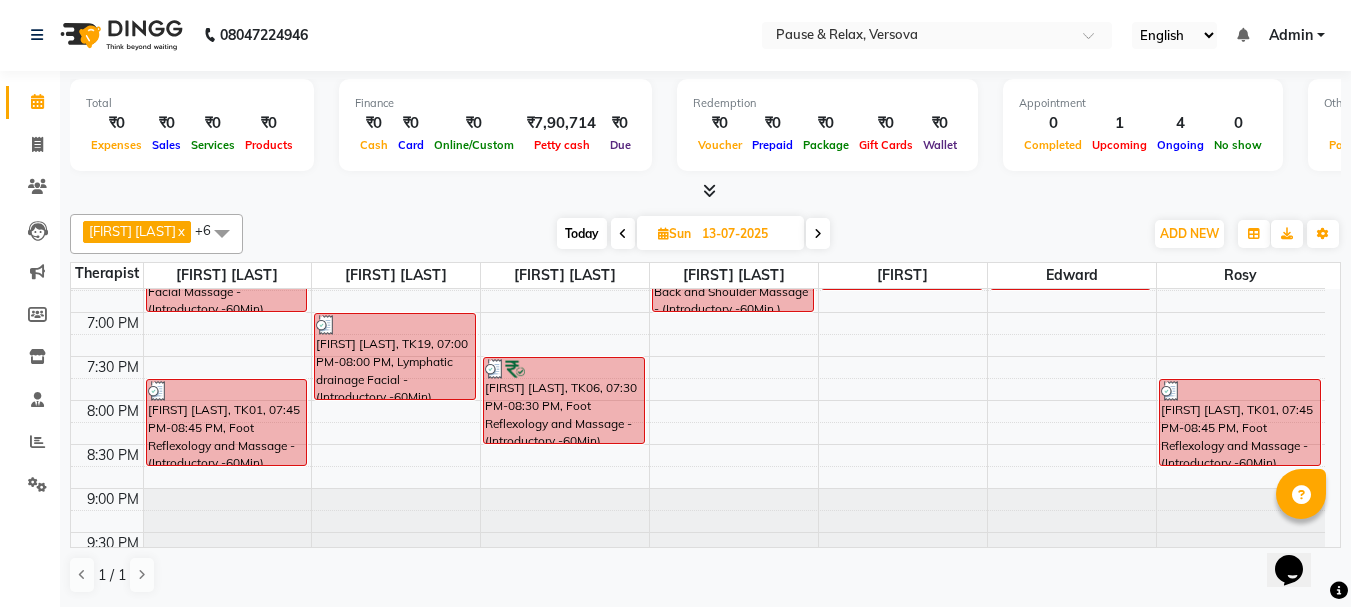 click on "13-07-2025" at bounding box center [746, 234] 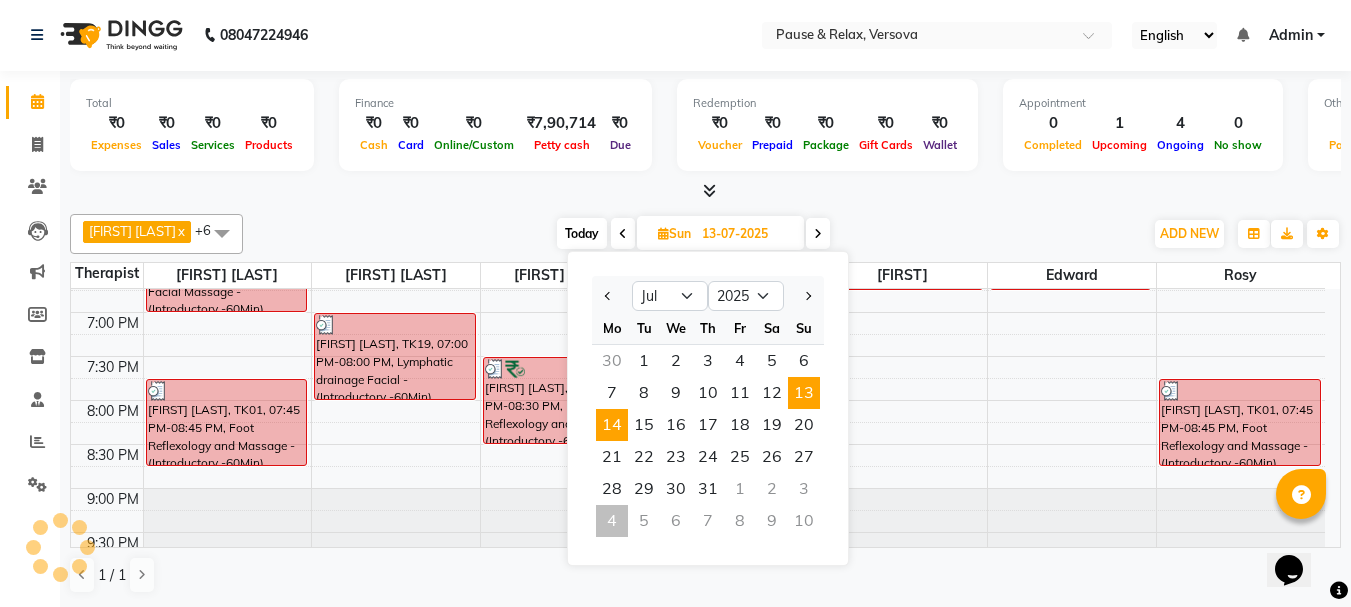 click on "14" at bounding box center [612, 425] 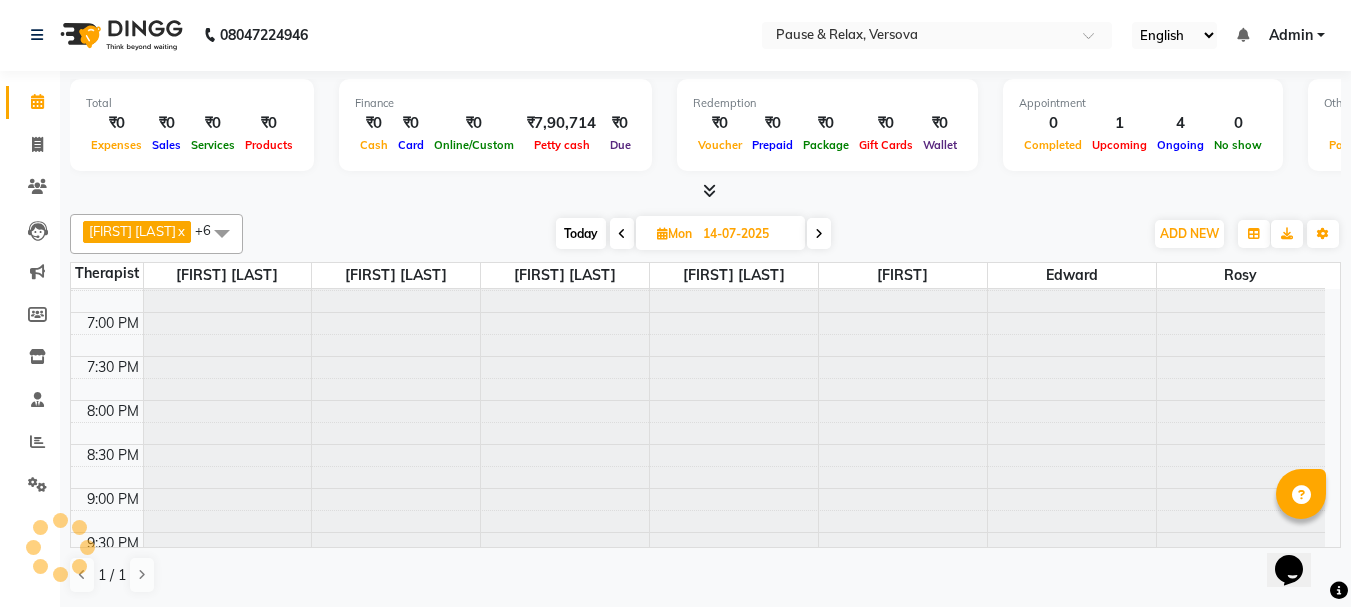 scroll, scrollTop: 441, scrollLeft: 0, axis: vertical 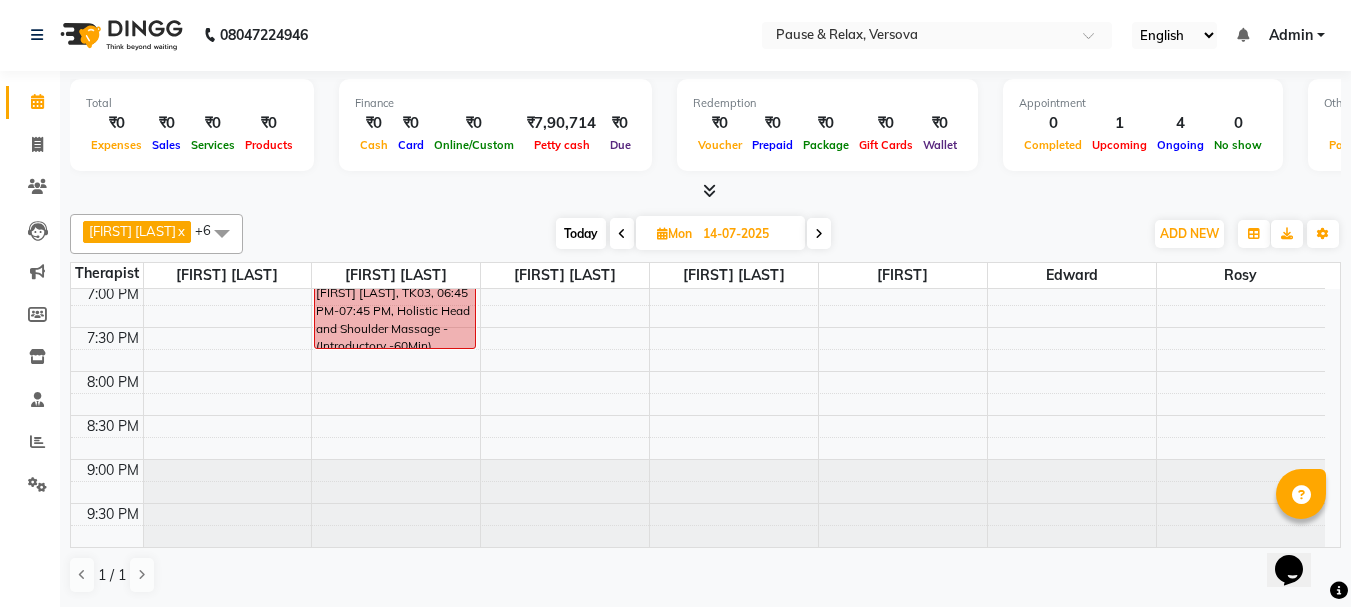 click on "14-07-2025" at bounding box center (747, 234) 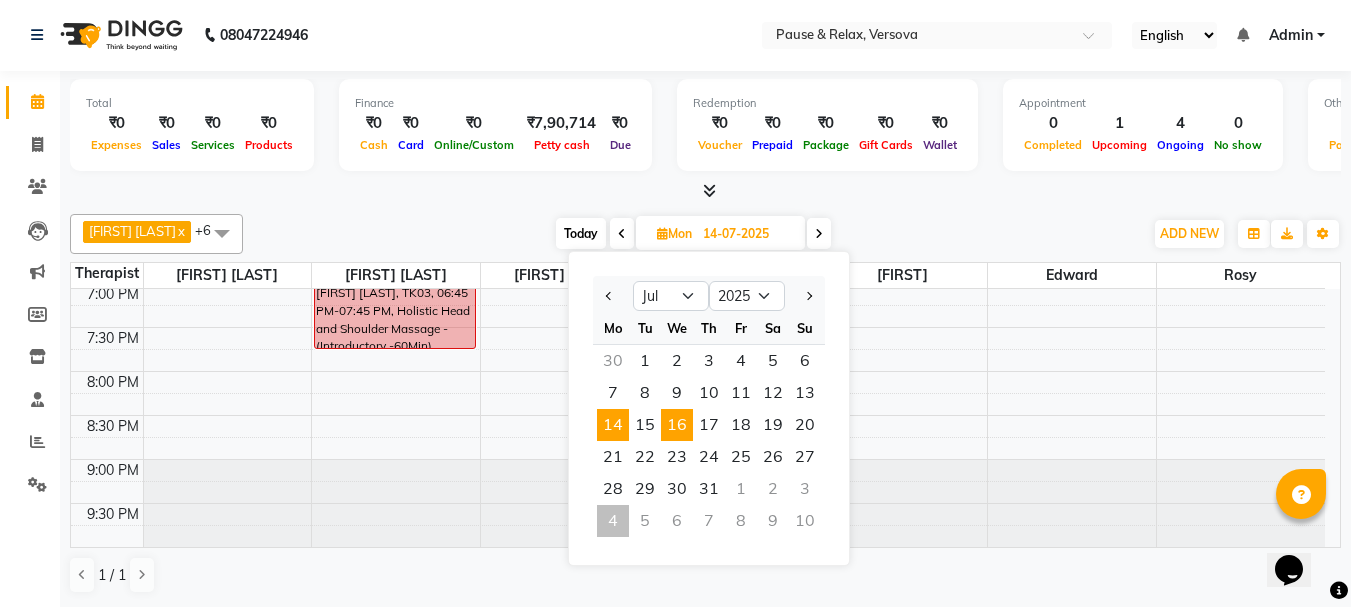 click on "16" at bounding box center (677, 425) 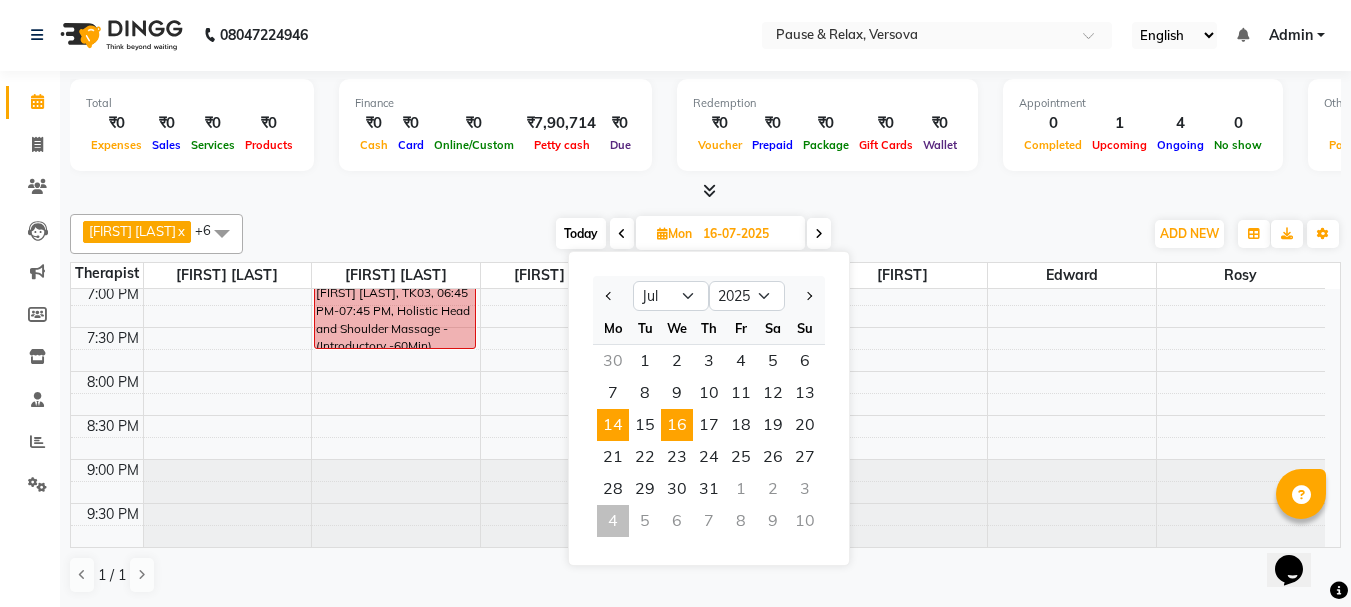 scroll, scrollTop: 441, scrollLeft: 0, axis: vertical 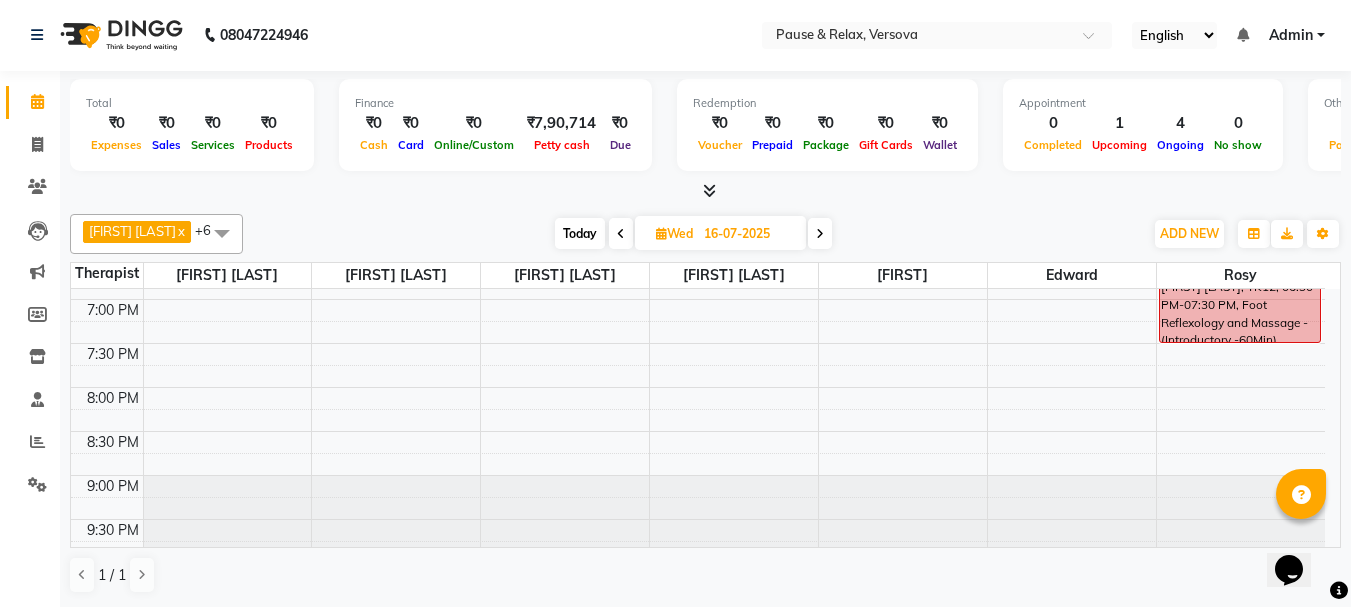 click on "16-07-2025" at bounding box center (748, 234) 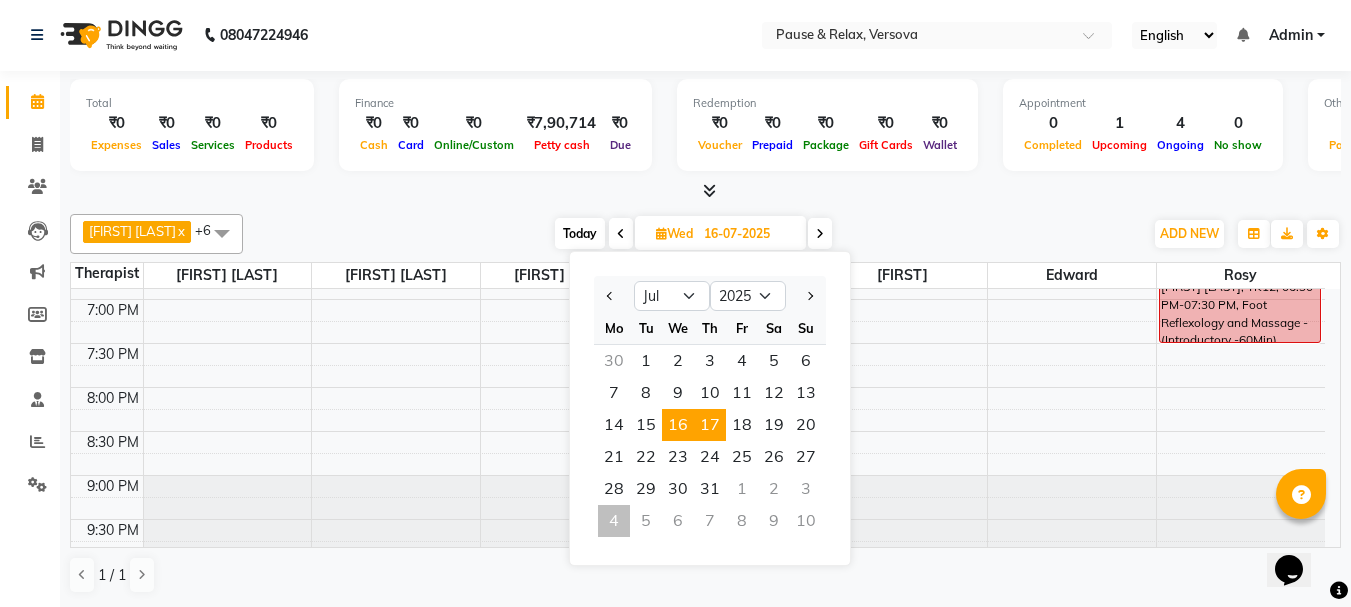 click on "17" at bounding box center (710, 425) 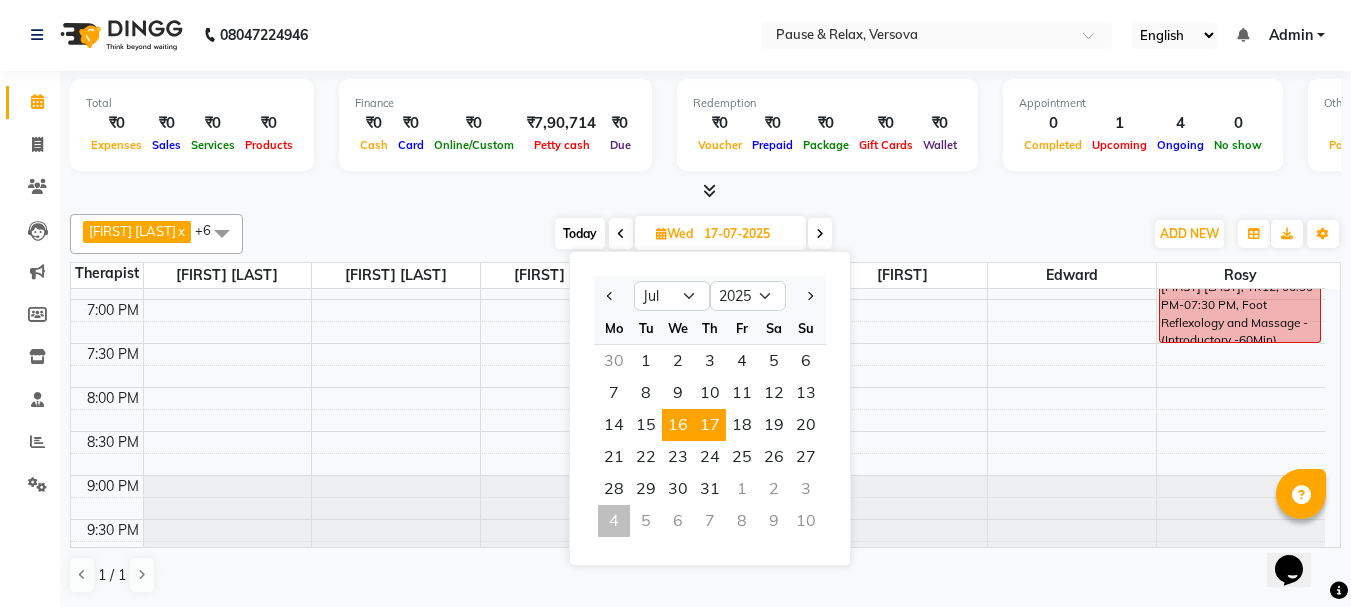 scroll, scrollTop: 441, scrollLeft: 0, axis: vertical 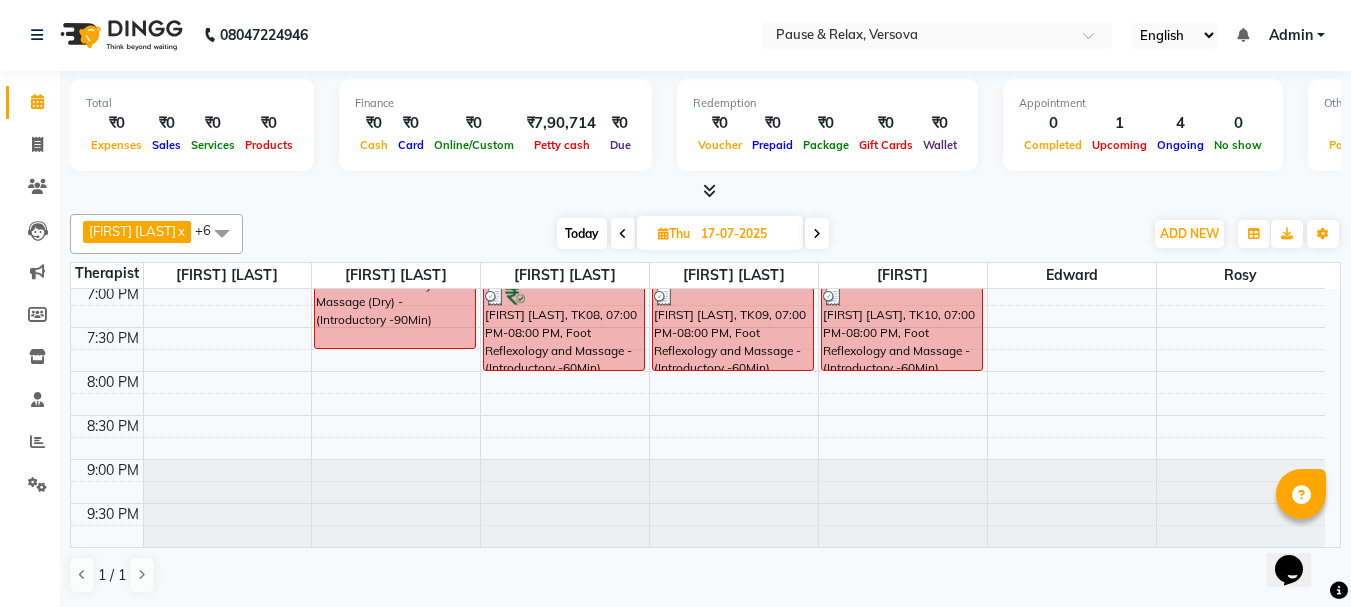 click on "17-07-2025" at bounding box center (745, 234) 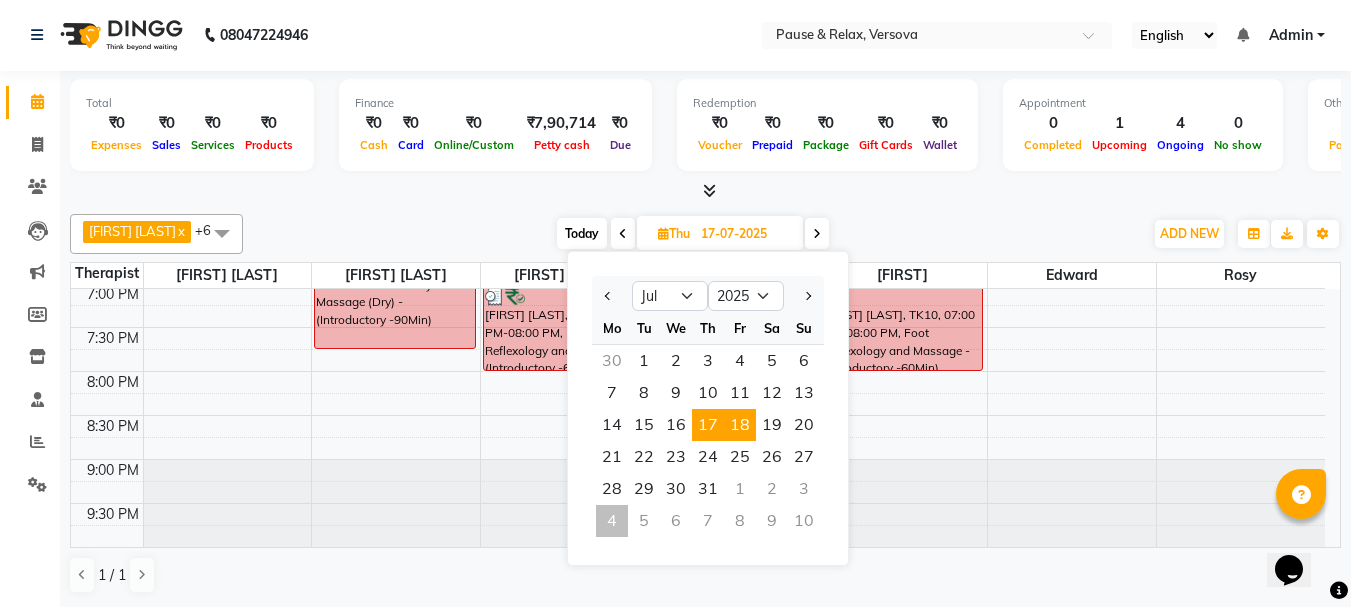click on "18" at bounding box center (740, 425) 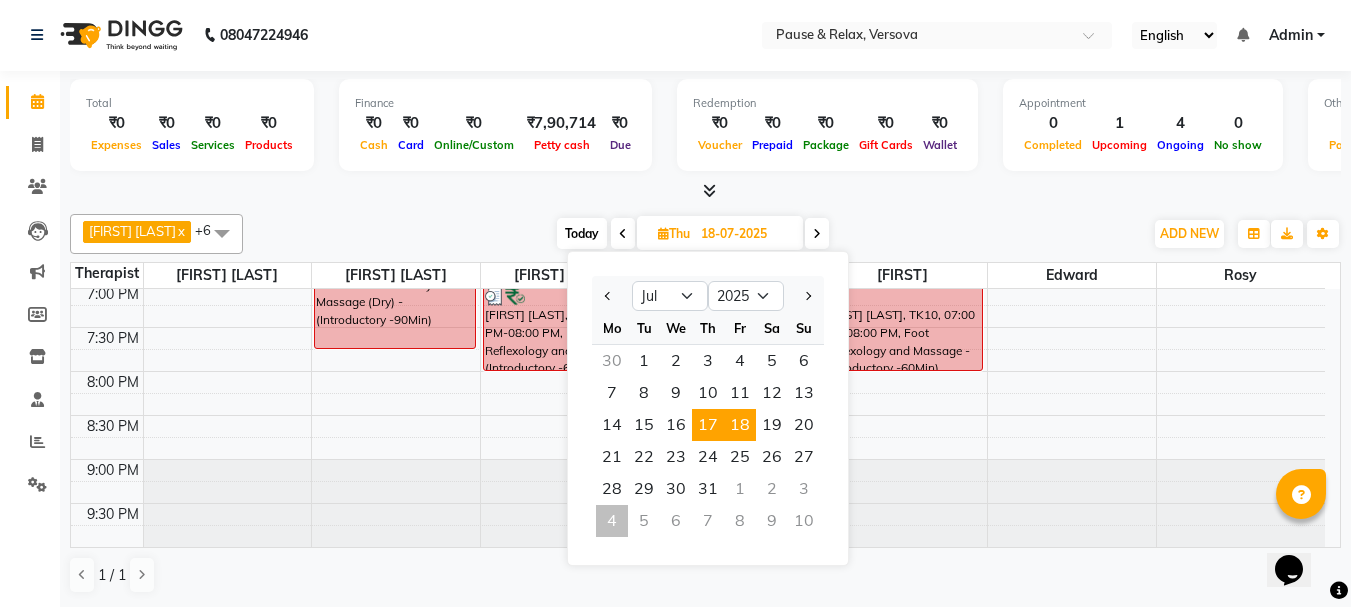 scroll, scrollTop: 441, scrollLeft: 0, axis: vertical 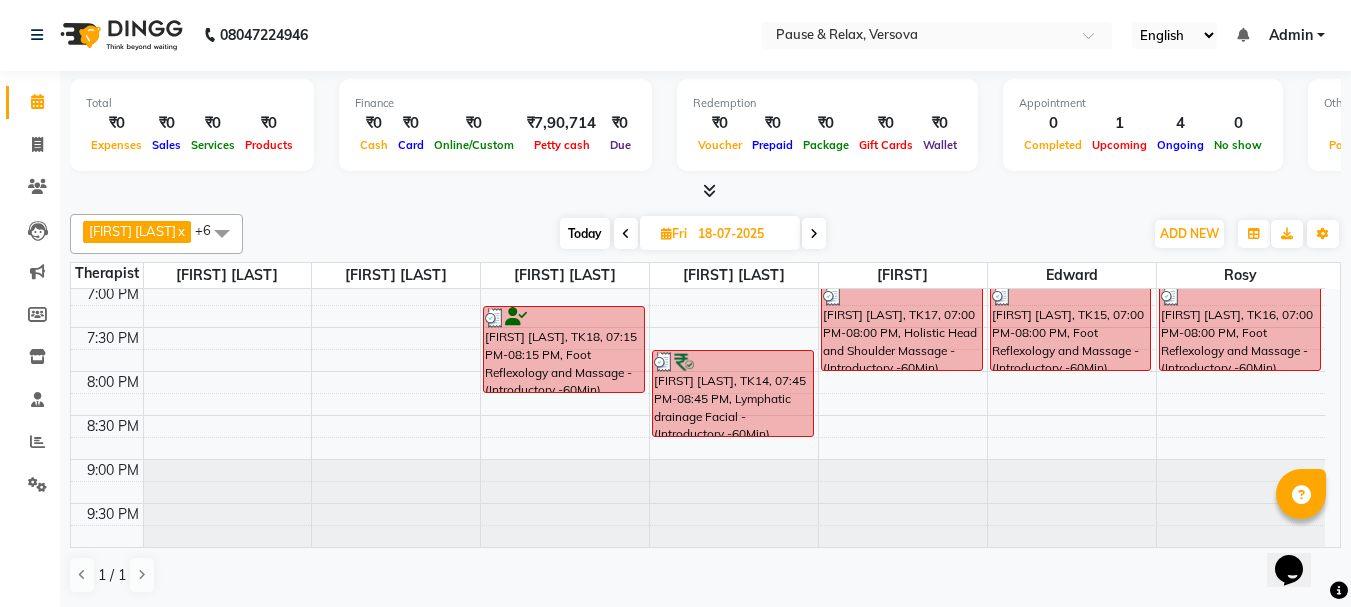 click on "18-07-2025" at bounding box center [742, 234] 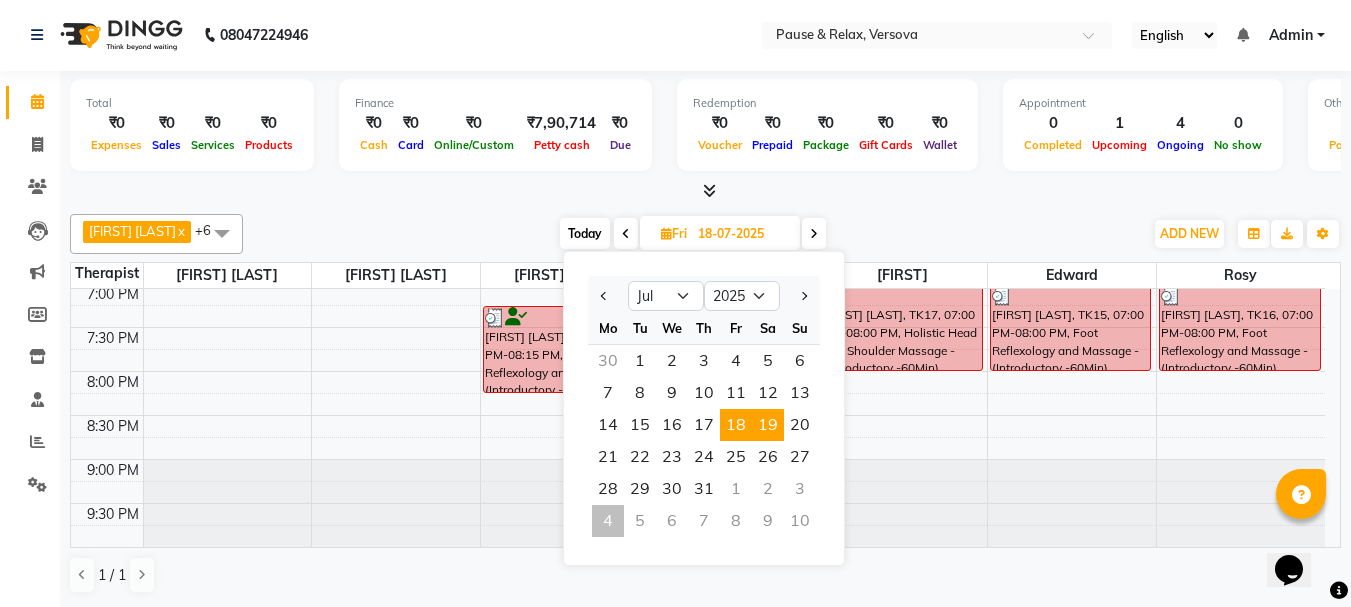 click on "19" at bounding box center (768, 425) 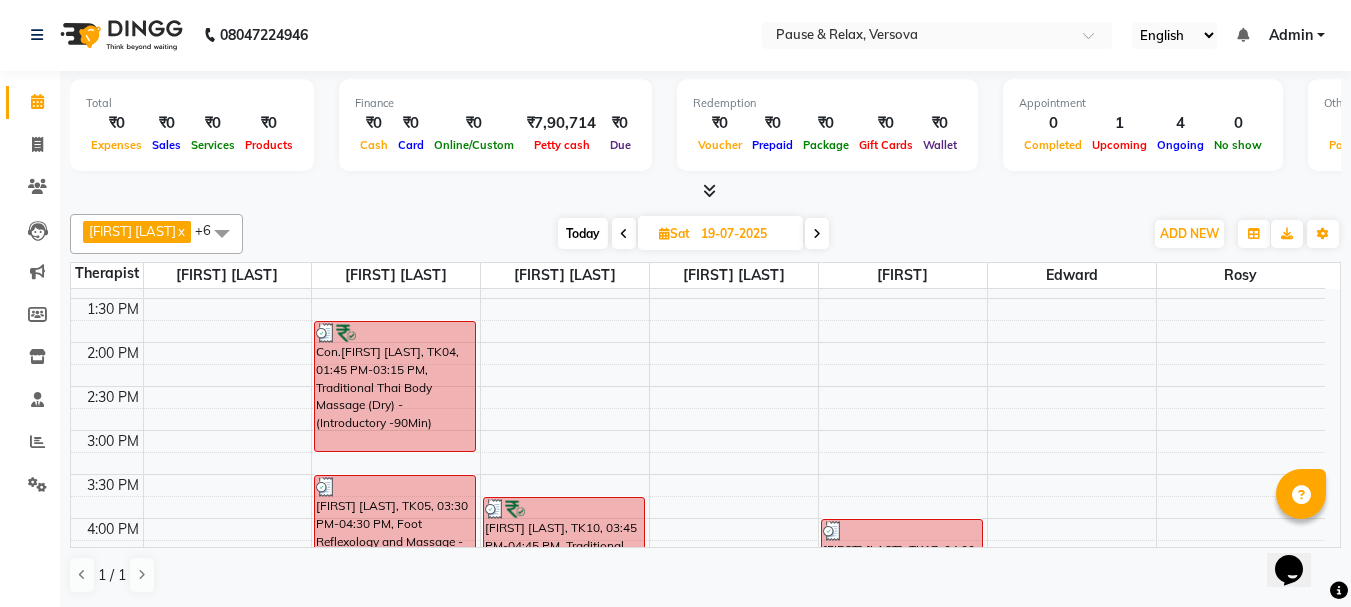 scroll, scrollTop: 228, scrollLeft: 0, axis: vertical 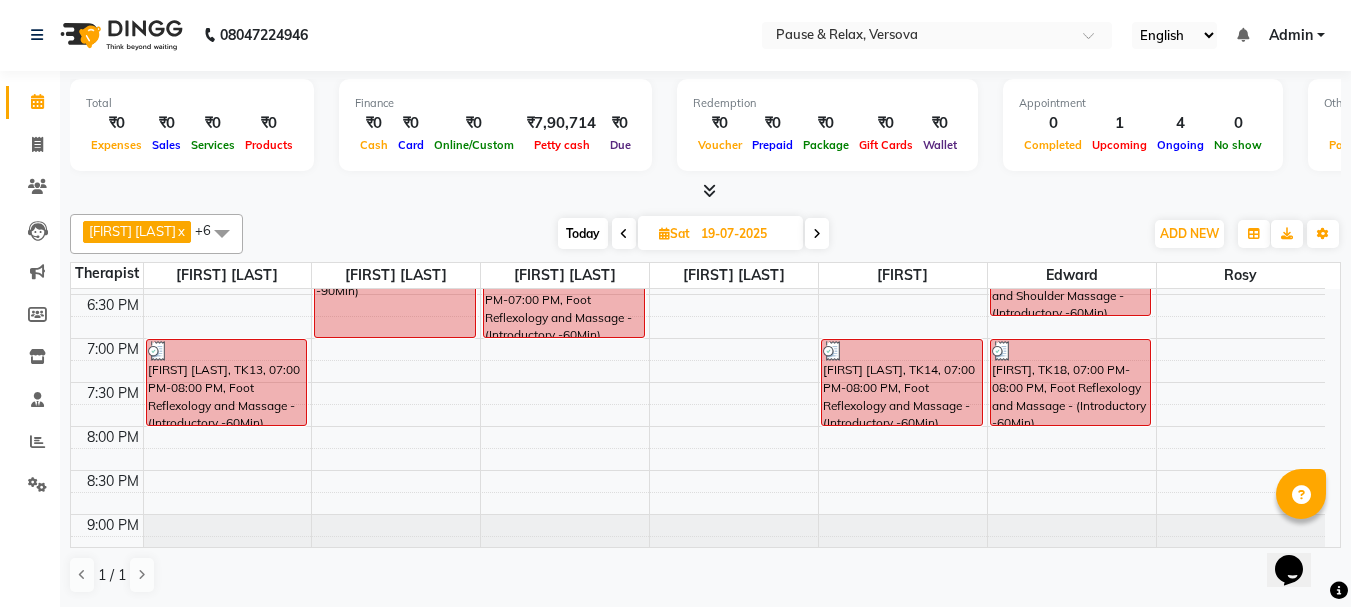 click on "19-07-2025" at bounding box center (745, 234) 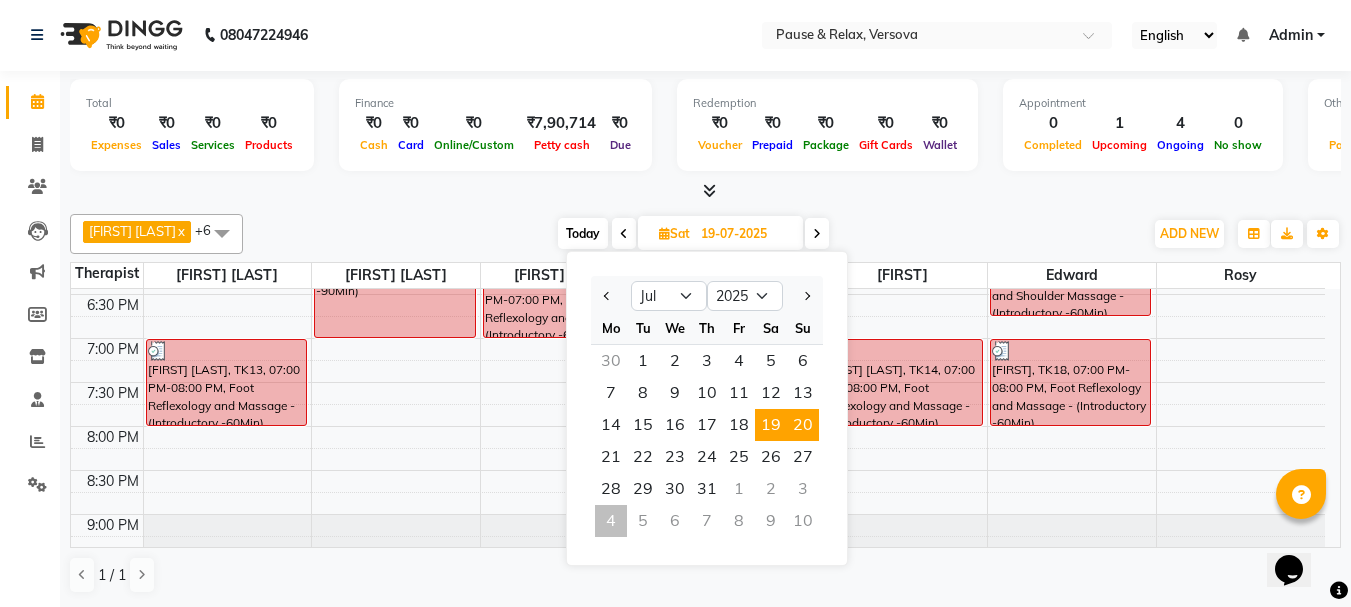 click on "20" at bounding box center [803, 425] 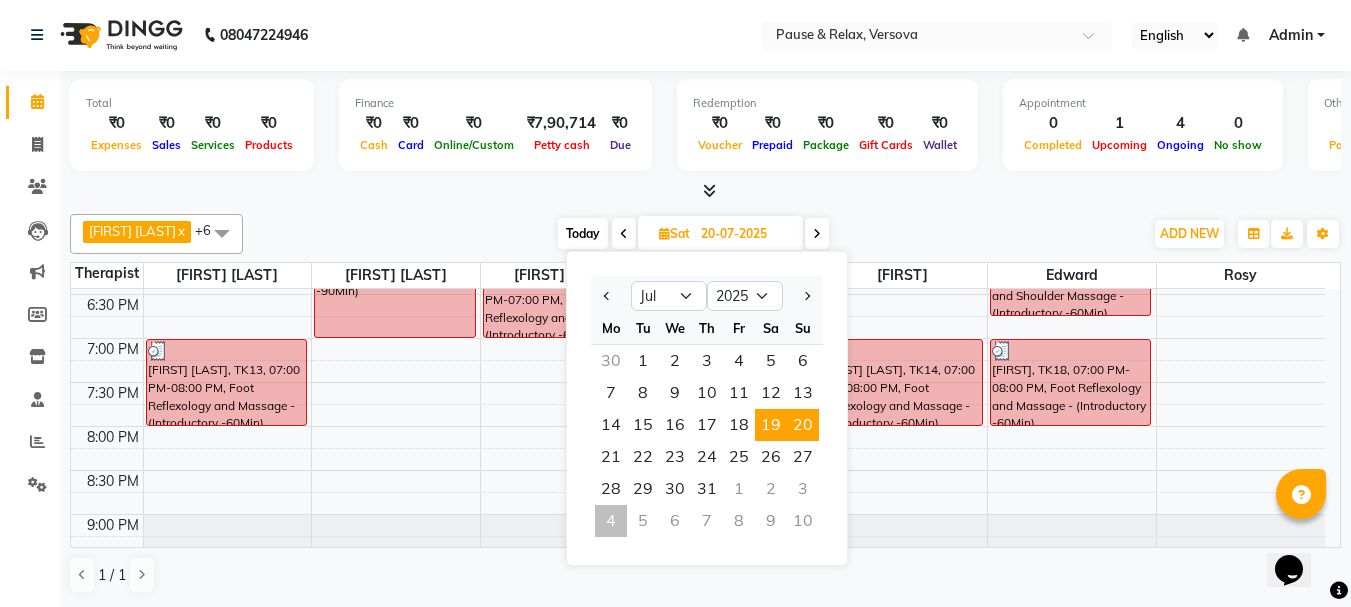 scroll, scrollTop: 441, scrollLeft: 0, axis: vertical 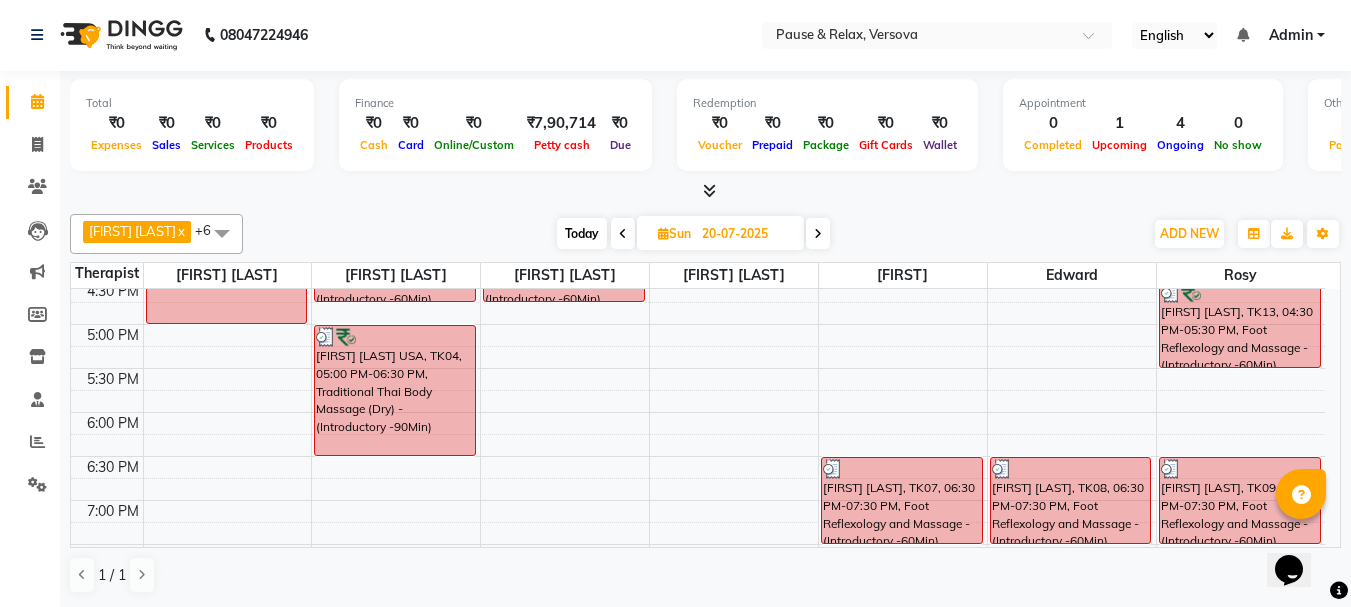 click on "20-07-2025" at bounding box center [746, 234] 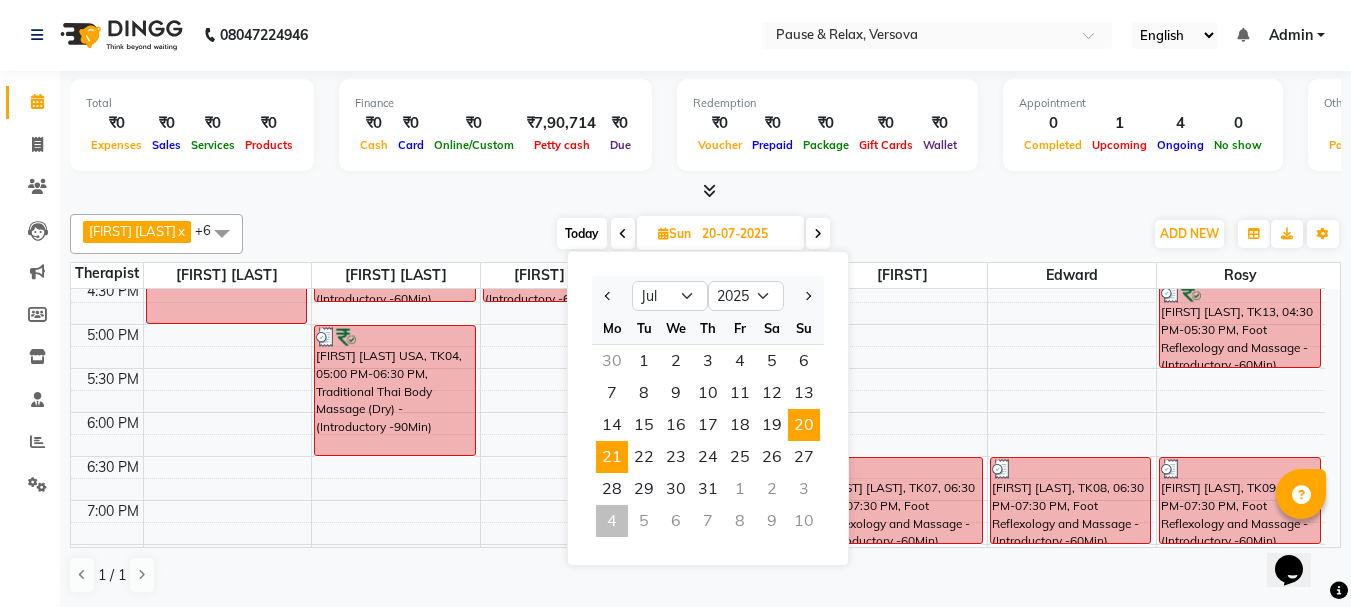 click on "21" at bounding box center [612, 457] 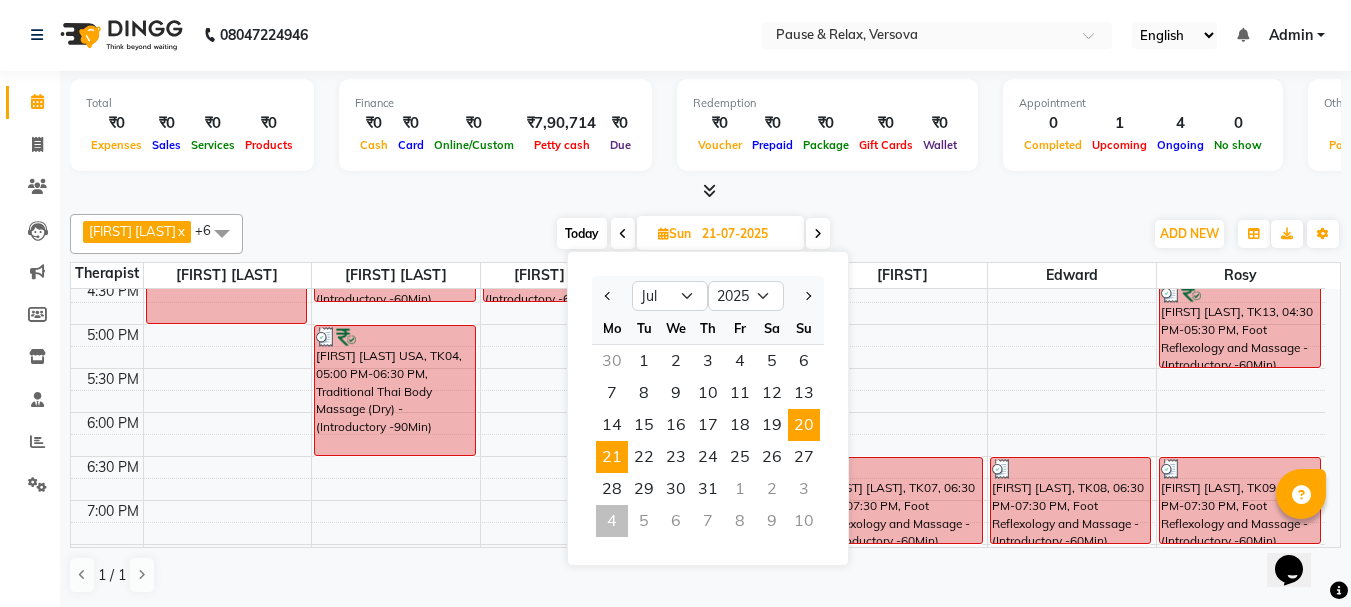 scroll, scrollTop: 441, scrollLeft: 0, axis: vertical 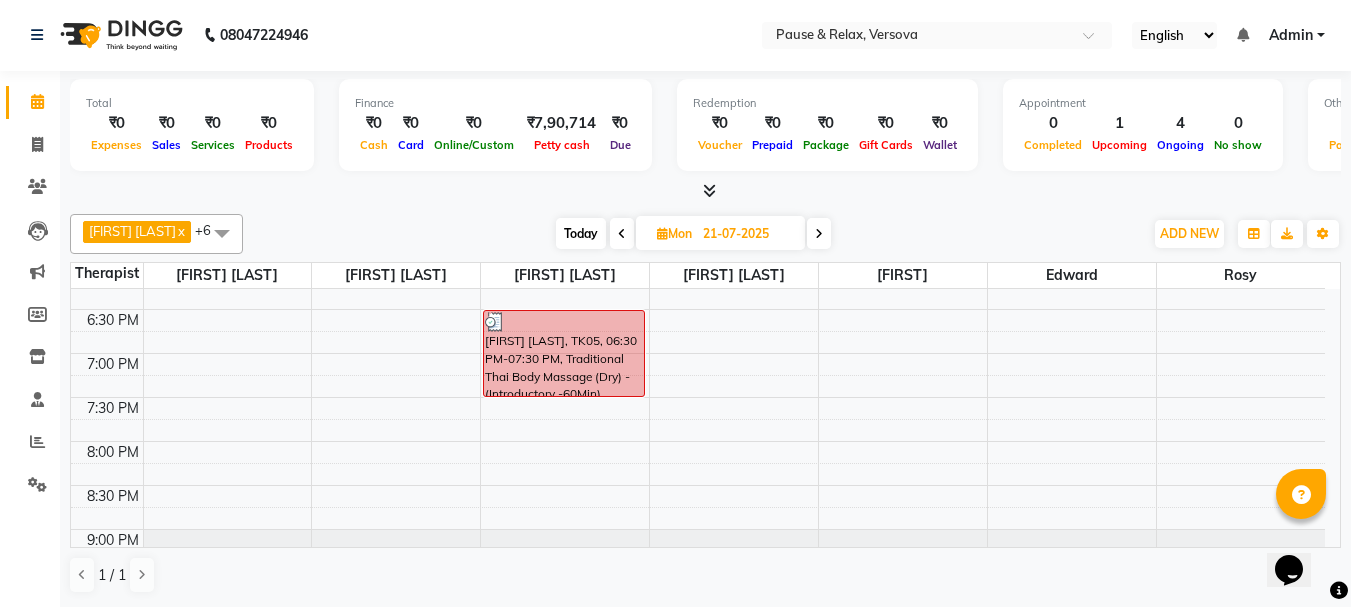 click on "21-07-2025" at bounding box center [747, 234] 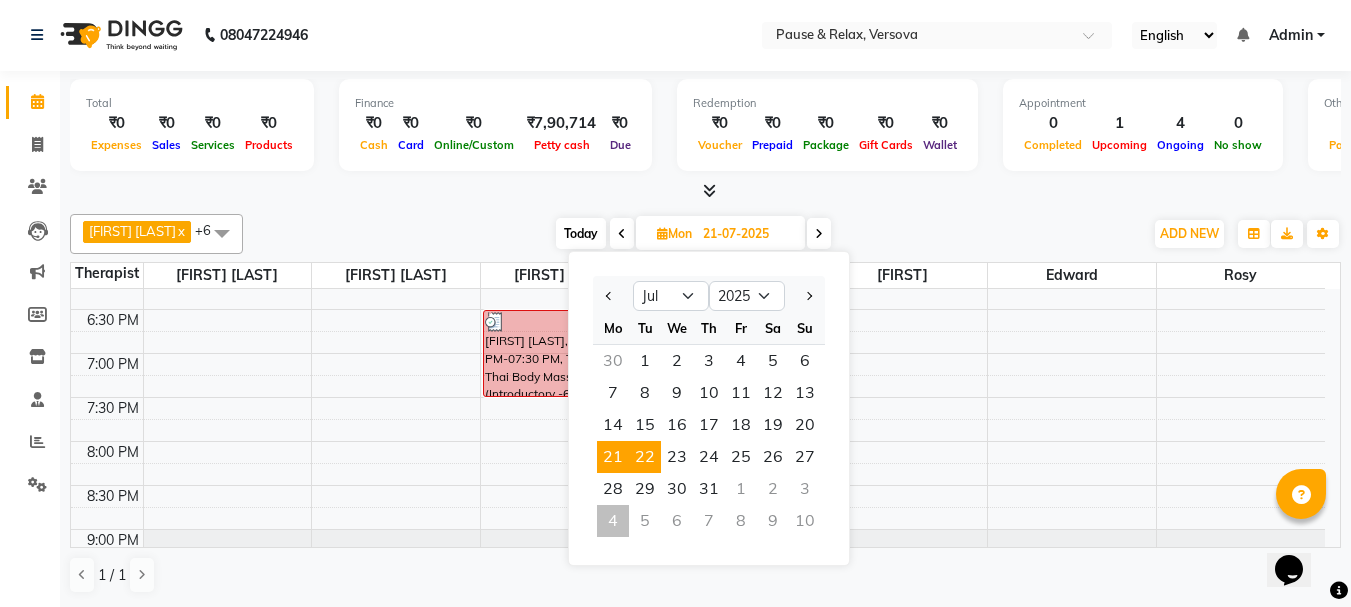 click on "22" at bounding box center [645, 457] 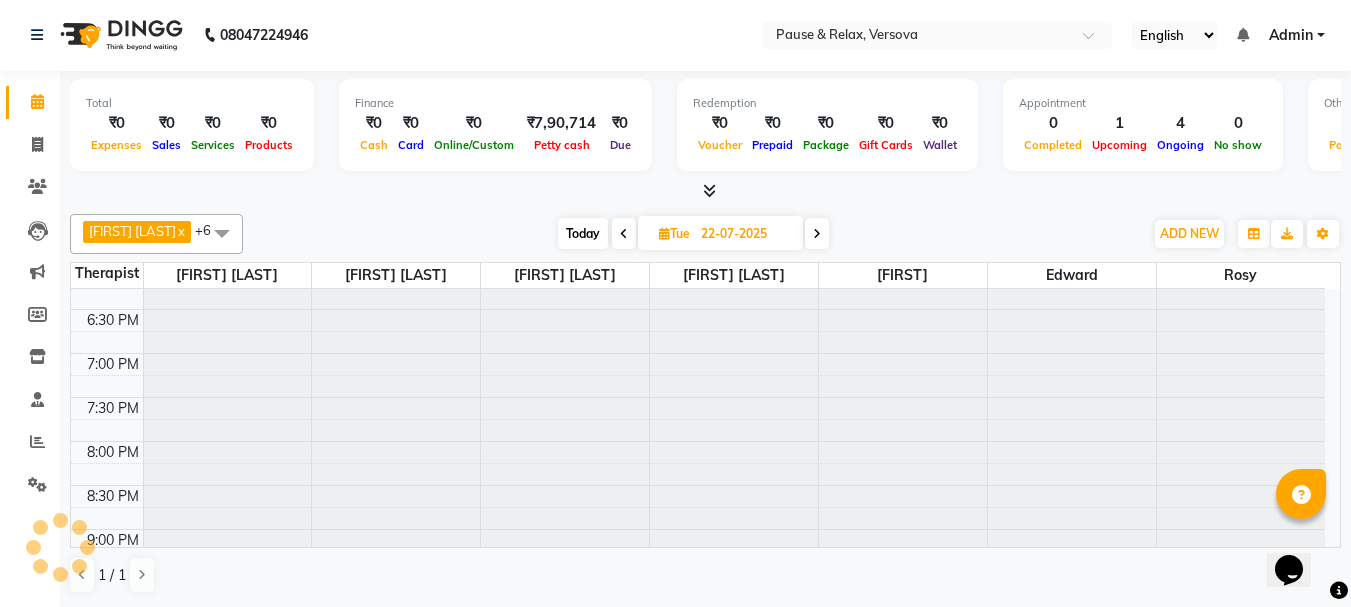 scroll, scrollTop: 441, scrollLeft: 0, axis: vertical 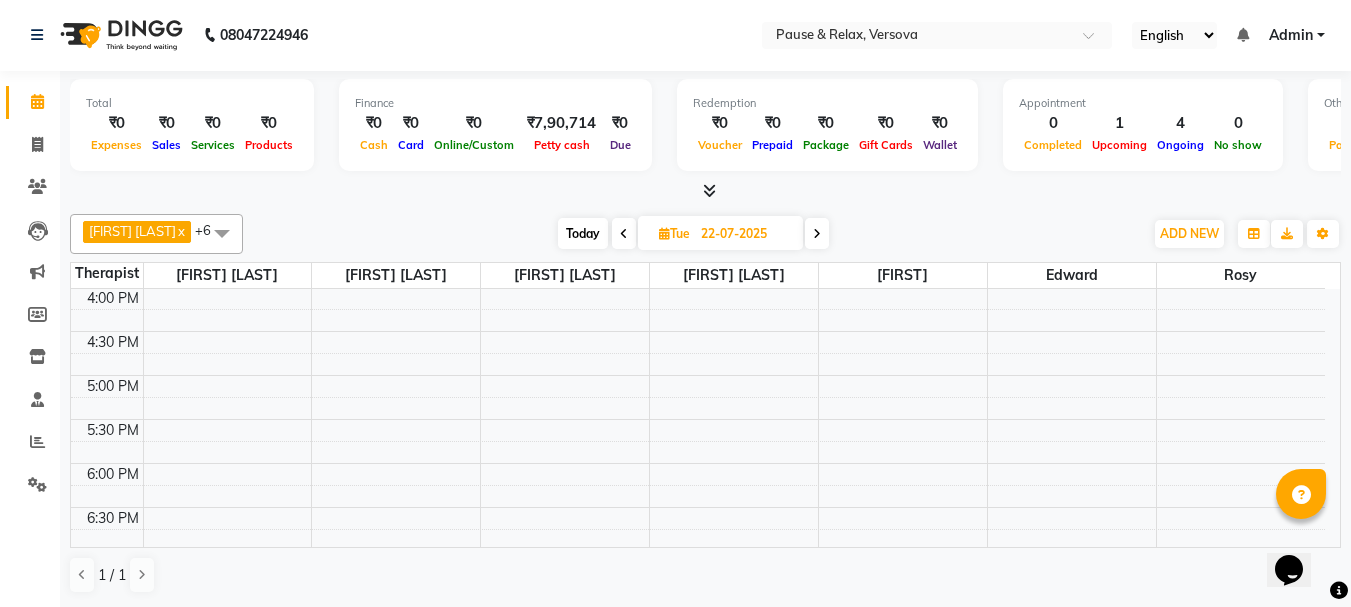 click on "22-07-2025" at bounding box center [745, 234] 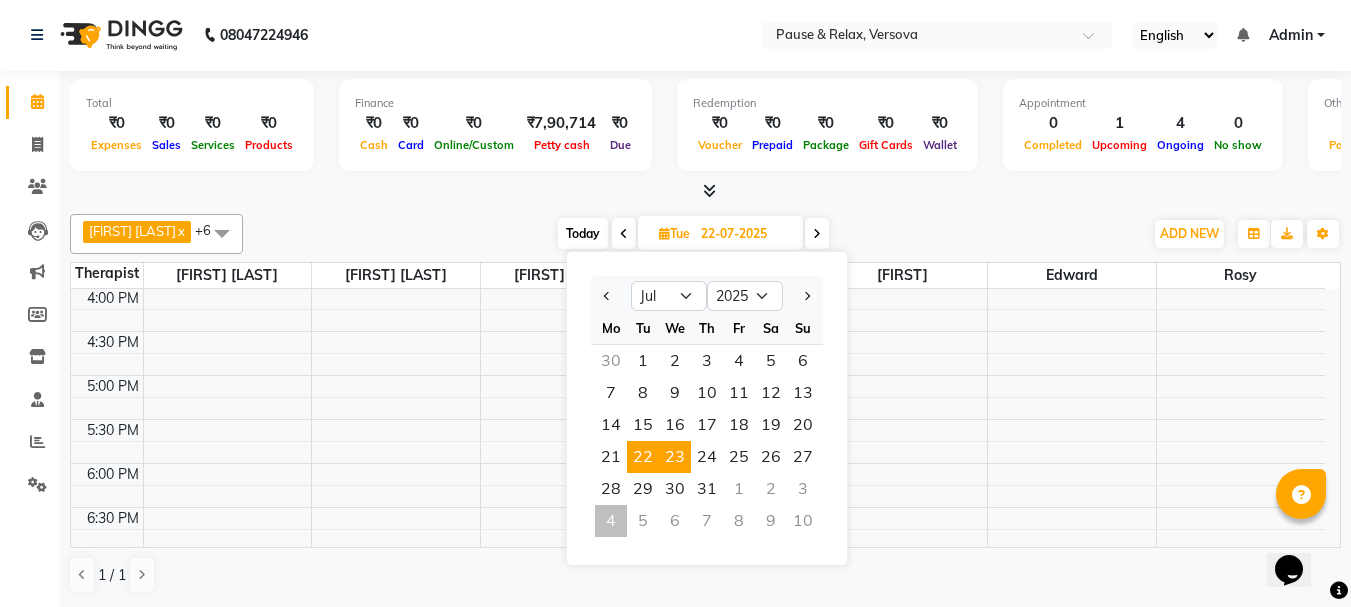 click on "23" at bounding box center [675, 457] 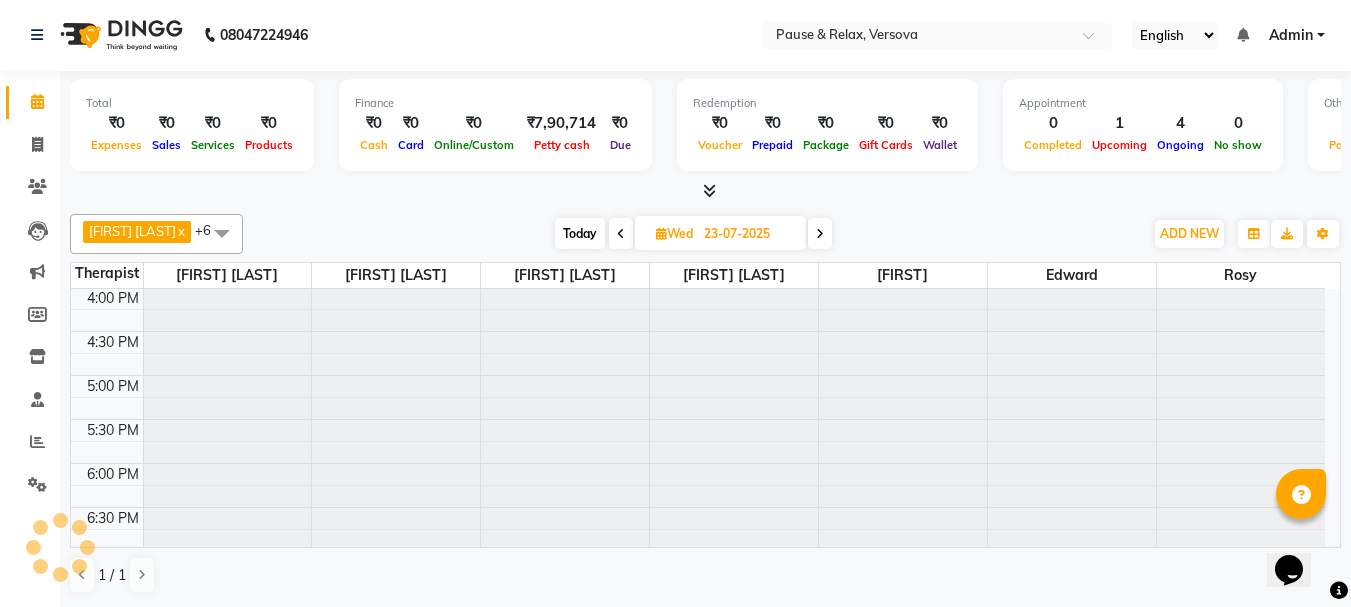 scroll, scrollTop: 441, scrollLeft: 0, axis: vertical 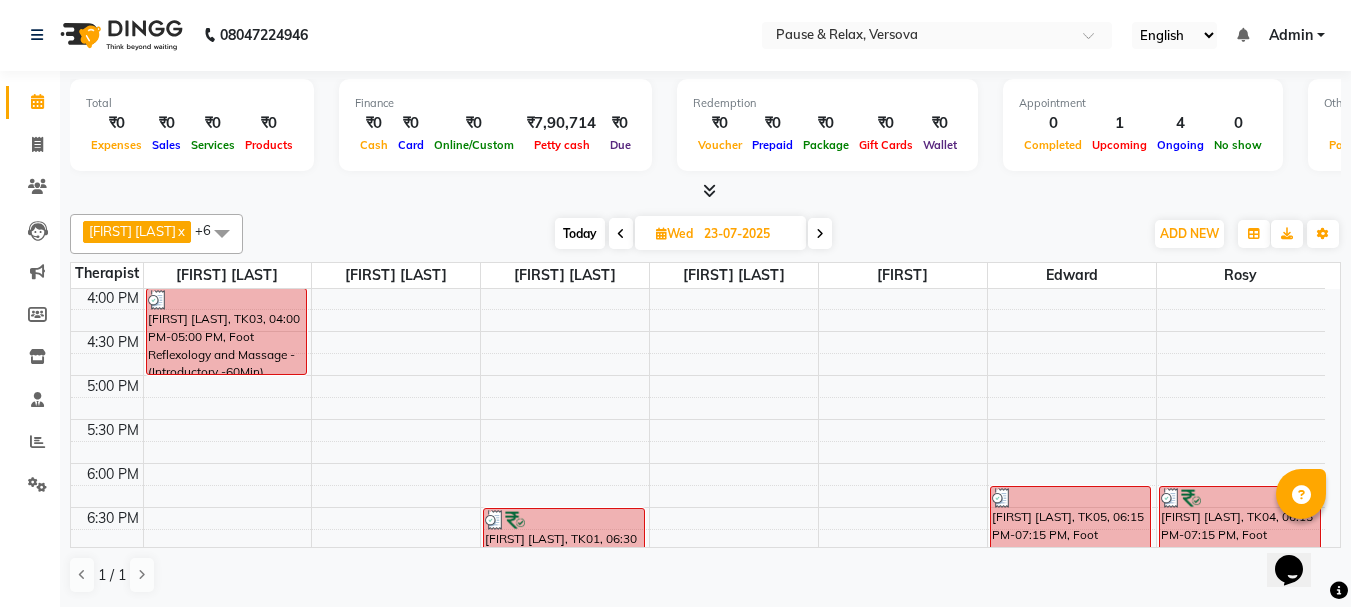 click on "23-07-2025" at bounding box center (748, 234) 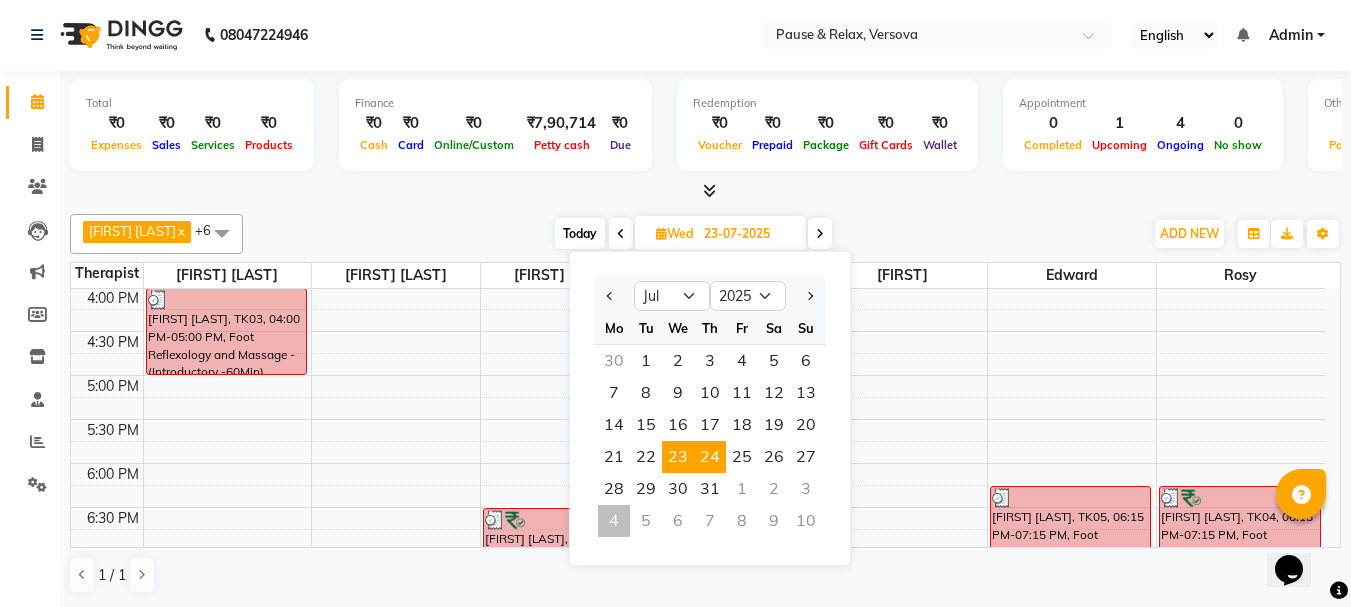click on "24" at bounding box center (710, 457) 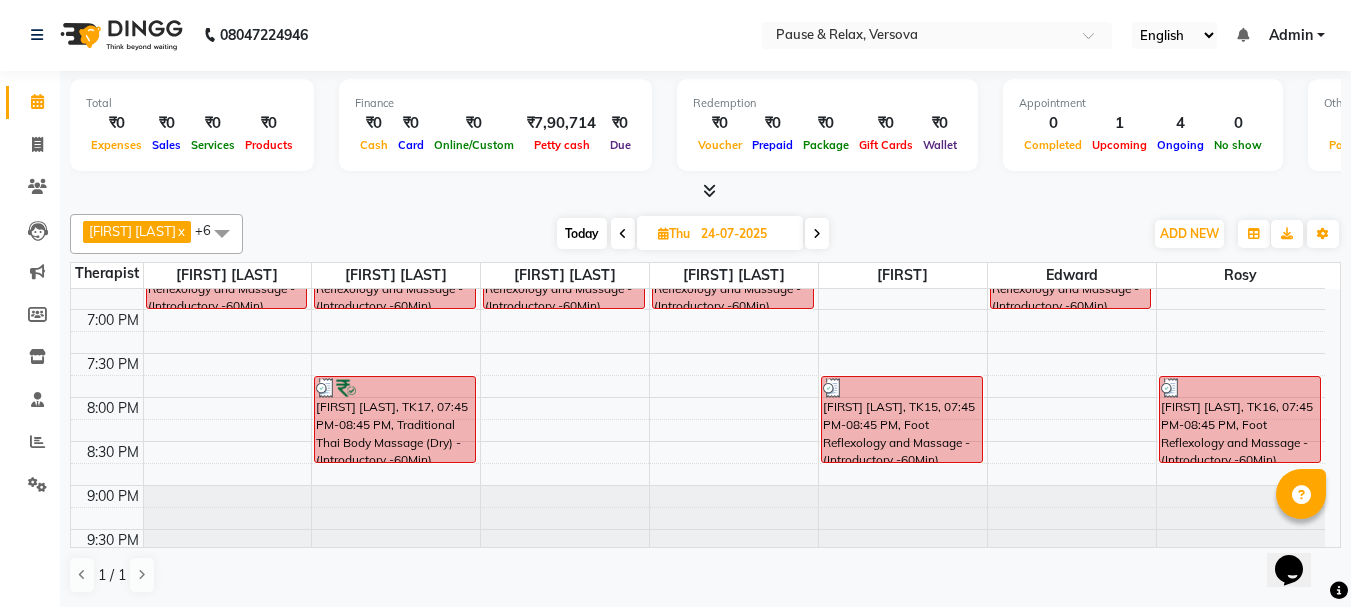 scroll, scrollTop: 709, scrollLeft: 0, axis: vertical 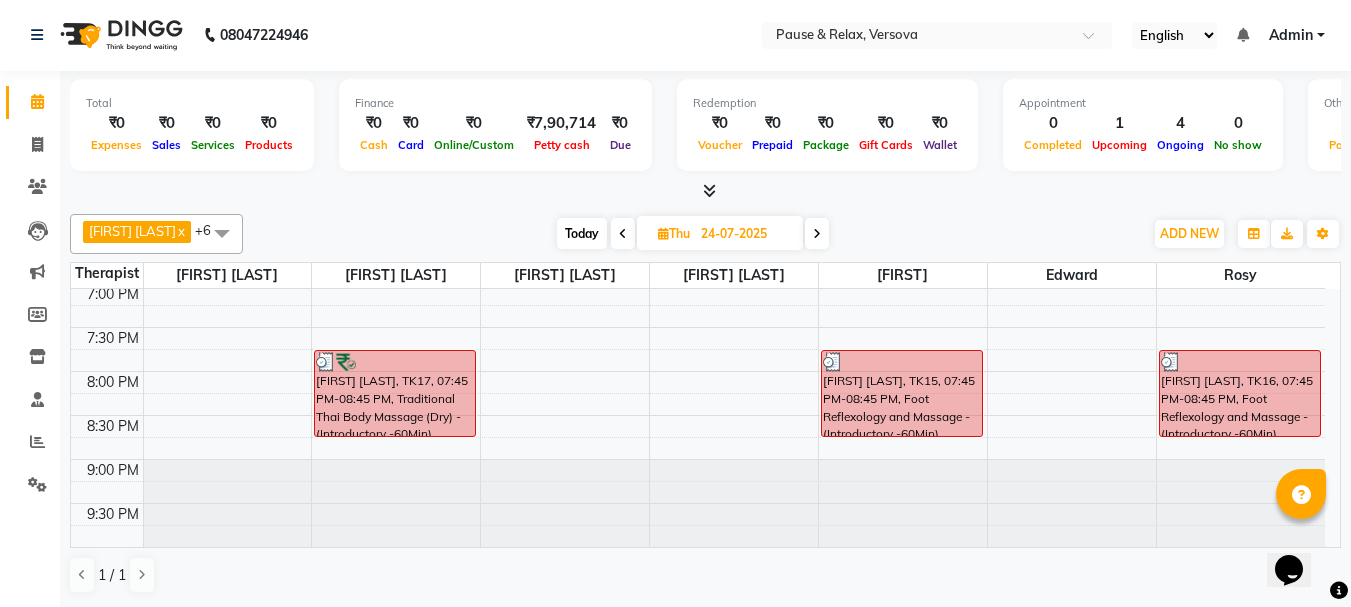 click on "24-07-2025" at bounding box center (745, 234) 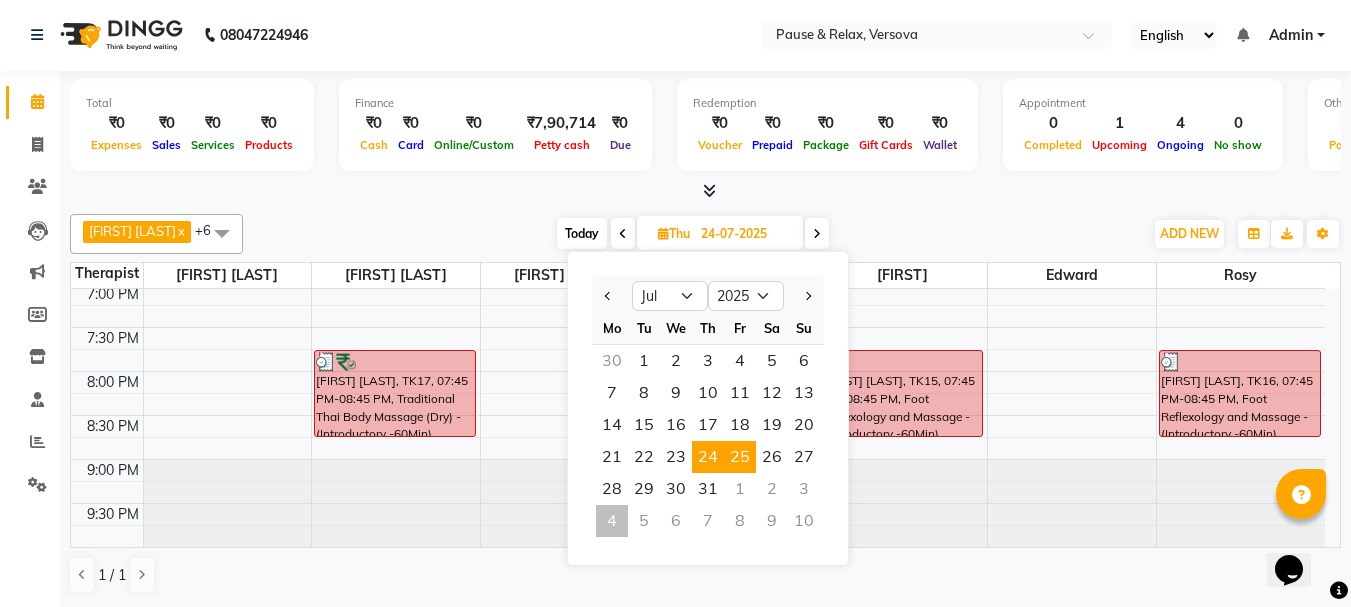 click on "25" at bounding box center (740, 457) 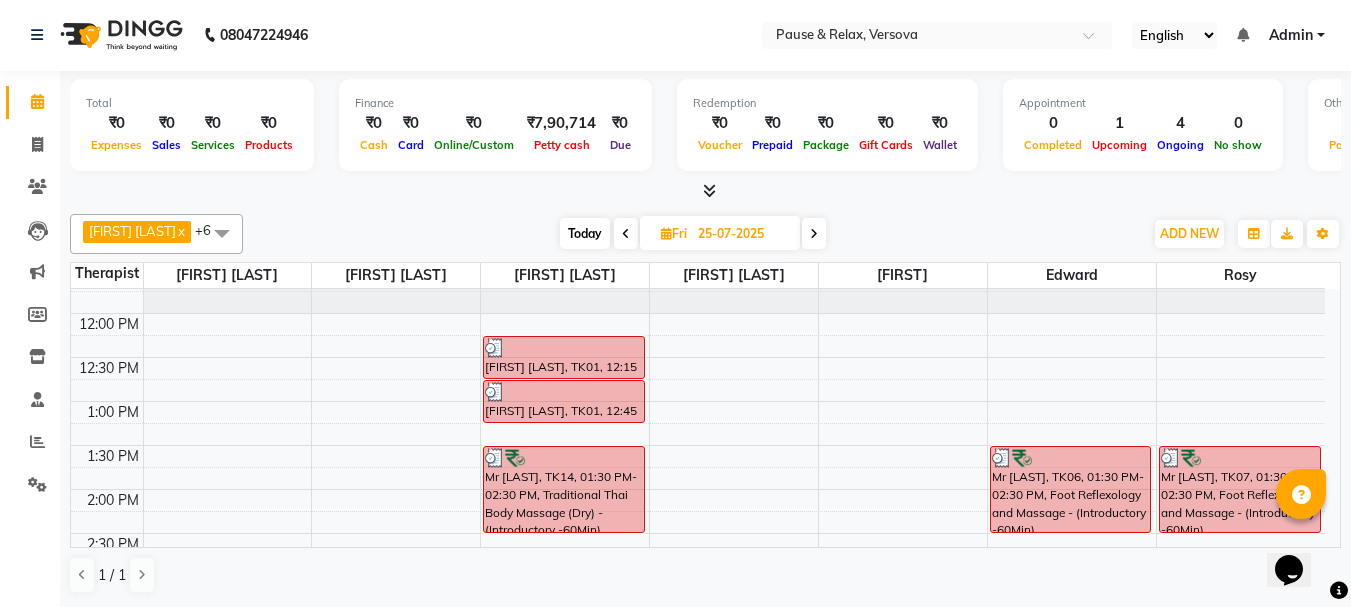 scroll, scrollTop: 50, scrollLeft: 0, axis: vertical 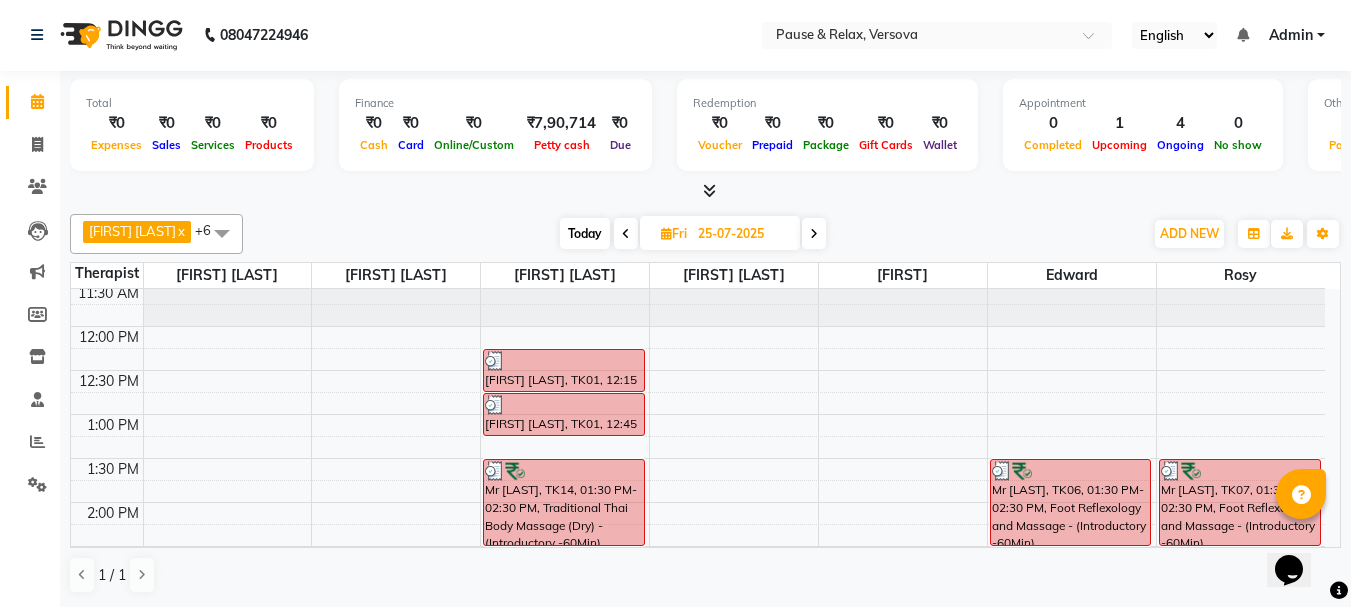 click on "25-07-2025" at bounding box center [742, 234] 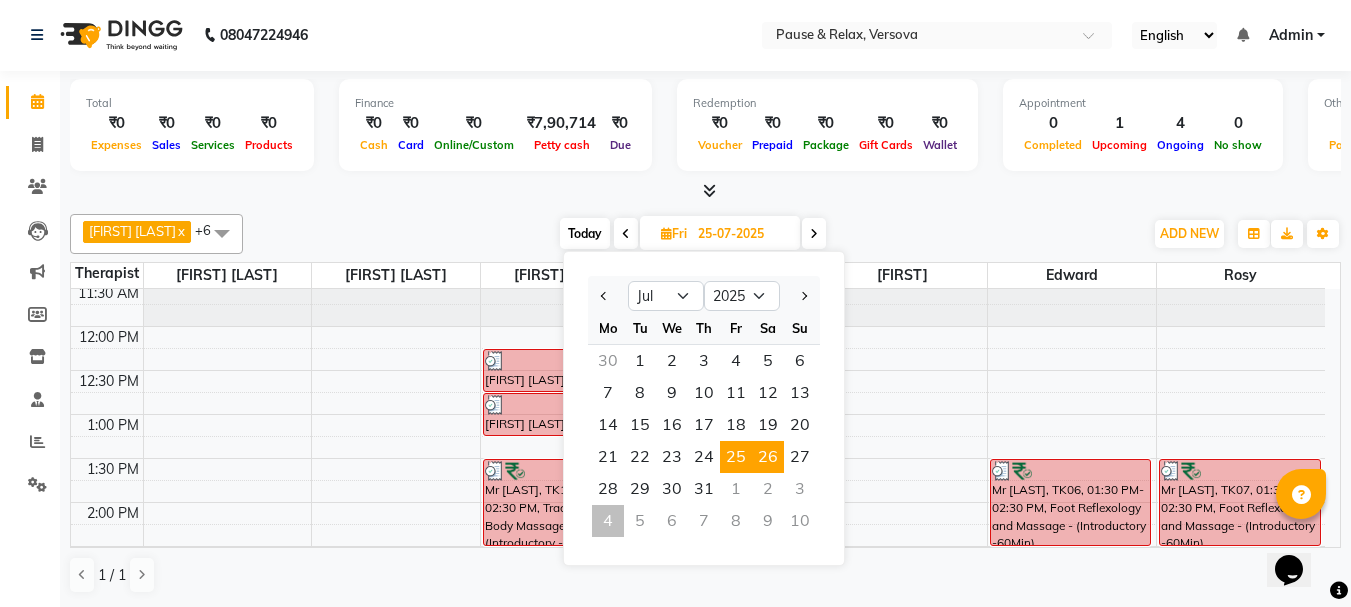 click on "26" at bounding box center [768, 457] 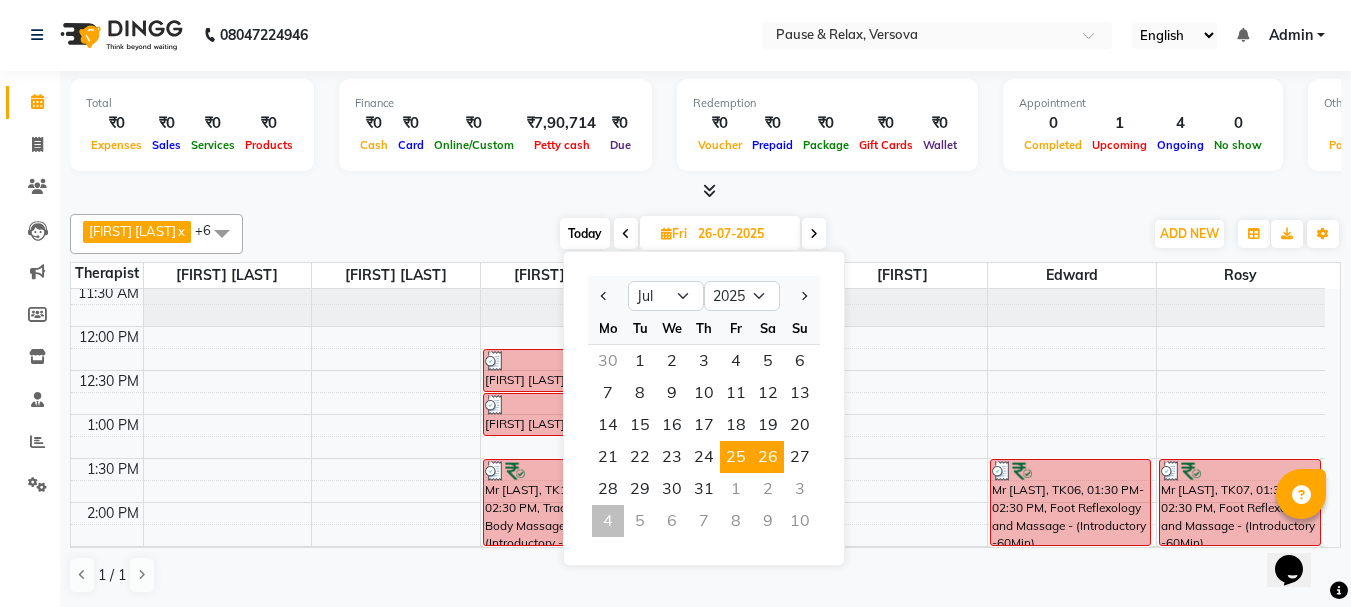scroll, scrollTop: 441, scrollLeft: 0, axis: vertical 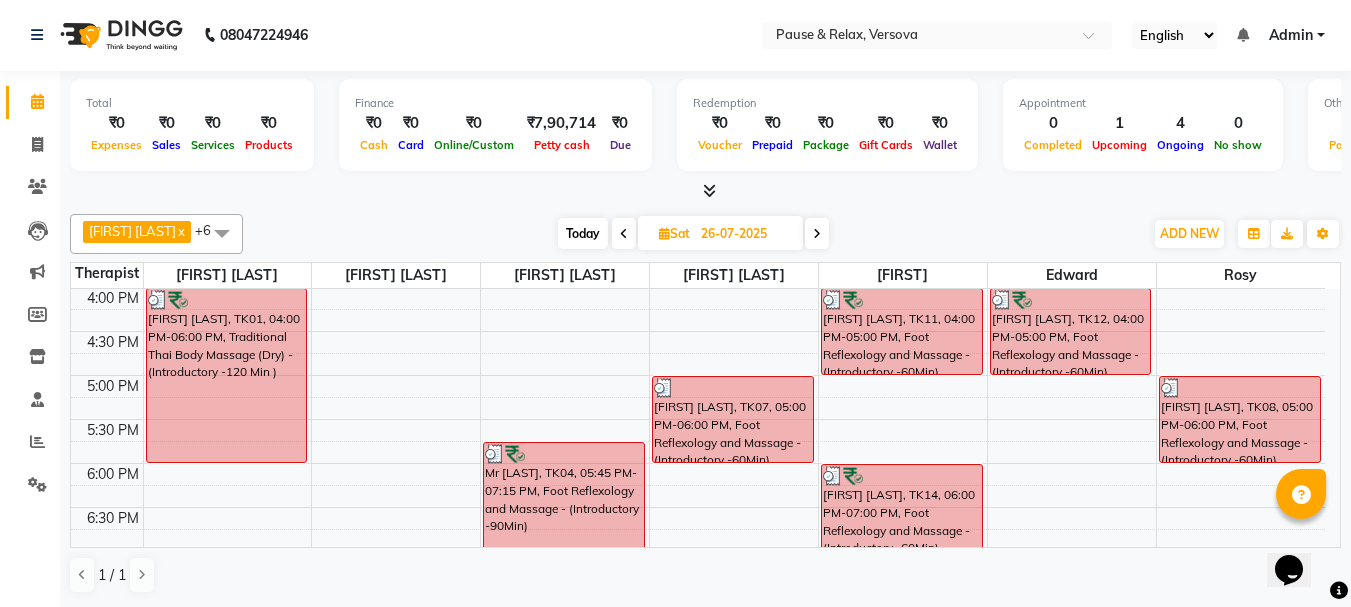 click on "26-07-2025" at bounding box center (745, 234) 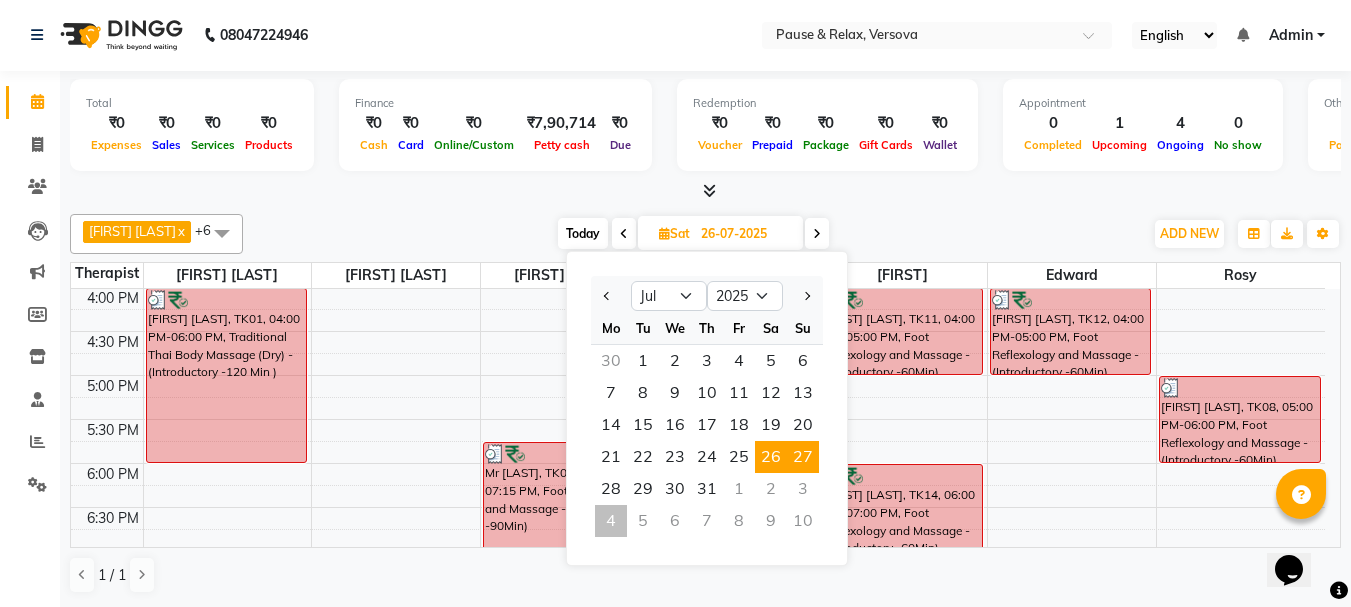 click on "27" at bounding box center [803, 457] 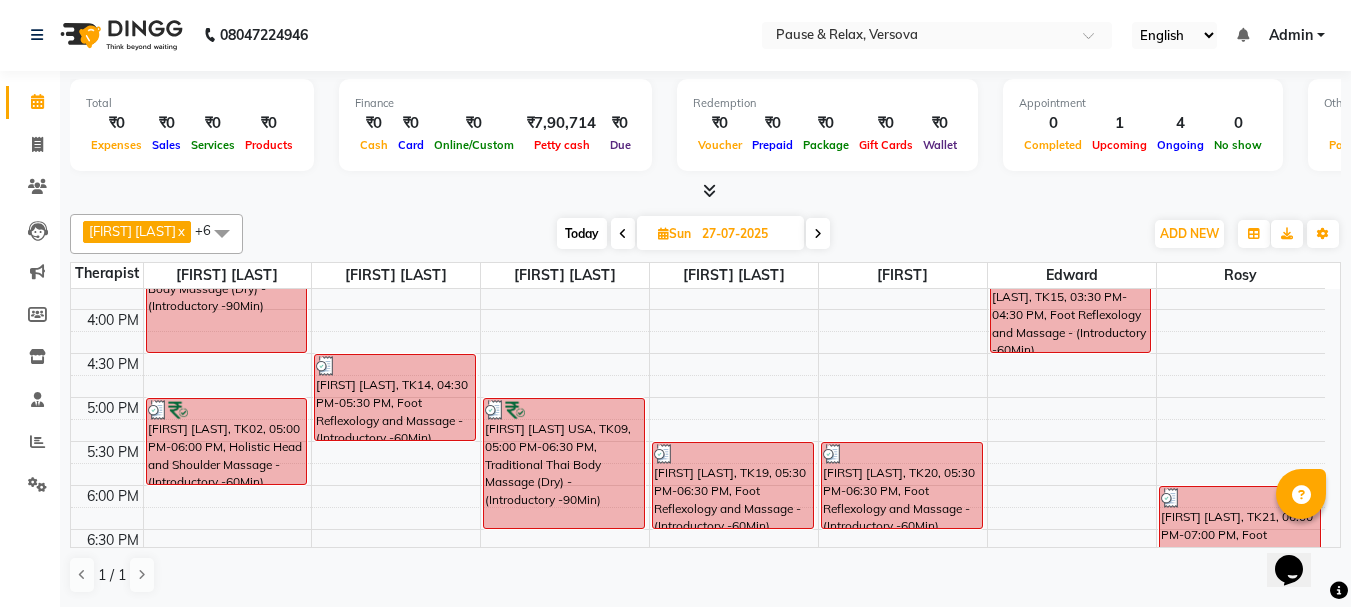 scroll, scrollTop: 427, scrollLeft: 0, axis: vertical 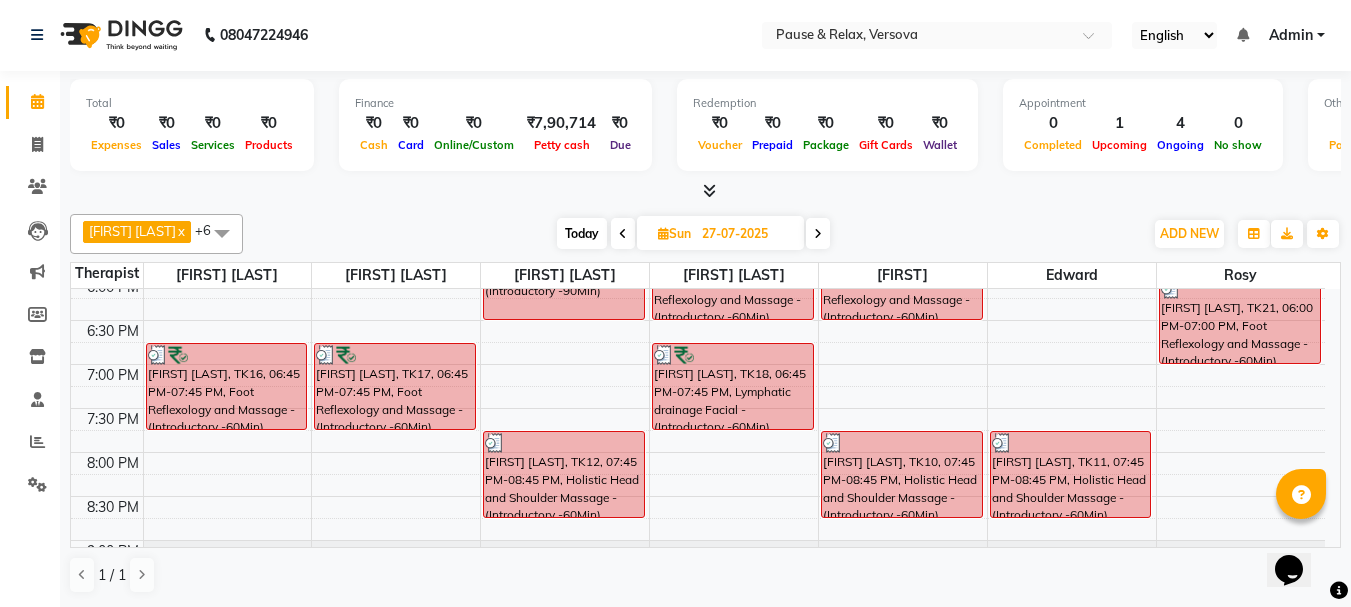 click on "27-07-2025" at bounding box center (746, 234) 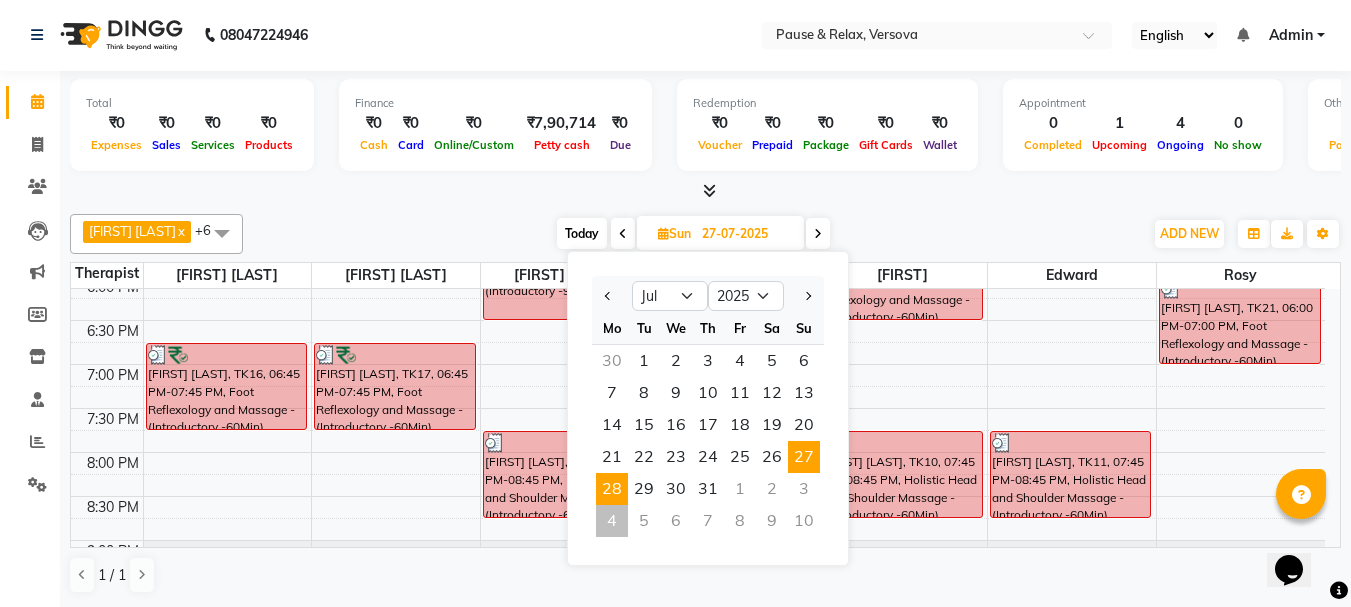 click on "28" at bounding box center [612, 489] 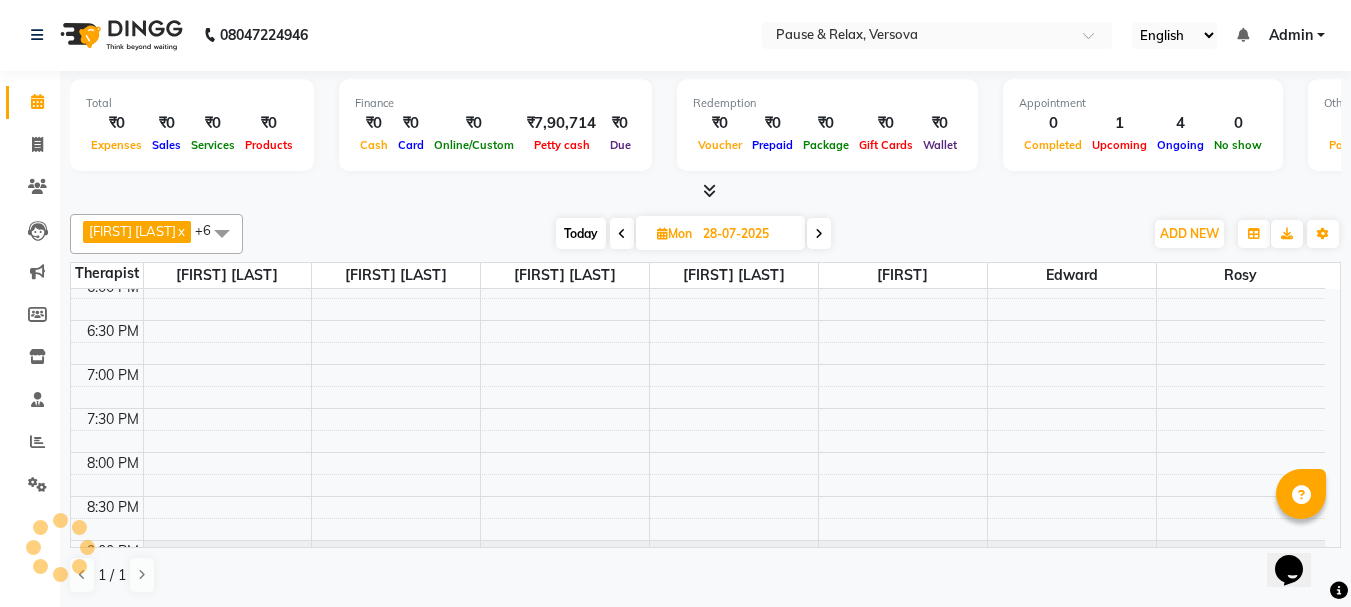 scroll, scrollTop: 441, scrollLeft: 0, axis: vertical 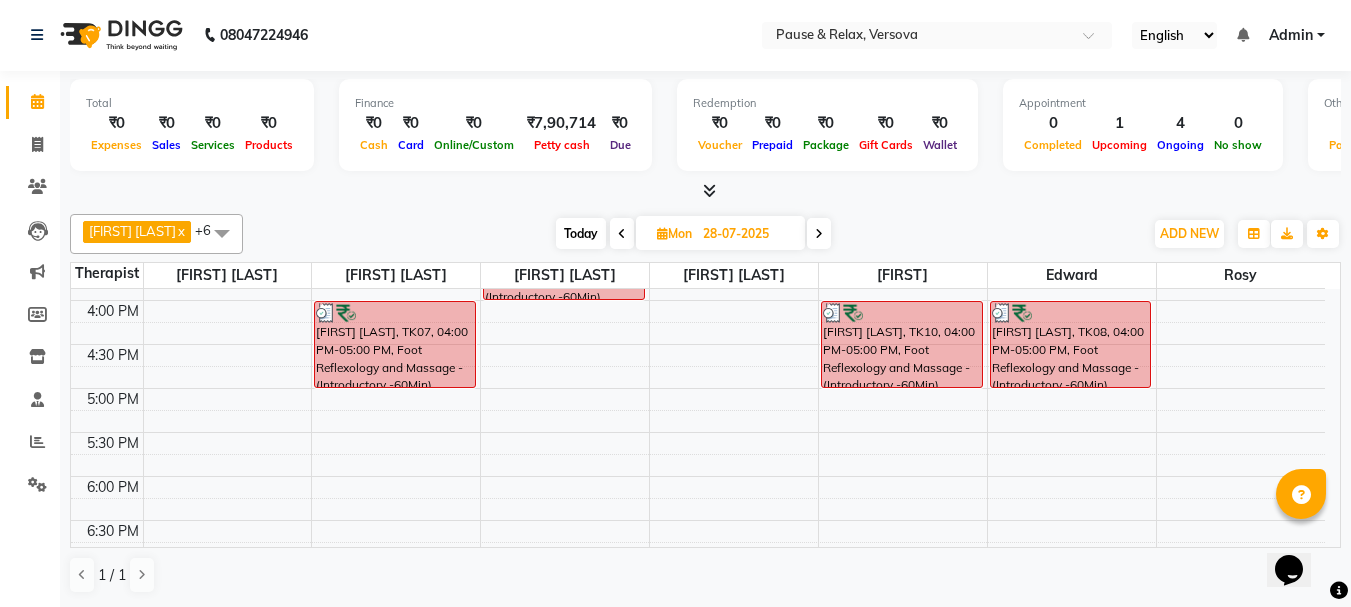 click on "Mon" at bounding box center [674, 233] 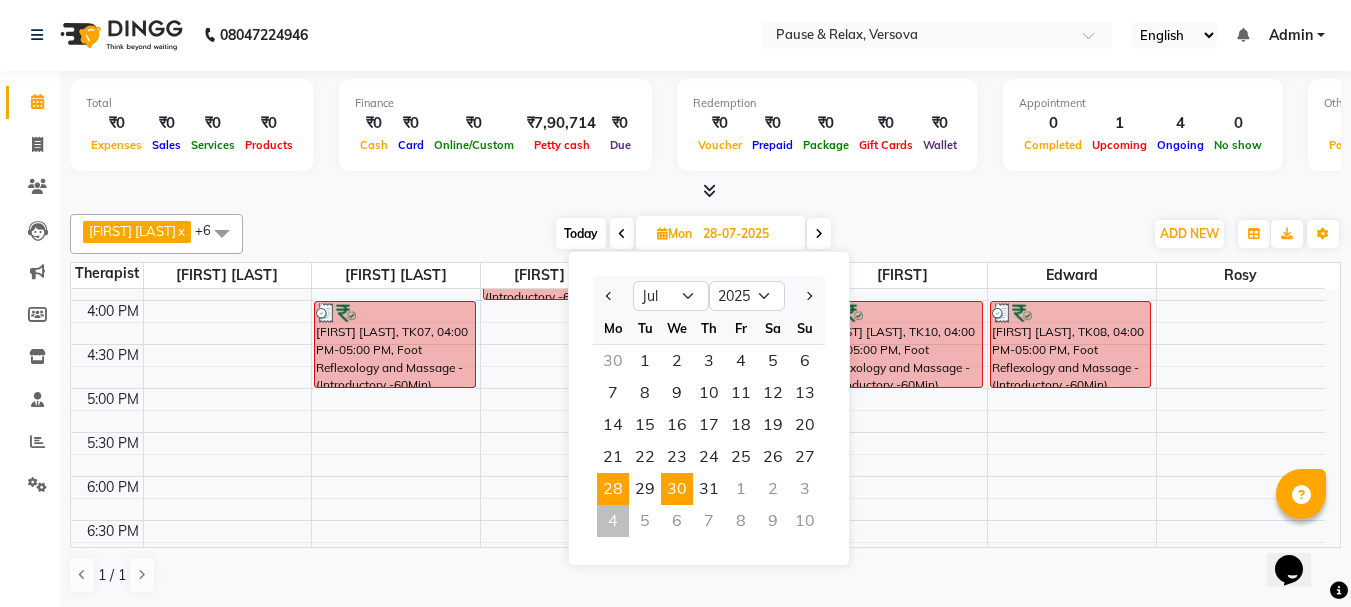 click on "30" at bounding box center [677, 489] 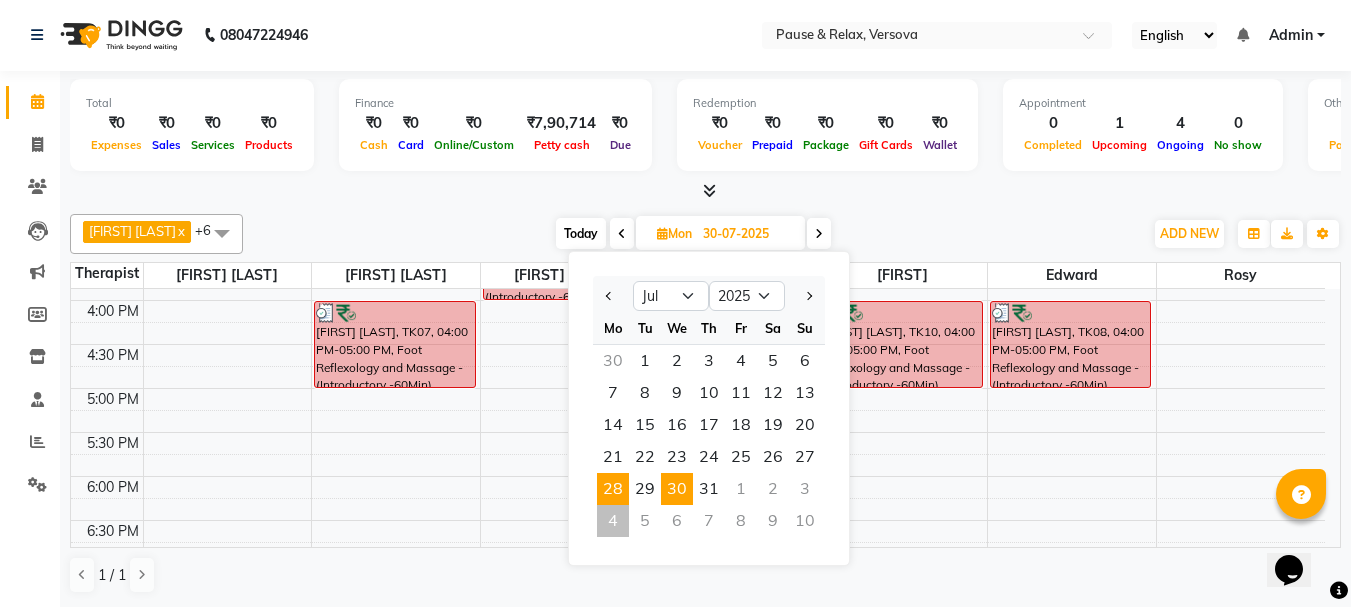 scroll, scrollTop: 441, scrollLeft: 0, axis: vertical 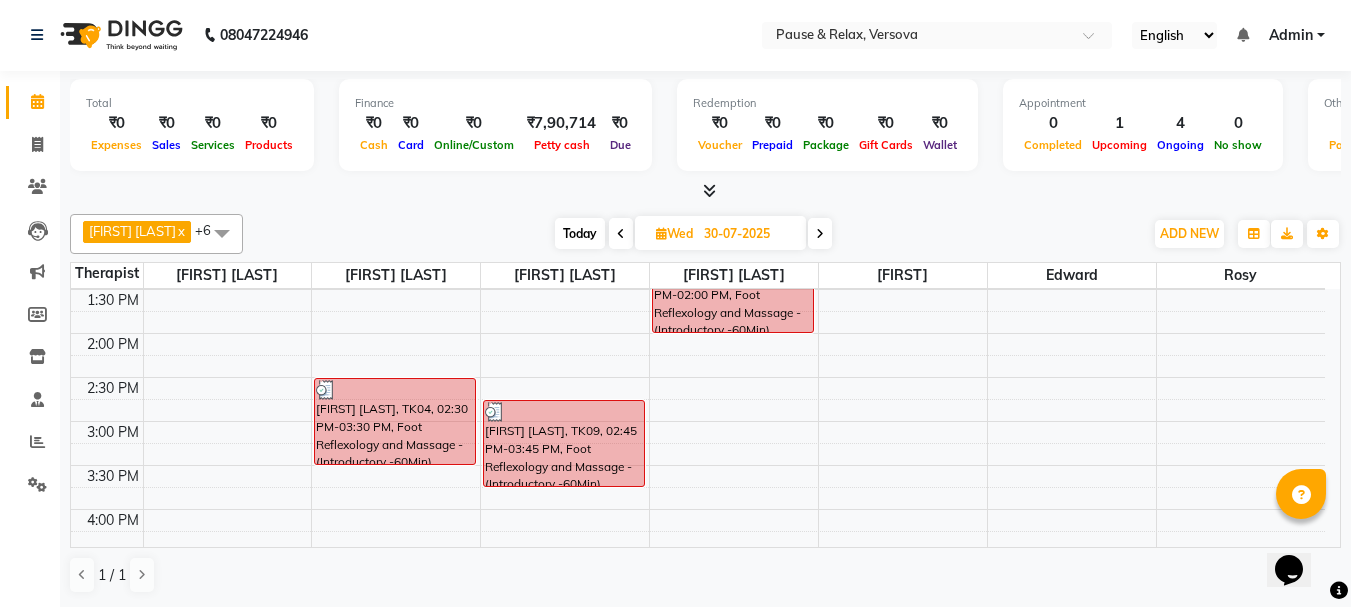 drag, startPoint x: 1324, startPoint y: 392, endPoint x: 1329, endPoint y: 430, distance: 38.327538 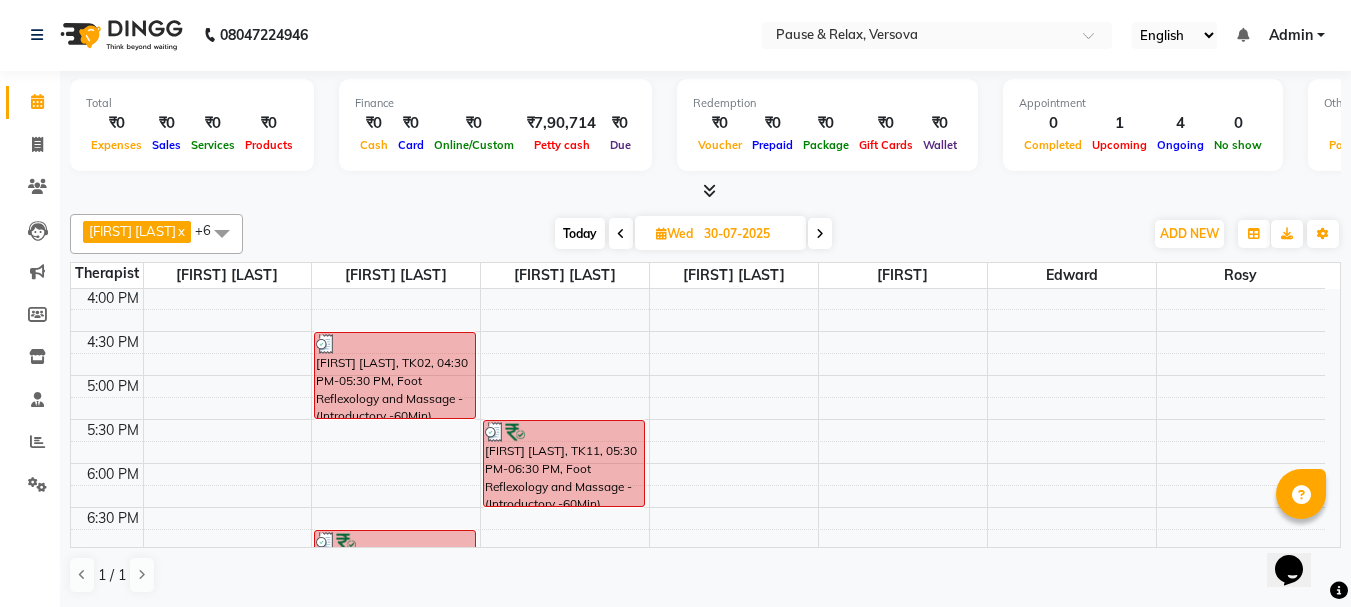 scroll, scrollTop: 458, scrollLeft: 0, axis: vertical 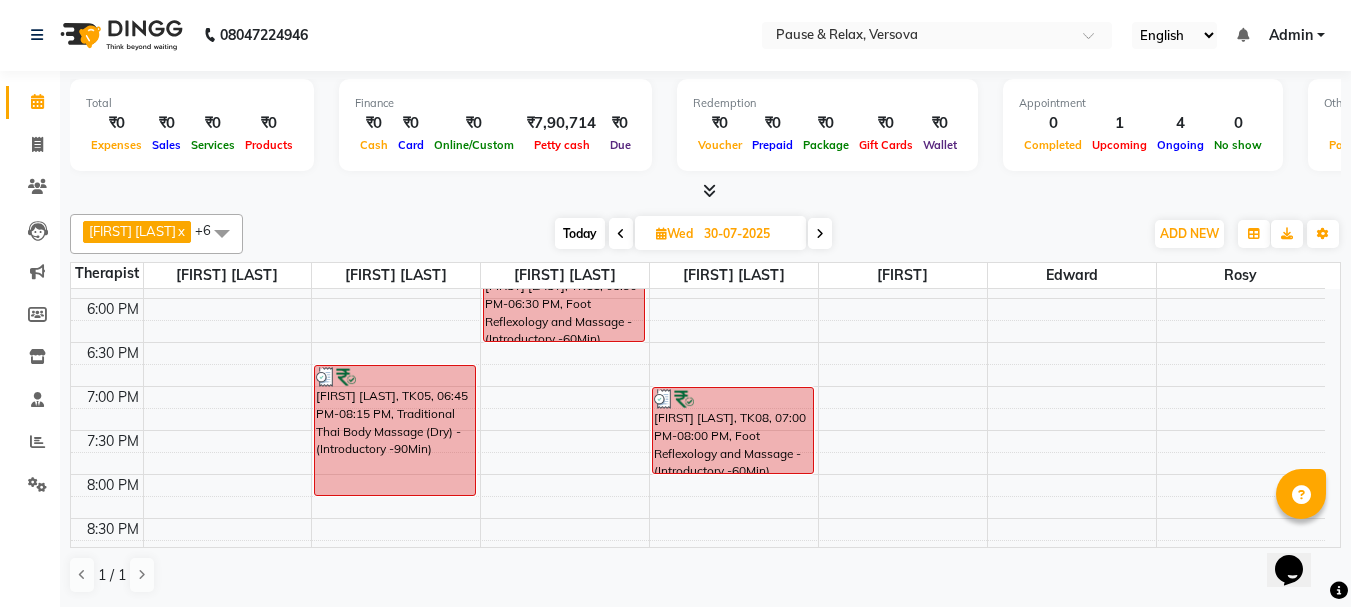 click on "30-07-2025" at bounding box center [748, 234] 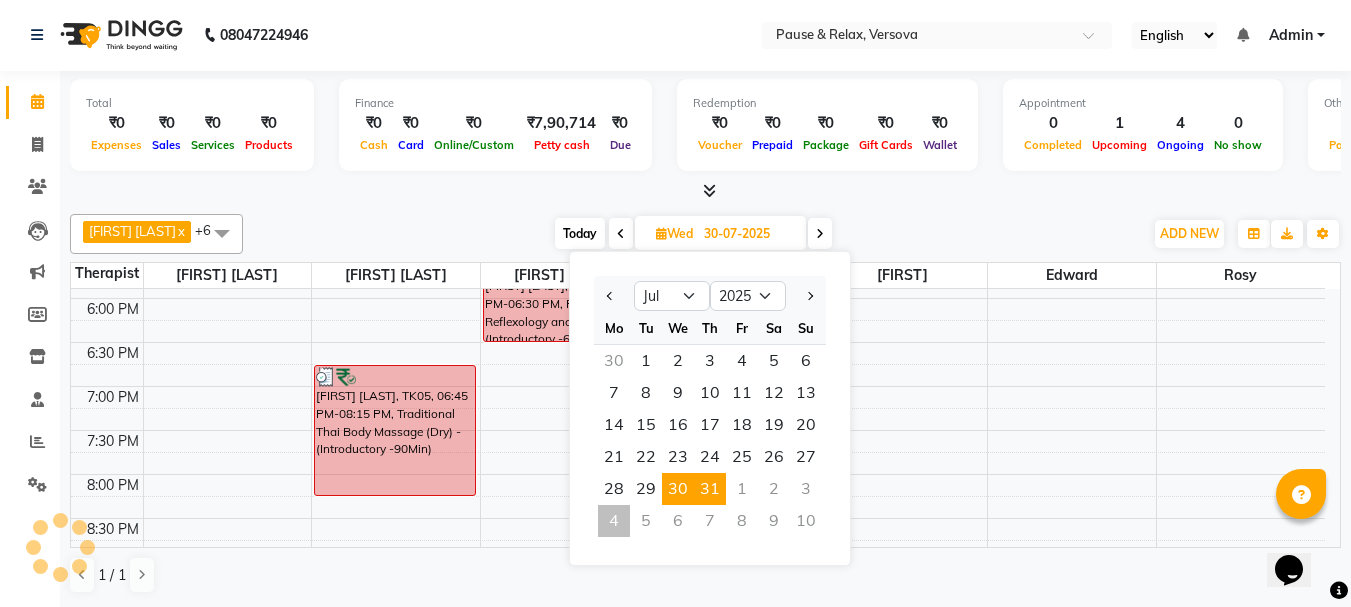 click on "31" at bounding box center (710, 489) 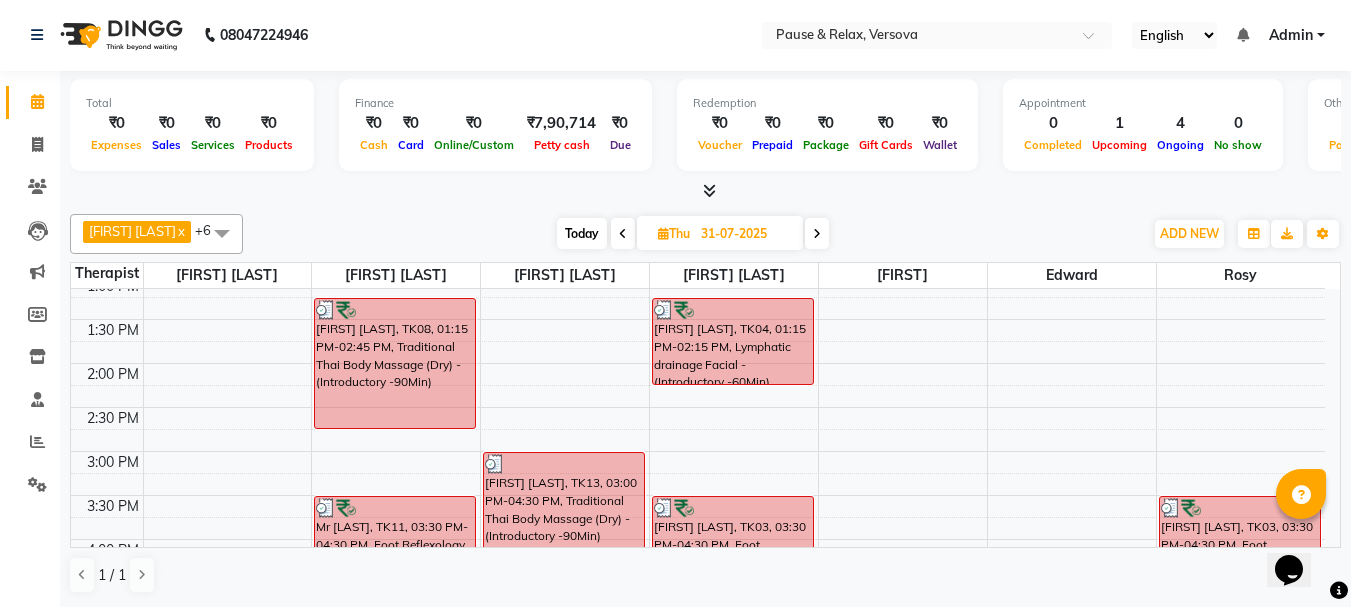 scroll, scrollTop: 197, scrollLeft: 0, axis: vertical 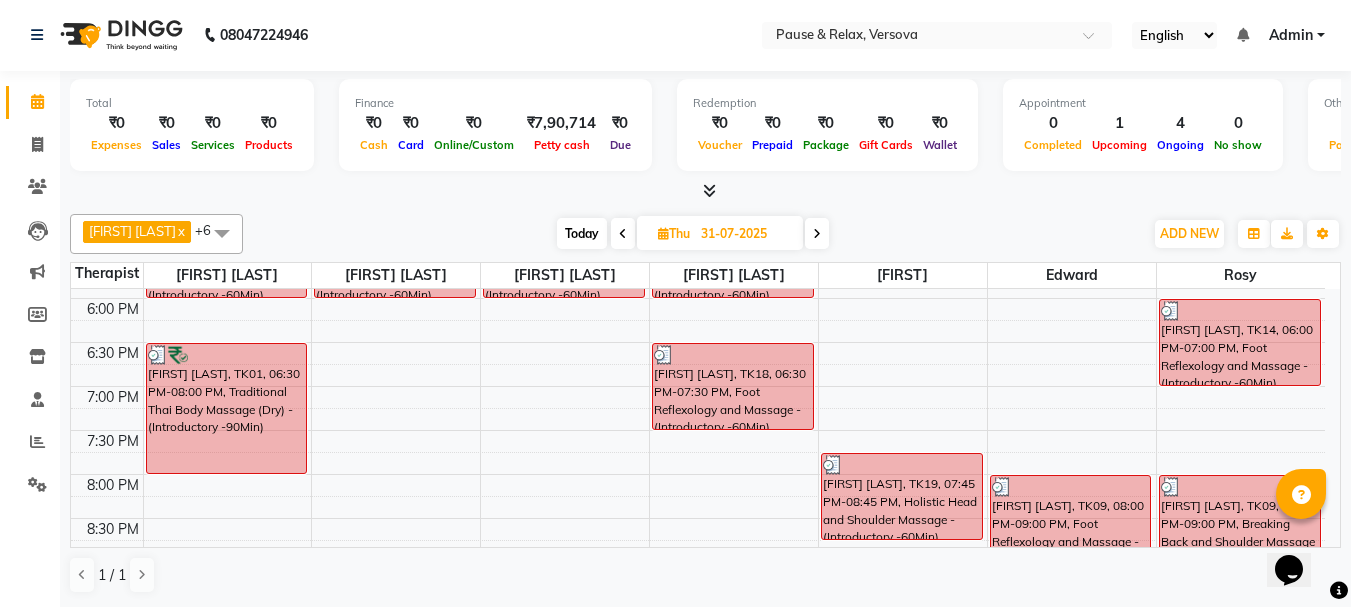 click on "31-07-2025" at bounding box center [745, 234] 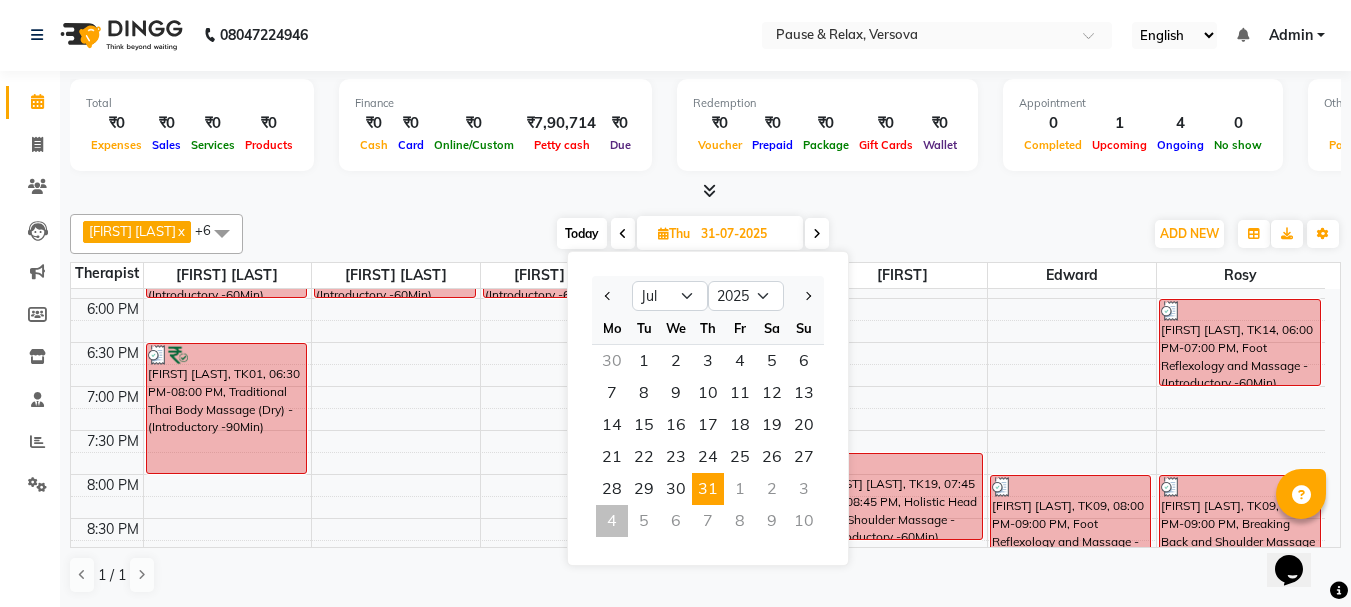 click on "31-07-2025" at bounding box center [745, 234] 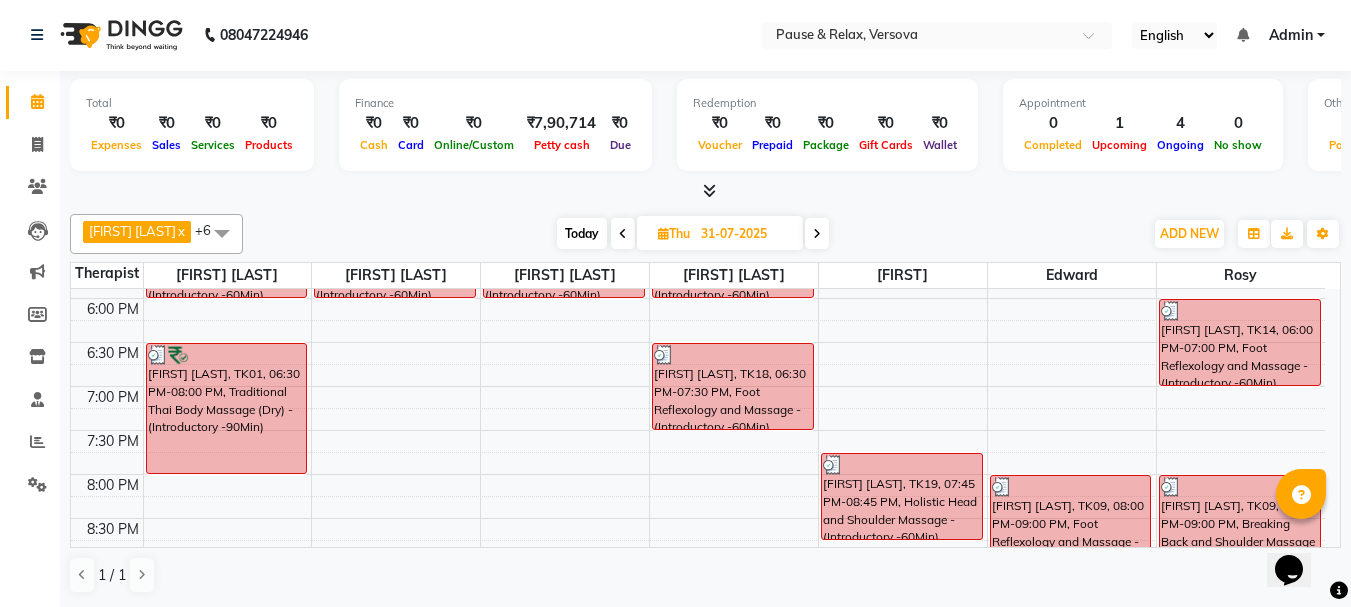 click on "31-07-2025" at bounding box center (745, 234) 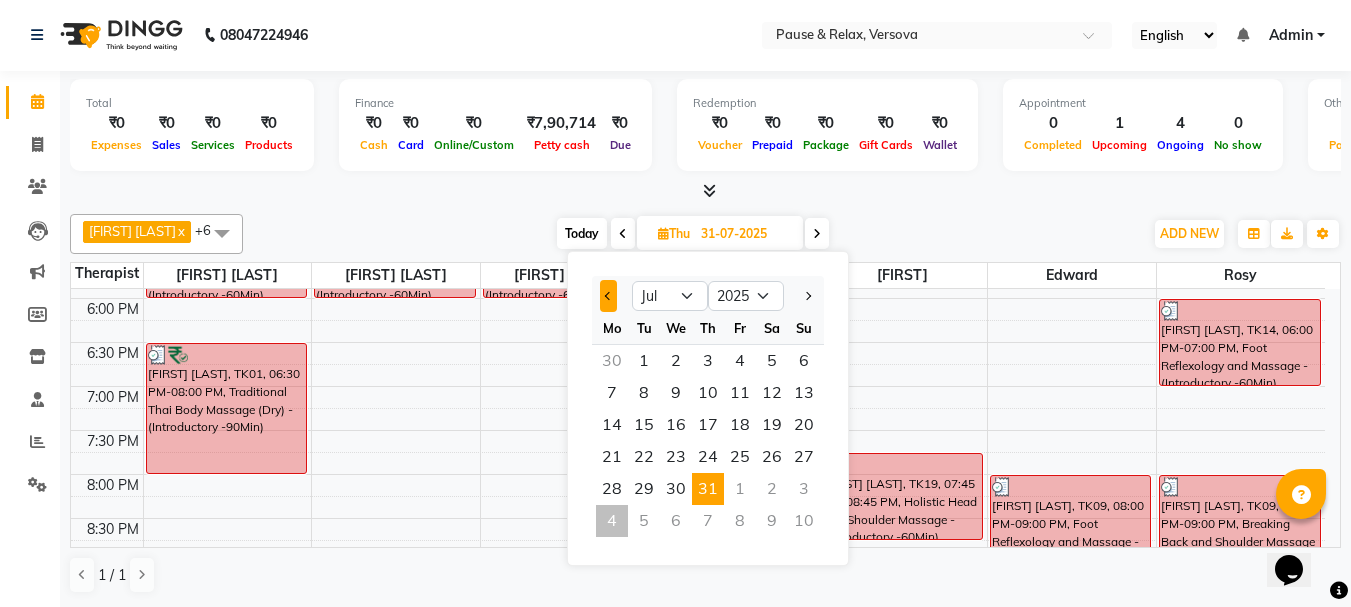 click at bounding box center (609, 296) 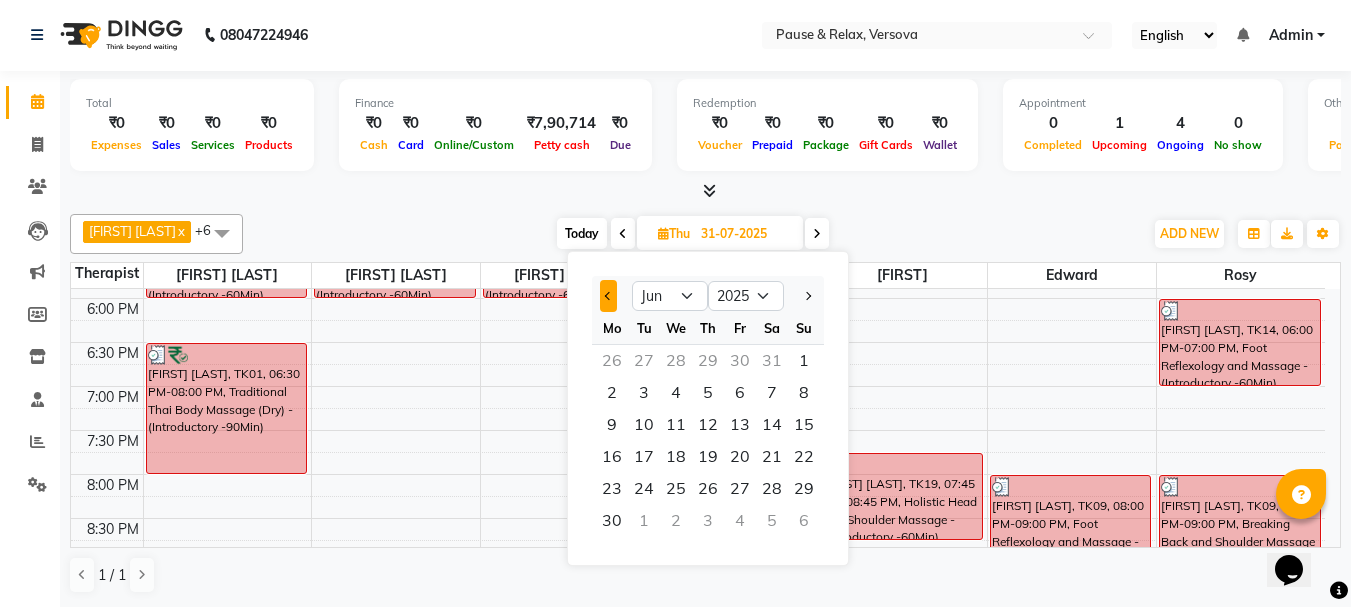 click at bounding box center [609, 296] 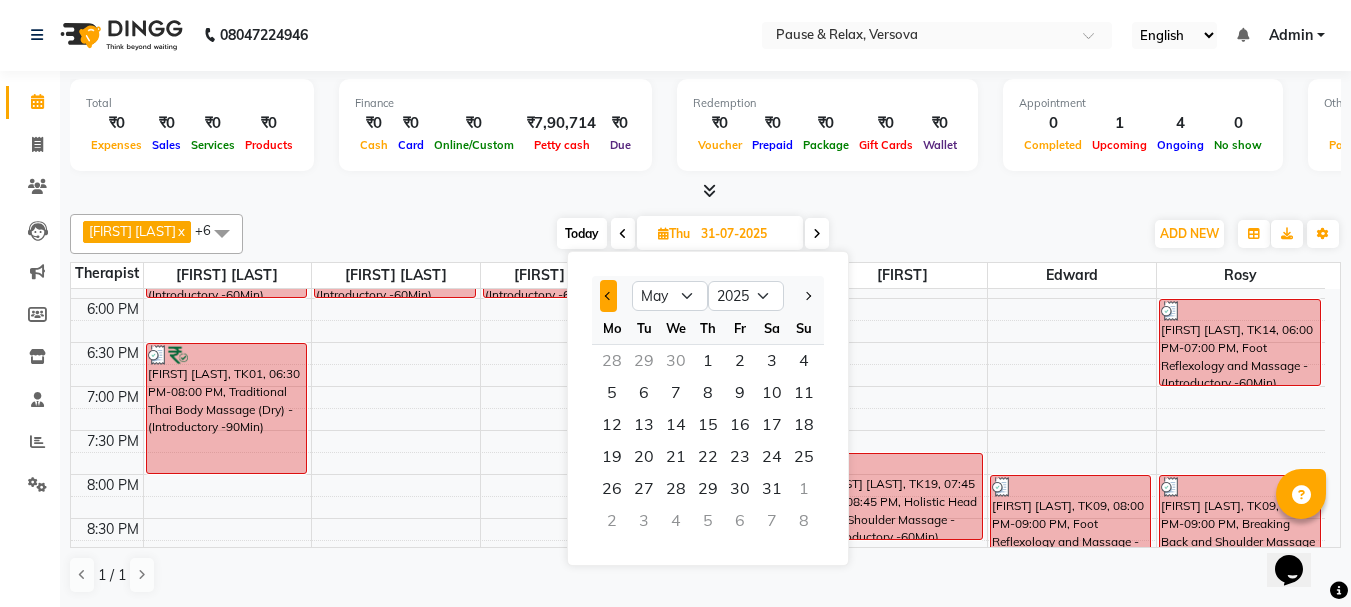click at bounding box center [609, 296] 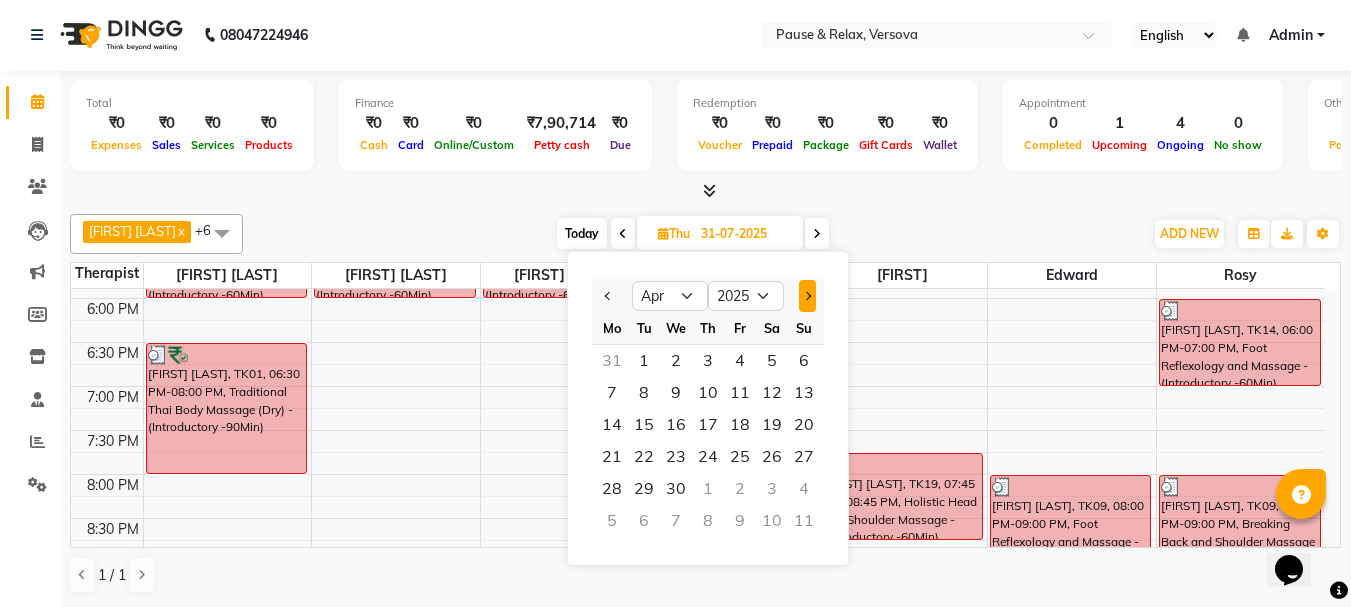 click at bounding box center [807, 296] 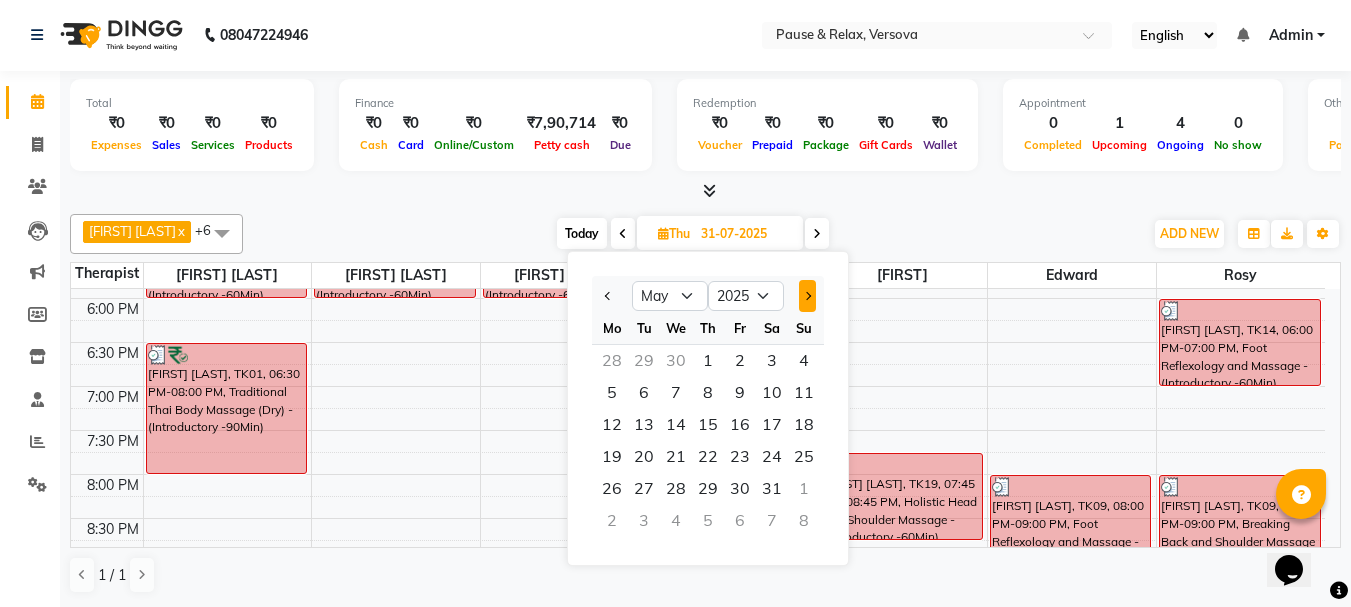 click at bounding box center [807, 296] 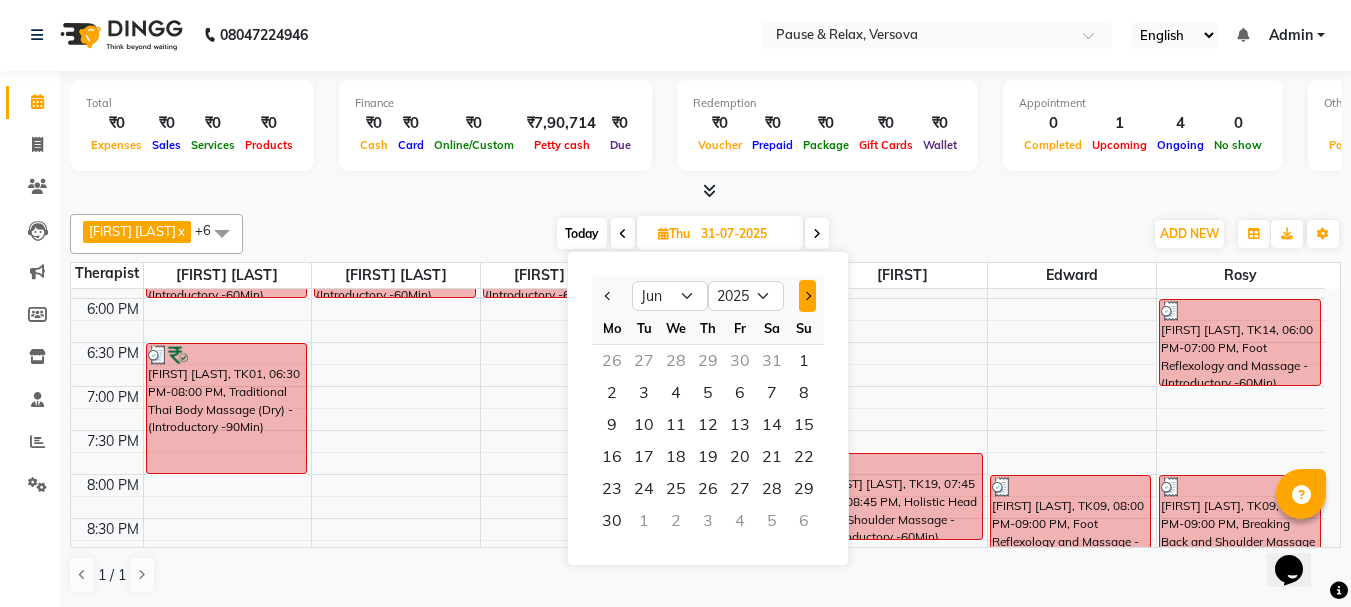 click at bounding box center [807, 296] 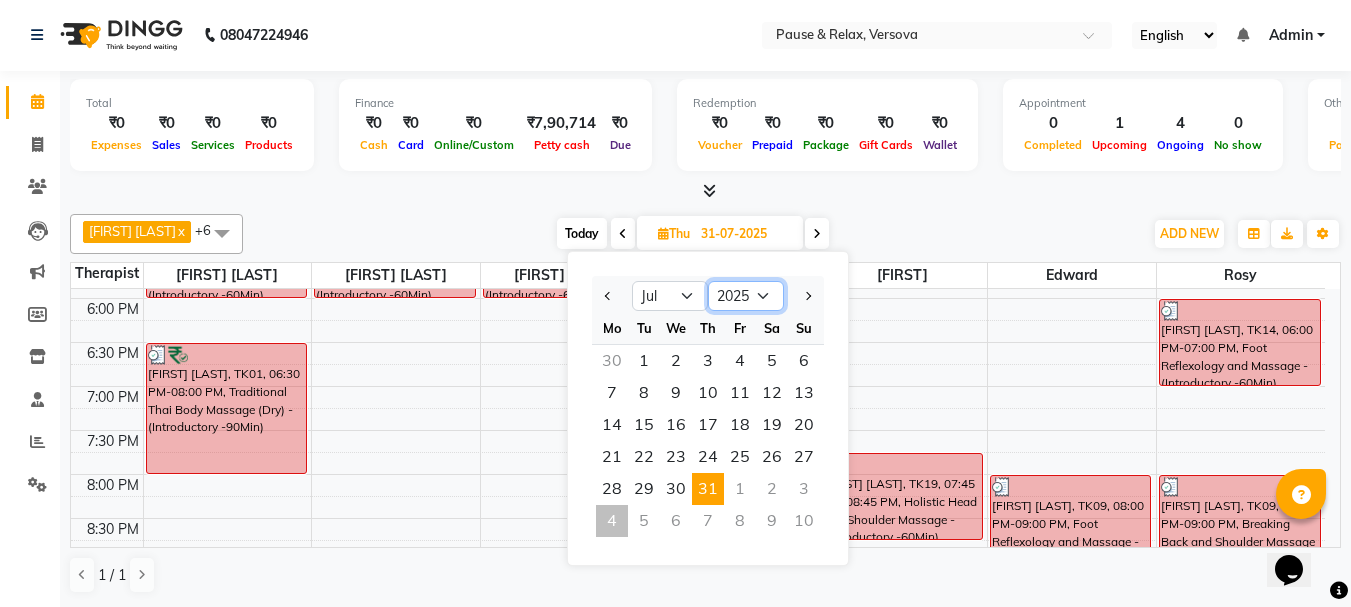 click on "2015 2016 2017 2018 2019 2020 2021 2022 2023 2024 2025 2026 2027 2028 2029 2030 2031 2032 2033 2034 2035" at bounding box center [746, 296] 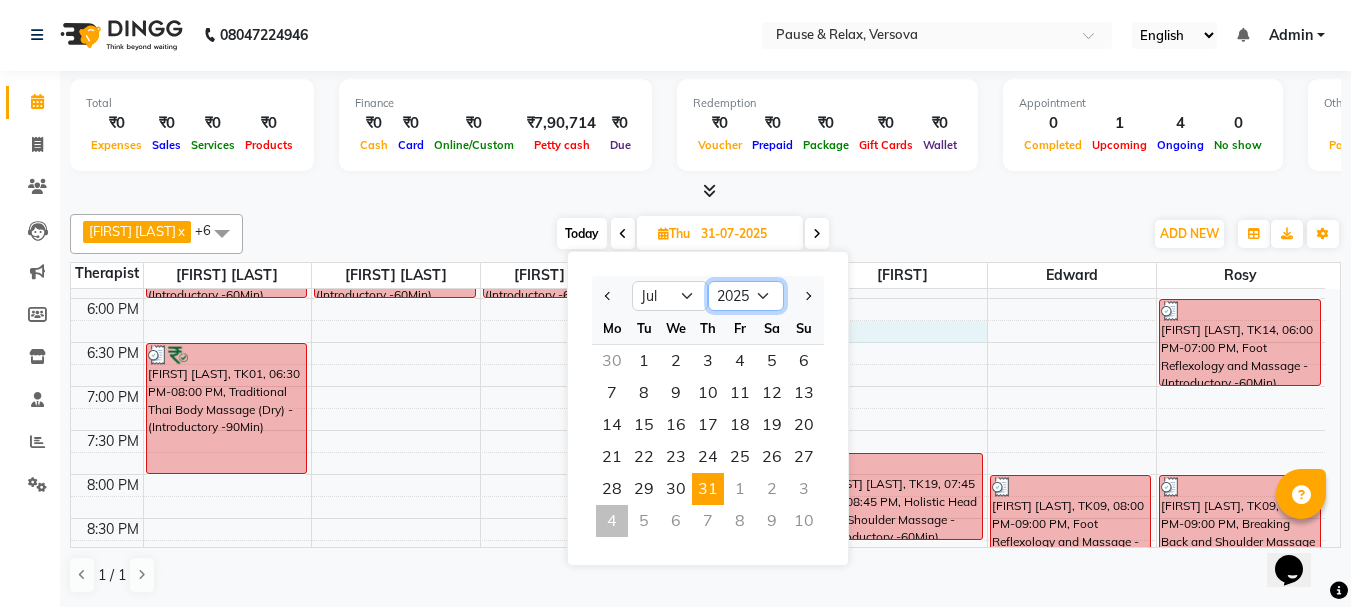 click on "[FIRST] [LAST], TK06, 05:00 PM-06:00 PM, Foot Reflexology and Massage - (Introductory -60Min)     [FIRST] [LAST], TK01, 06:30 PM-08:00 PM, Traditional Thai Body Massage (Dry) - (Introductory -90Min)     [FIRST] [LAST], TK08, 01:15 PM-02:45 PM, Traditional Thai Body Massage (Dry) - (Introductory -90Min)     Mr [LAST] [LAST], TK11, 03:30 PM-04:30 PM, Foot Reflexology and Massage - (Introductory -60Min)     [FIRST] [LAST], TK07, 05:00 PM-06:00 PM, Foot Reflexology and Massage - (Introductory -60Min)     [FIRST] [LAST], TK13, 03:00 PM-04:30 PM, Traditional Thai Body Massage (Dry) - (Introductory -90Min)     [FIRST] [LAST], TK02, 05:00 PM-06:00 PM, Foot Reflexology and Massage - (Introductory -60Min)     [FIRST] [LAST], TK04, 01:15 PM-02:15 PM, Lymphatic drainage  Facial - (Introductory -60Min)" at bounding box center (698, 166) 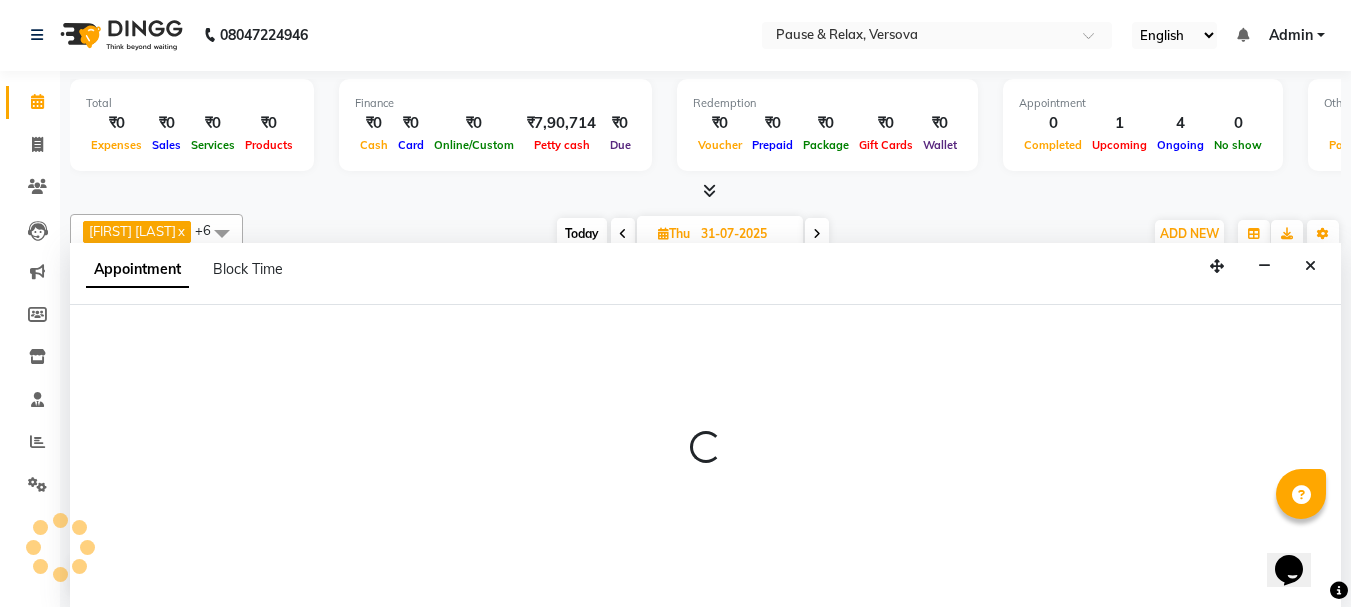 select on "82842" 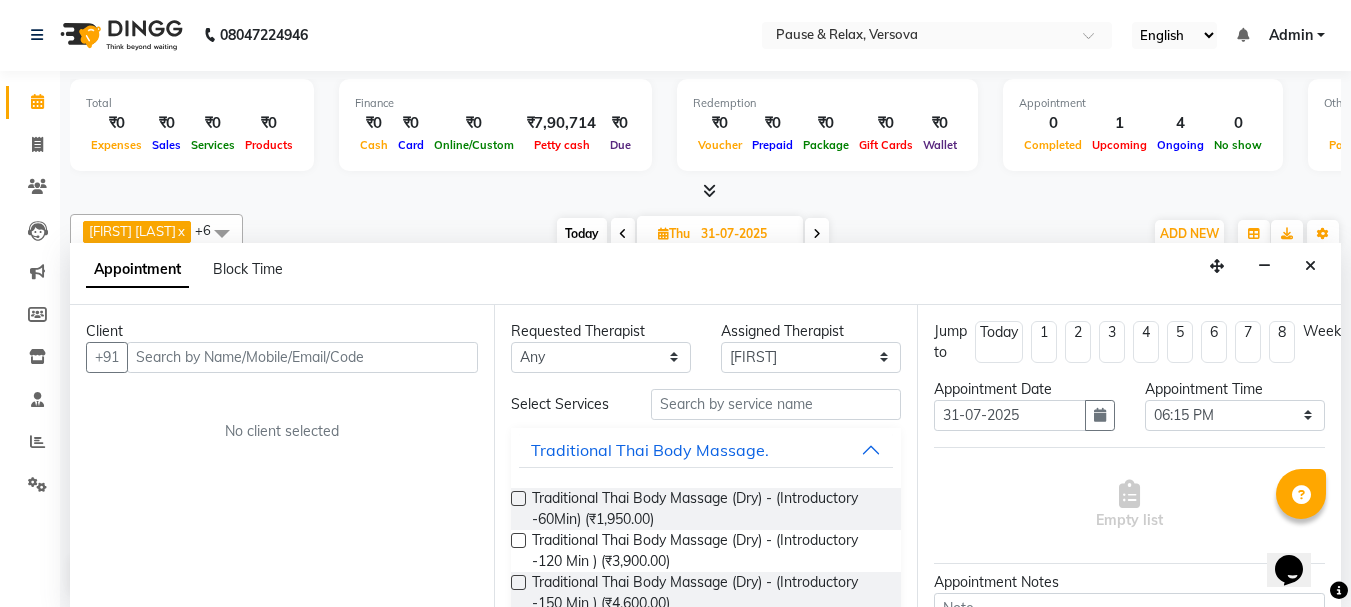 click on "31-07-2025" at bounding box center [745, 234] 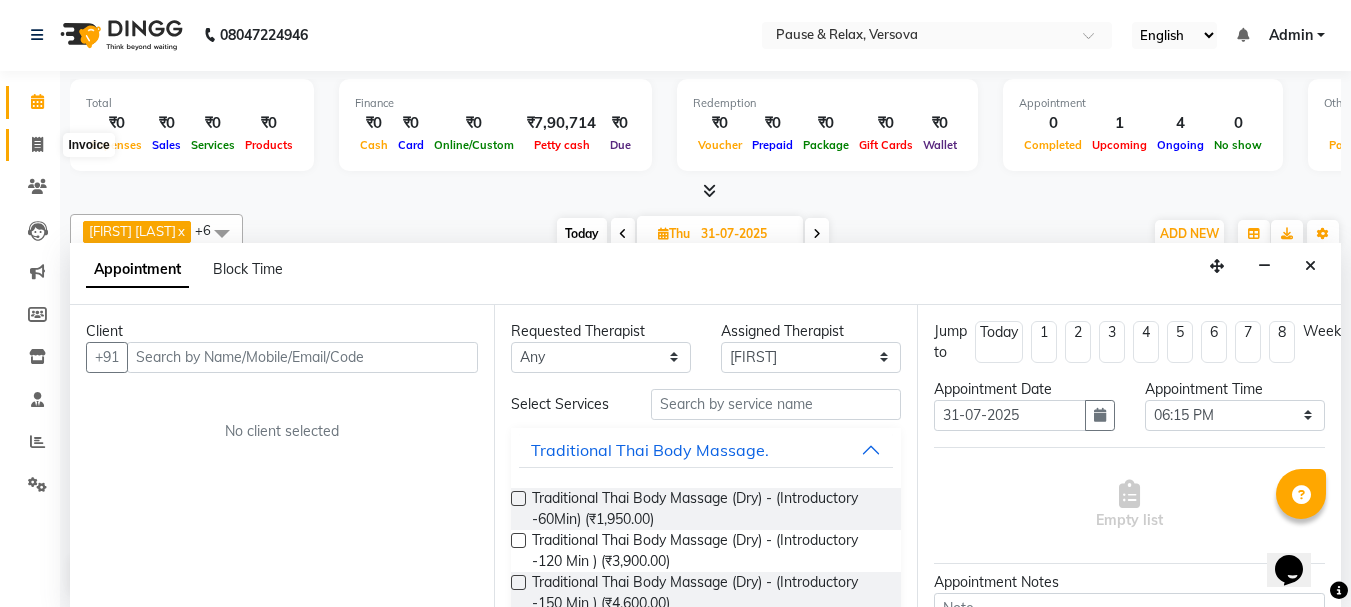 drag, startPoint x: 39, startPoint y: 145, endPoint x: 35, endPoint y: 102, distance: 43.185646 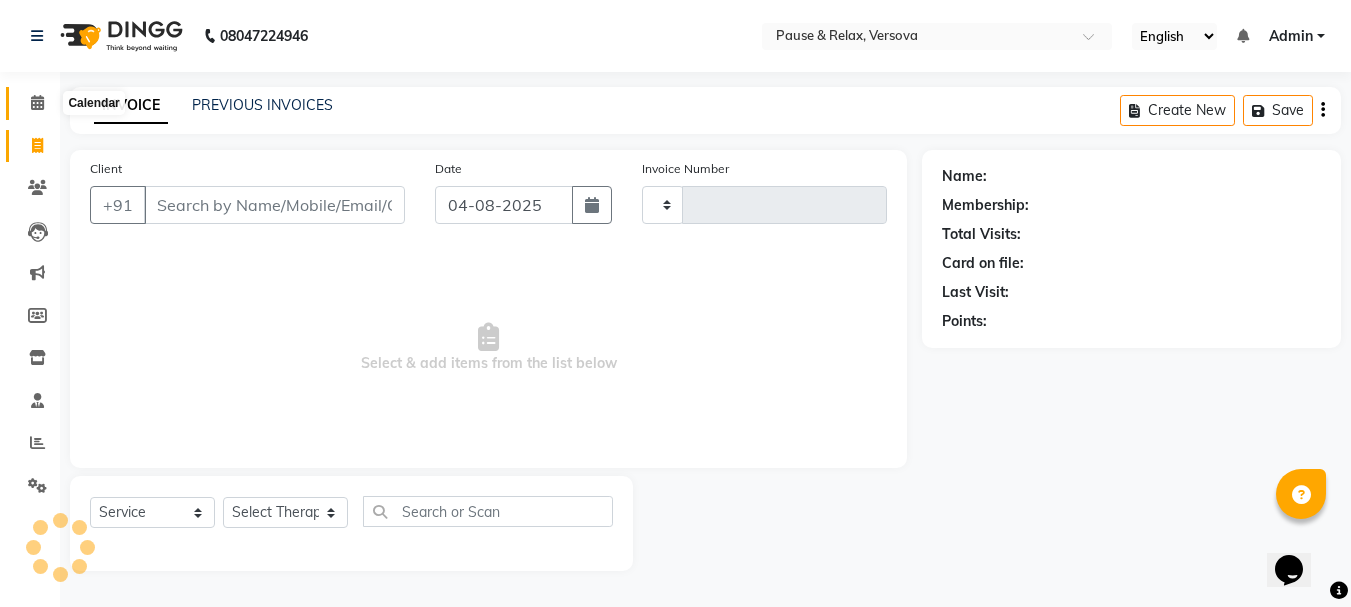 click 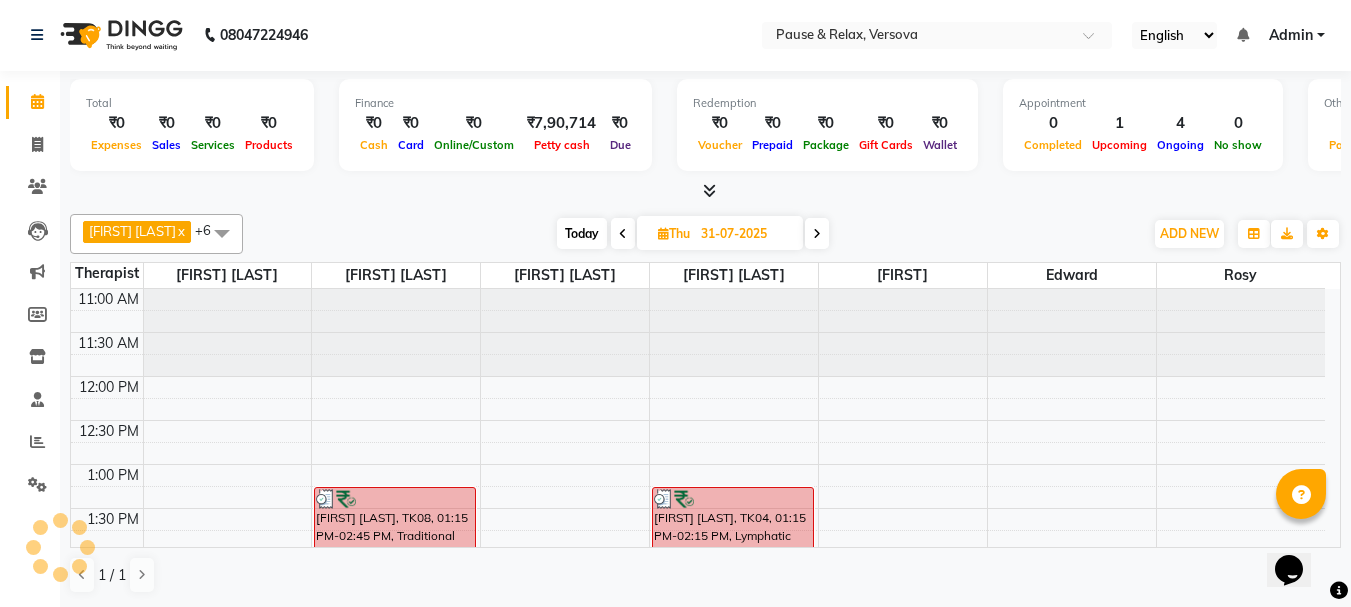 scroll, scrollTop: 0, scrollLeft: 0, axis: both 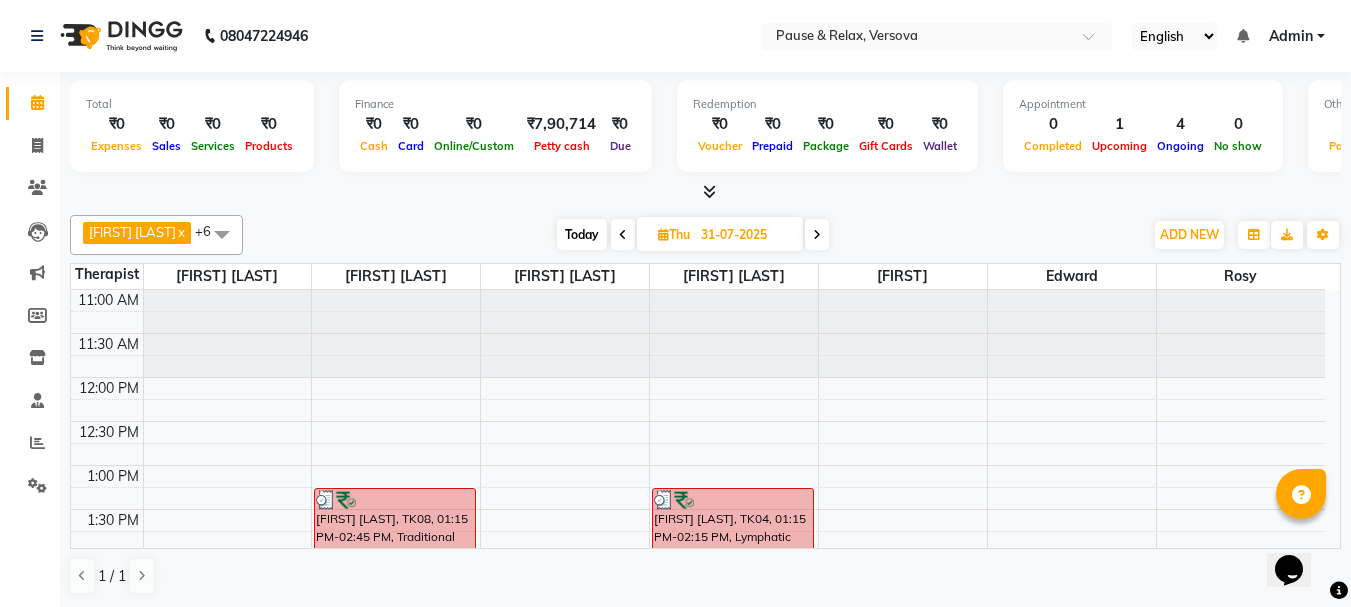 click on "31-07-2025" at bounding box center (745, 235) 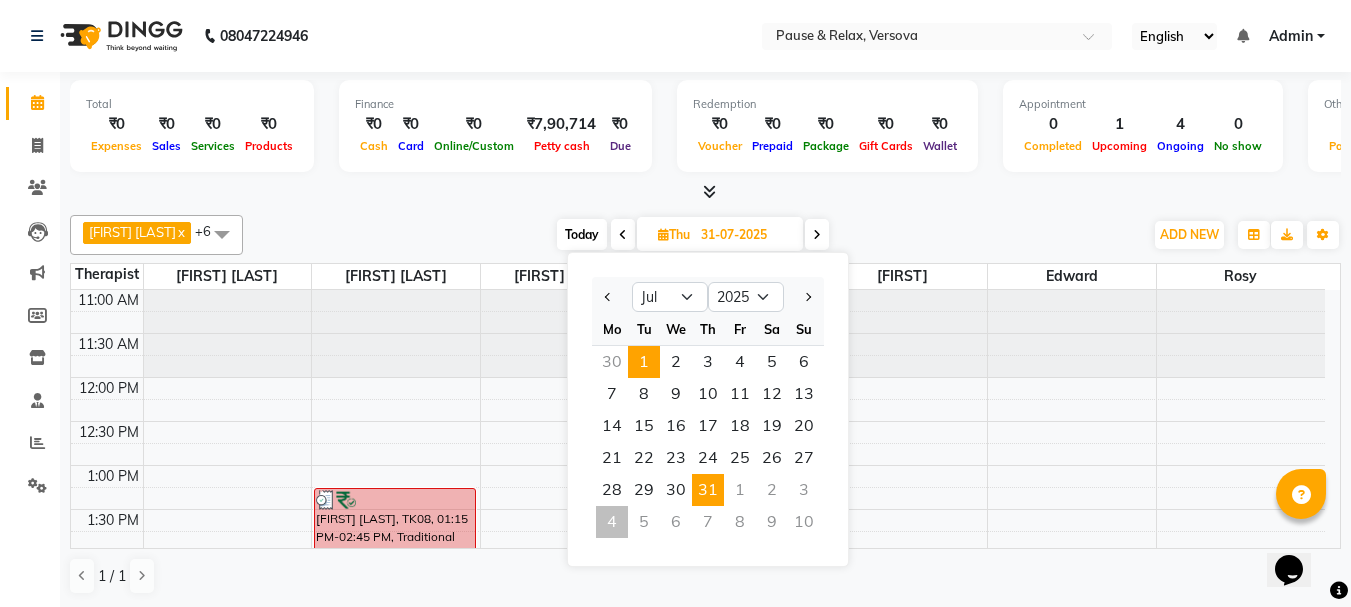 click on "1" at bounding box center (644, 362) 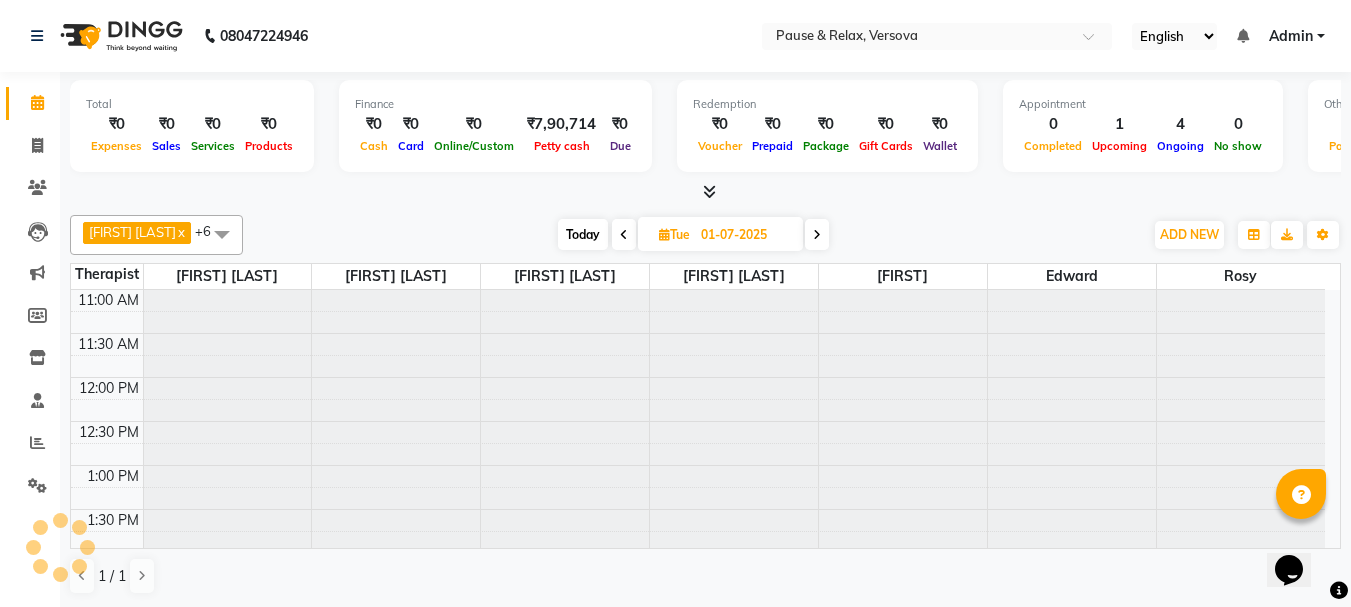 scroll, scrollTop: 441, scrollLeft: 0, axis: vertical 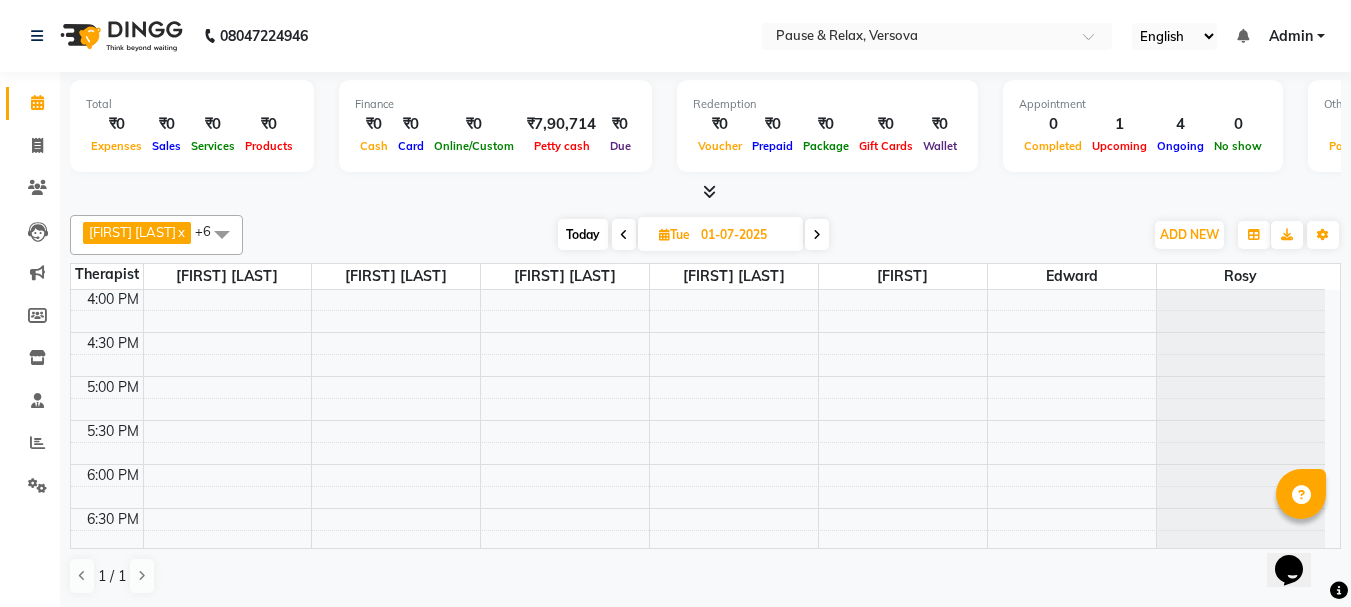 click on "01-07-2025" at bounding box center [745, 235] 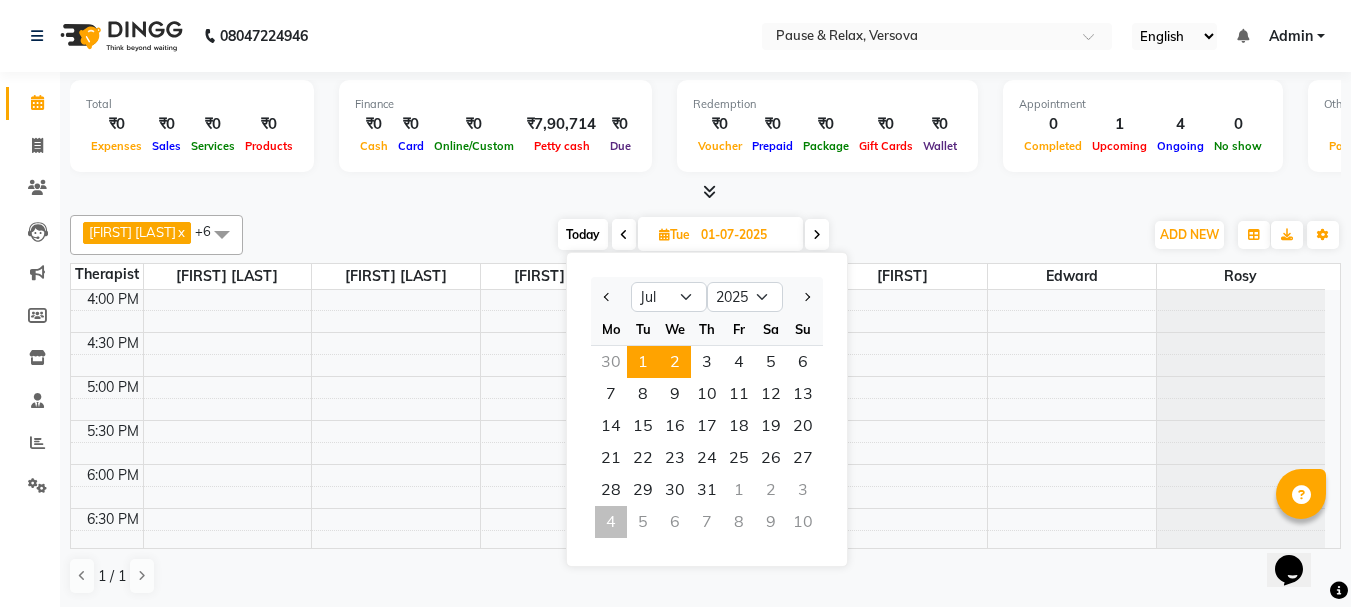 click on "2" at bounding box center [675, 362] 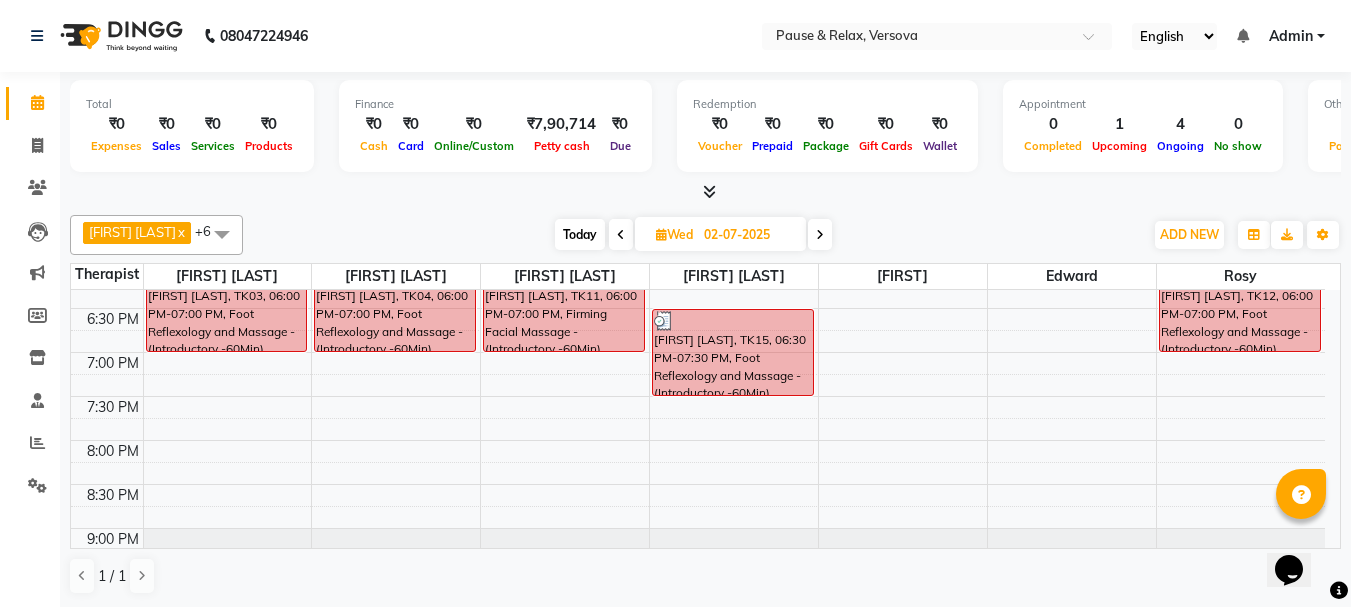 scroll, scrollTop: 645, scrollLeft: 0, axis: vertical 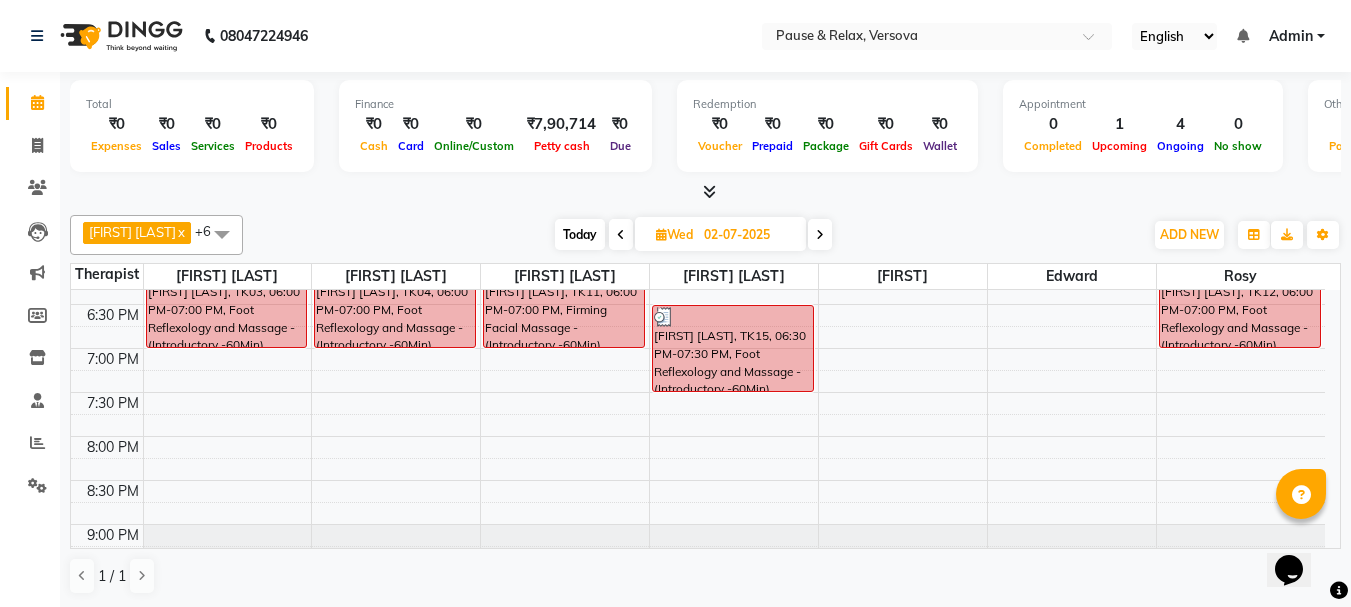 click on "02-07-2025" at bounding box center [748, 235] 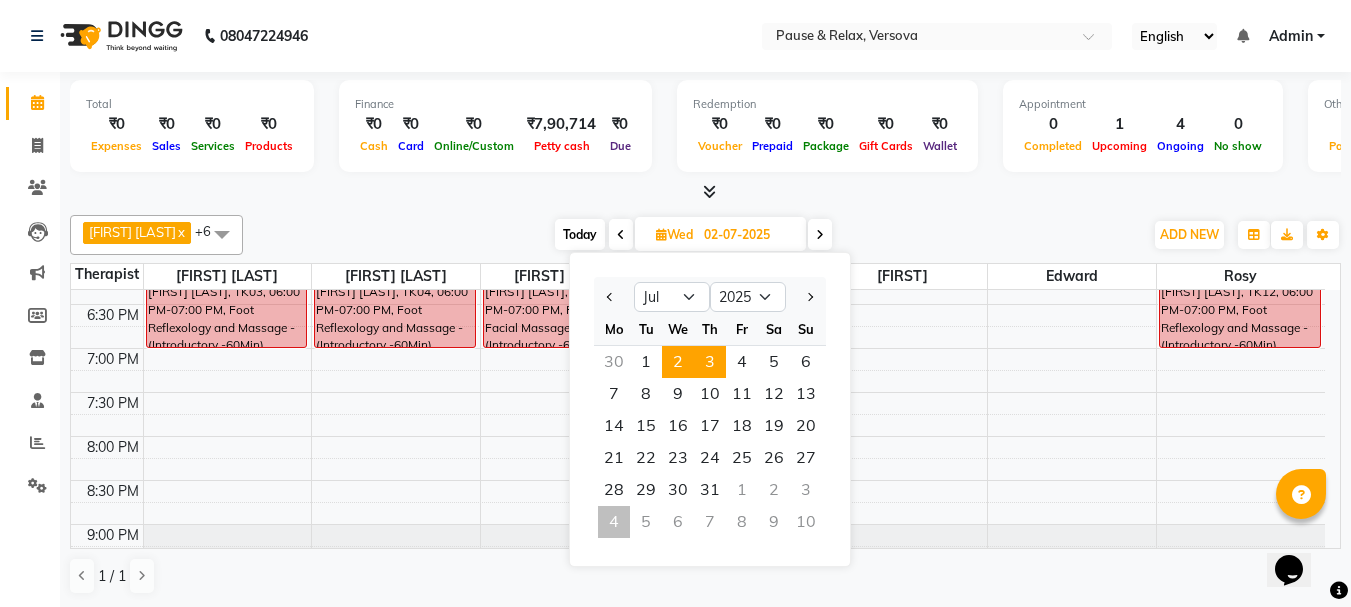 click on "3" at bounding box center [710, 362] 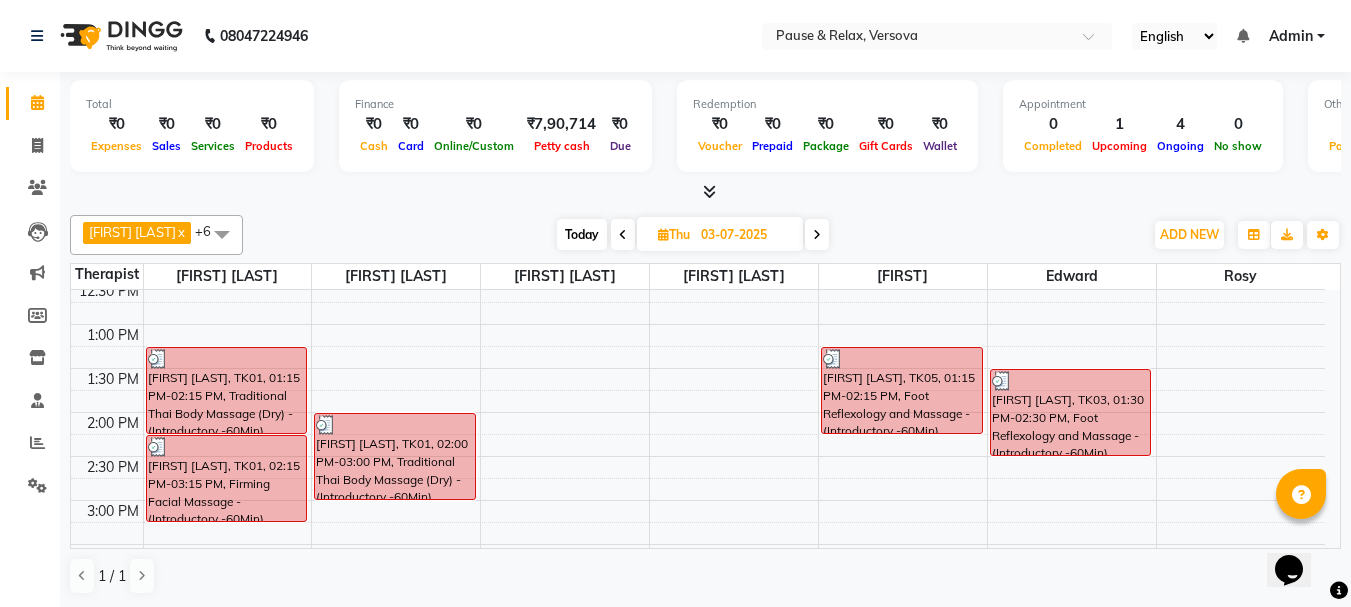 scroll, scrollTop: 120, scrollLeft: 0, axis: vertical 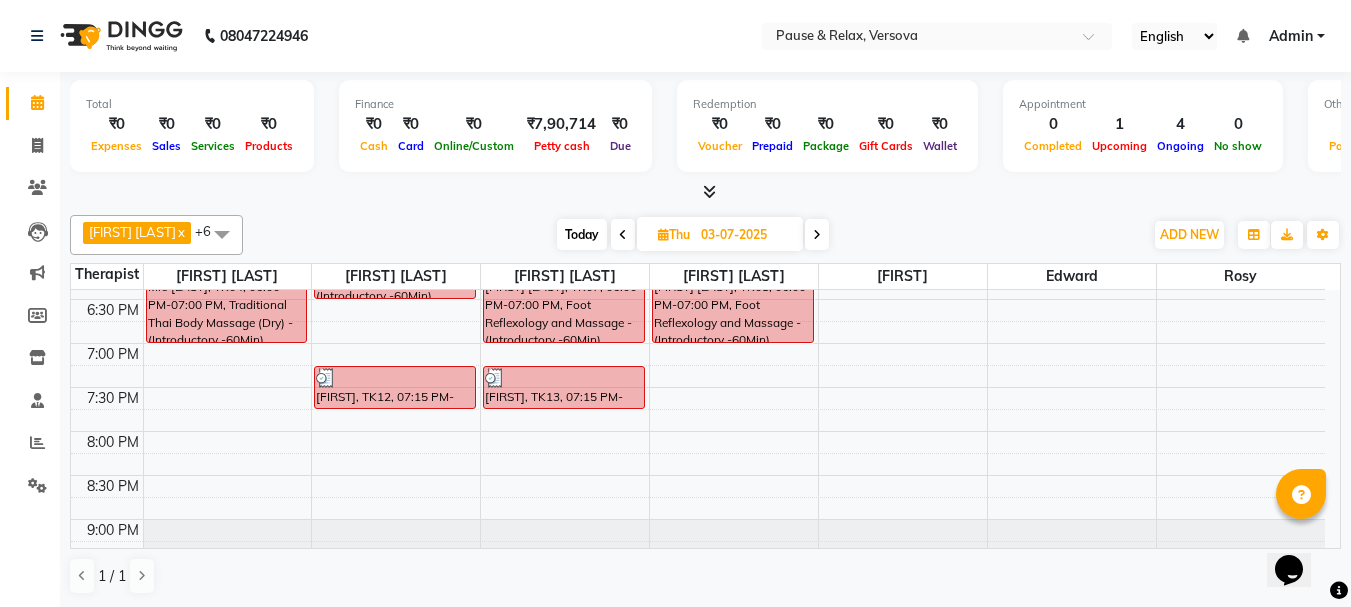 click on "03-07-2025" at bounding box center [745, 235] 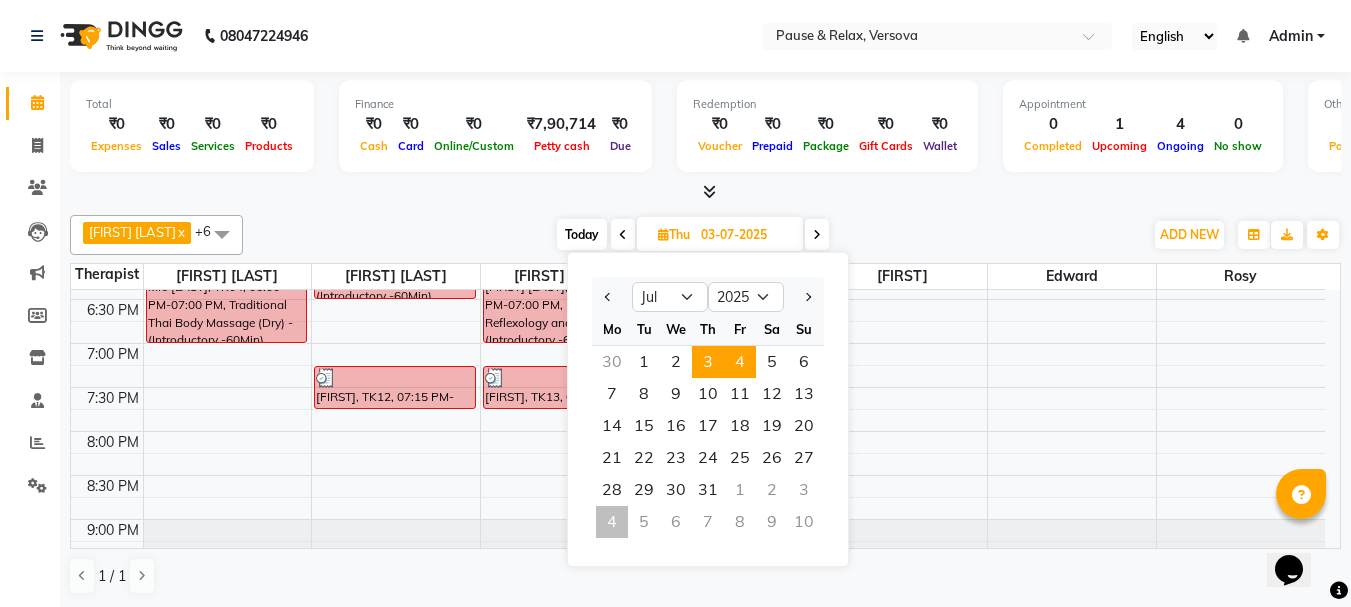 click on "4" at bounding box center [740, 362] 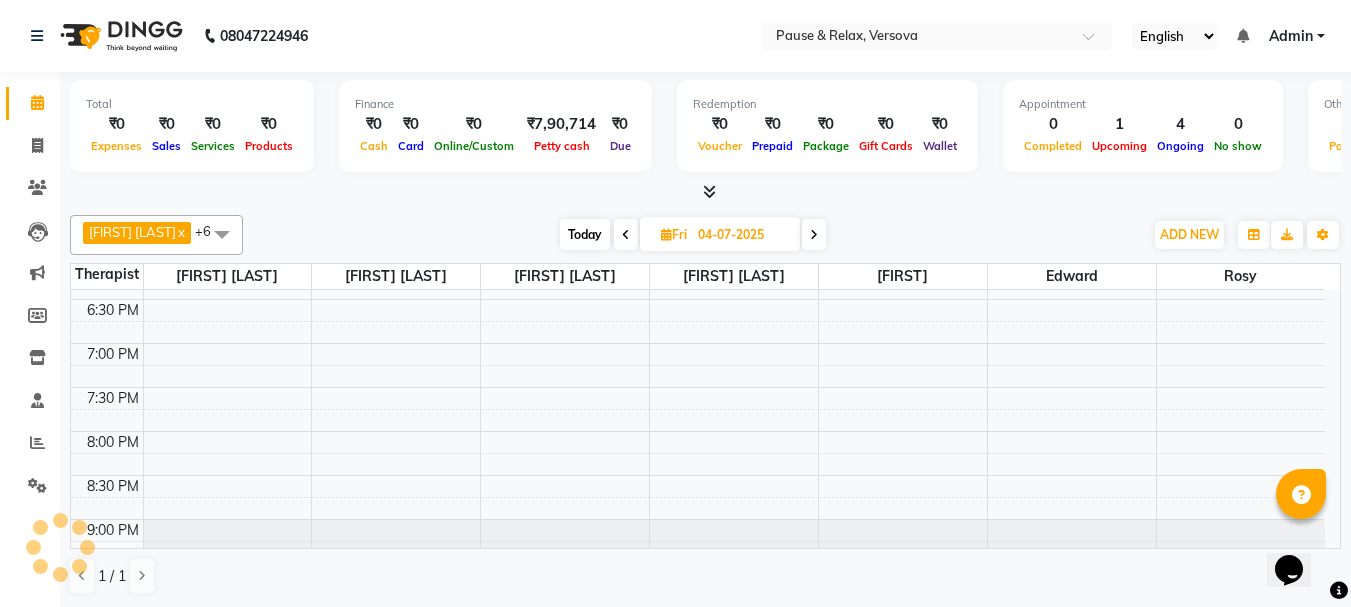 scroll, scrollTop: 529, scrollLeft: 0, axis: vertical 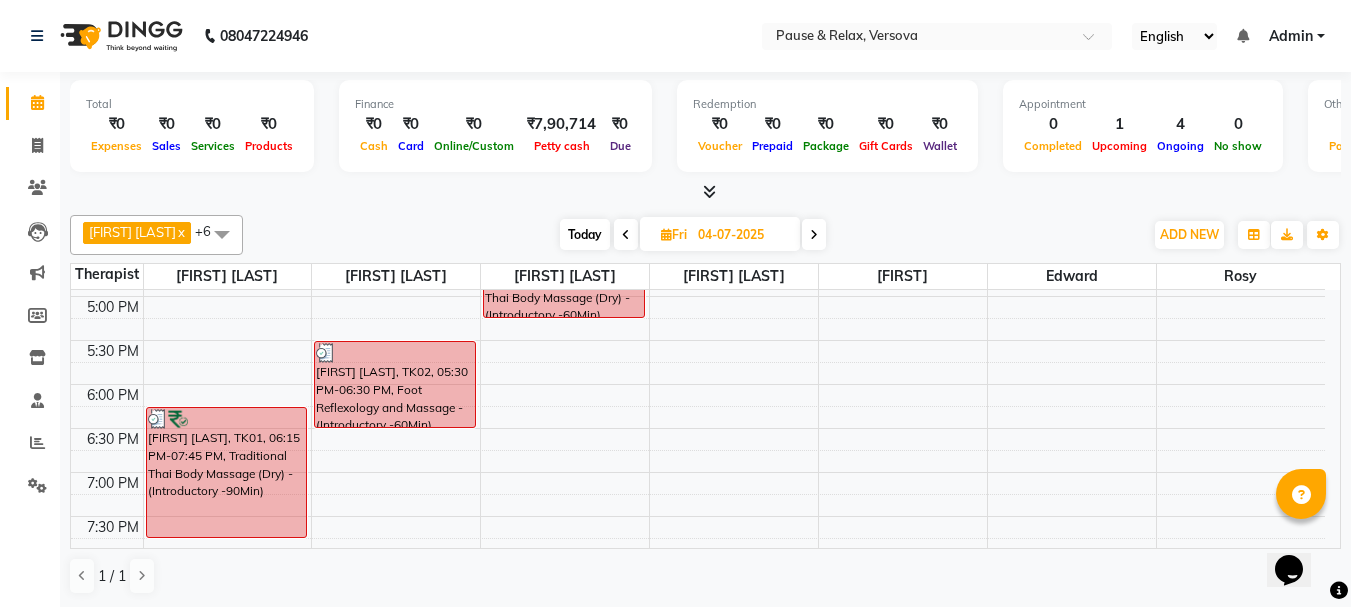 click on "04-07-2025" at bounding box center (742, 235) 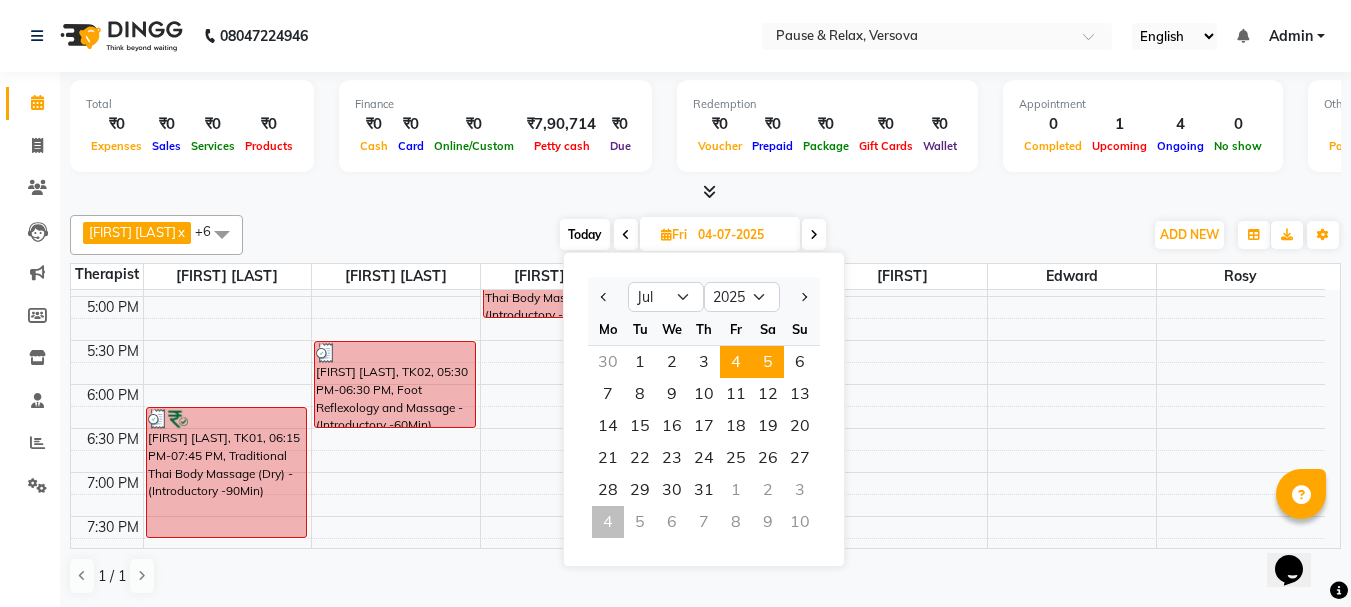 click on "5" at bounding box center (768, 362) 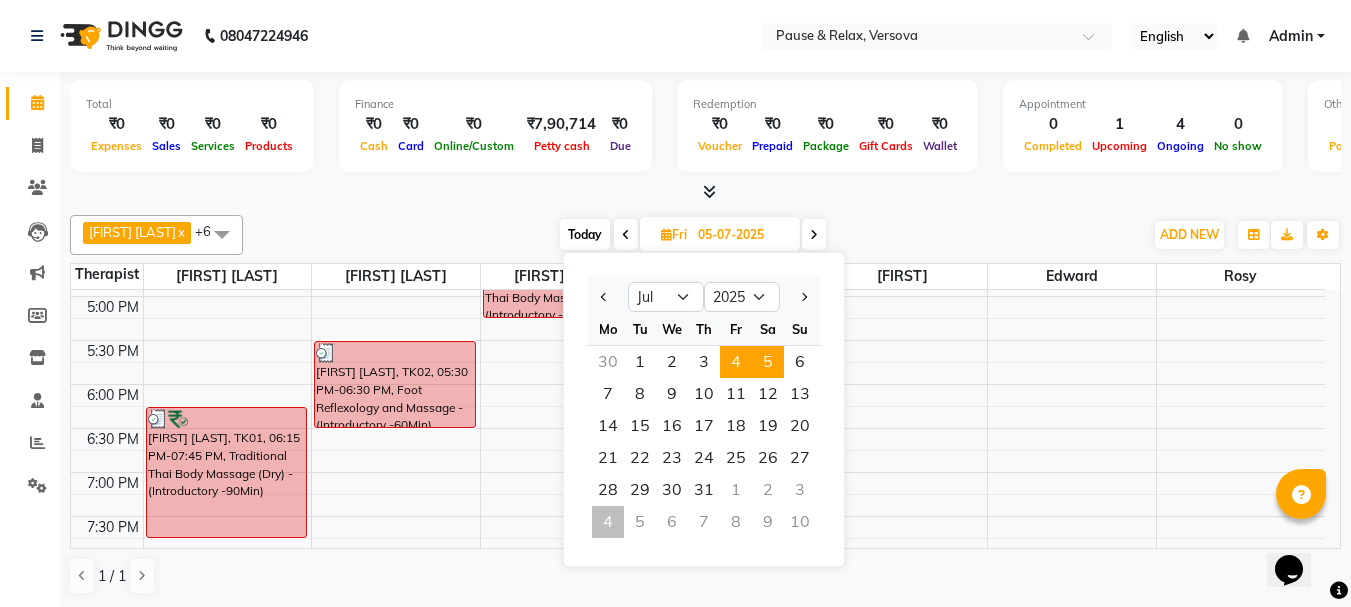 scroll, scrollTop: 529, scrollLeft: 0, axis: vertical 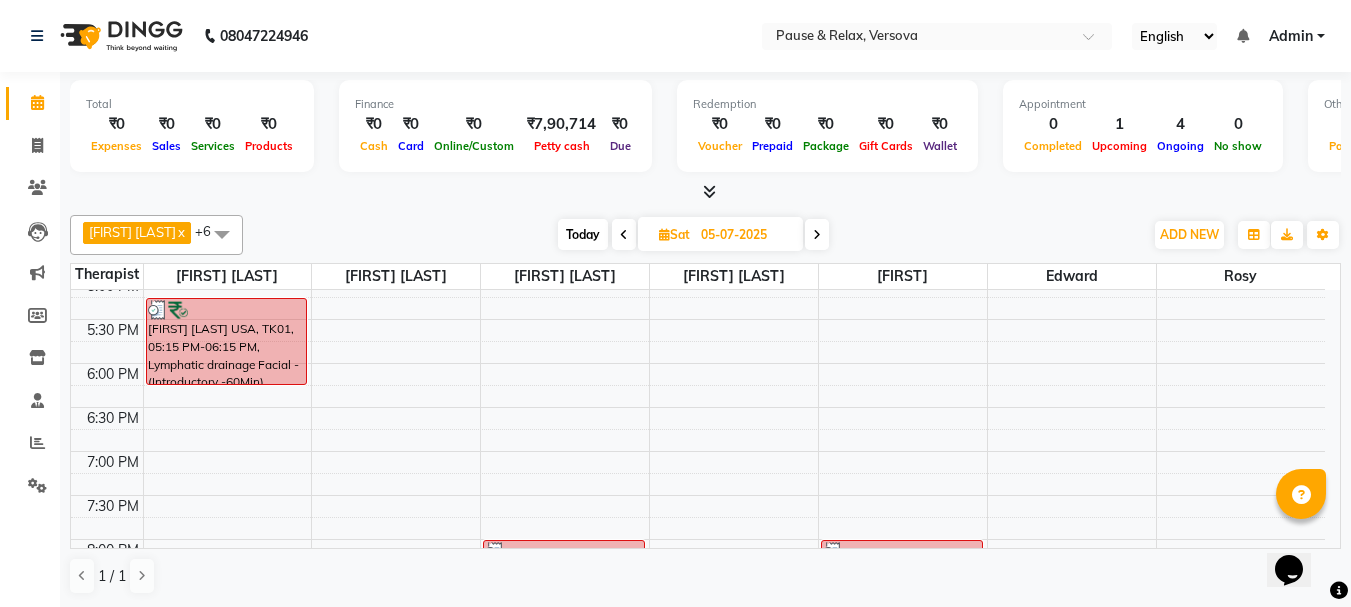 click on "05-07-2025" at bounding box center (745, 235) 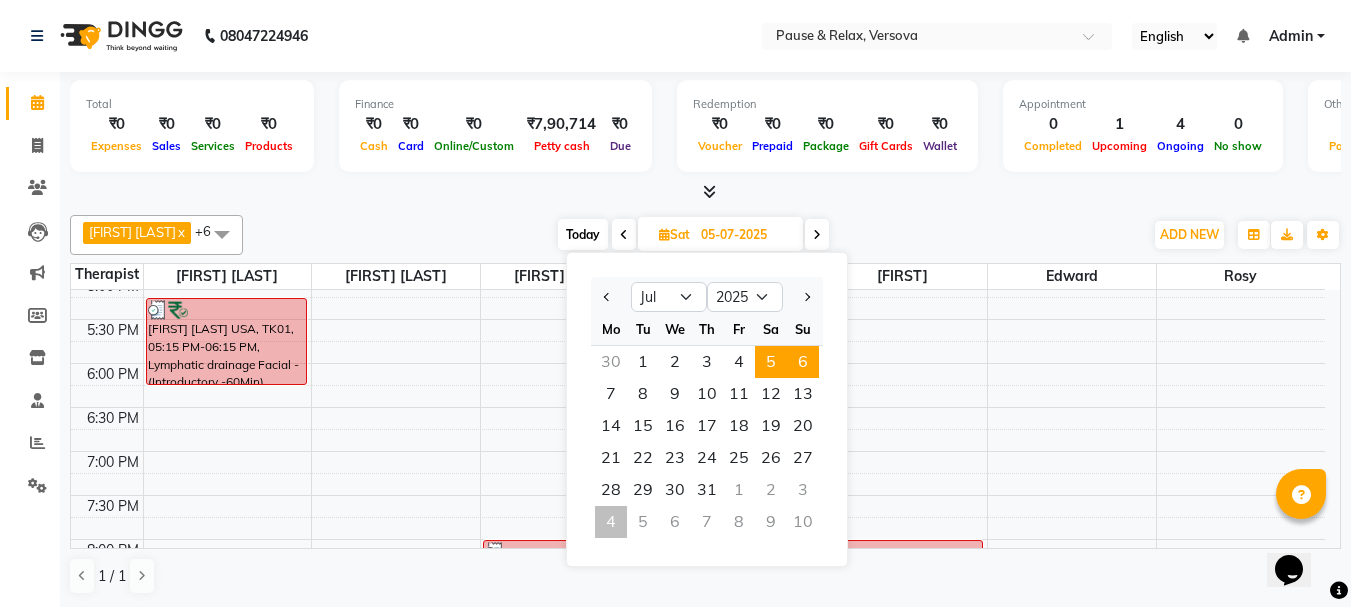 click on "6" at bounding box center (803, 362) 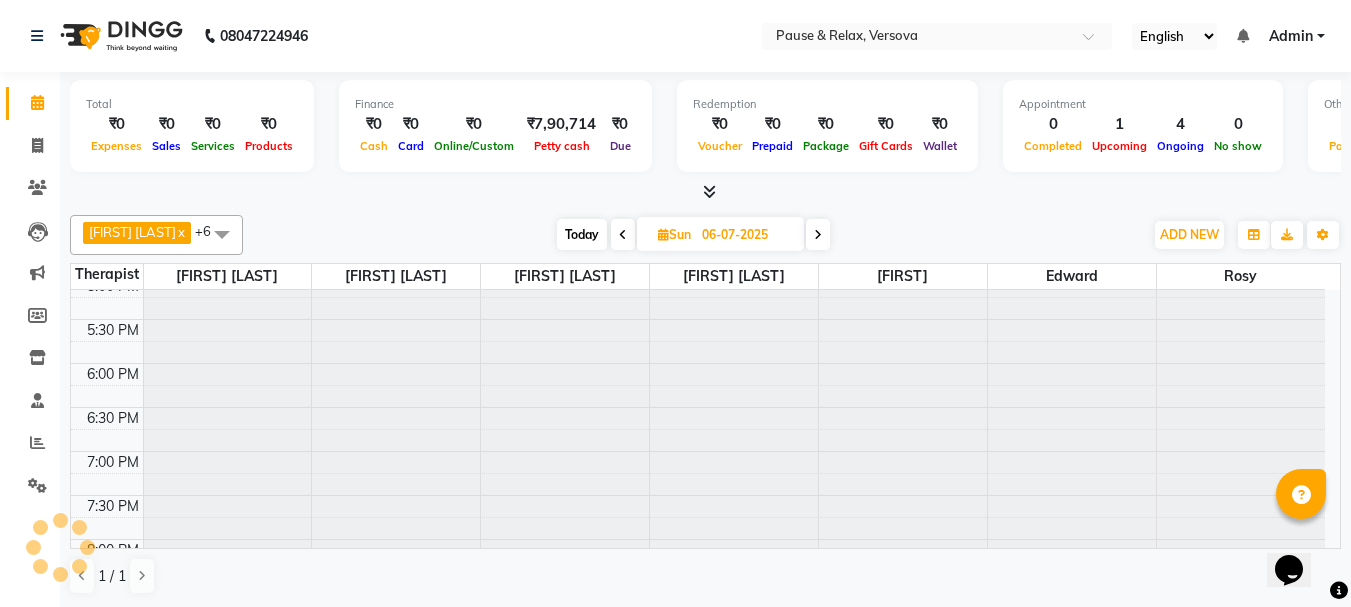 scroll, scrollTop: 529, scrollLeft: 0, axis: vertical 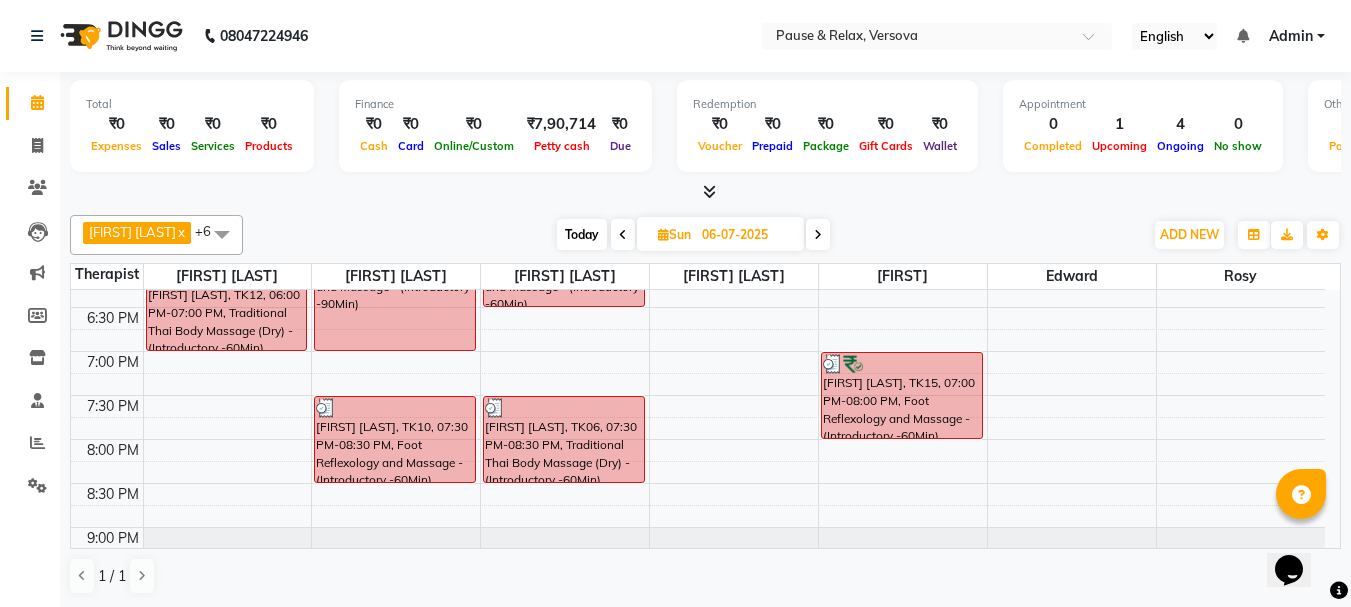 click on "06-07-2025" at bounding box center [746, 235] 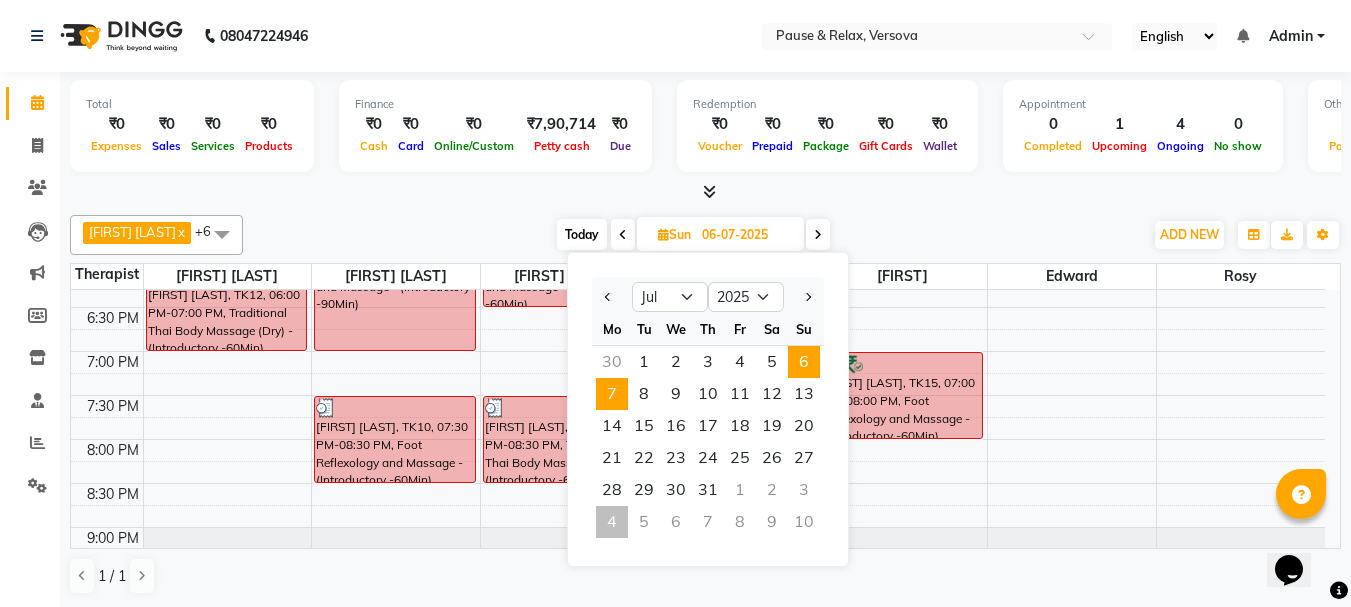 click on "7" at bounding box center [612, 394] 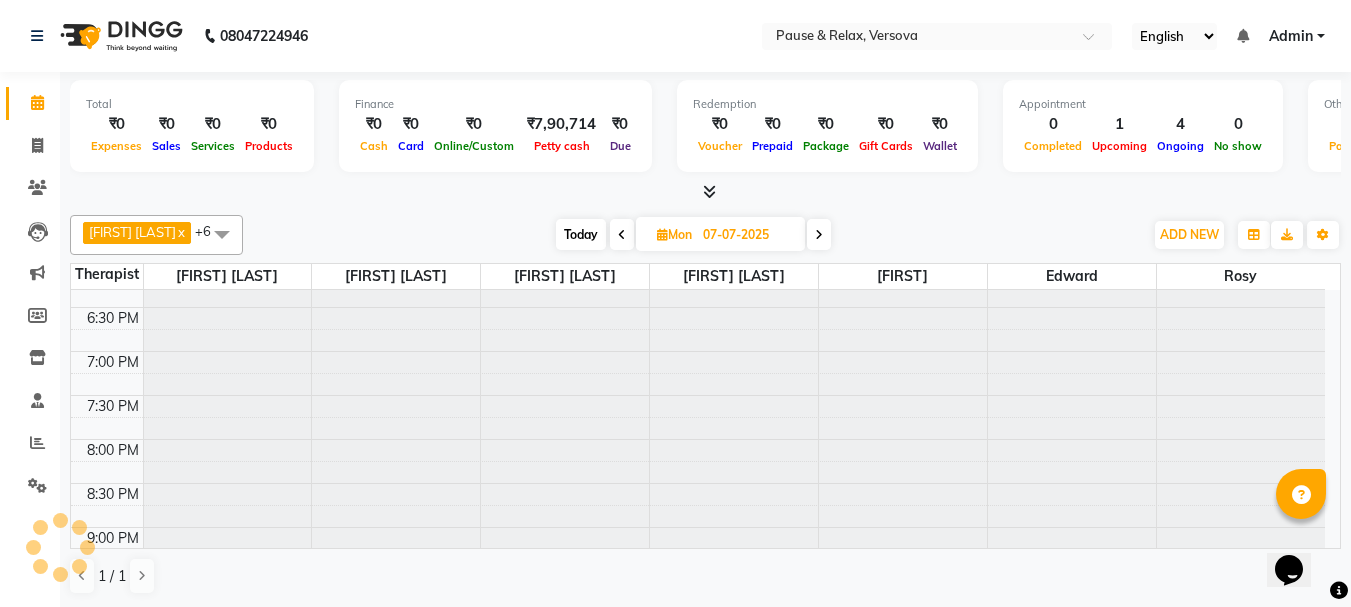 scroll, scrollTop: 529, scrollLeft: 0, axis: vertical 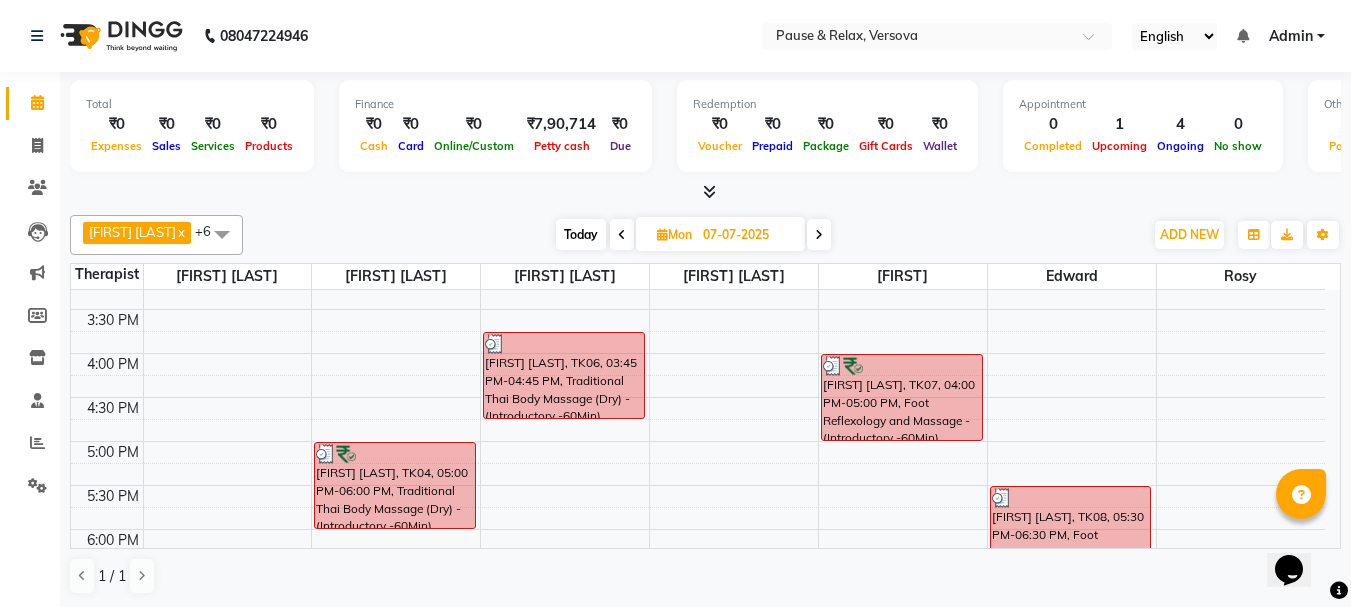 click on "07-07-2025" at bounding box center (747, 235) 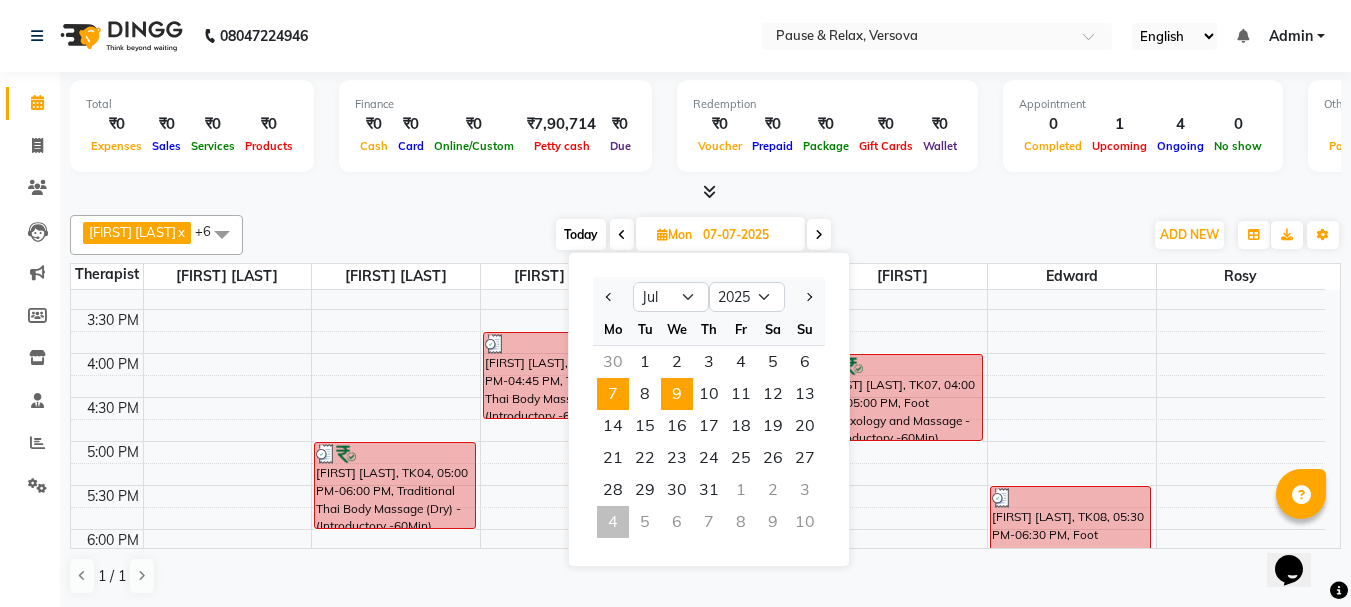click on "9" at bounding box center [677, 394] 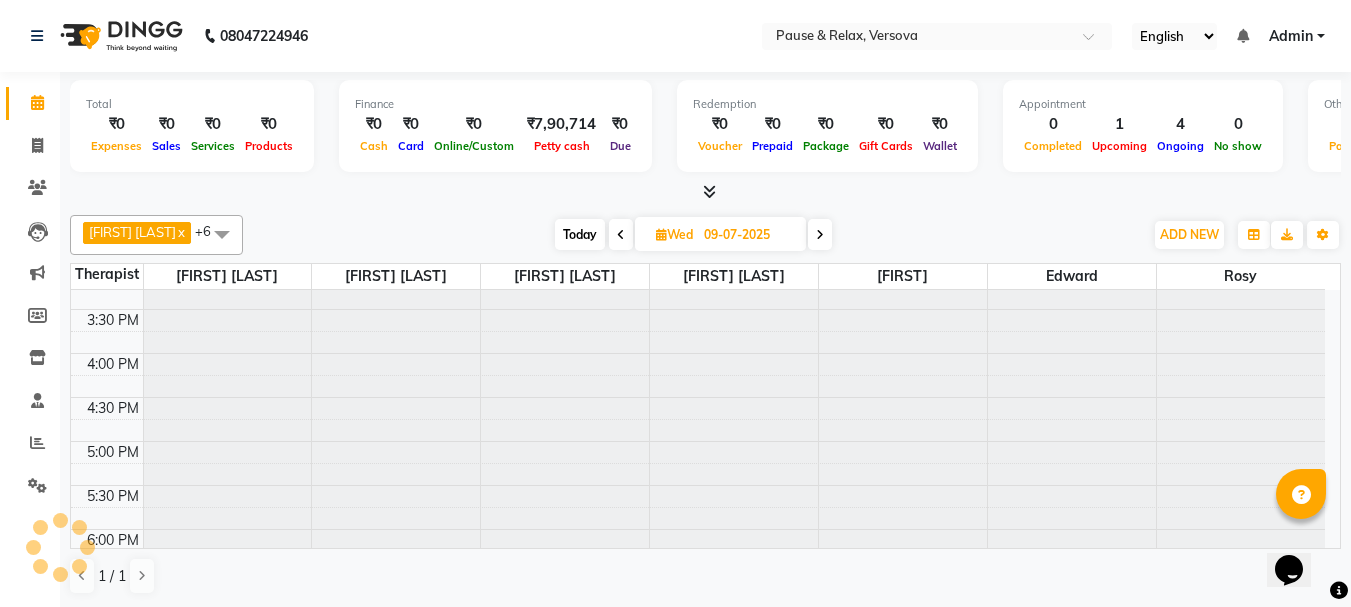 scroll, scrollTop: 529, scrollLeft: 0, axis: vertical 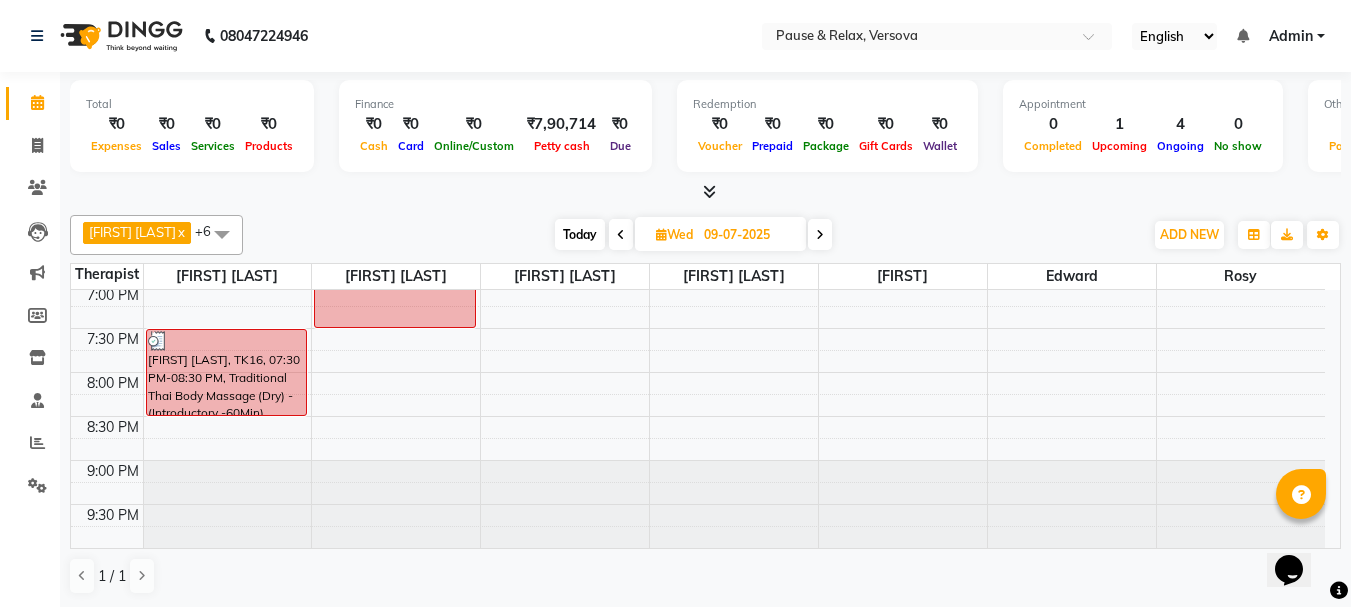 click on "09-07-2025" at bounding box center (748, 235) 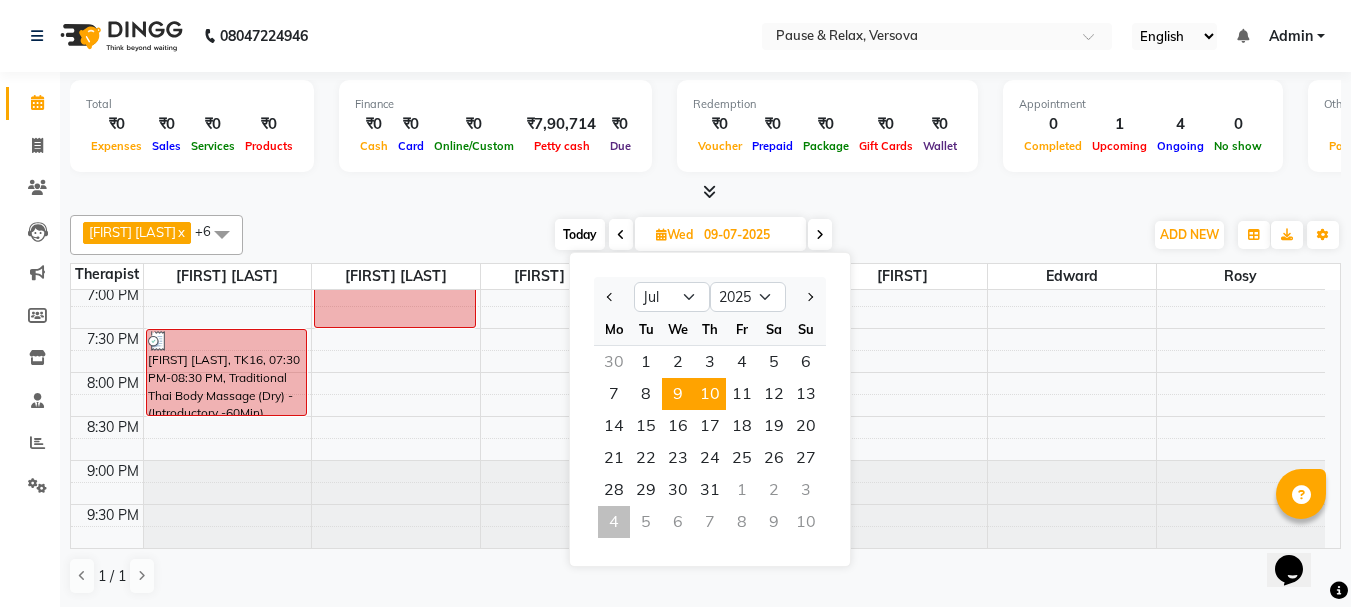 click on "10" at bounding box center (710, 394) 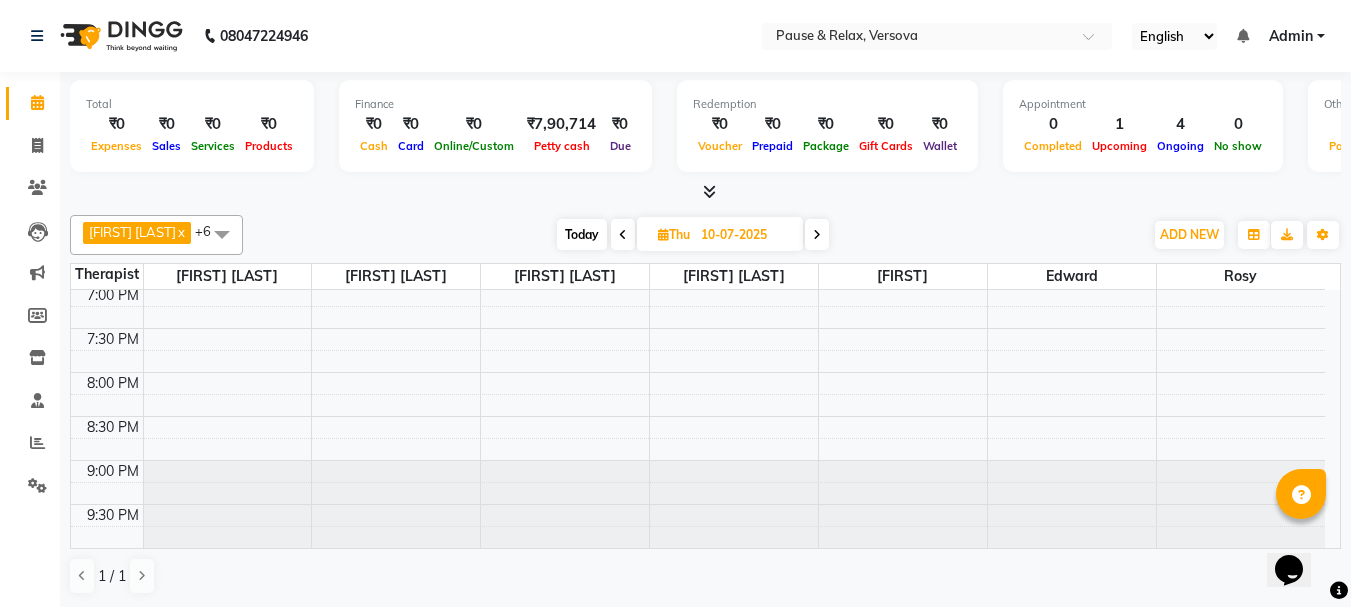 scroll, scrollTop: 529, scrollLeft: 0, axis: vertical 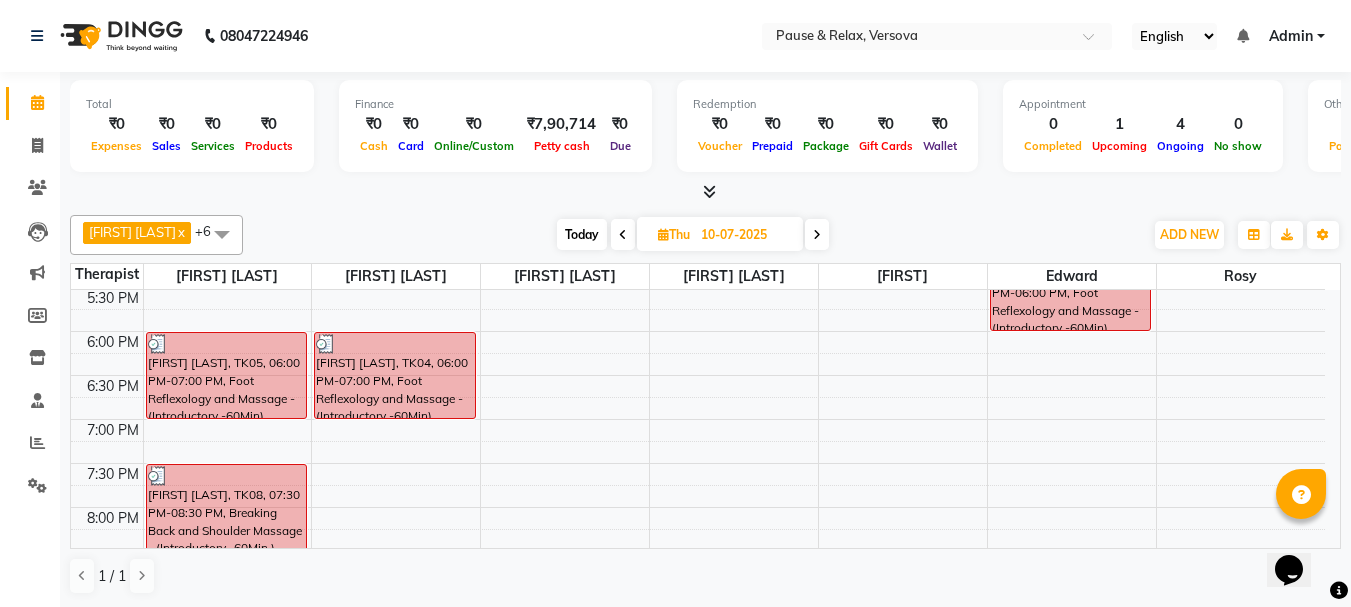drag, startPoint x: 725, startPoint y: 231, endPoint x: 726, endPoint y: 250, distance: 19.026299 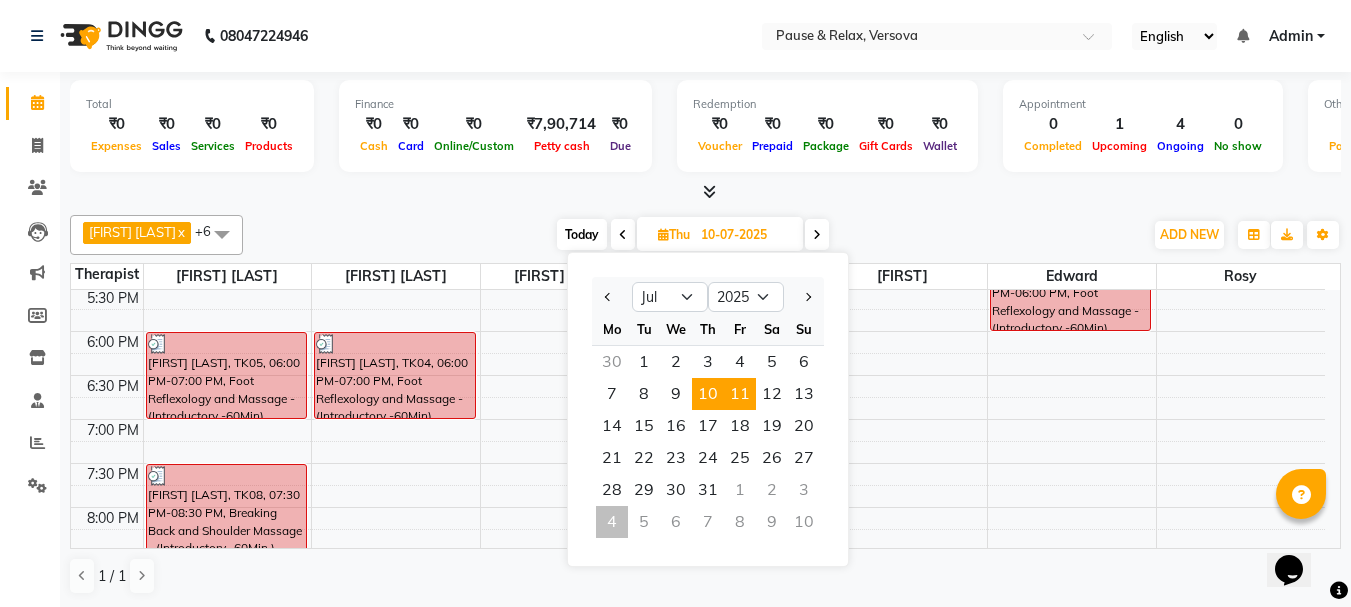click on "11" at bounding box center [740, 394] 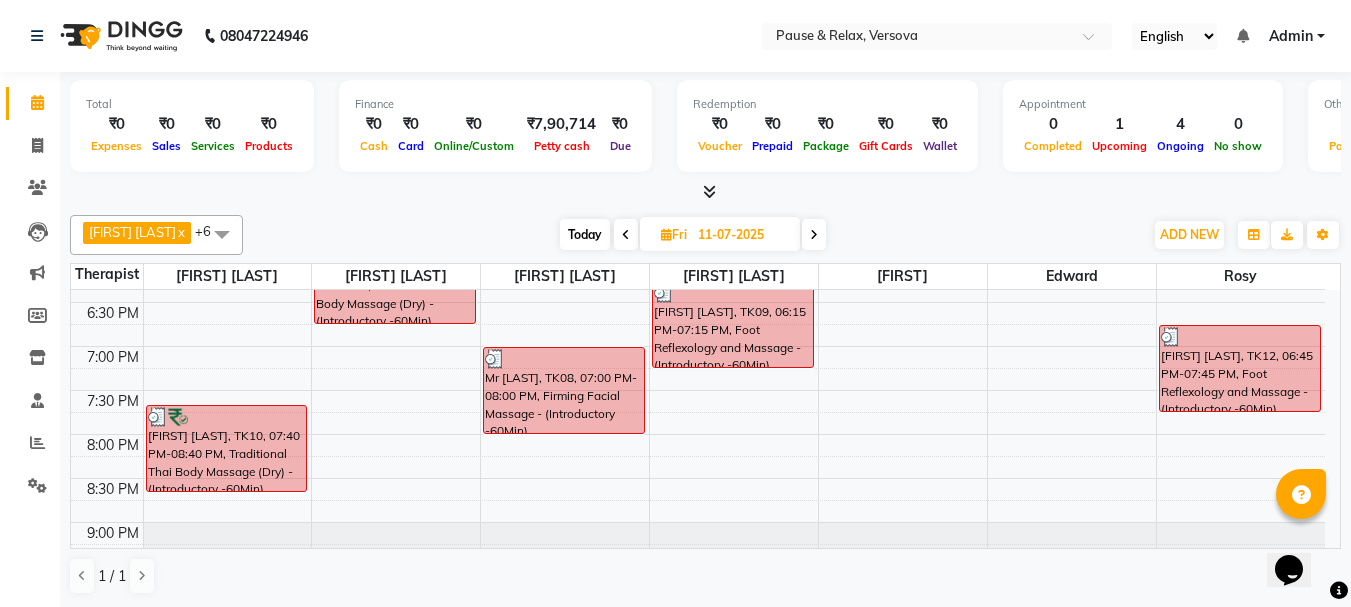 scroll, scrollTop: 651, scrollLeft: 0, axis: vertical 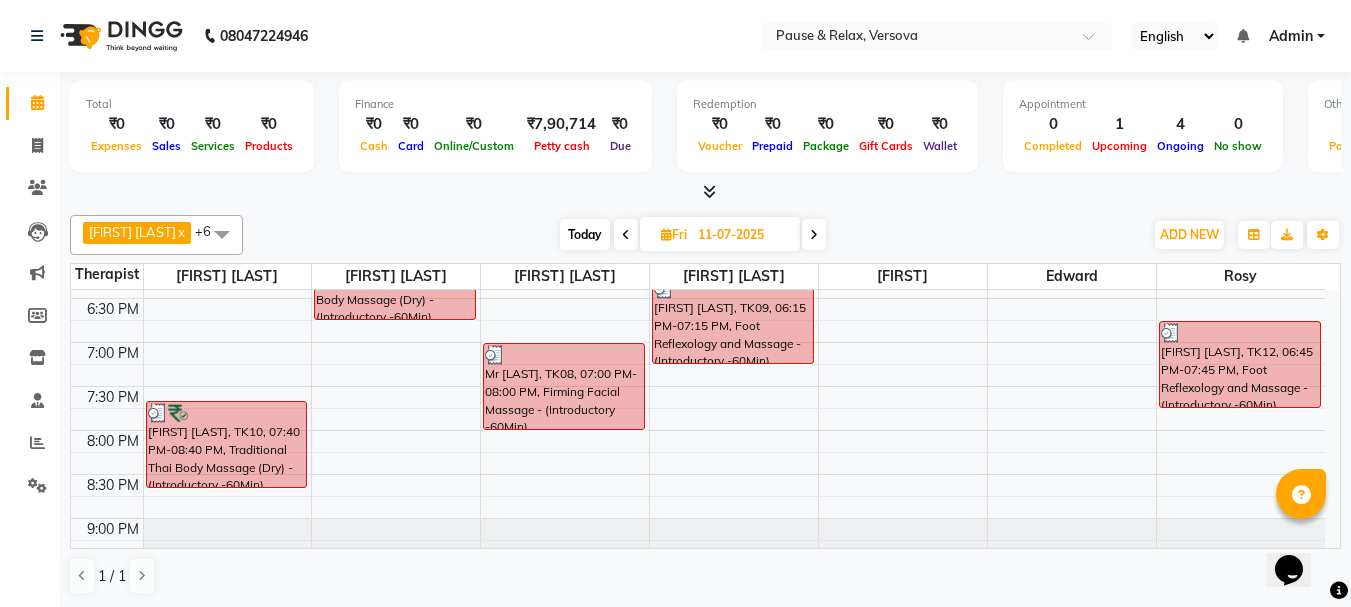 click on "11-07-2025" at bounding box center [742, 235] 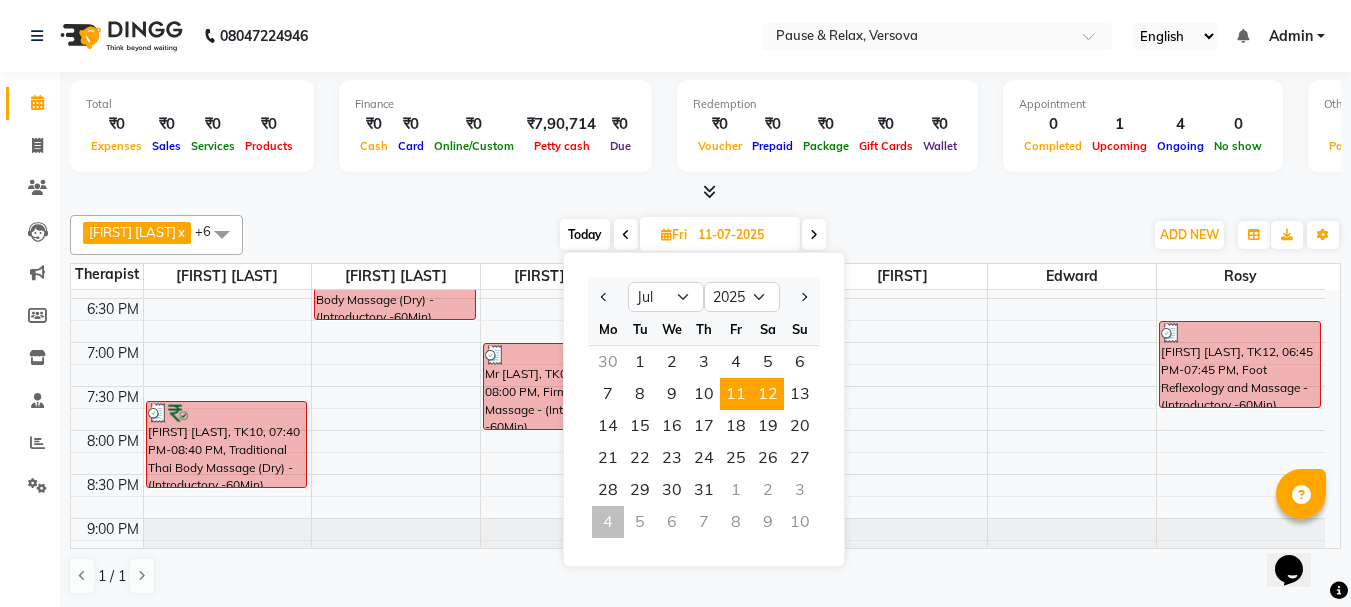 click on "12" at bounding box center [768, 394] 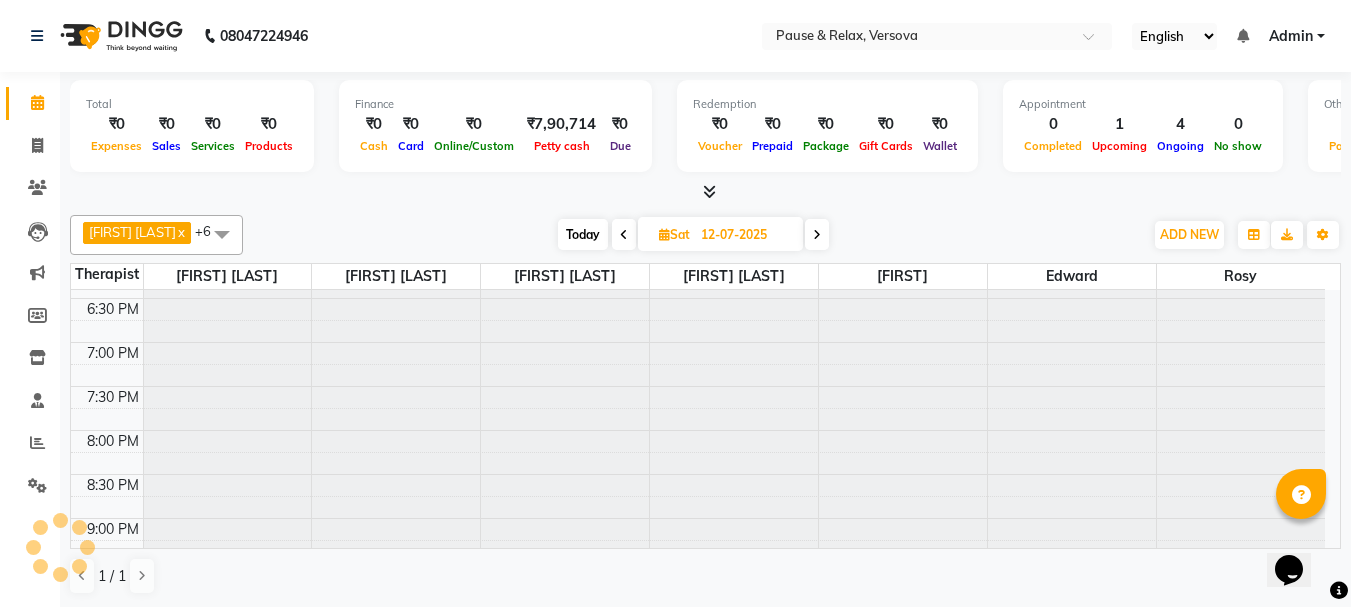 scroll, scrollTop: 529, scrollLeft: 0, axis: vertical 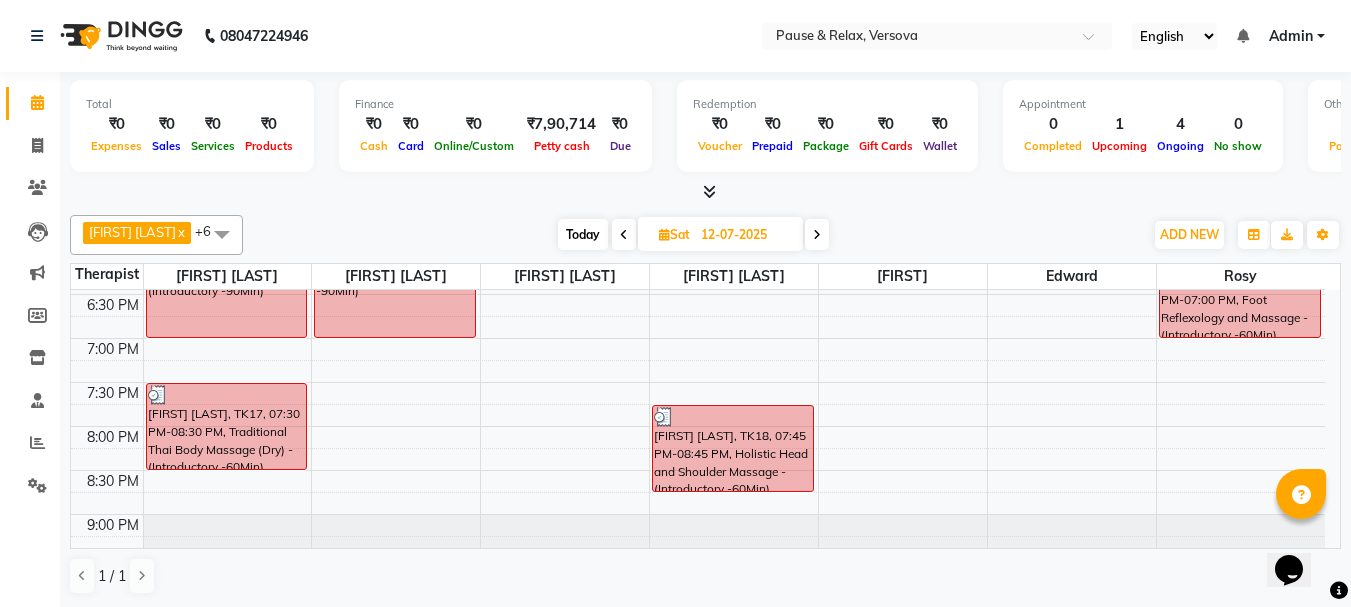 click on "12-07-2025" at bounding box center (745, 235) 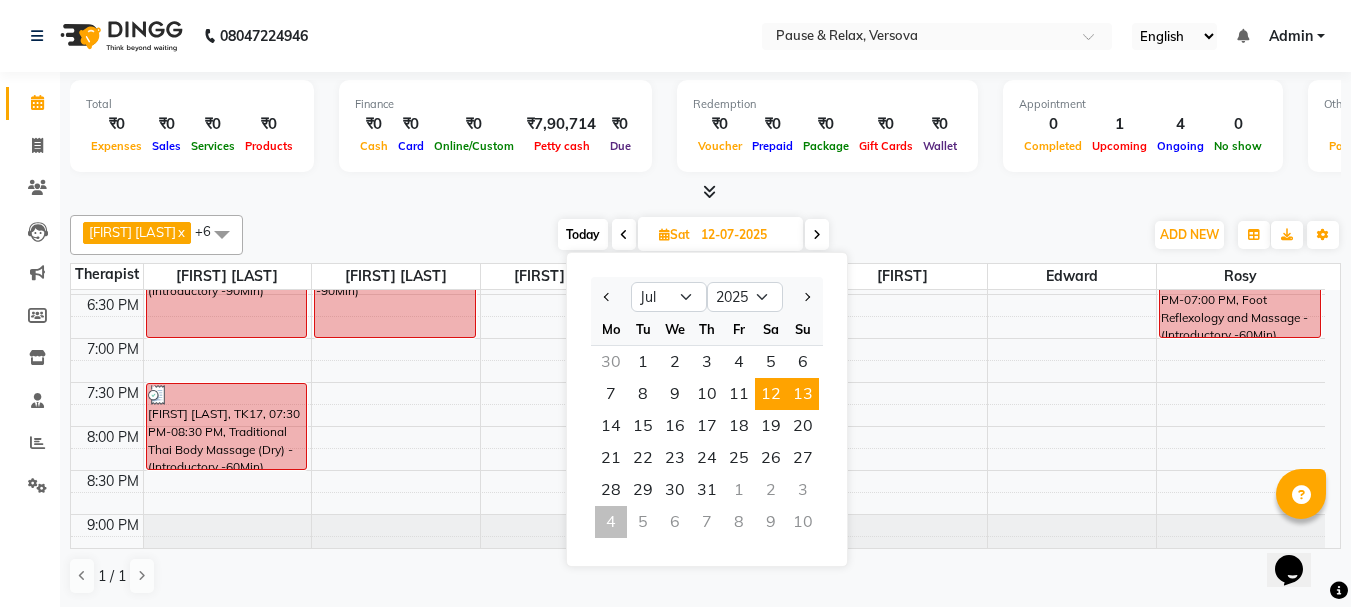 click on "13" at bounding box center [803, 394] 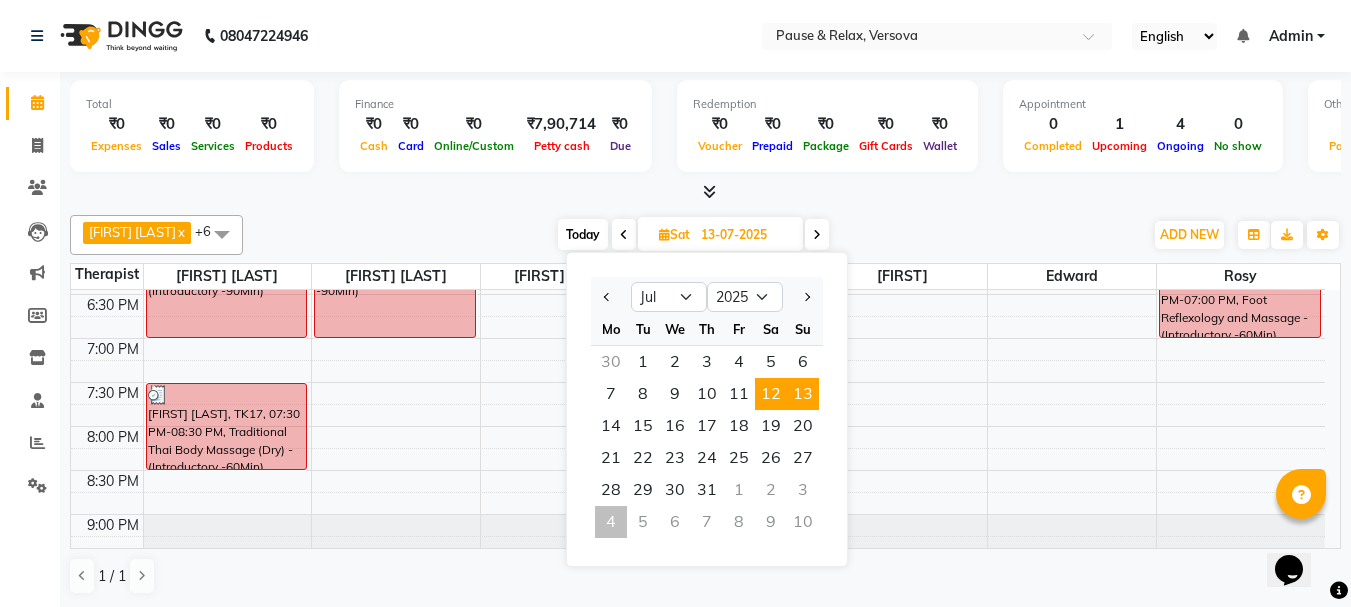 scroll, scrollTop: 529, scrollLeft: 0, axis: vertical 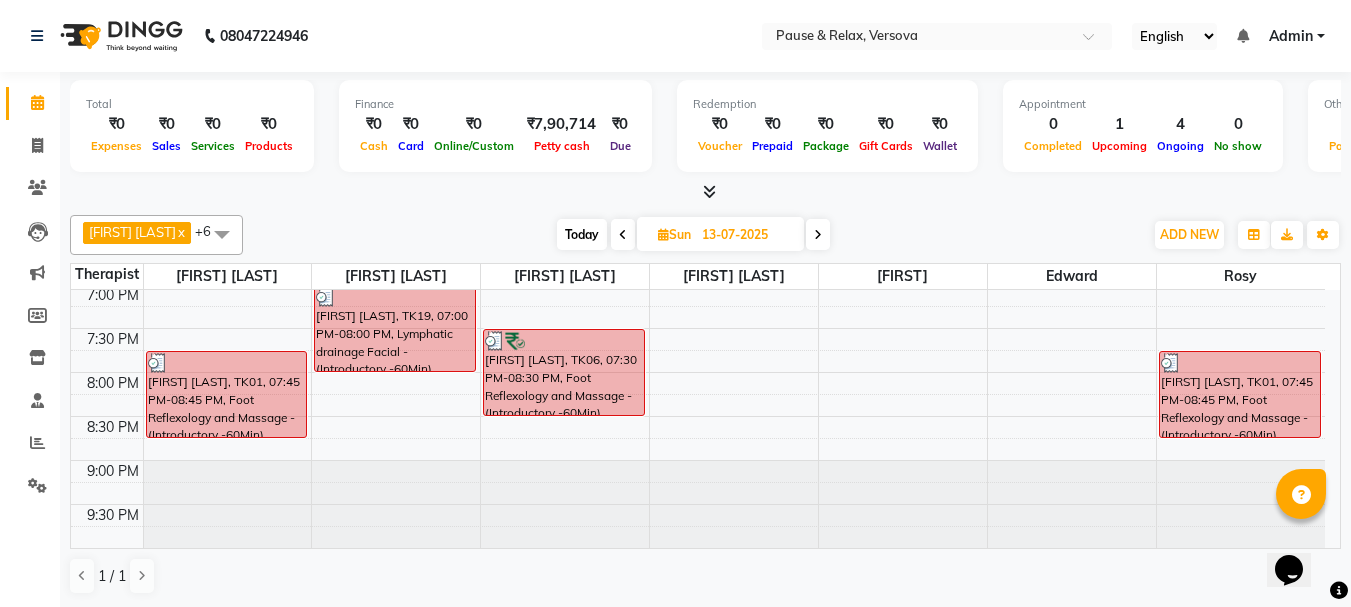 click on "13-07-2025" at bounding box center [746, 235] 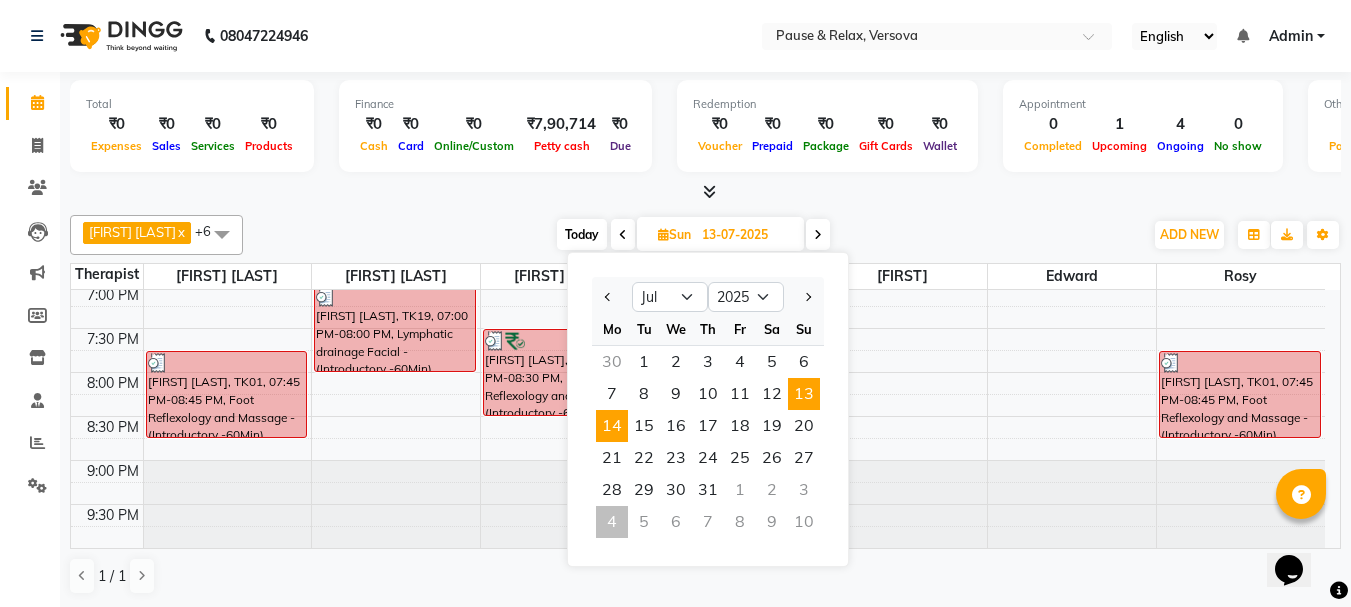 click on "14" at bounding box center [612, 426] 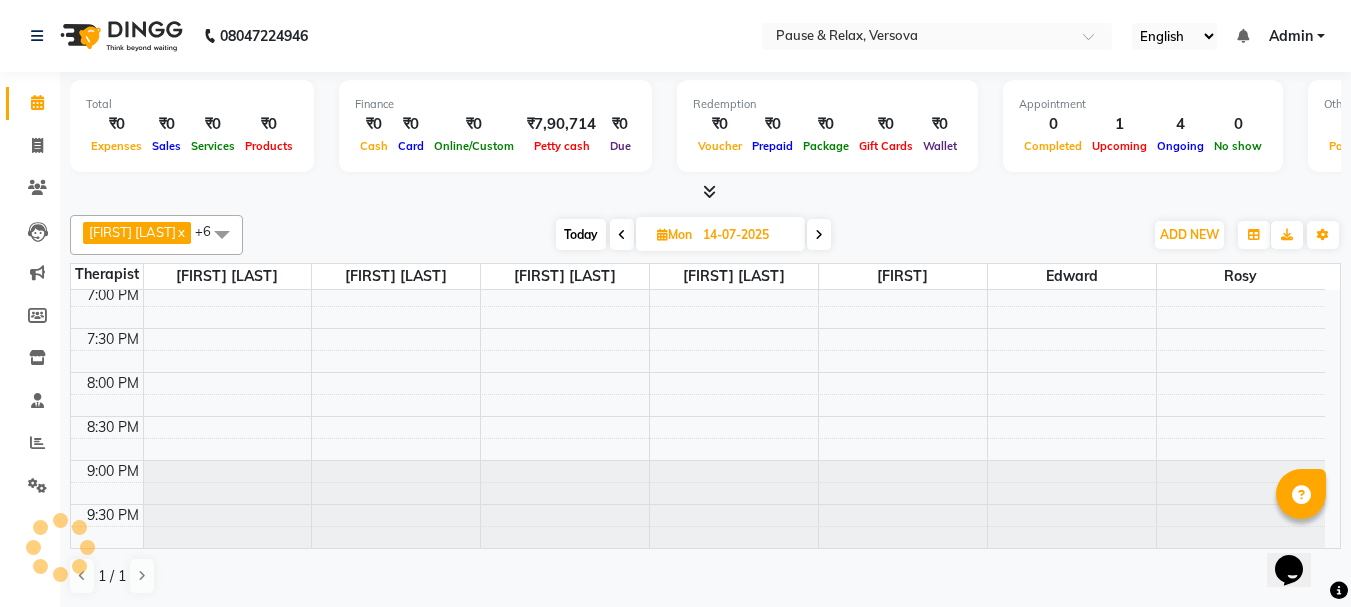 scroll, scrollTop: 529, scrollLeft: 0, axis: vertical 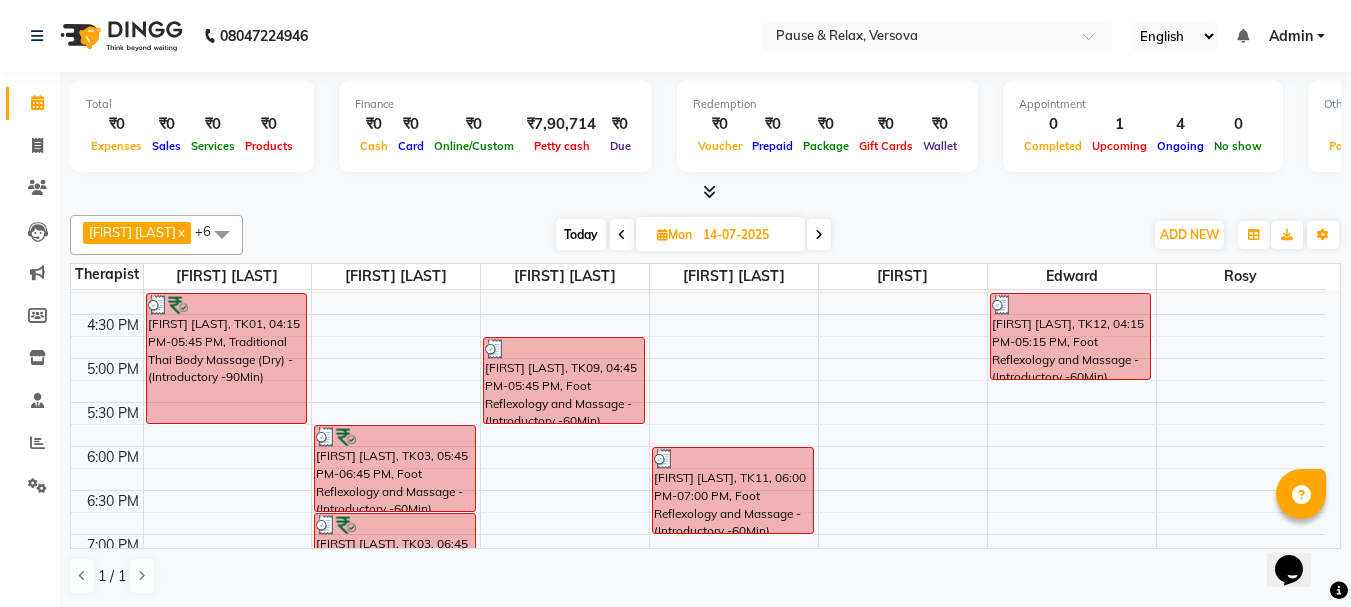 drag, startPoint x: 717, startPoint y: 224, endPoint x: 714, endPoint y: 235, distance: 11.401754 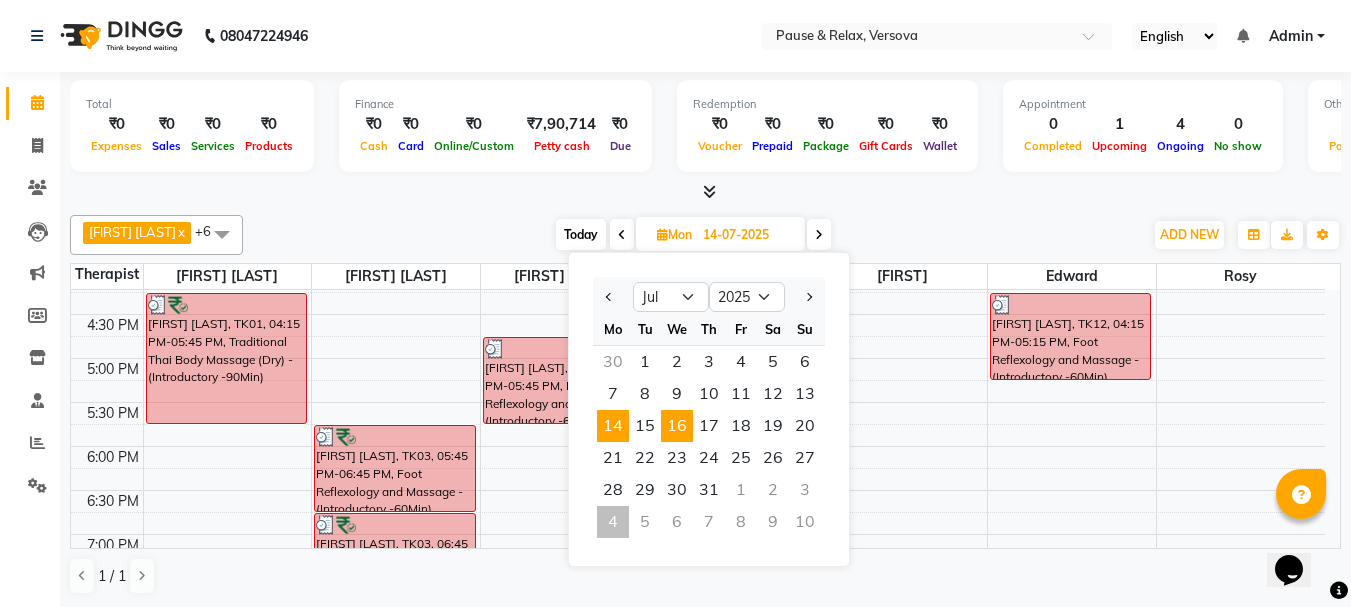 click on "16" at bounding box center [677, 426] 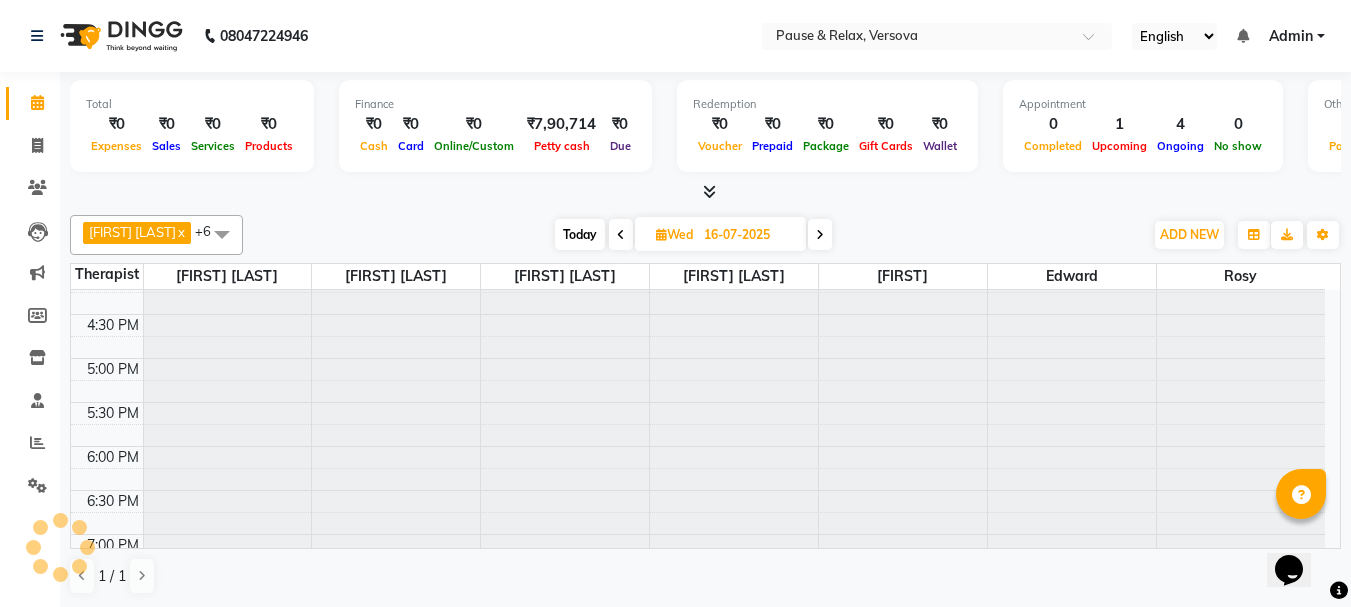 scroll, scrollTop: 529, scrollLeft: 0, axis: vertical 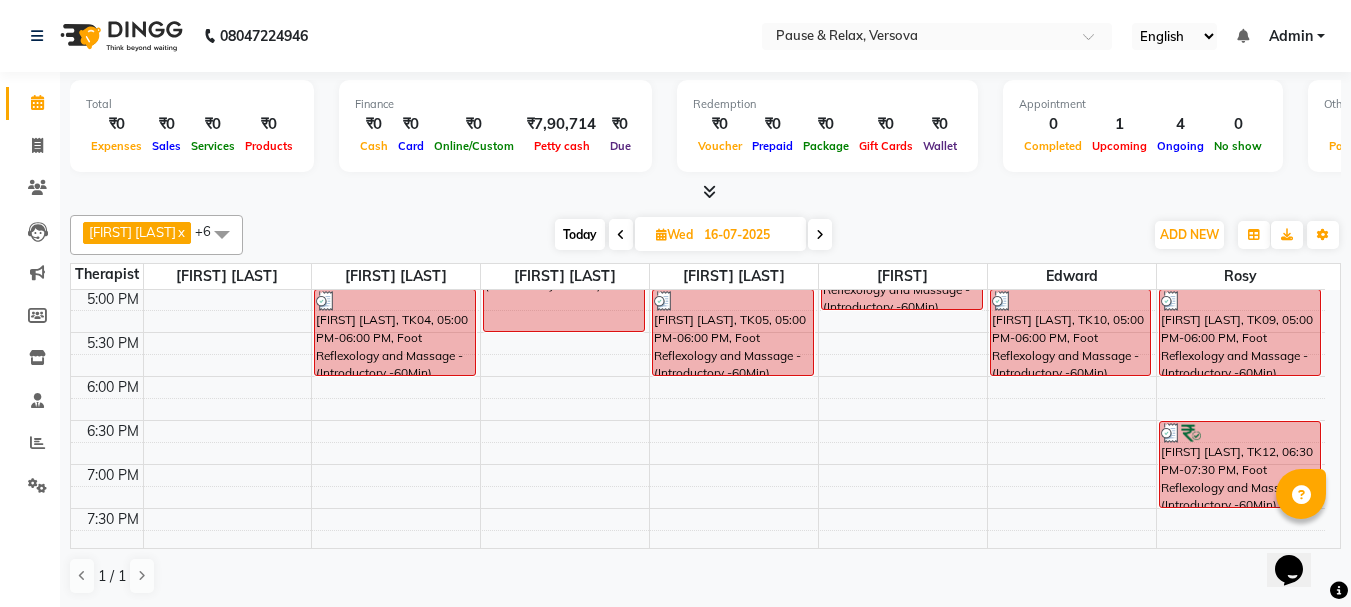 click on "16-07-2025" at bounding box center (748, 235) 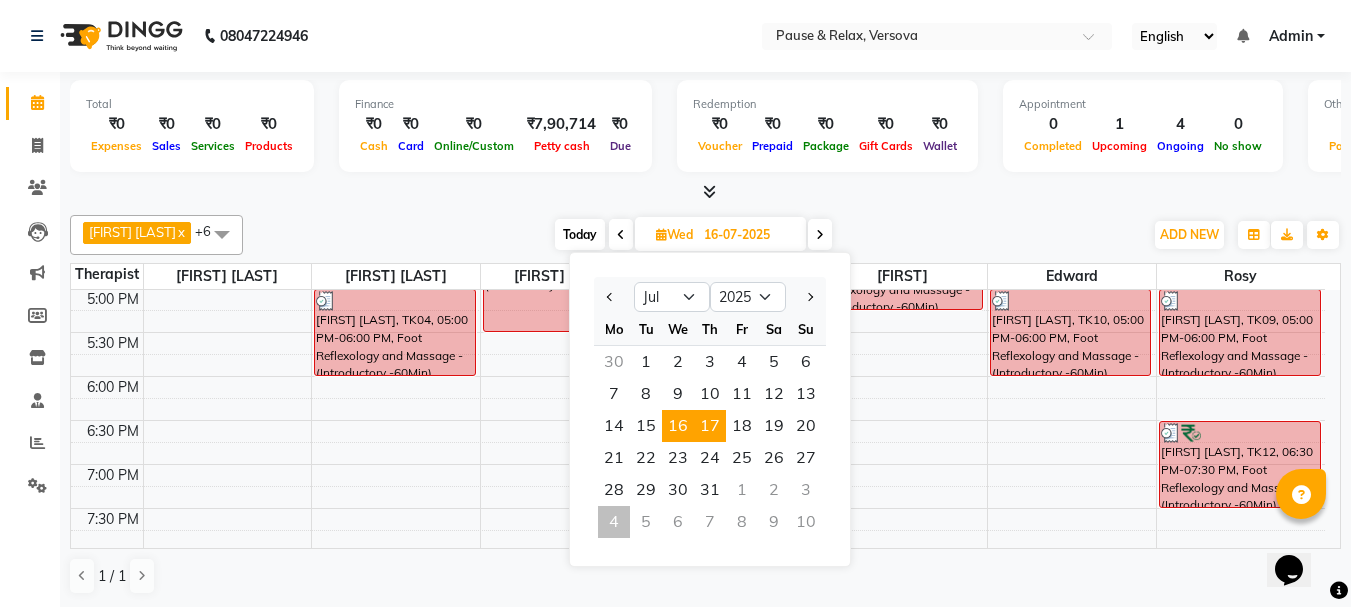 click on "17" at bounding box center [710, 426] 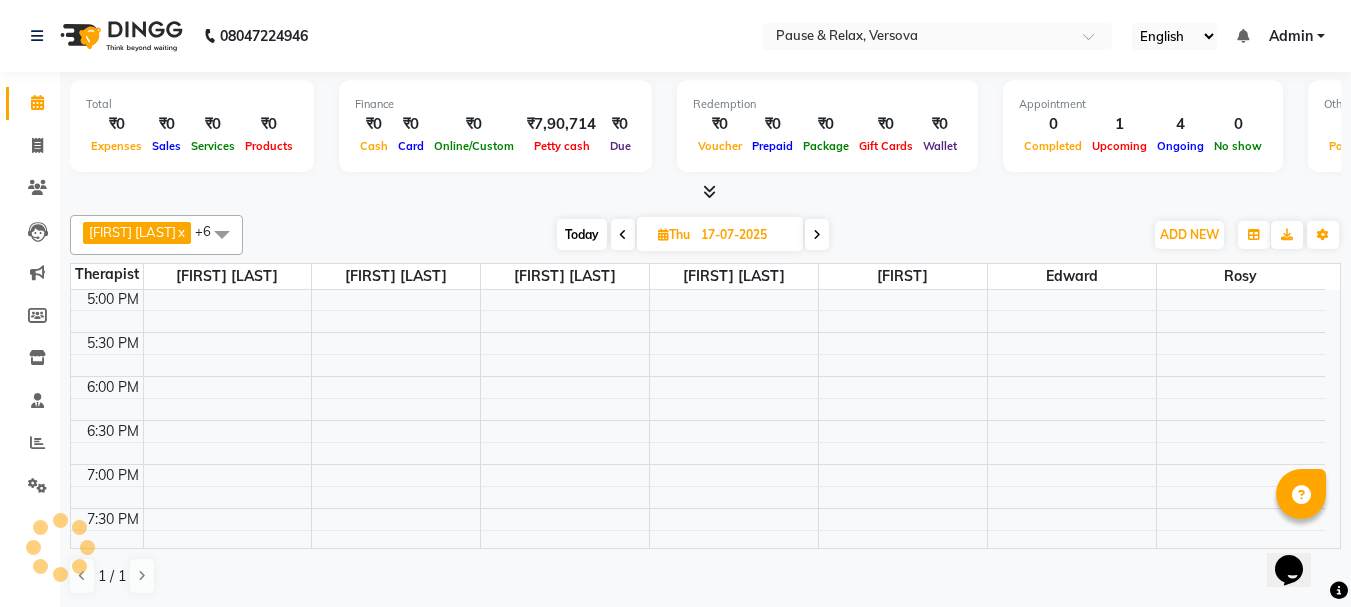 scroll, scrollTop: 529, scrollLeft: 0, axis: vertical 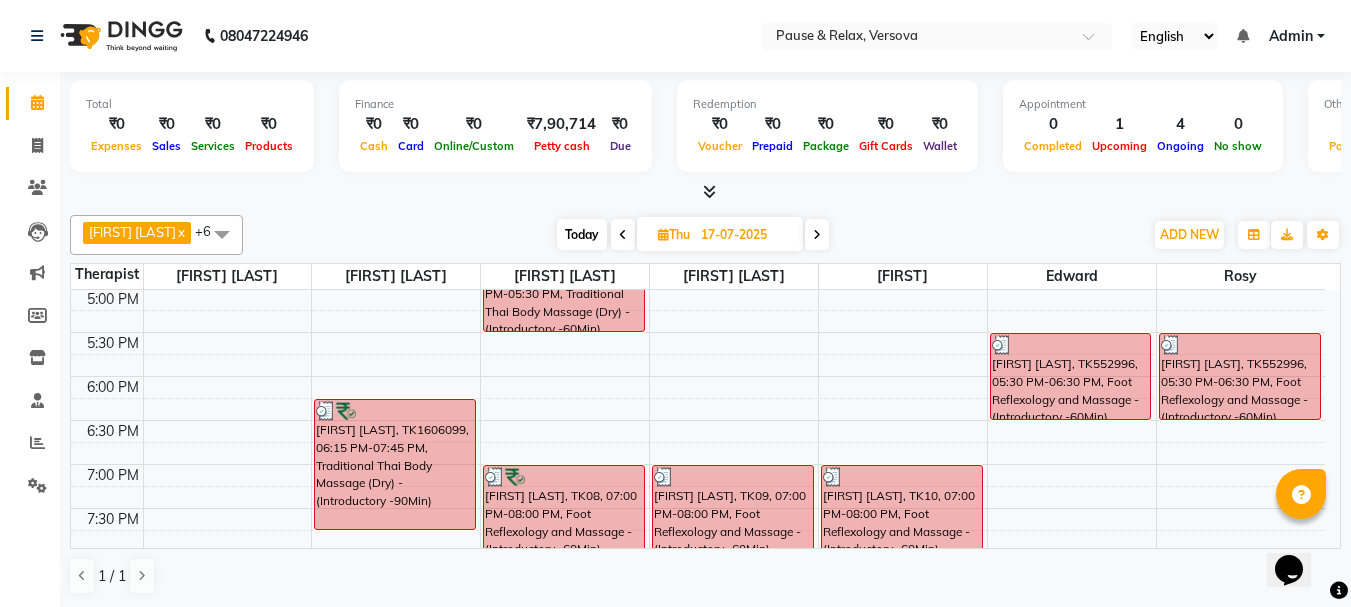 click on "17-07-2025" at bounding box center (745, 235) 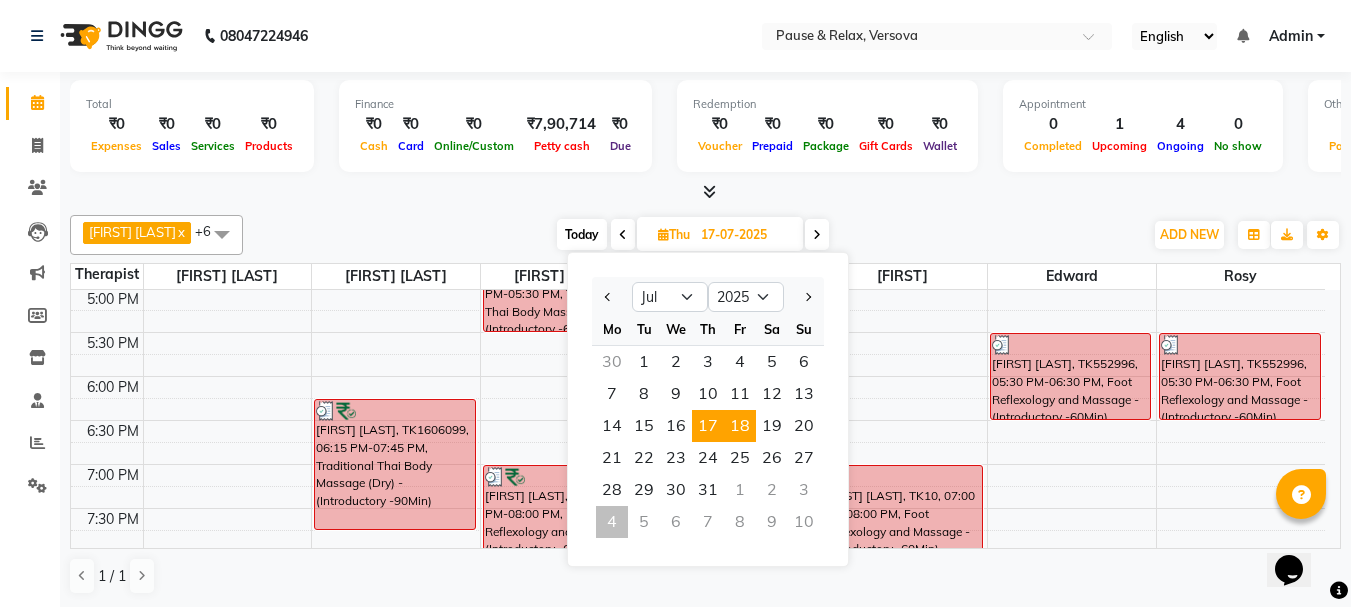 click on "18" at bounding box center (740, 426) 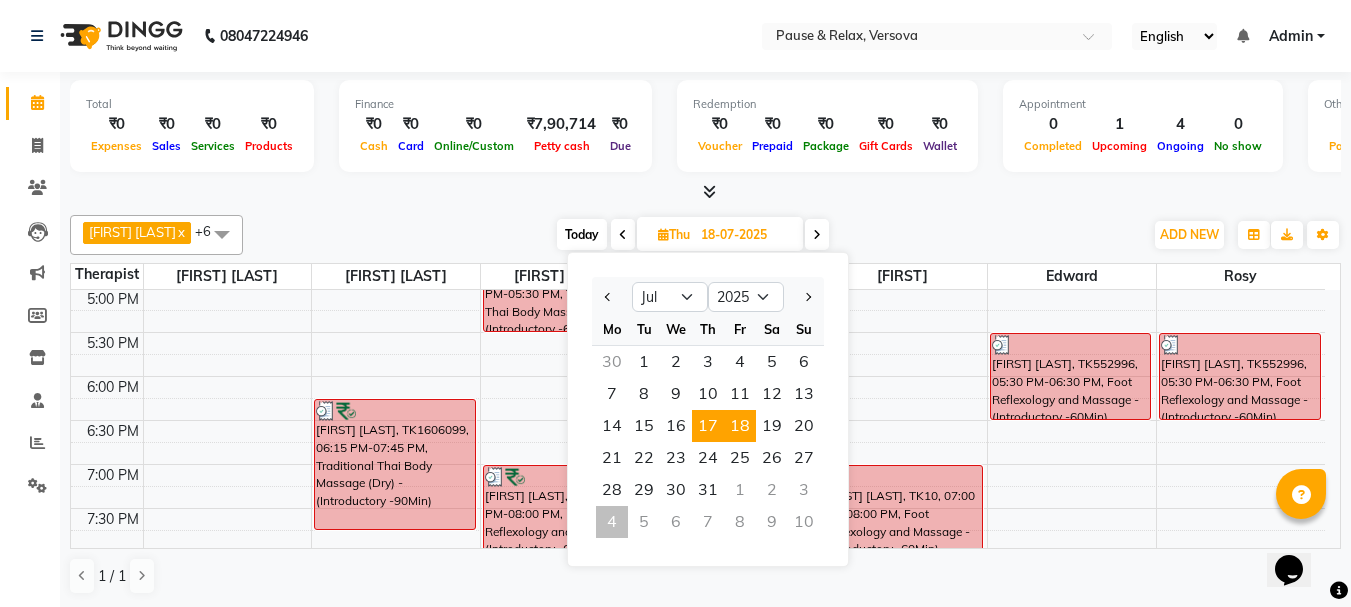 scroll, scrollTop: 529, scrollLeft: 0, axis: vertical 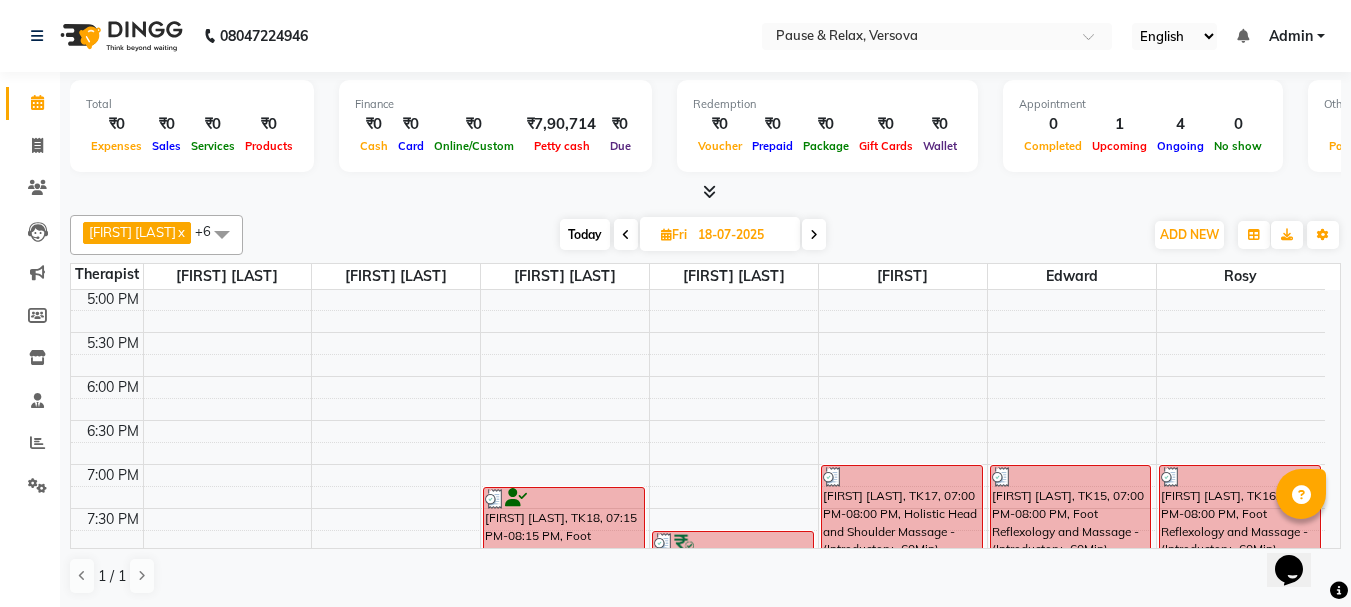 click on "18-07-2025" at bounding box center (742, 235) 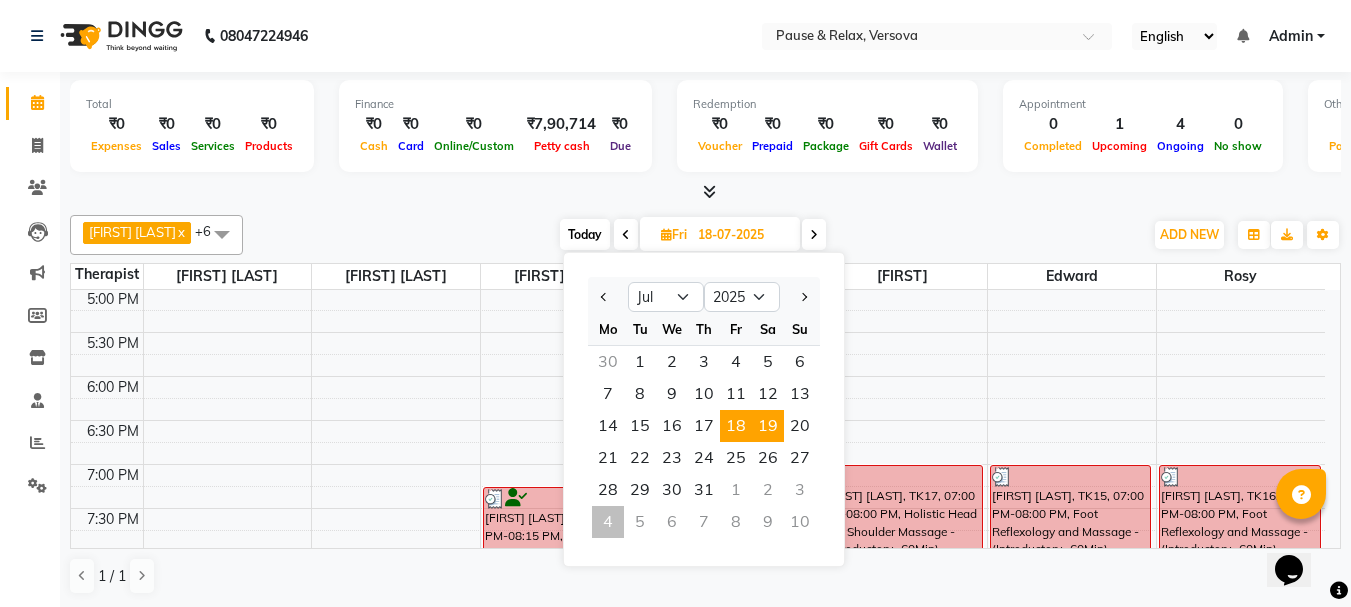 click on "19" at bounding box center (768, 426) 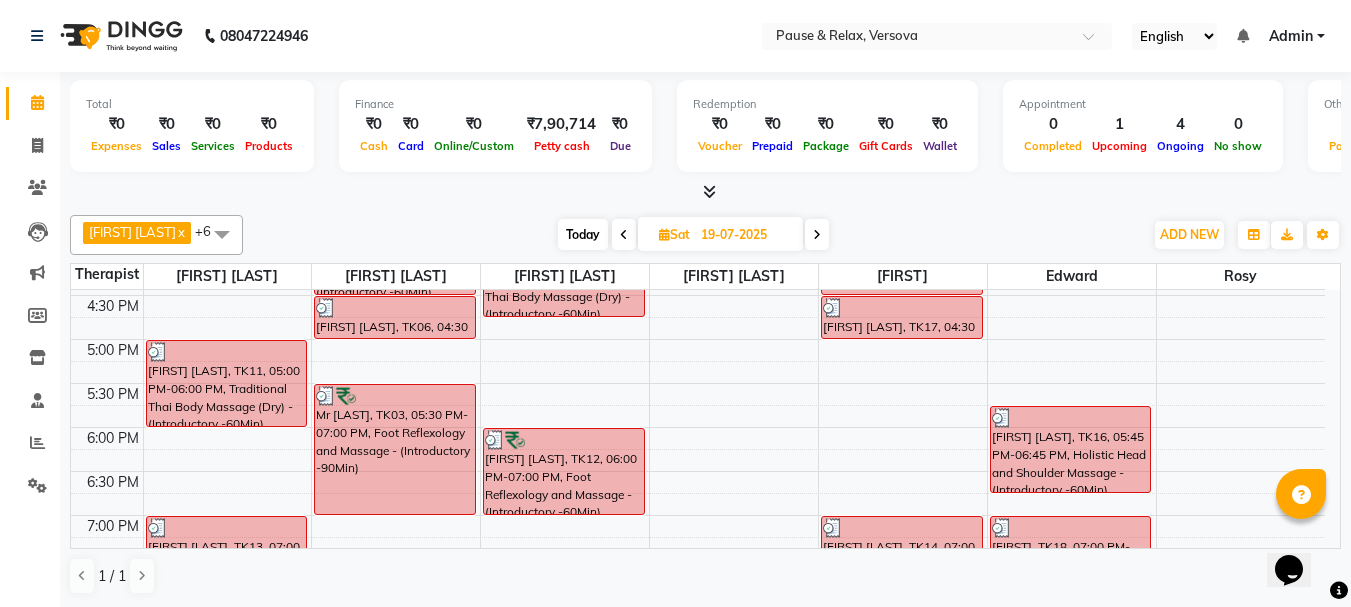 scroll, scrollTop: 483, scrollLeft: 0, axis: vertical 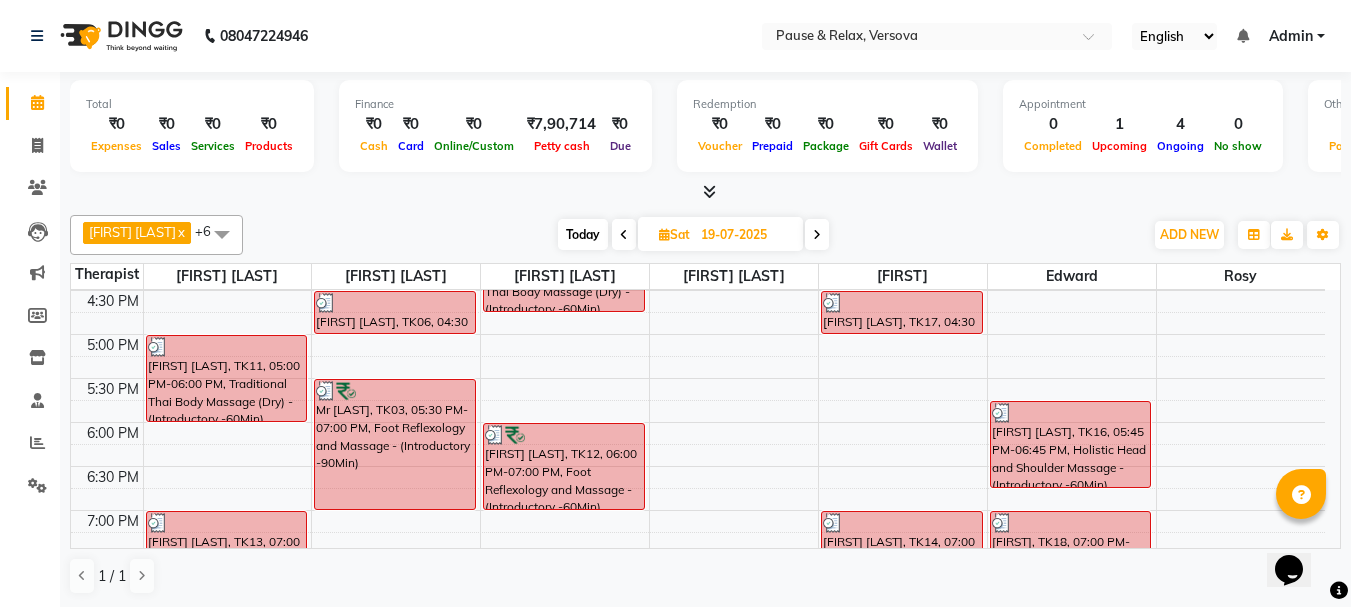 drag, startPoint x: 1348, startPoint y: 448, endPoint x: 1351, endPoint y: 471, distance: 23.194826 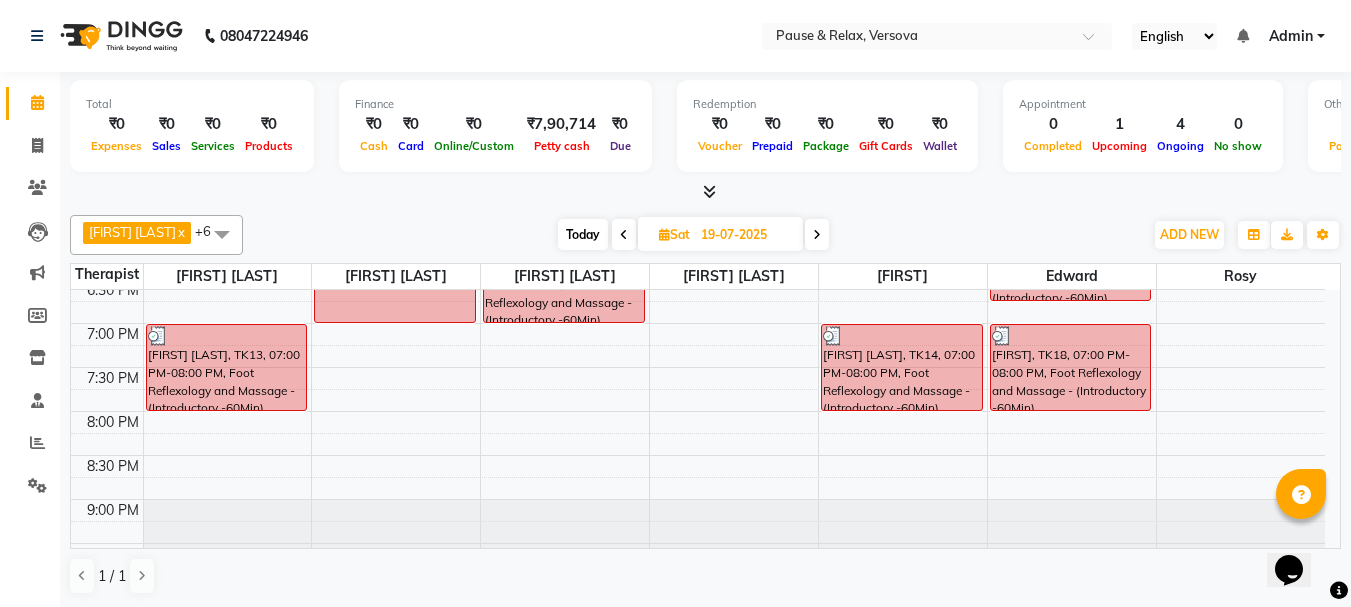scroll, scrollTop: 709, scrollLeft: 0, axis: vertical 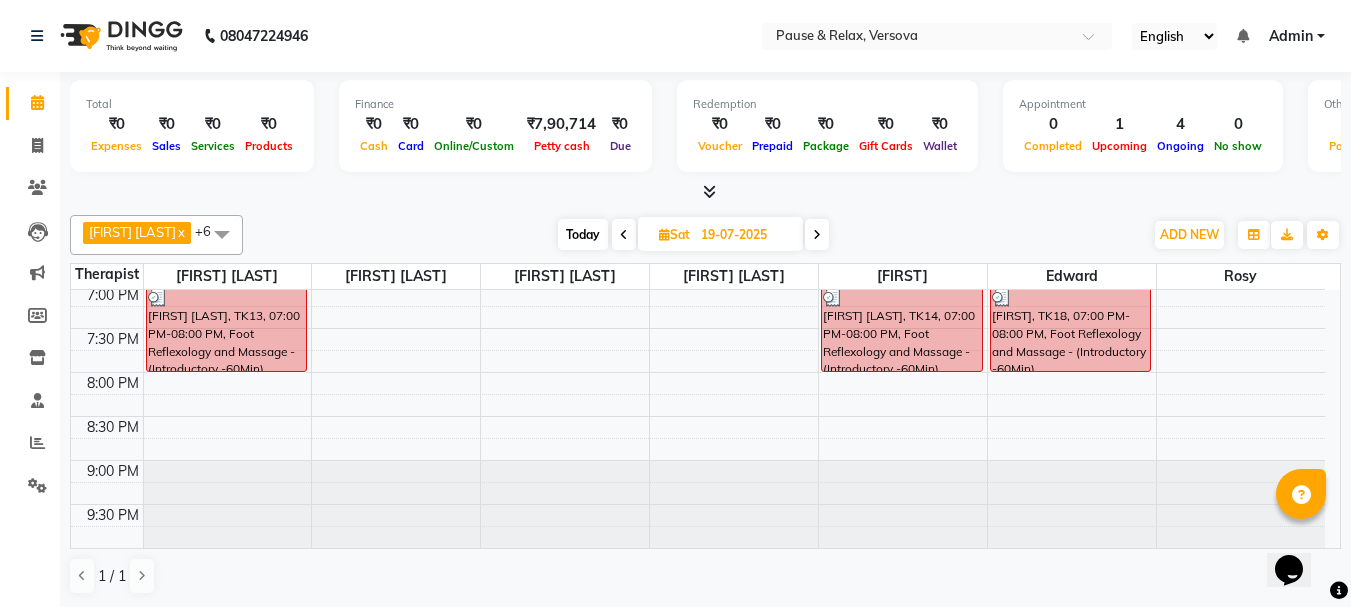 click on "19-07-2025" at bounding box center [745, 235] 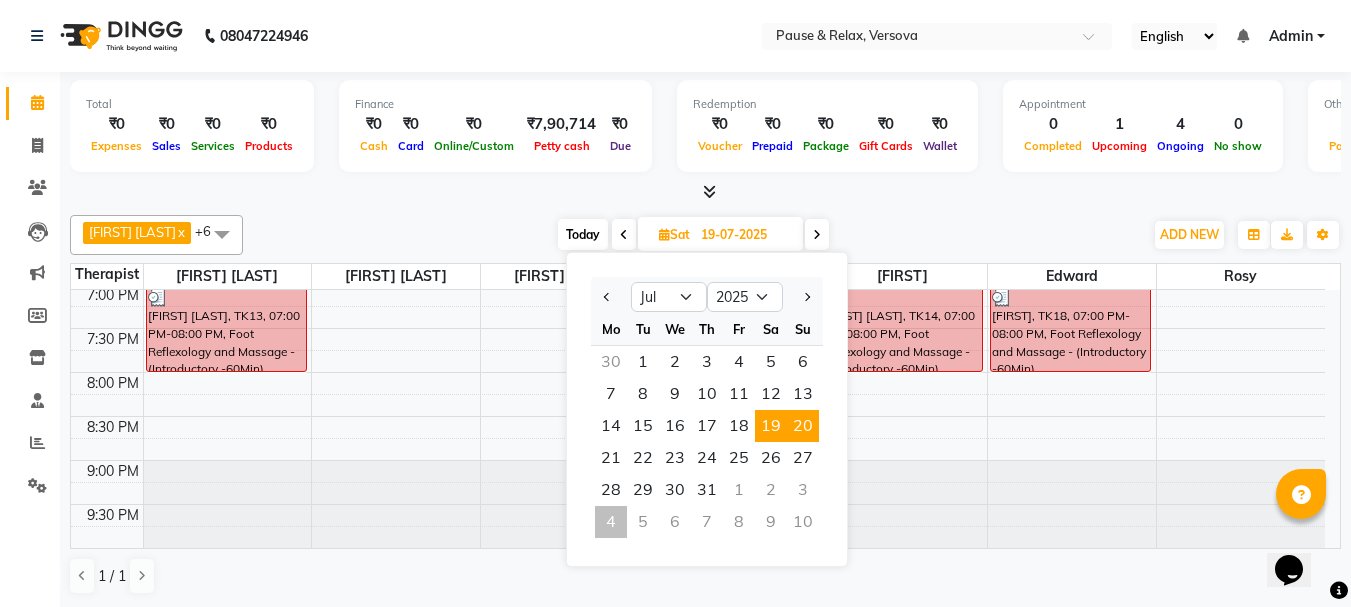 click on "20" at bounding box center [803, 426] 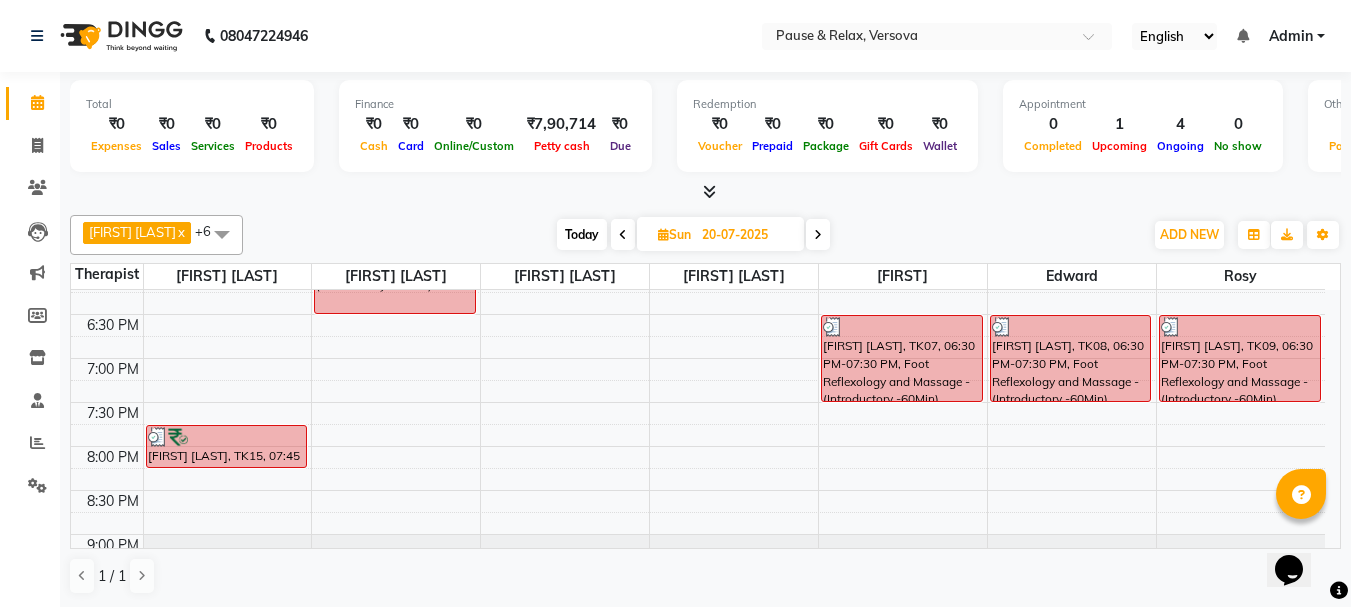 scroll, scrollTop: 679, scrollLeft: 0, axis: vertical 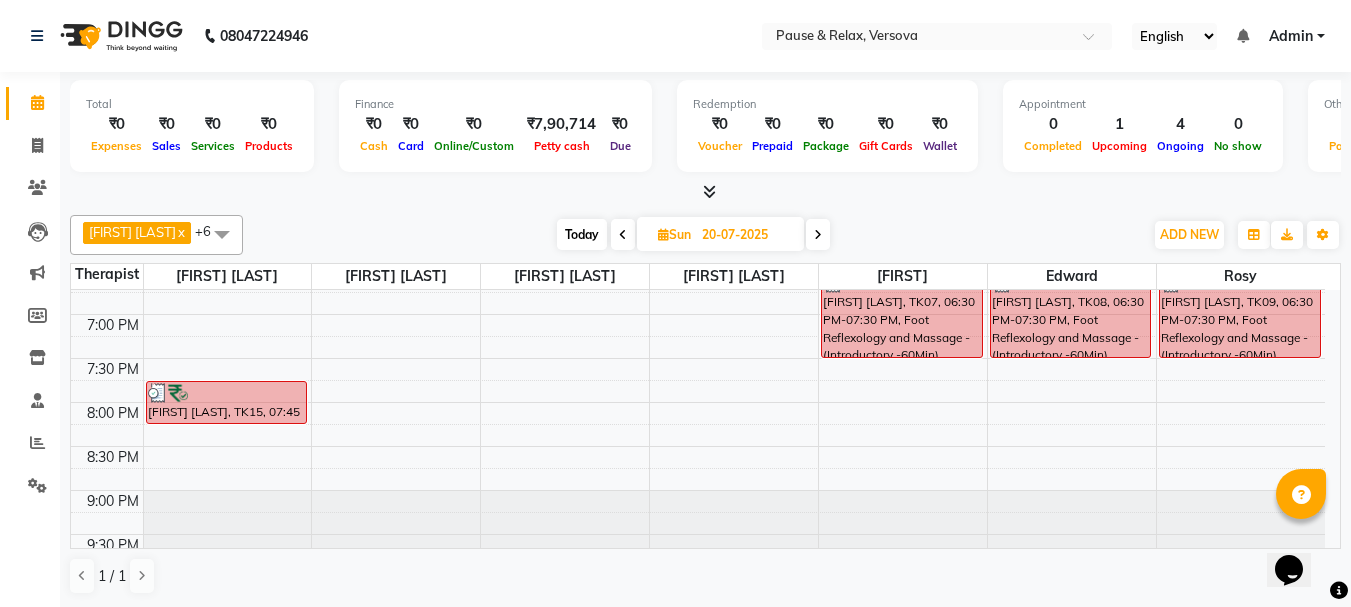 click on "20-07-2025" at bounding box center [746, 235] 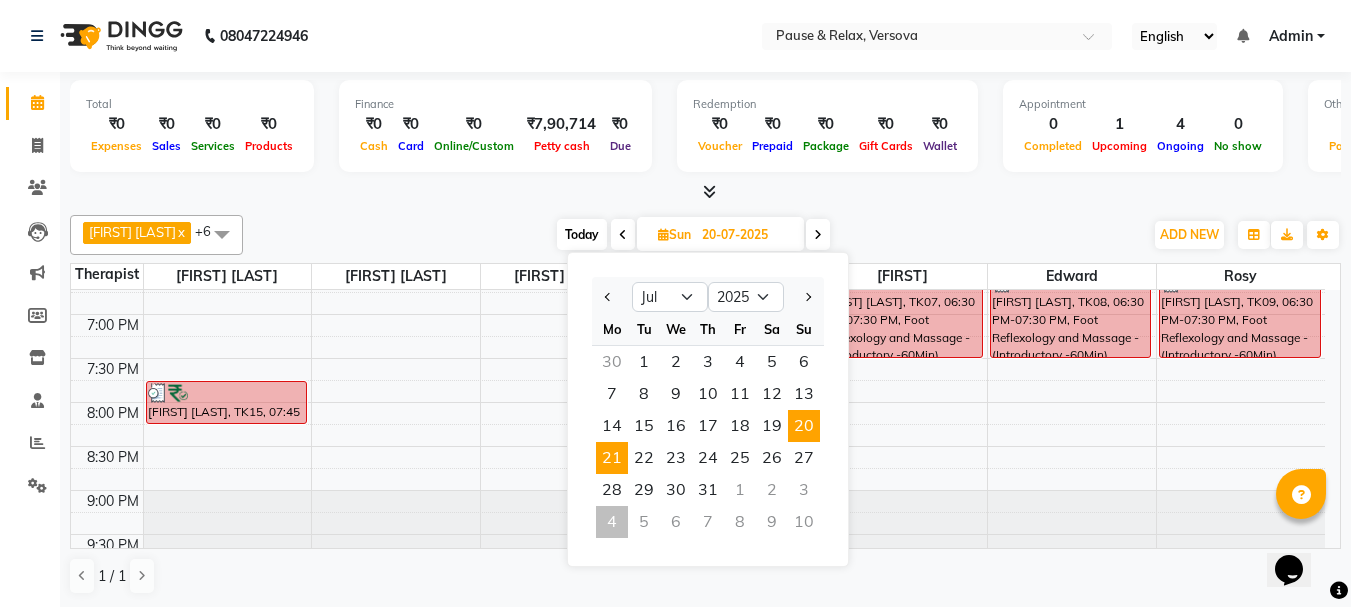 click on "21" at bounding box center [612, 458] 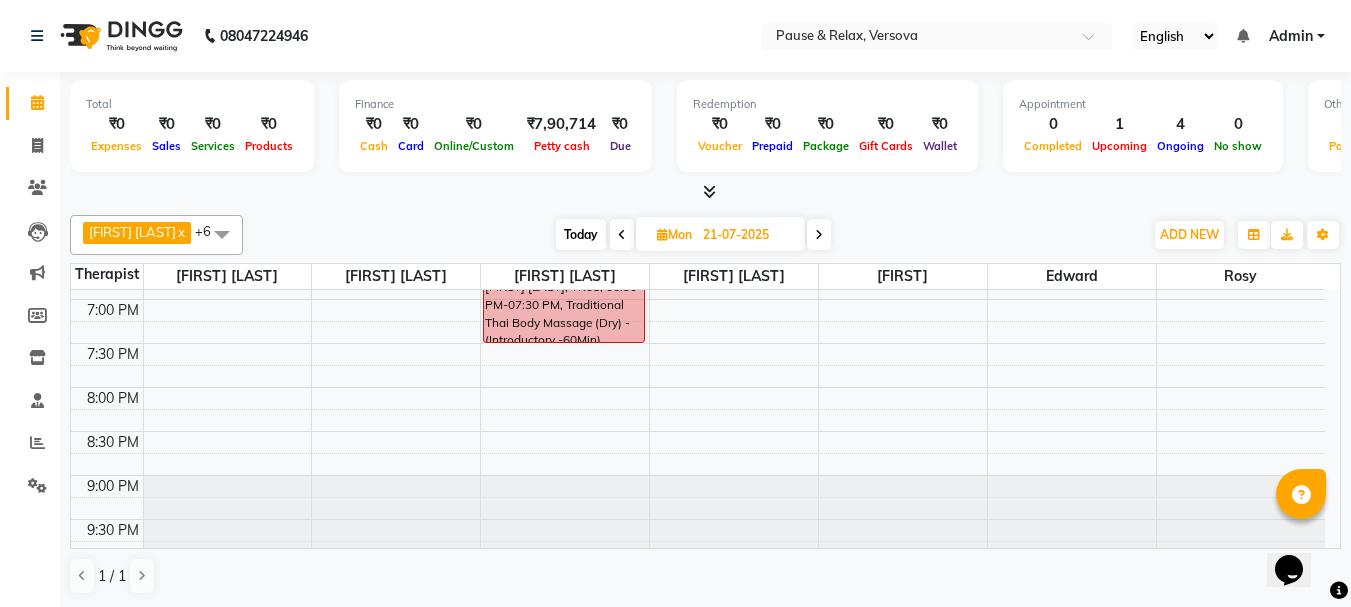 scroll, scrollTop: 709, scrollLeft: 0, axis: vertical 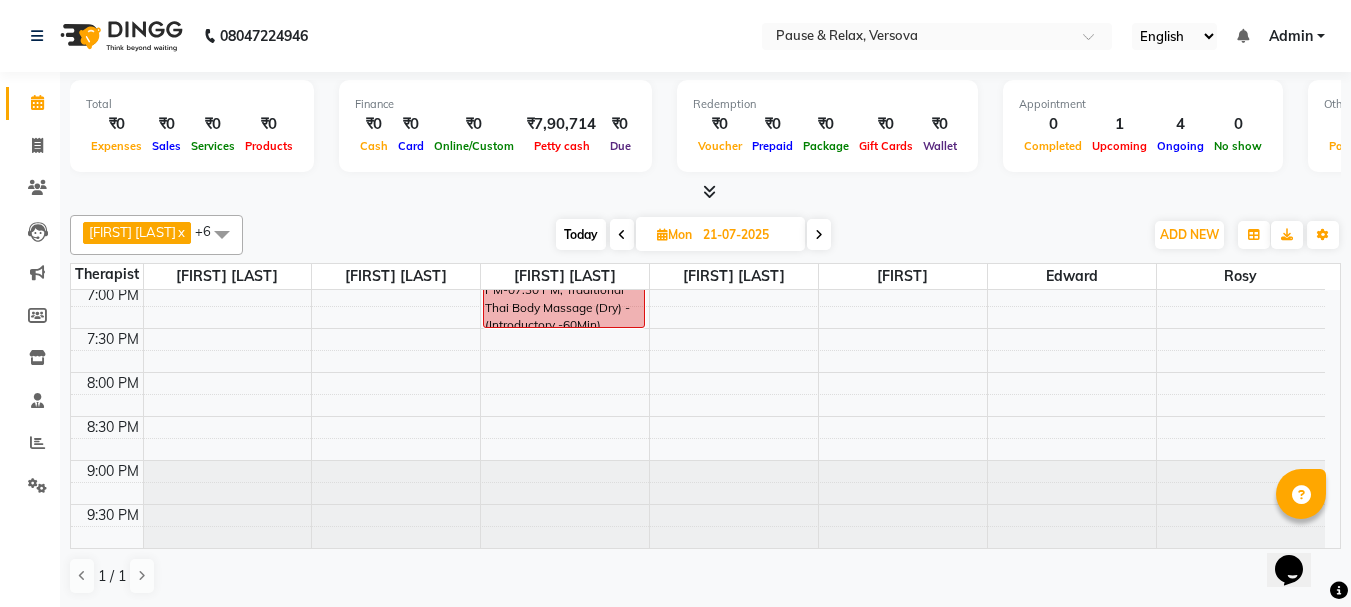 click on "21-07-2025" at bounding box center [747, 235] 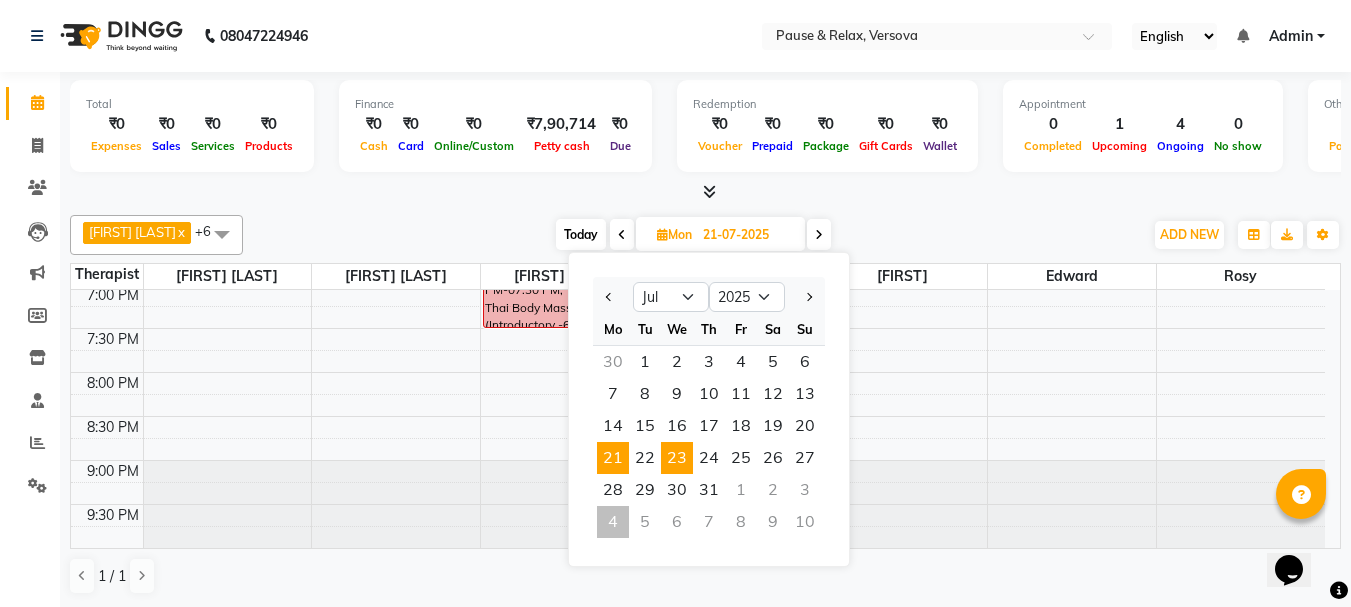 click on "23" at bounding box center (677, 458) 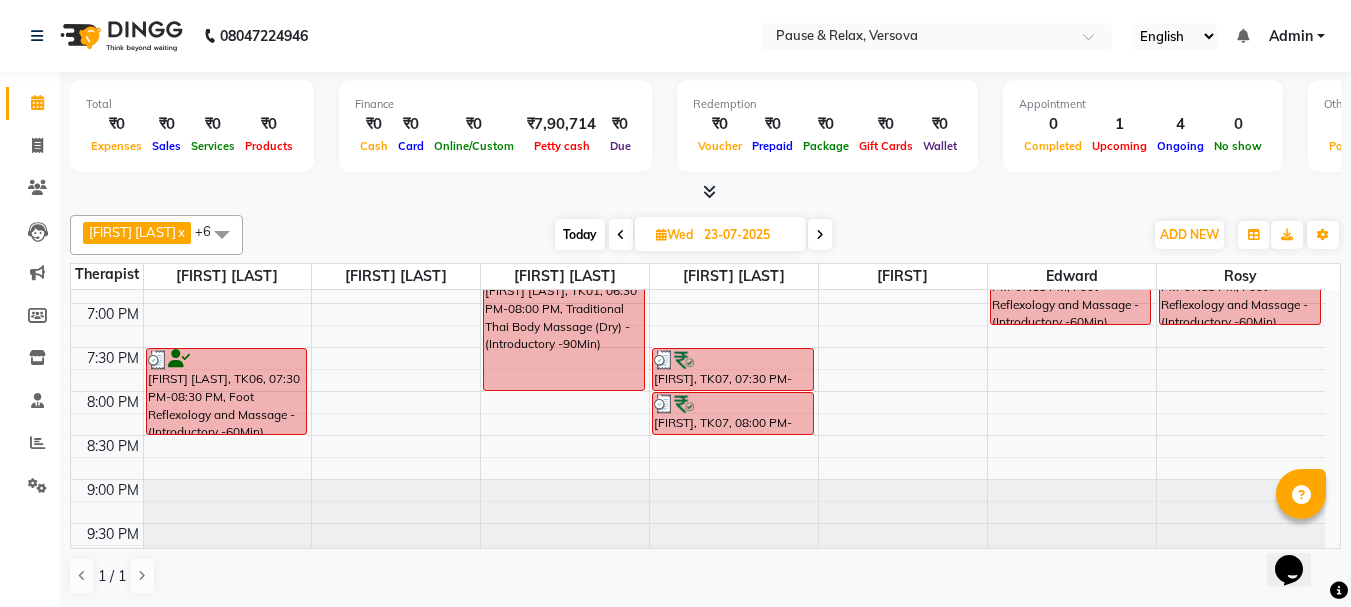 scroll, scrollTop: 709, scrollLeft: 0, axis: vertical 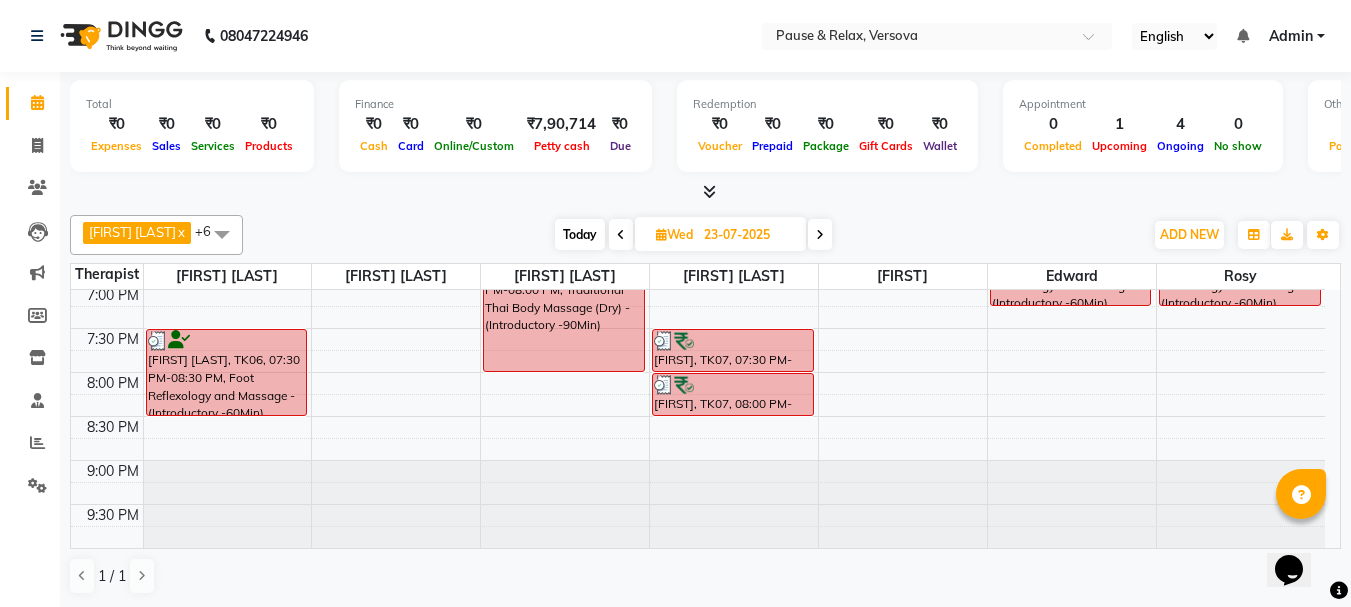drag, startPoint x: 690, startPoint y: 228, endPoint x: 707, endPoint y: 231, distance: 17.262676 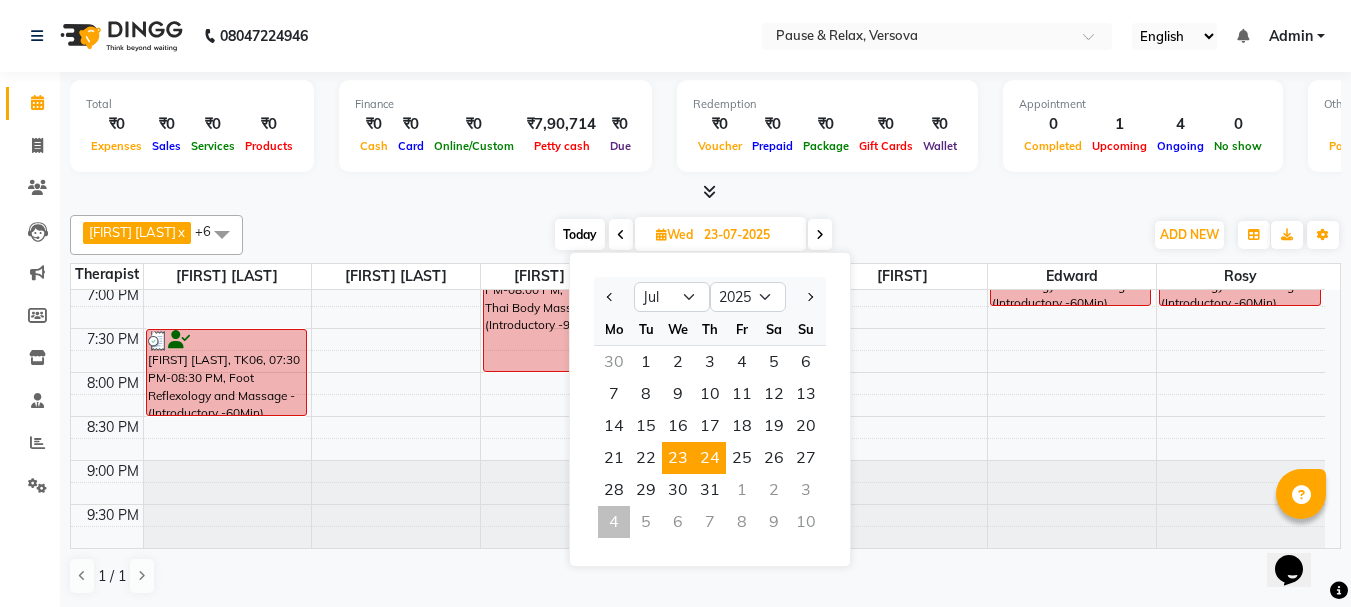 click on "24" at bounding box center (710, 458) 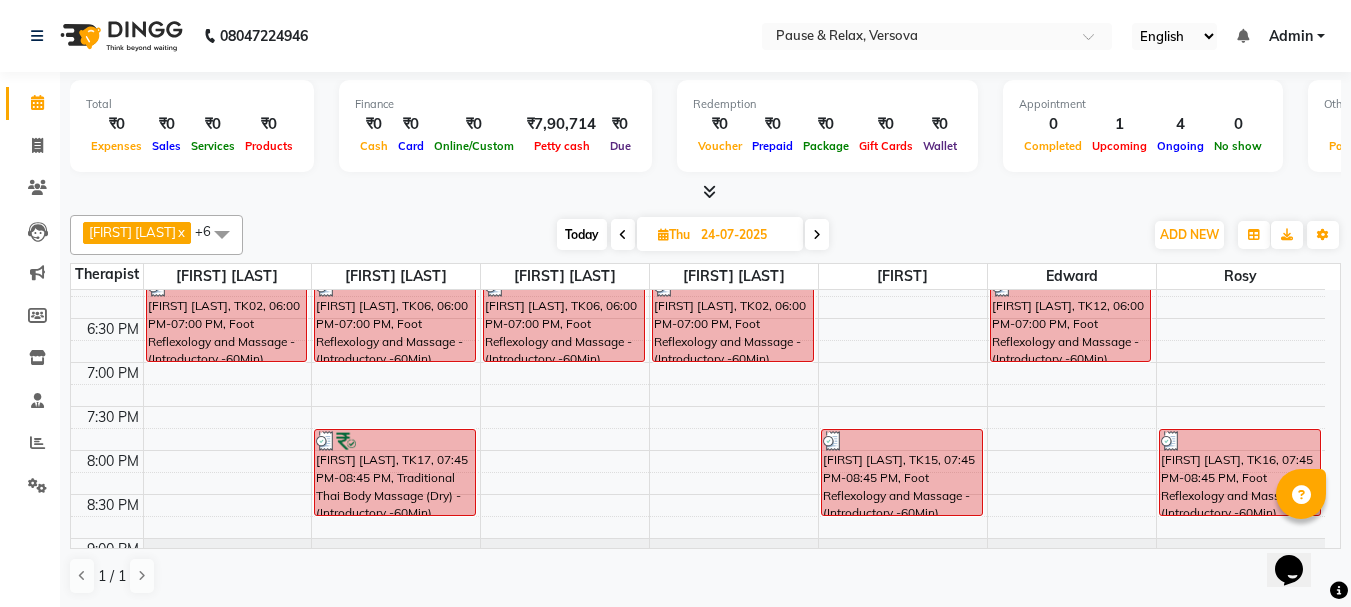 scroll, scrollTop: 666, scrollLeft: 0, axis: vertical 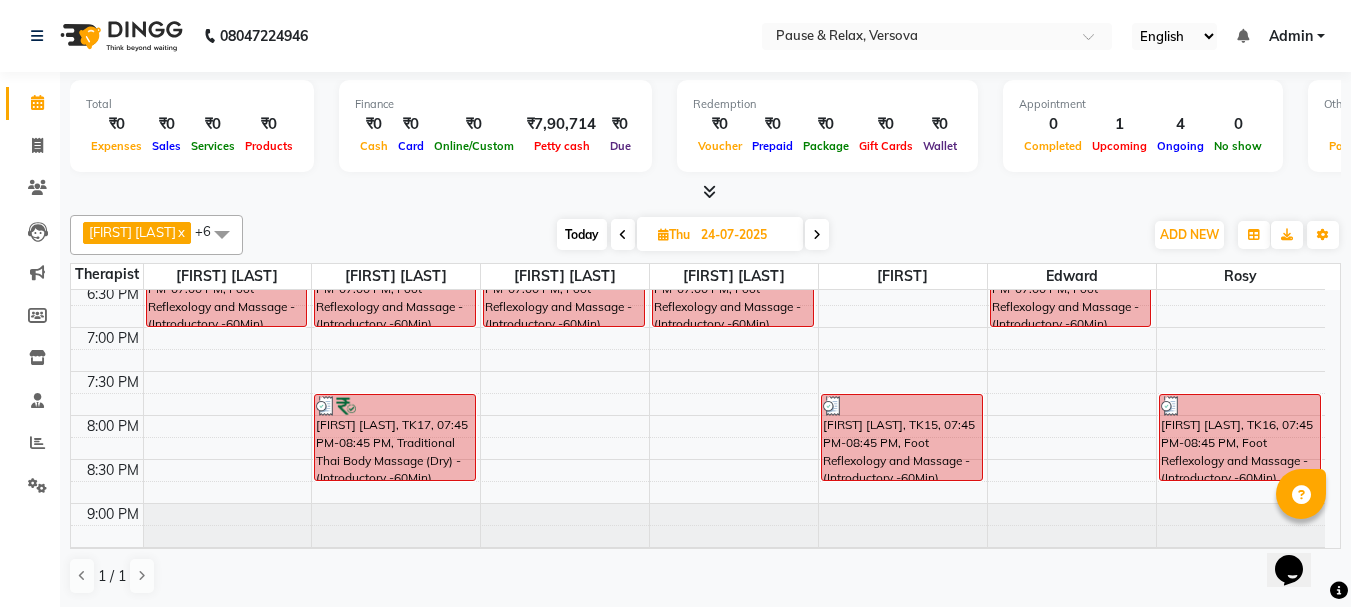 click on "24-07-2025" at bounding box center (745, 235) 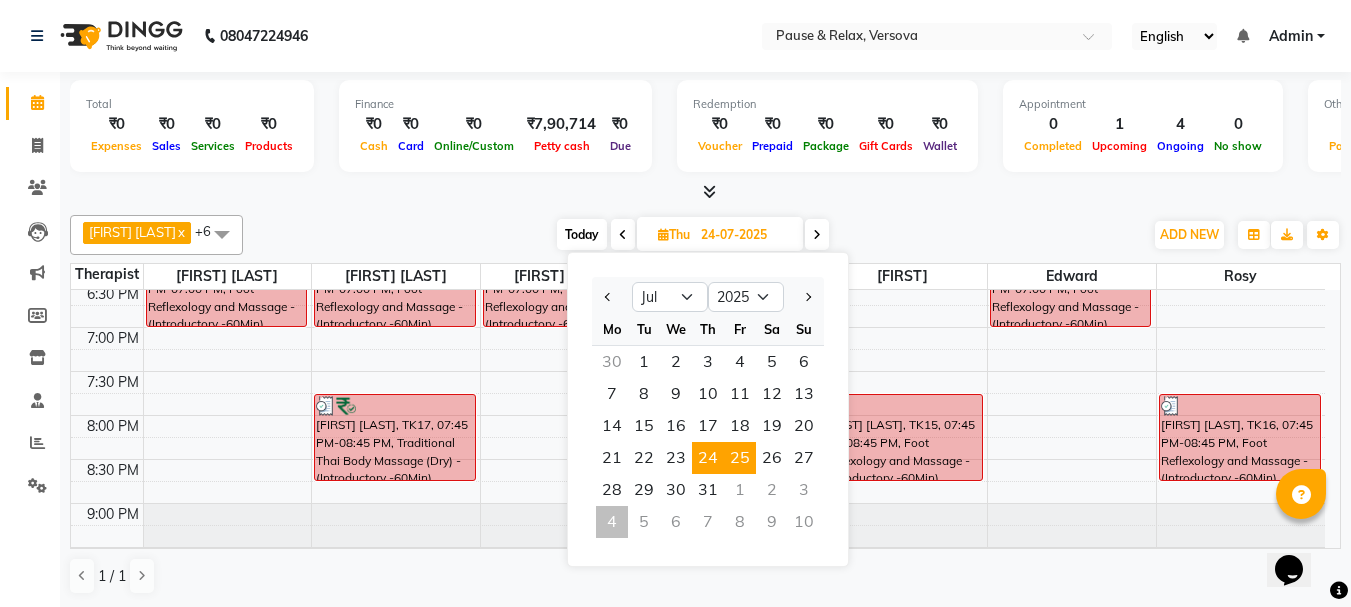 click on "25" at bounding box center (740, 458) 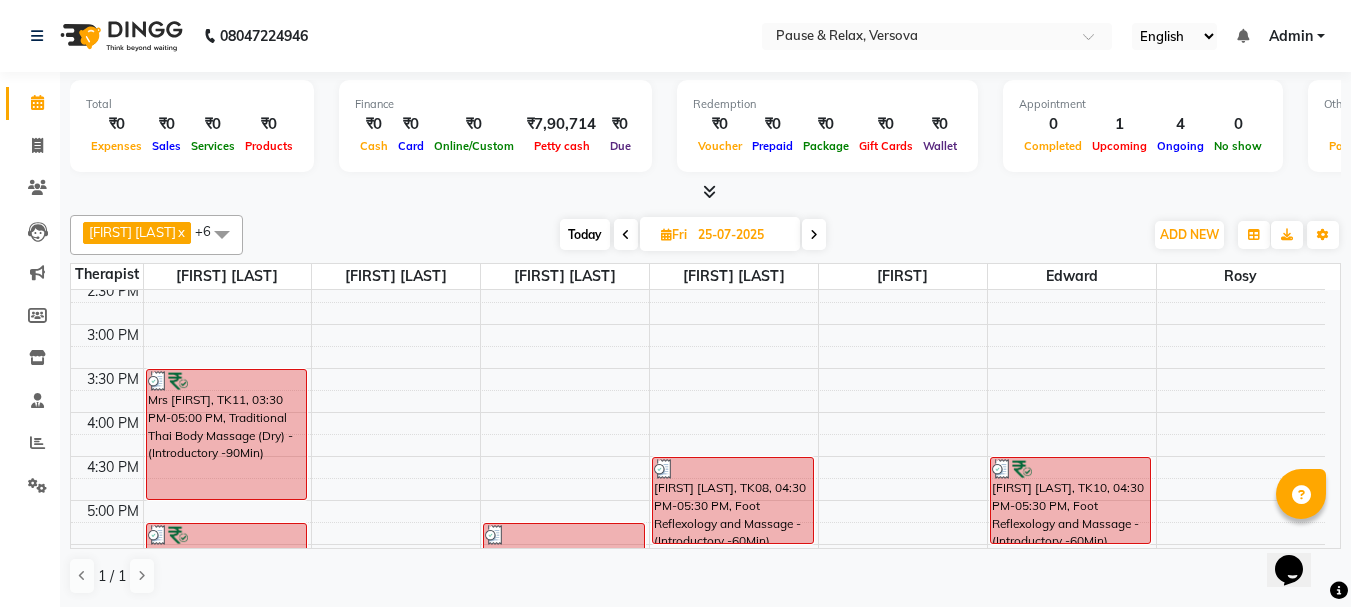 scroll, scrollTop: 343, scrollLeft: 0, axis: vertical 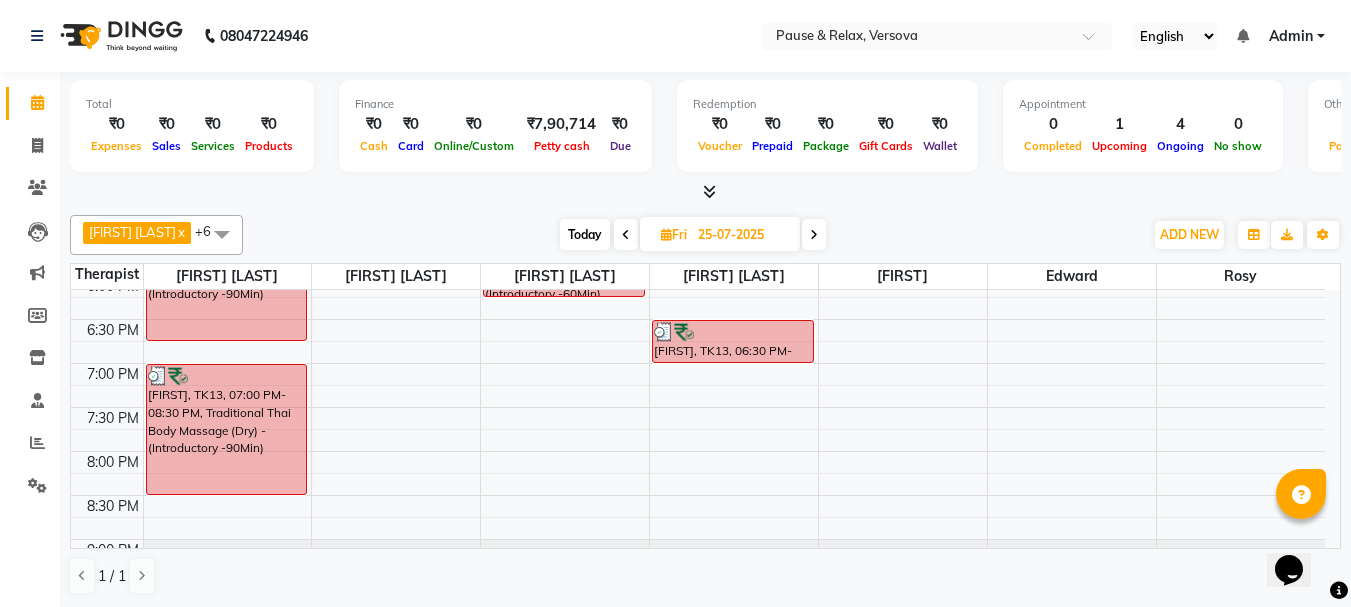 drag, startPoint x: 1343, startPoint y: 486, endPoint x: 1343, endPoint y: 454, distance: 32 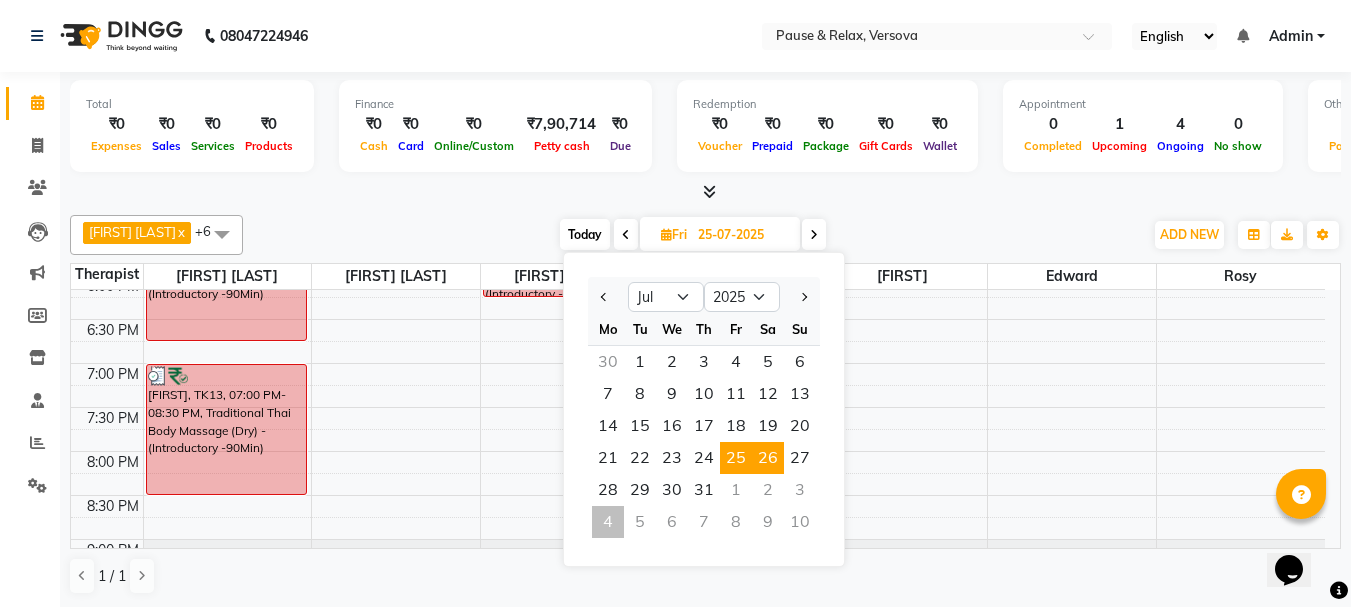 click on "26" at bounding box center (768, 458) 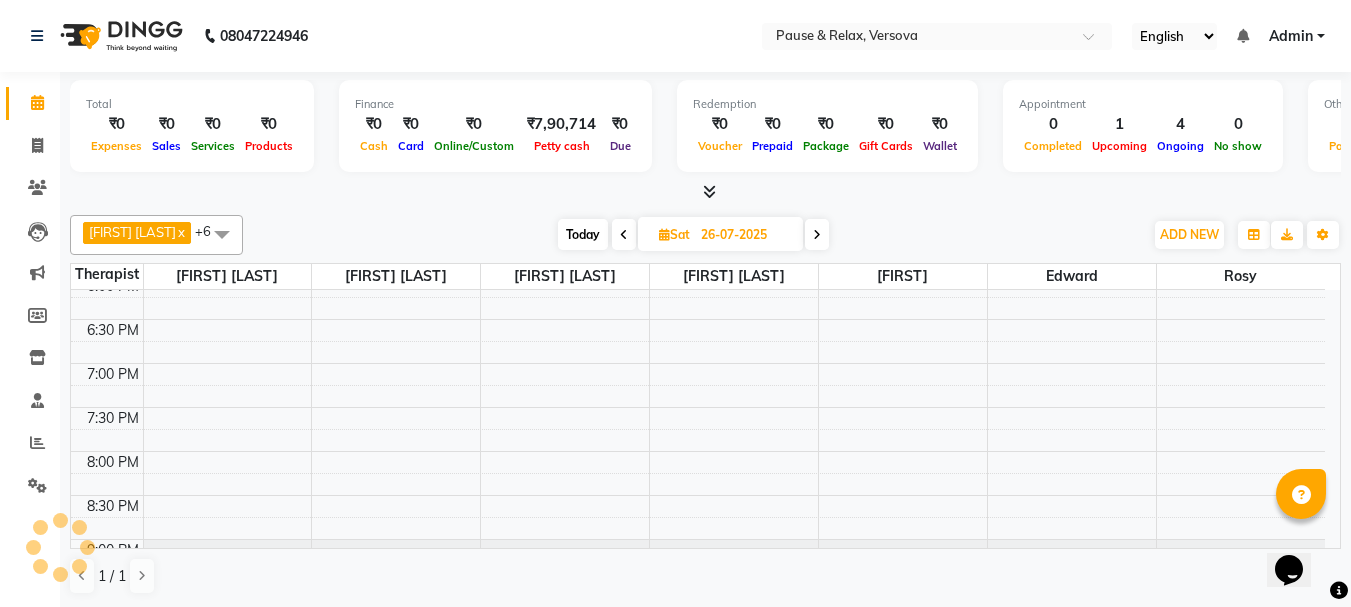 scroll, scrollTop: 529, scrollLeft: 0, axis: vertical 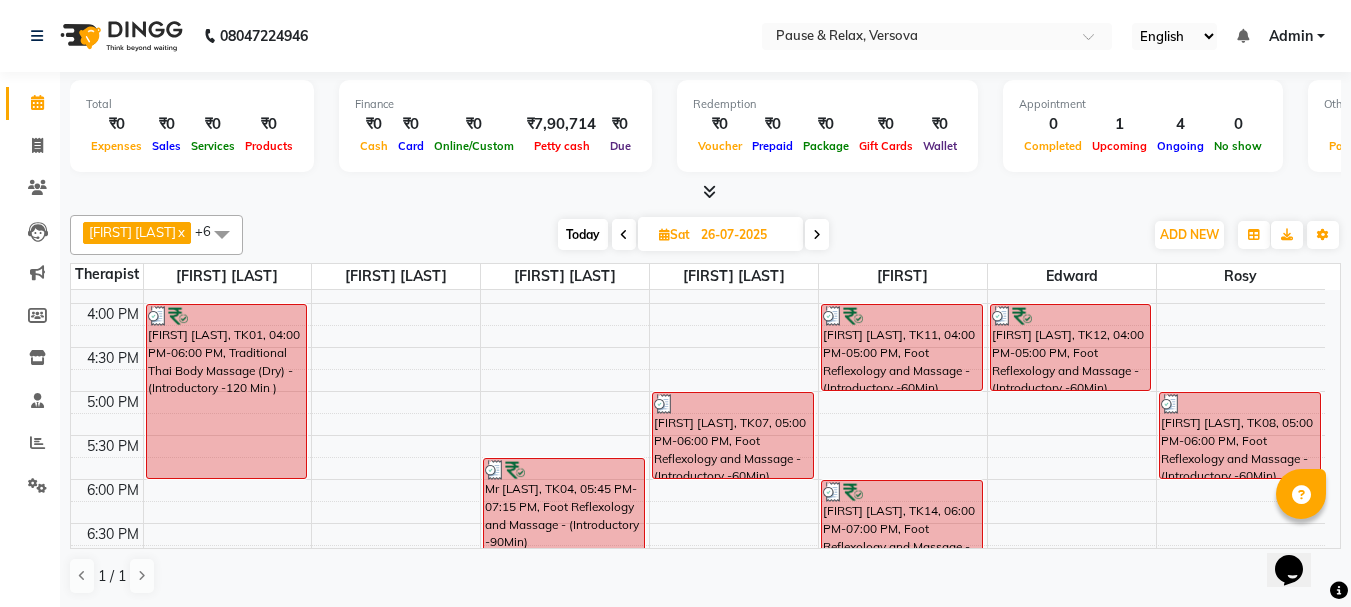 click on "26-07-2025" at bounding box center (745, 235) 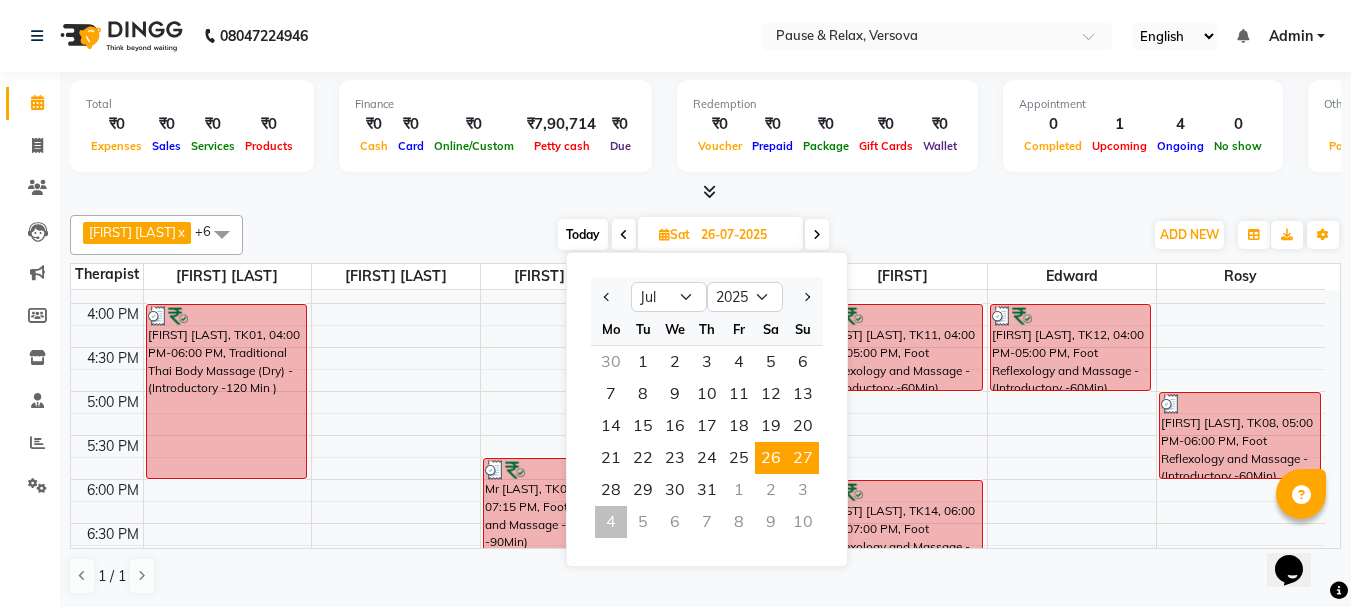 click on "27" at bounding box center [803, 458] 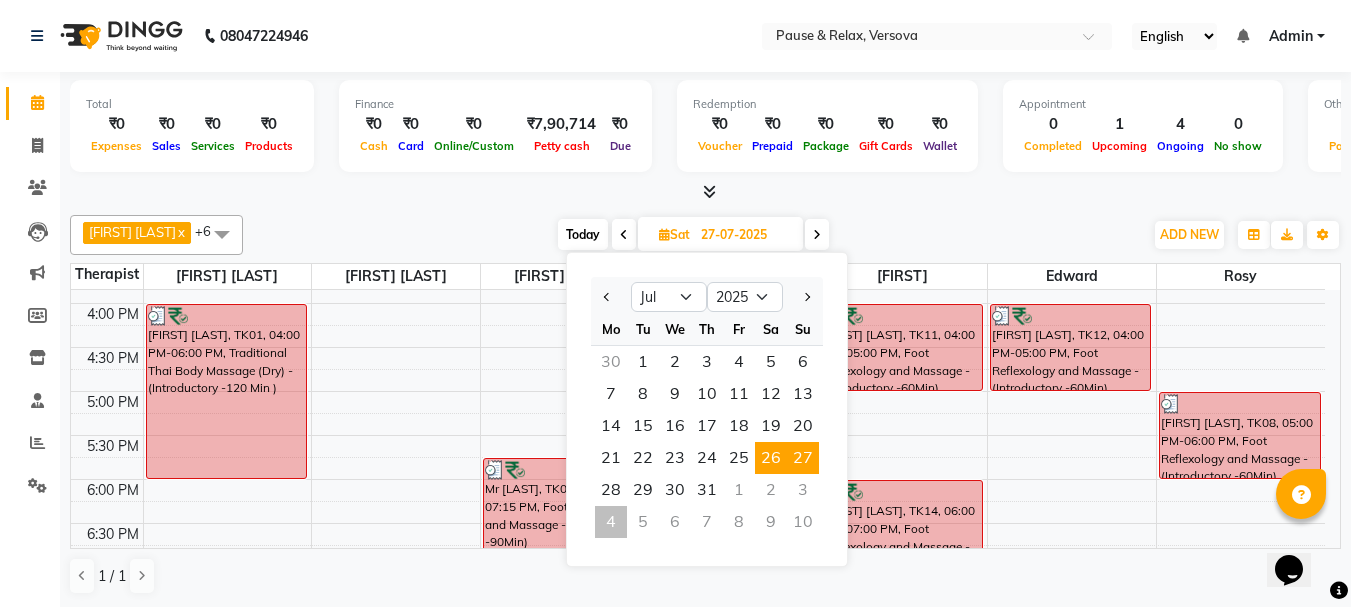 scroll, scrollTop: 529, scrollLeft: 0, axis: vertical 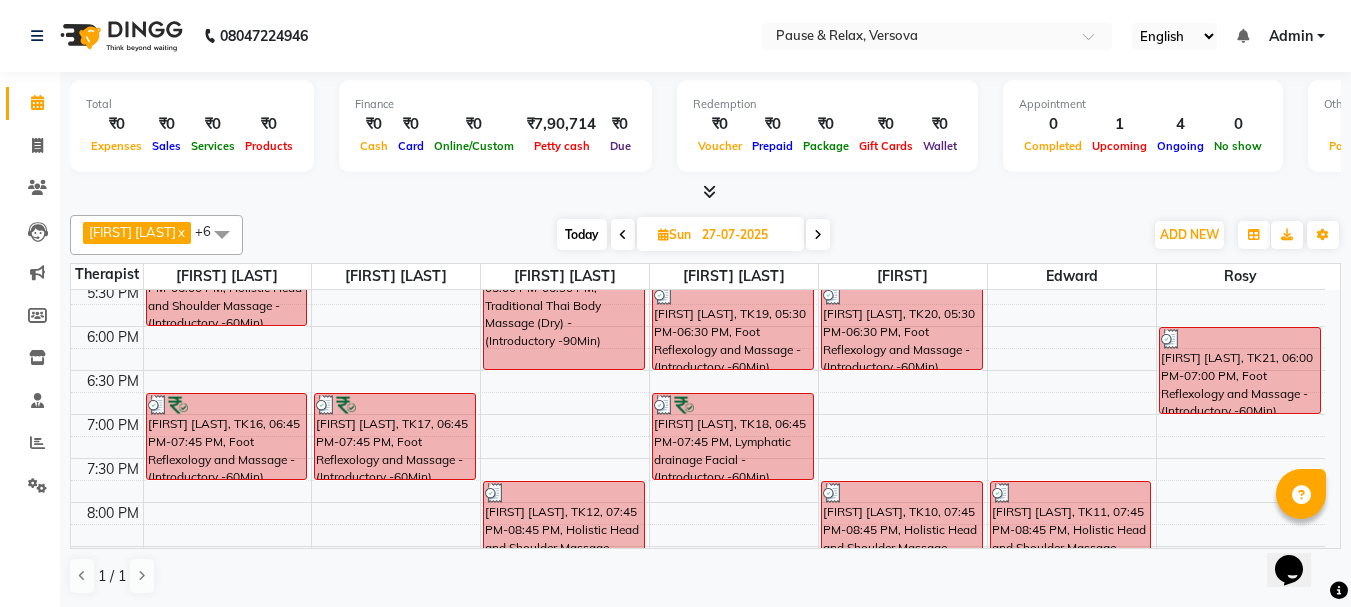 click on "27-07-2025" at bounding box center (746, 235) 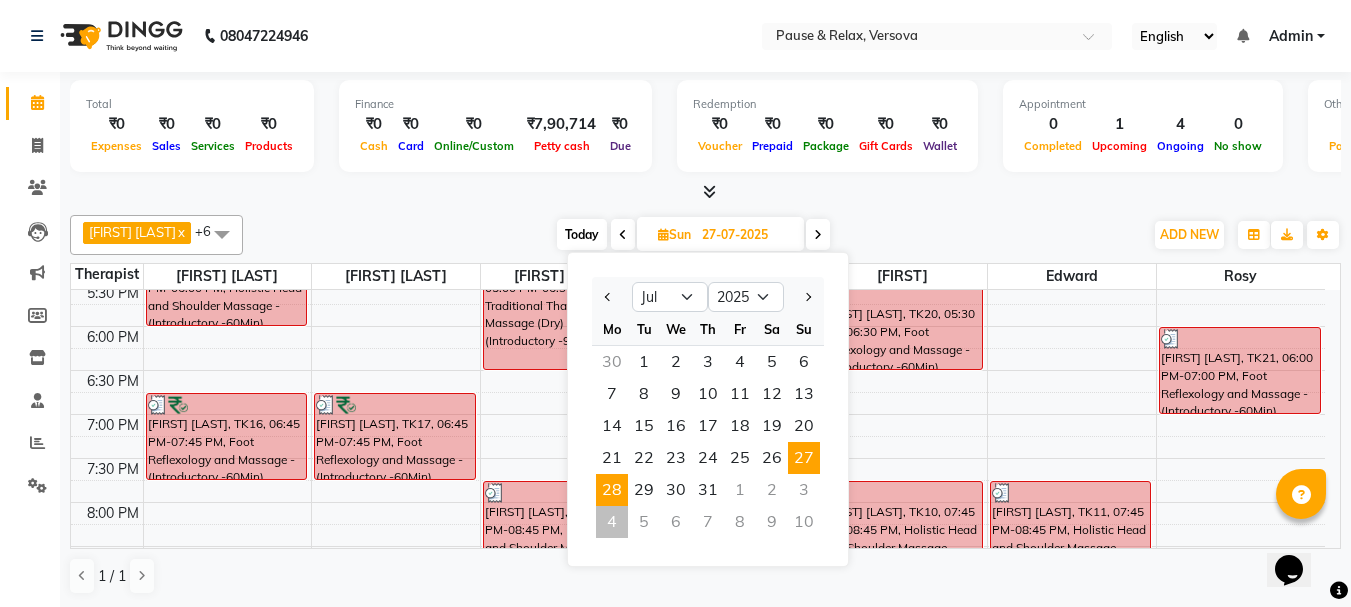click on "28" at bounding box center [612, 490] 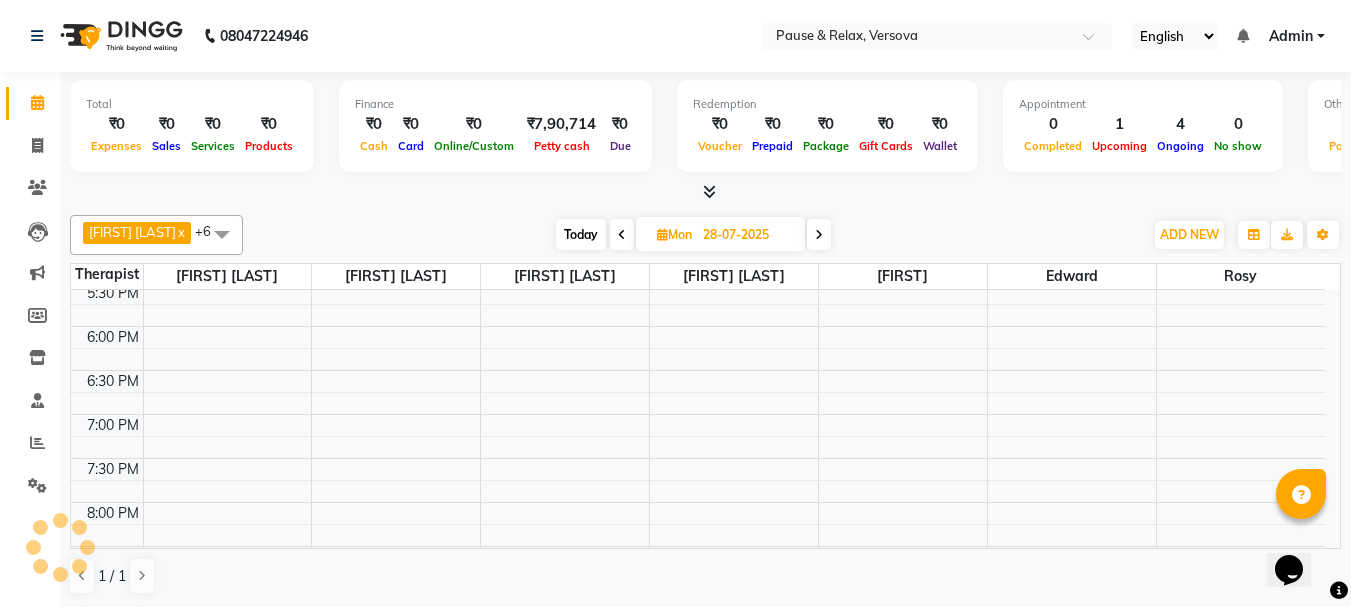scroll, scrollTop: 529, scrollLeft: 0, axis: vertical 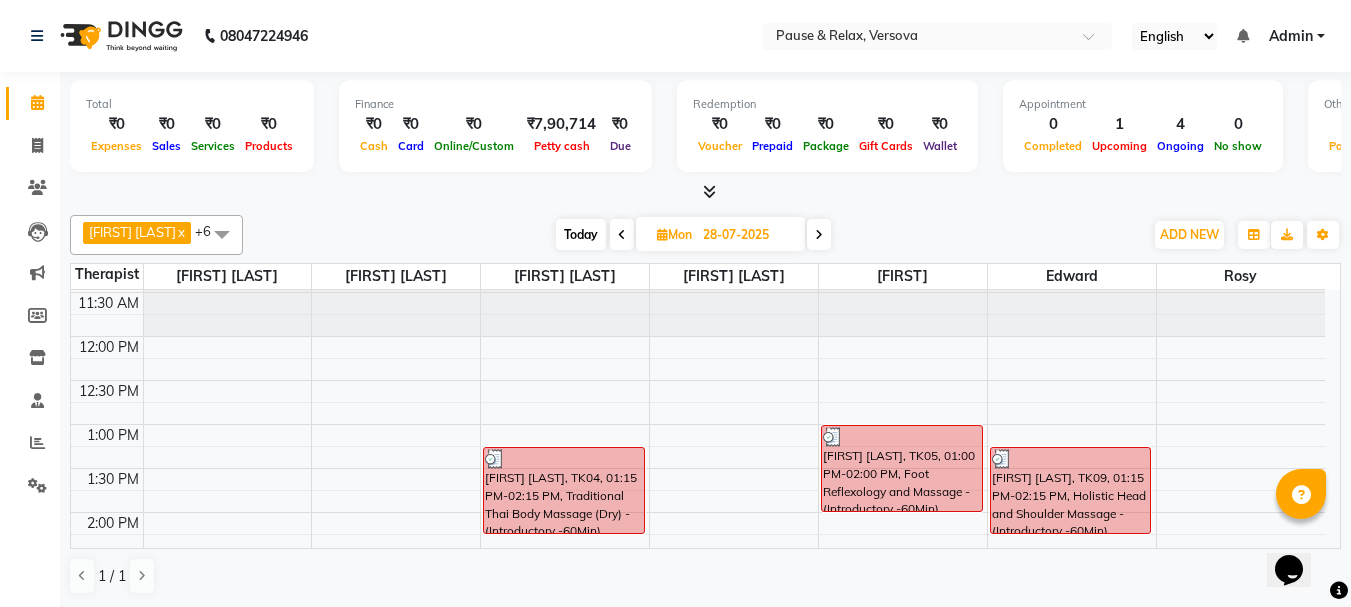 click on "28-07-2025" at bounding box center (747, 235) 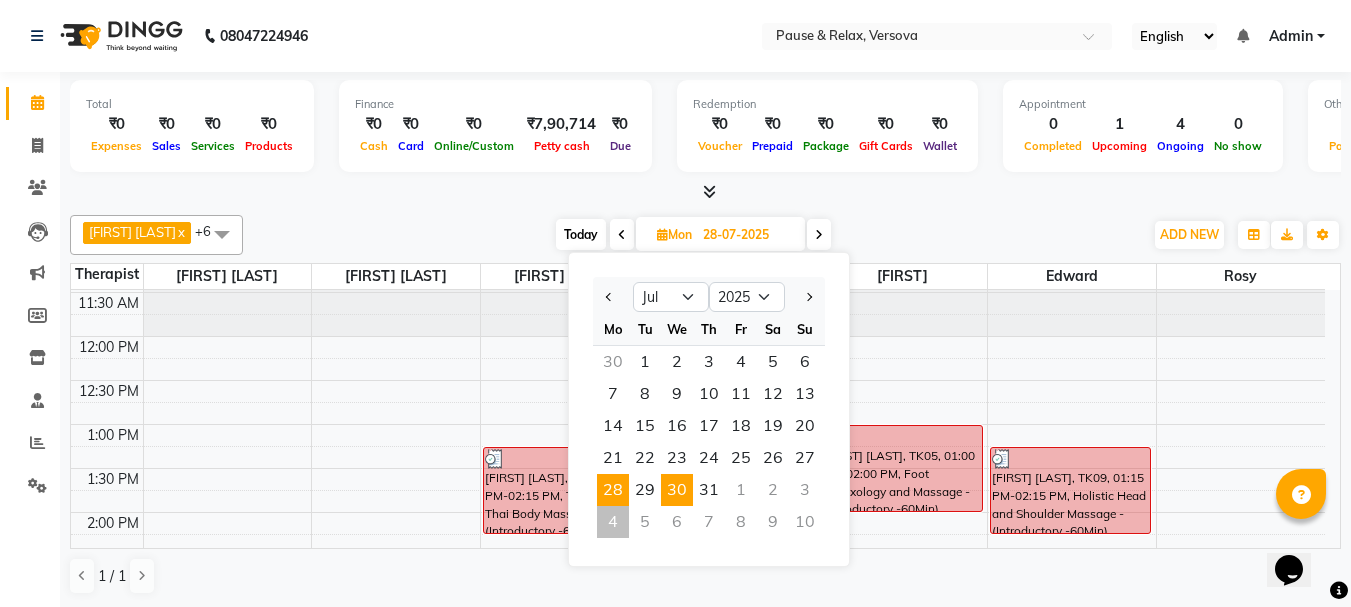 click on "30" at bounding box center (677, 490) 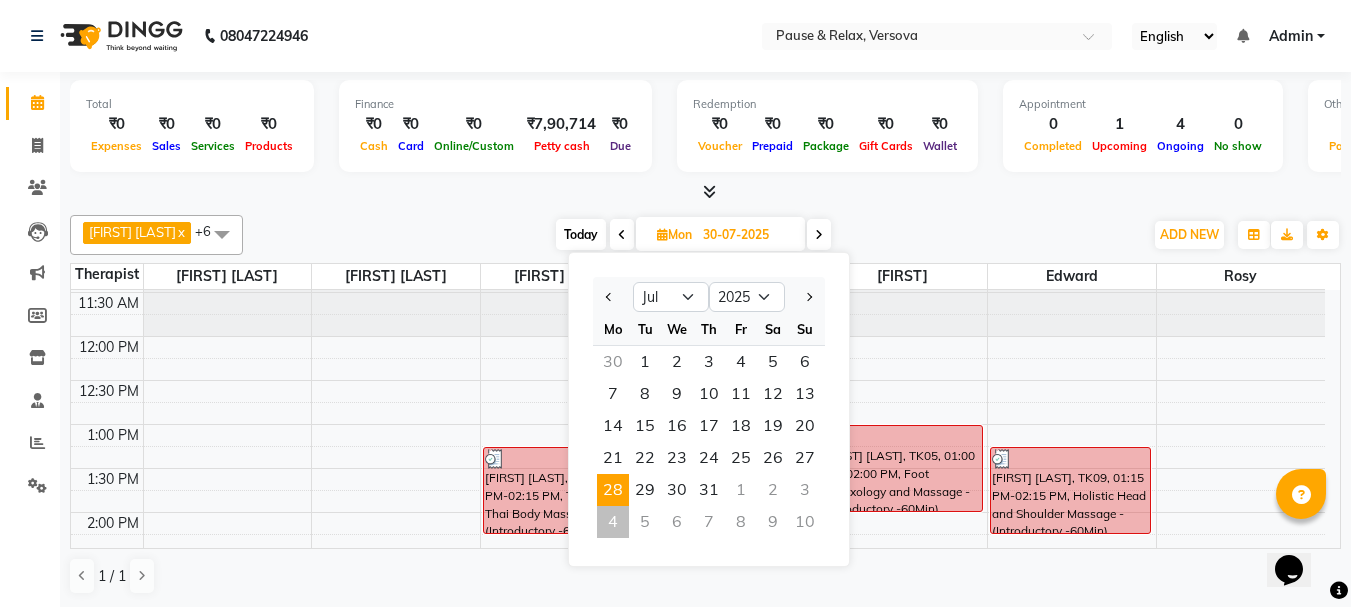 scroll, scrollTop: 529, scrollLeft: 0, axis: vertical 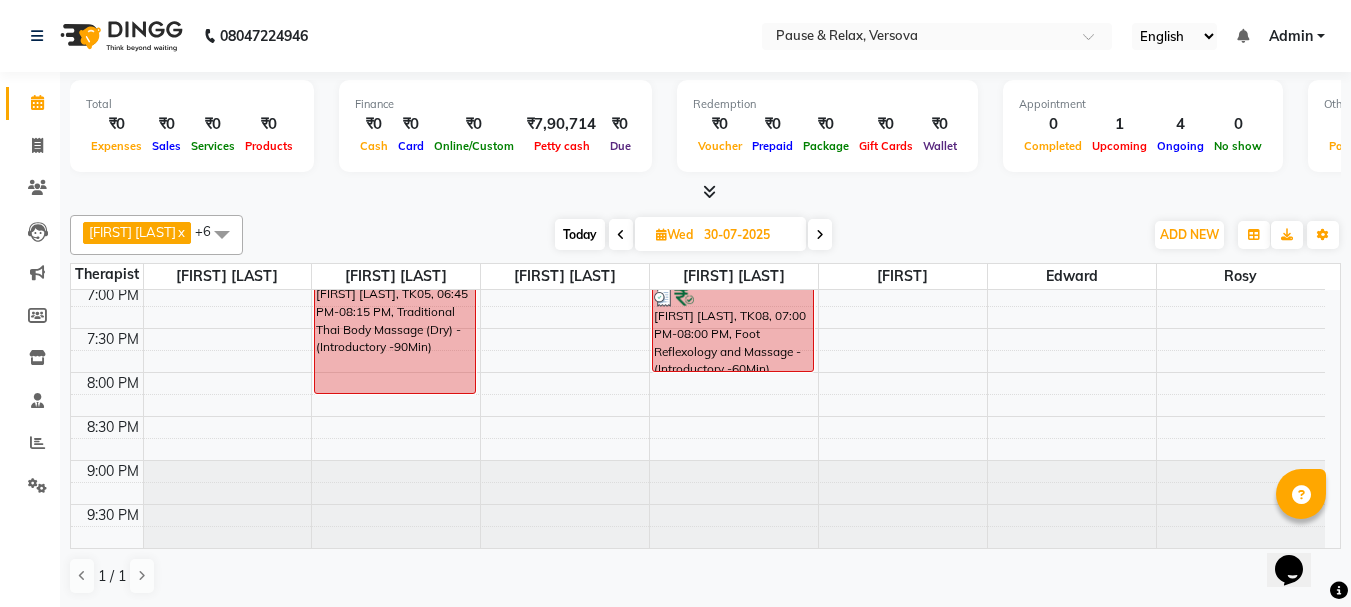 click on "30-07-2025" at bounding box center [748, 235] 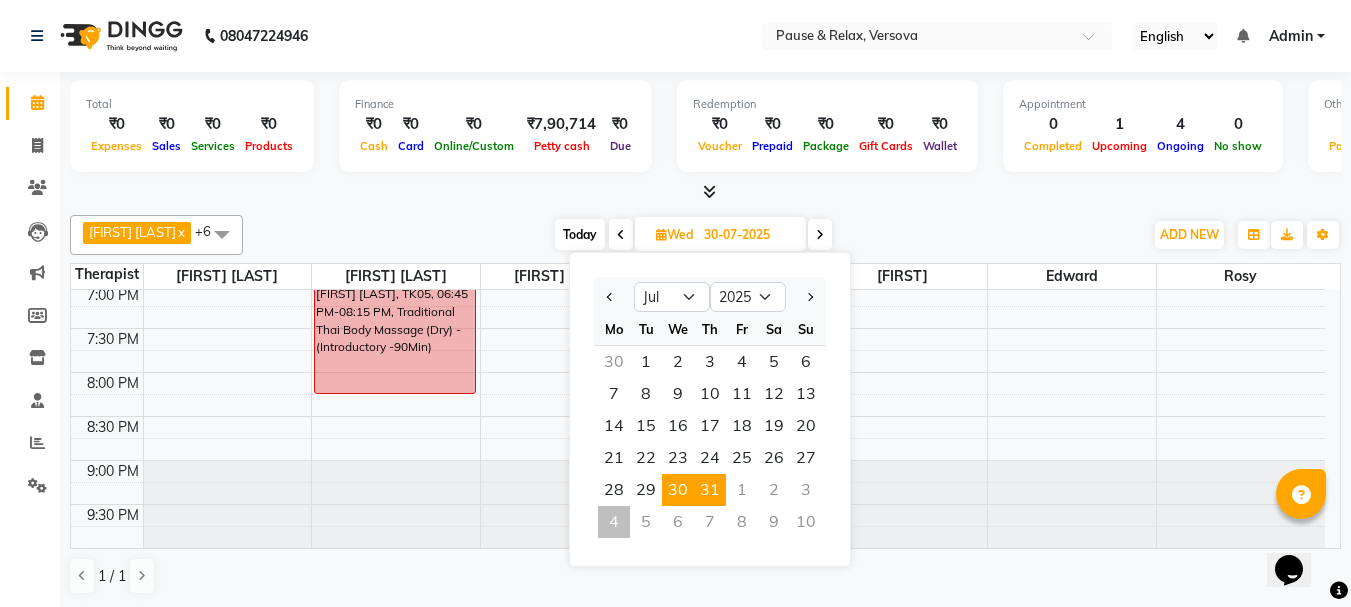 click on "31" at bounding box center [710, 490] 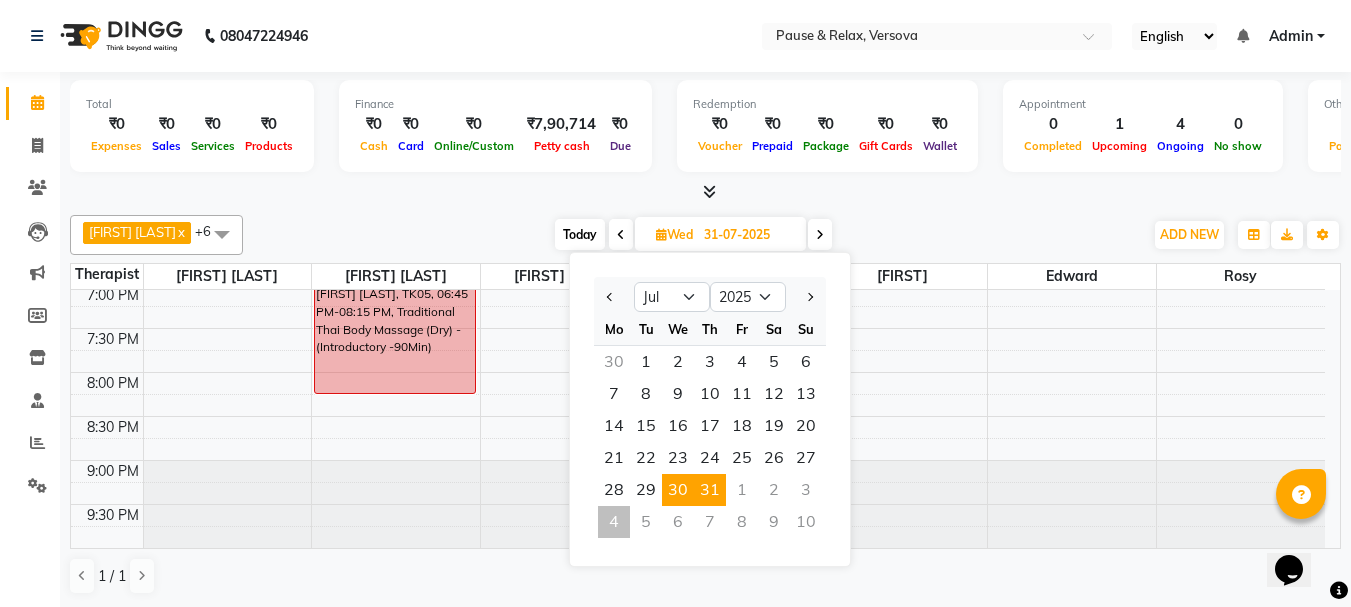 scroll, scrollTop: 529, scrollLeft: 0, axis: vertical 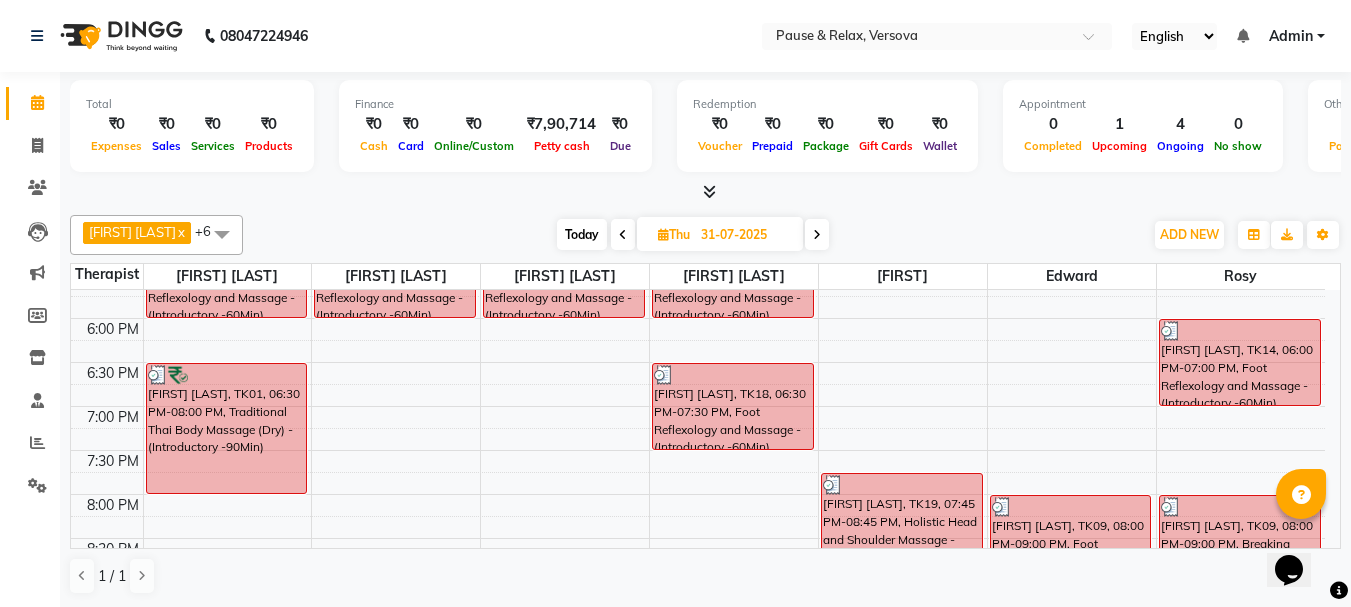 click on "31-07-2025" at bounding box center (745, 235) 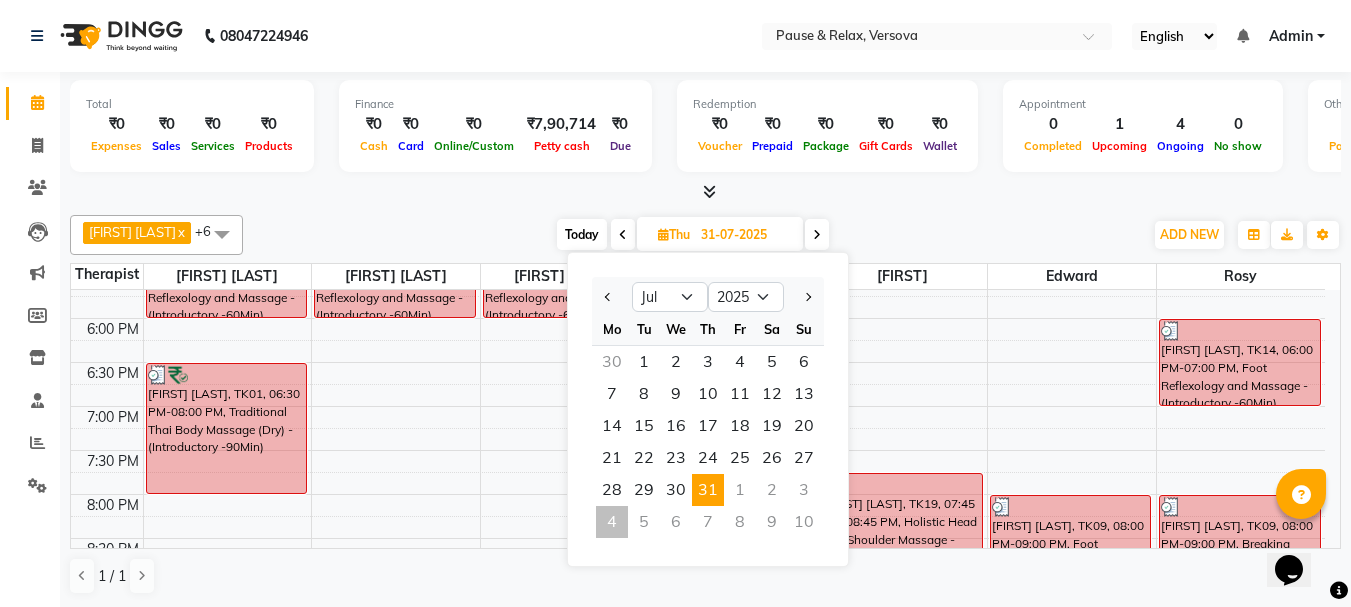 click on "1" at bounding box center (740, 490) 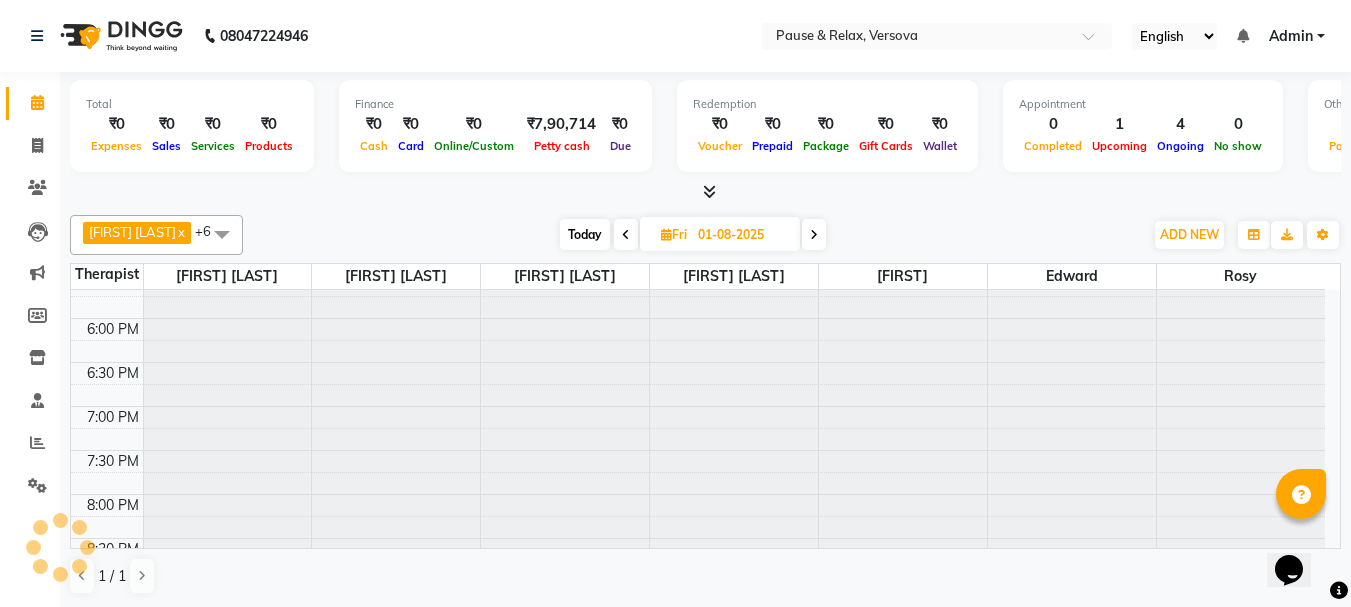 scroll, scrollTop: 529, scrollLeft: 0, axis: vertical 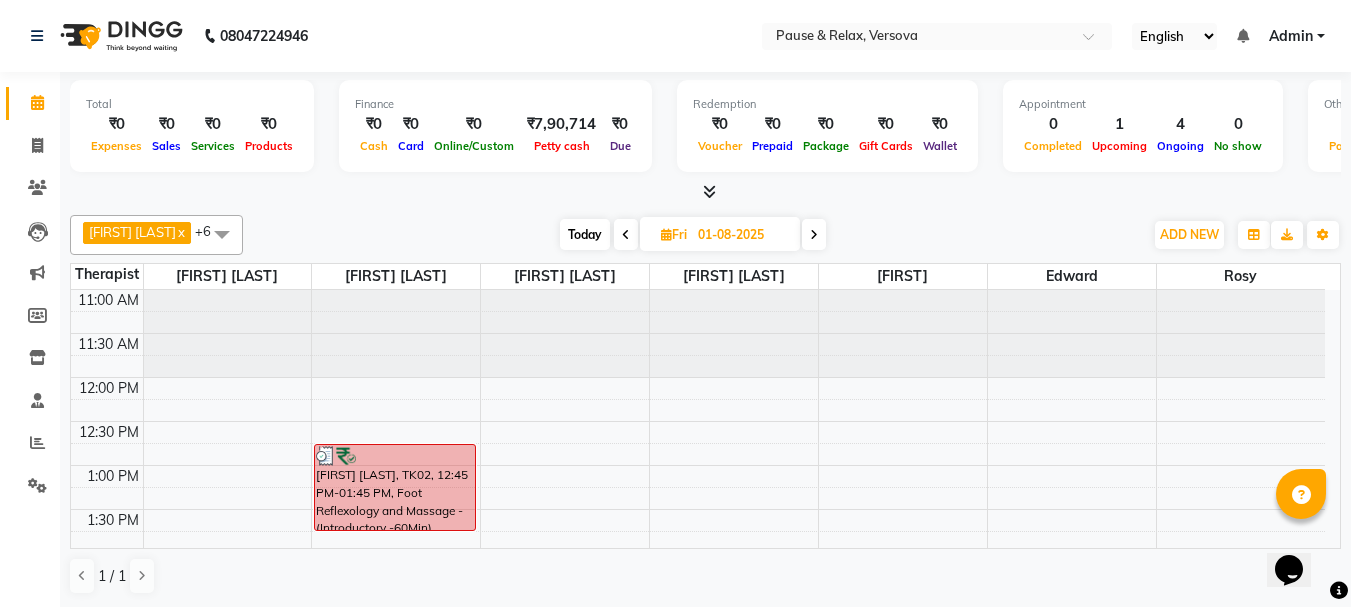 click on "01-08-2025" at bounding box center (742, 235) 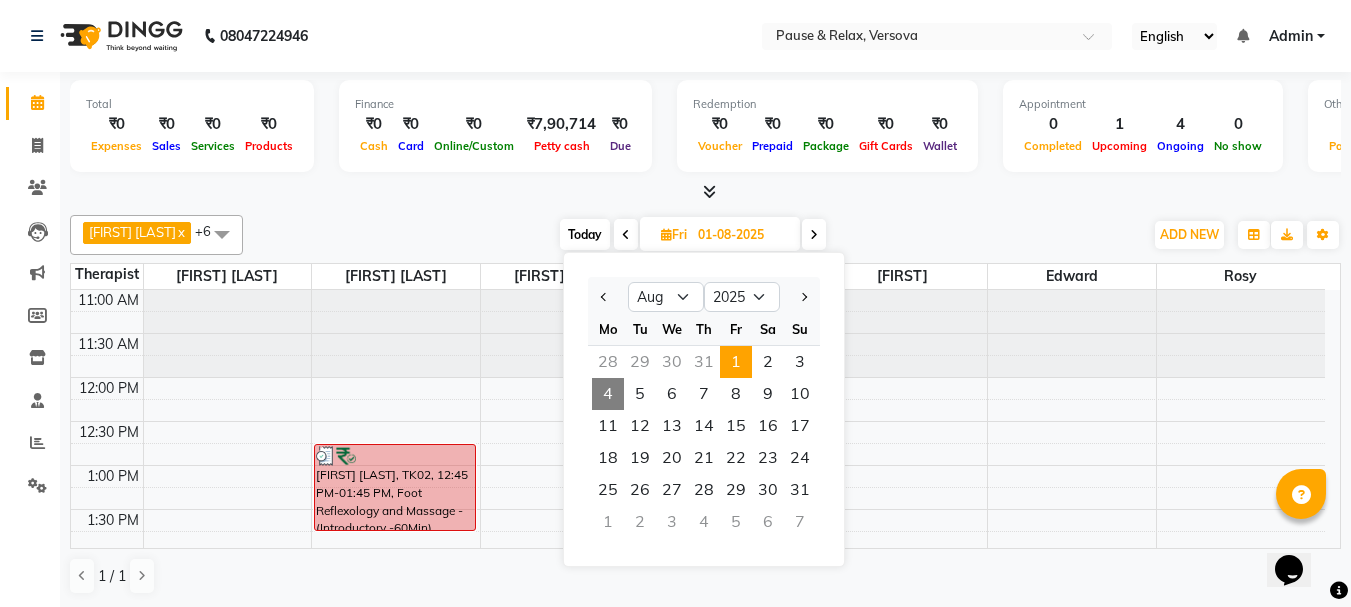 click on "28" at bounding box center [608, 362] 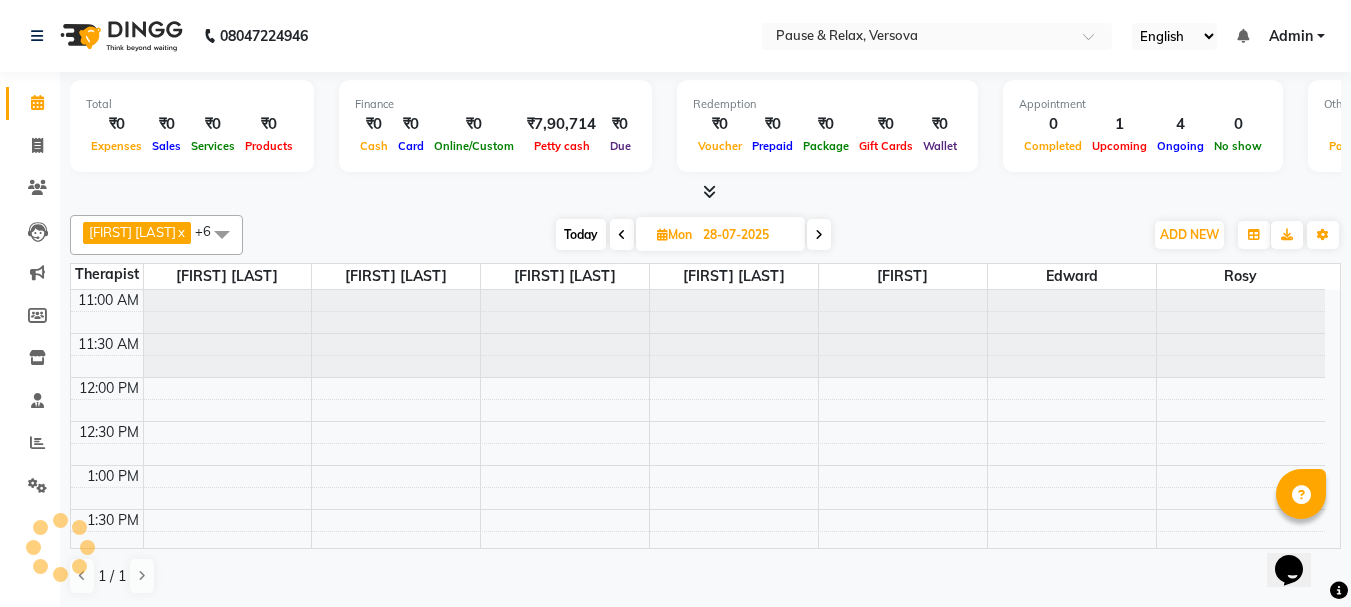 scroll, scrollTop: 529, scrollLeft: 0, axis: vertical 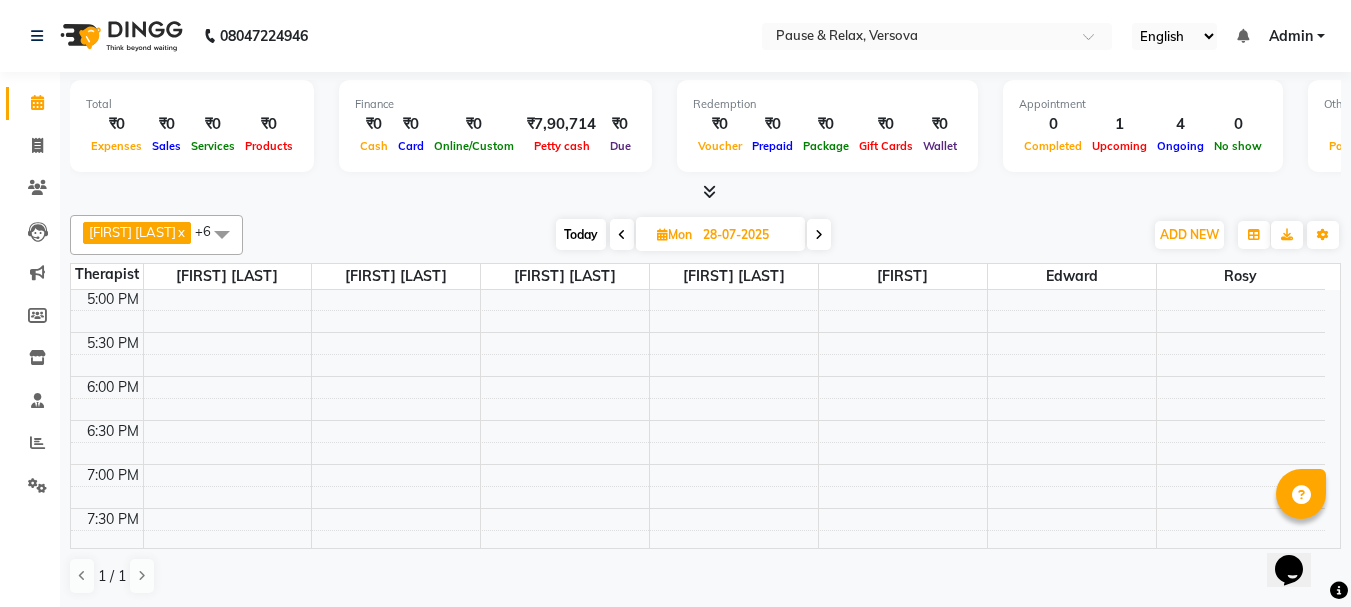 click on "Mon" at bounding box center (674, 234) 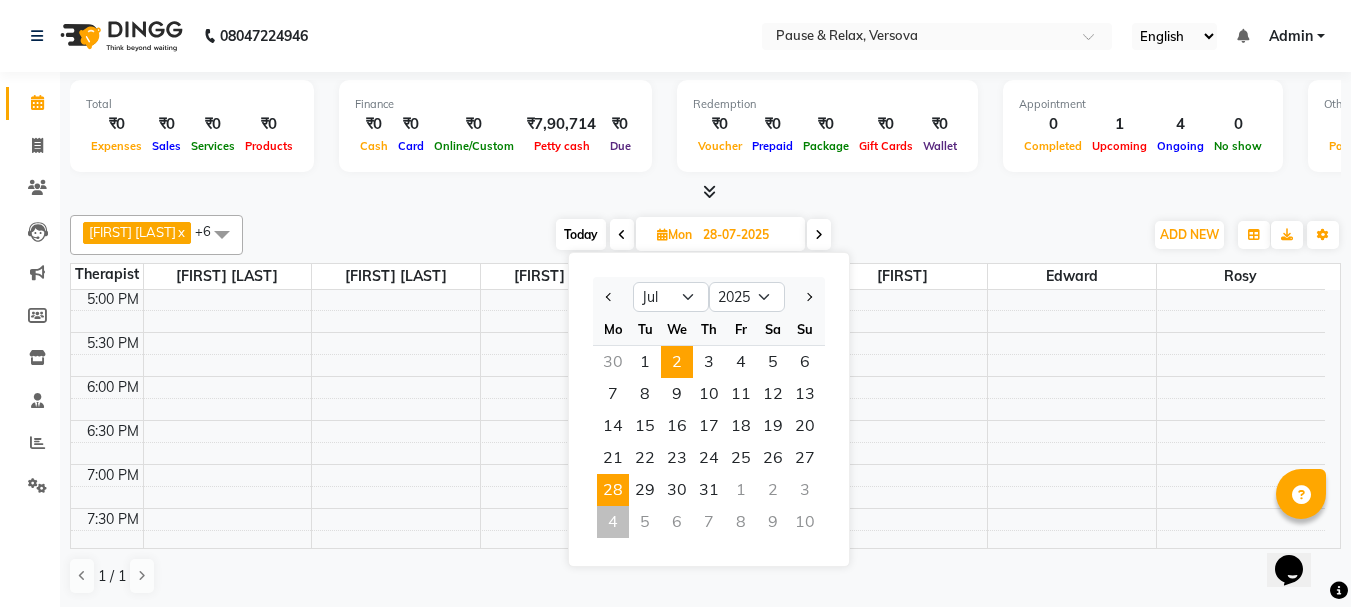click on "2" at bounding box center [677, 362] 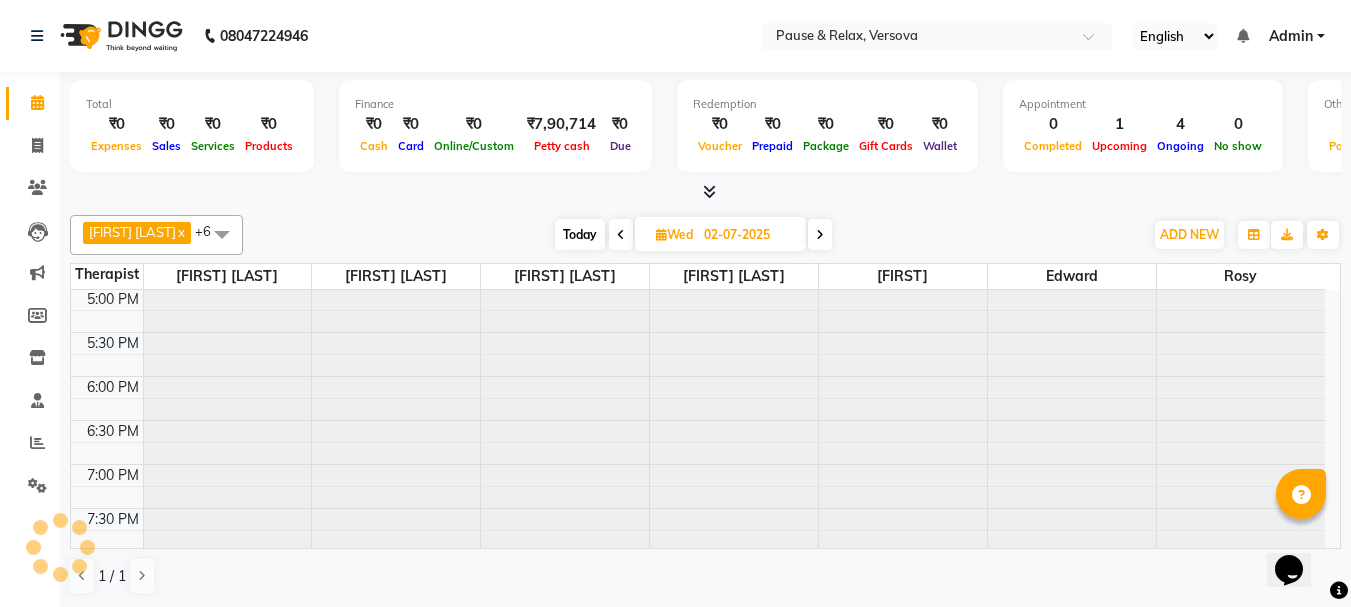 scroll, scrollTop: 529, scrollLeft: 0, axis: vertical 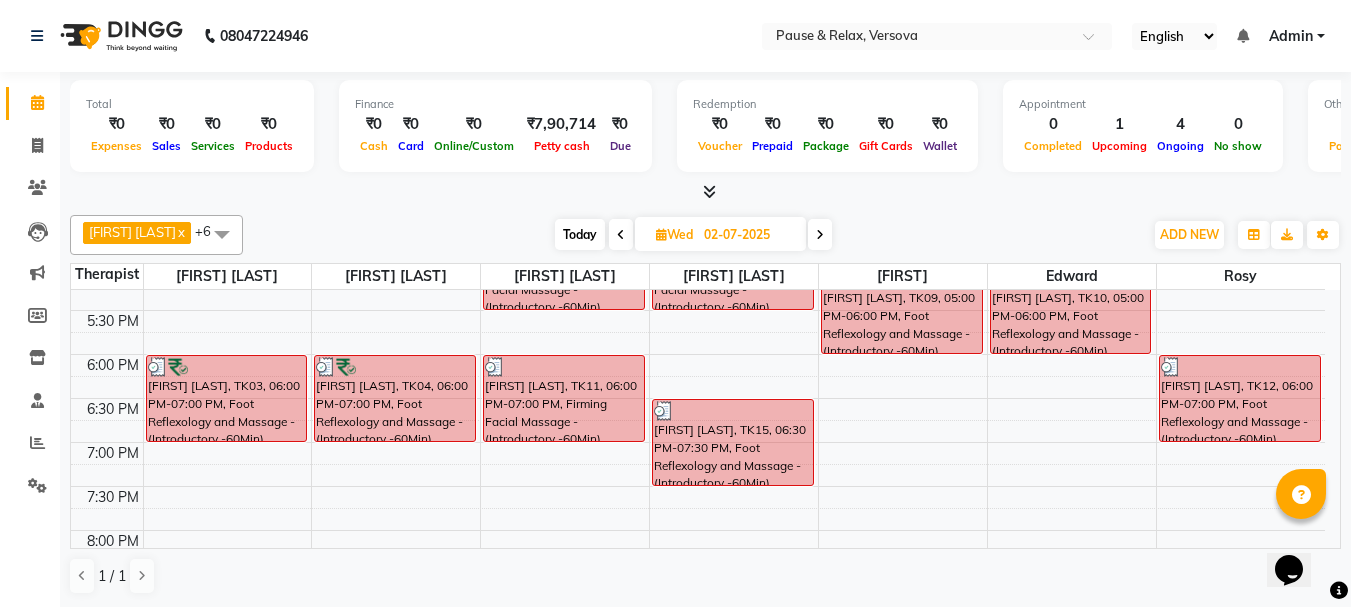 click on "02-07-2025" at bounding box center [748, 235] 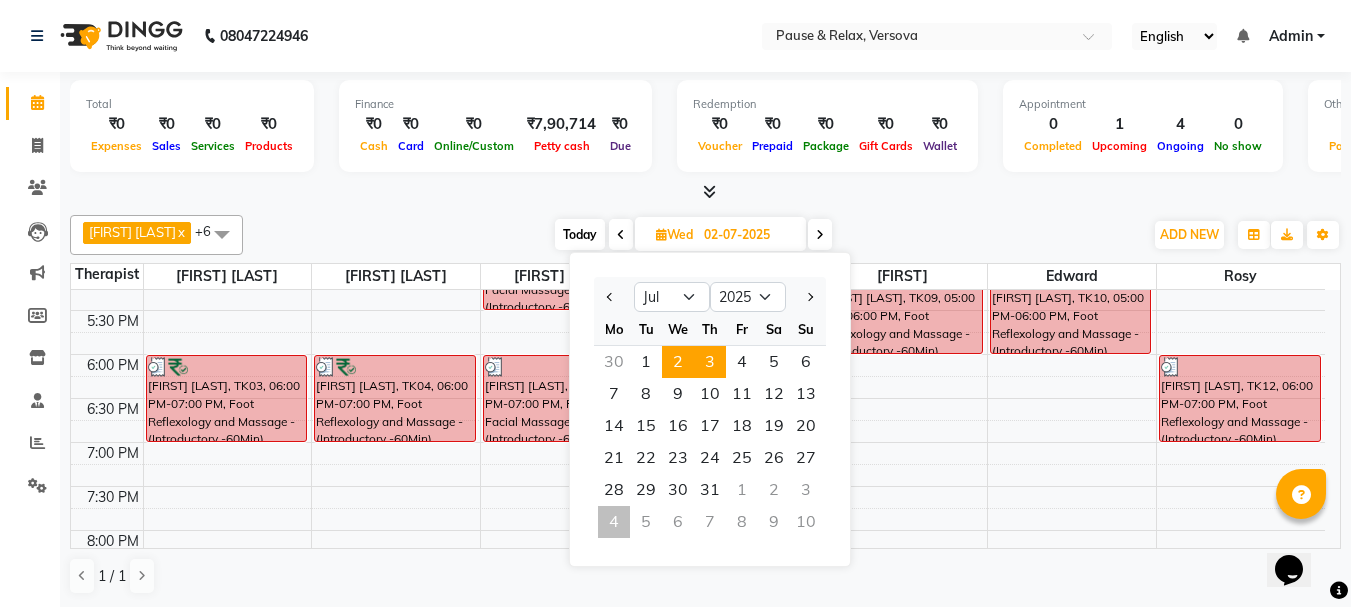 click on "3" at bounding box center [710, 362] 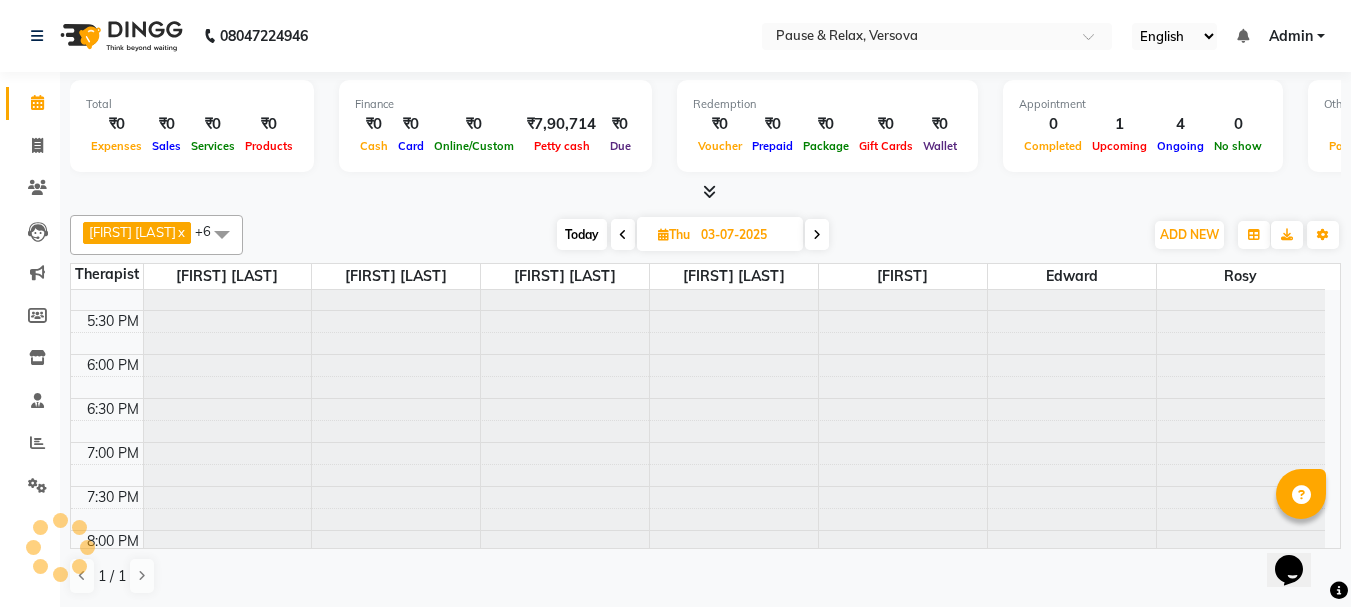 scroll, scrollTop: 529, scrollLeft: 0, axis: vertical 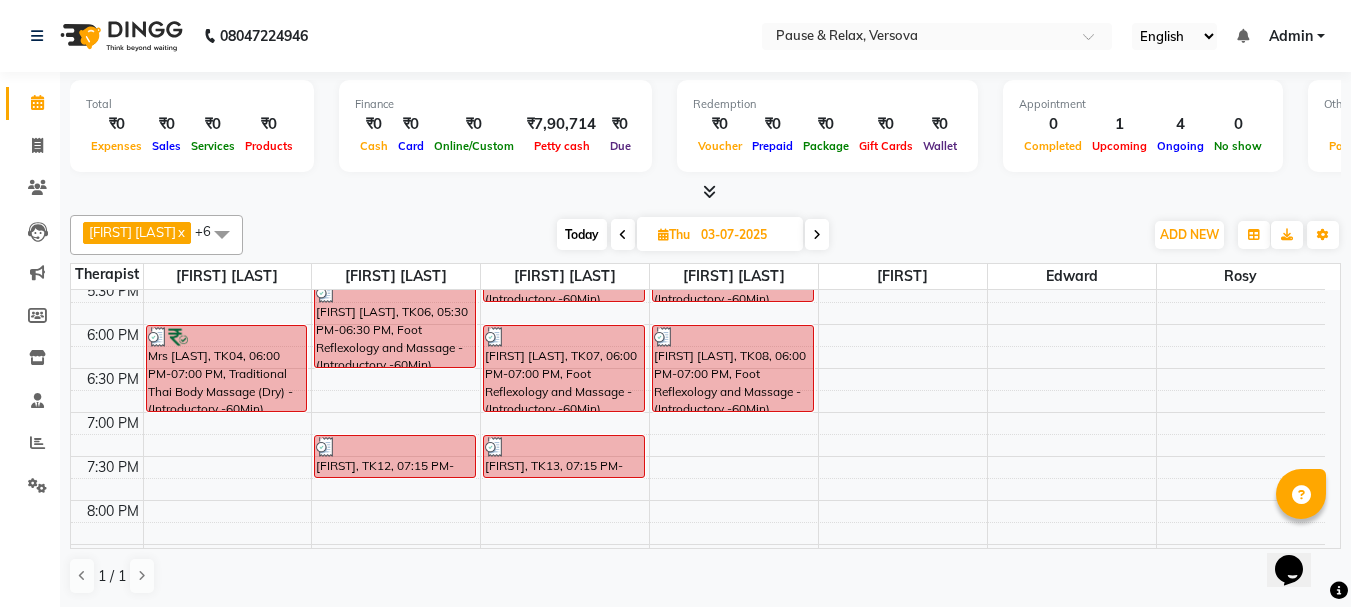 click on "03-07-2025" at bounding box center (745, 235) 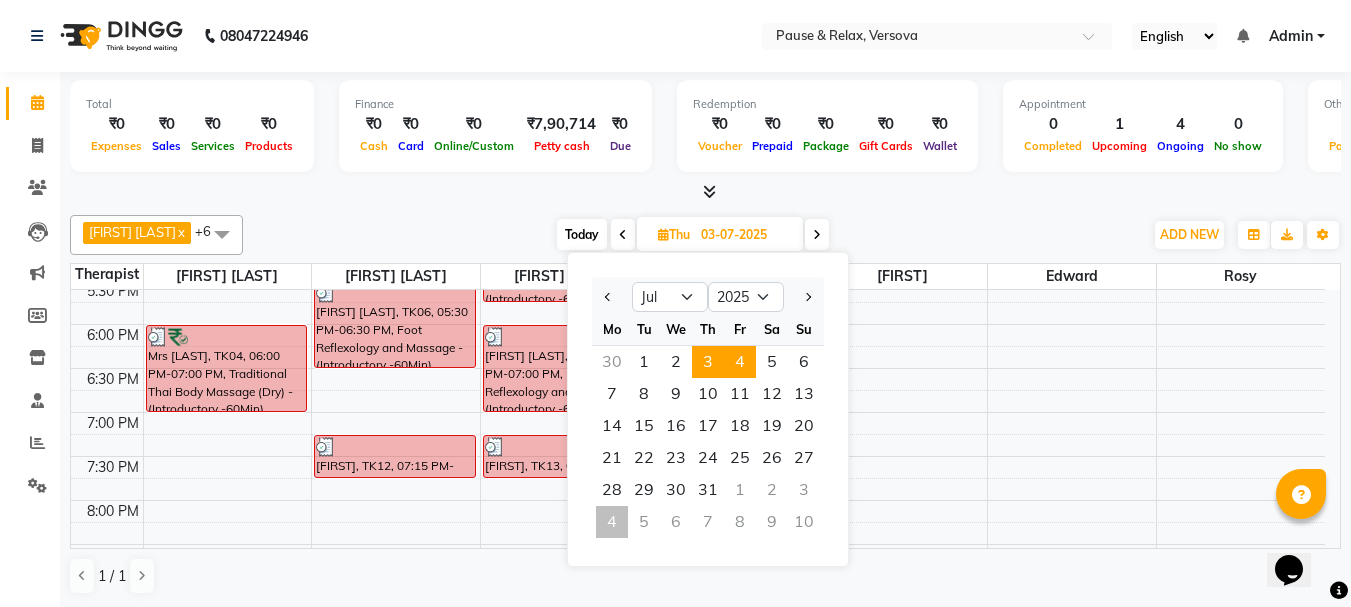 click on "4" at bounding box center [740, 362] 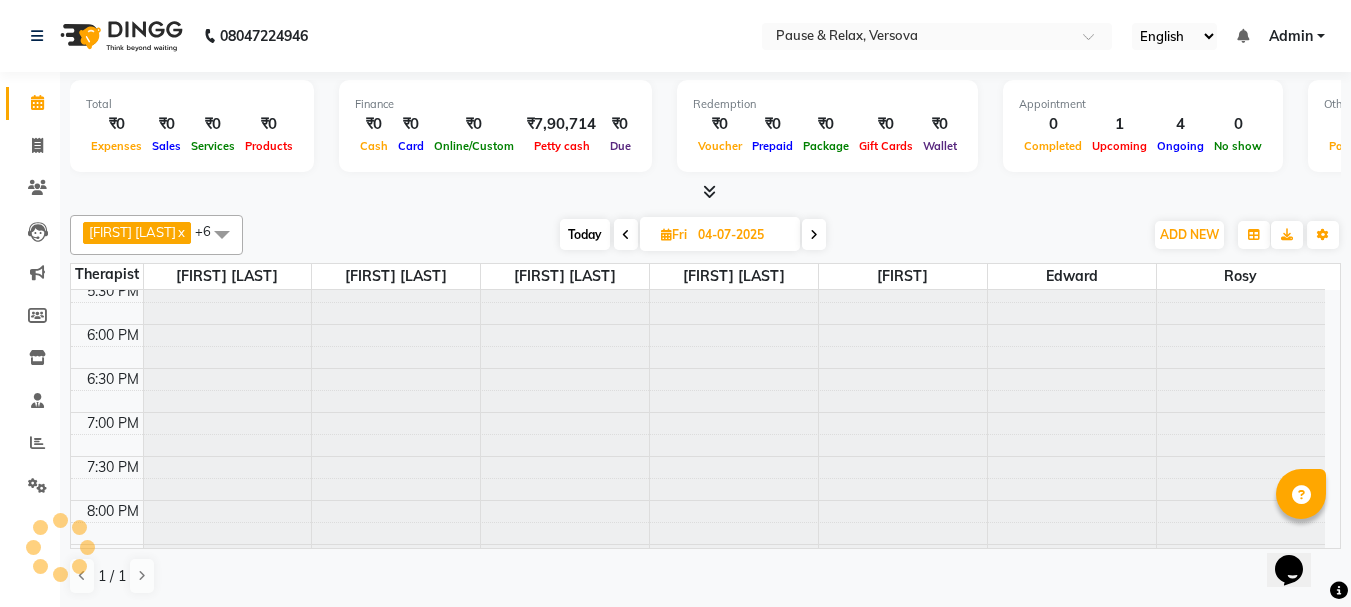 scroll, scrollTop: 529, scrollLeft: 0, axis: vertical 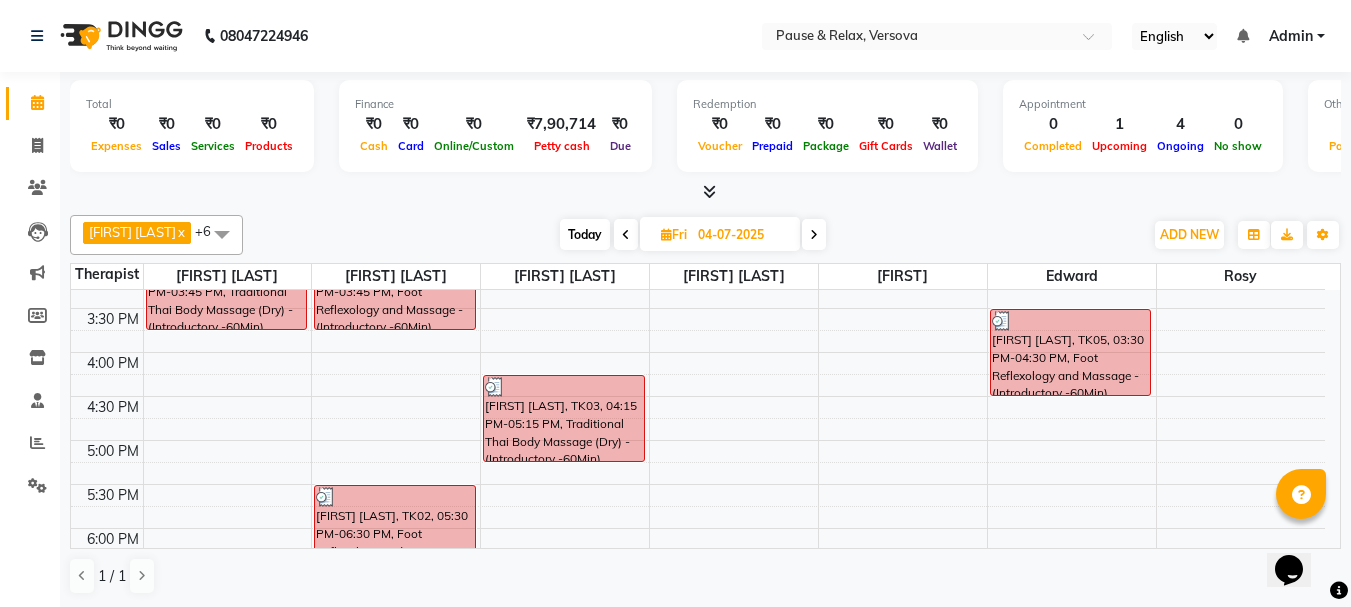 click on "04-07-2025" at bounding box center [742, 235] 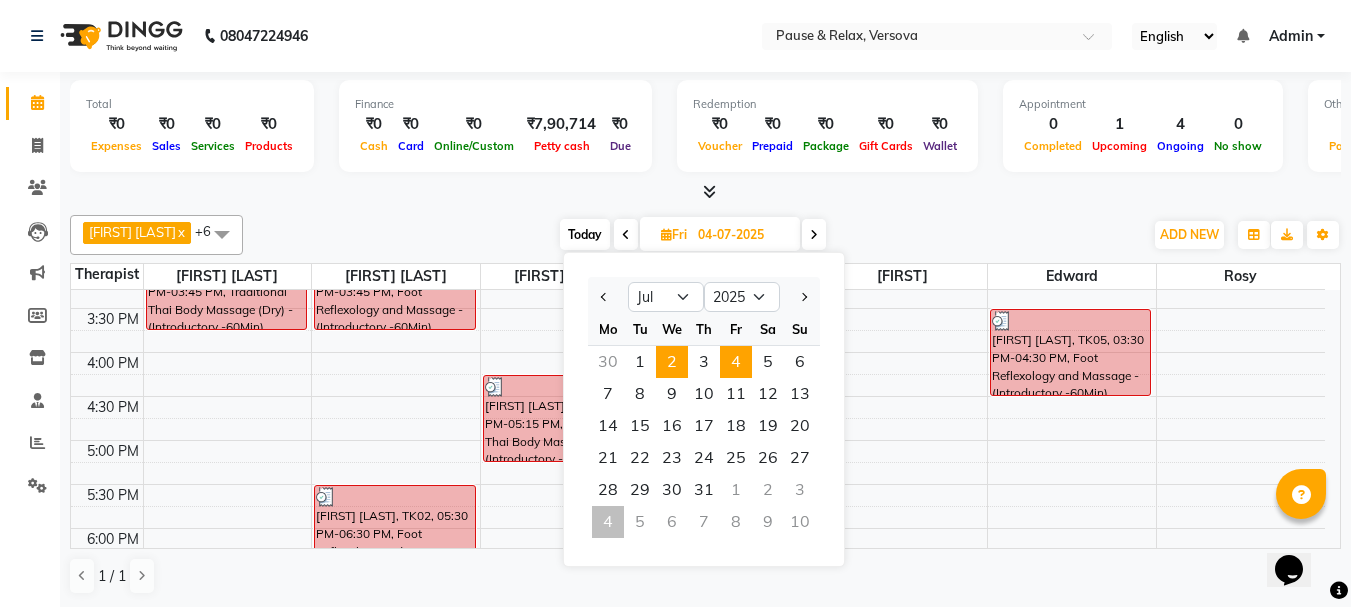 click on "2" at bounding box center (672, 362) 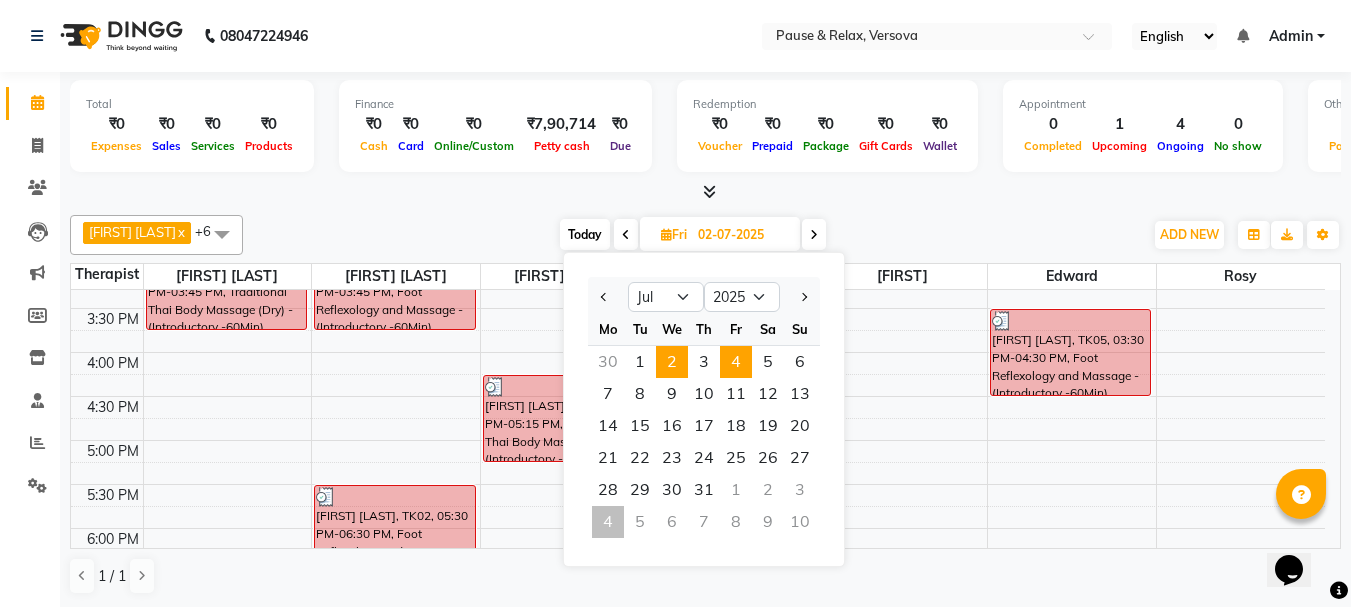 scroll, scrollTop: 529, scrollLeft: 0, axis: vertical 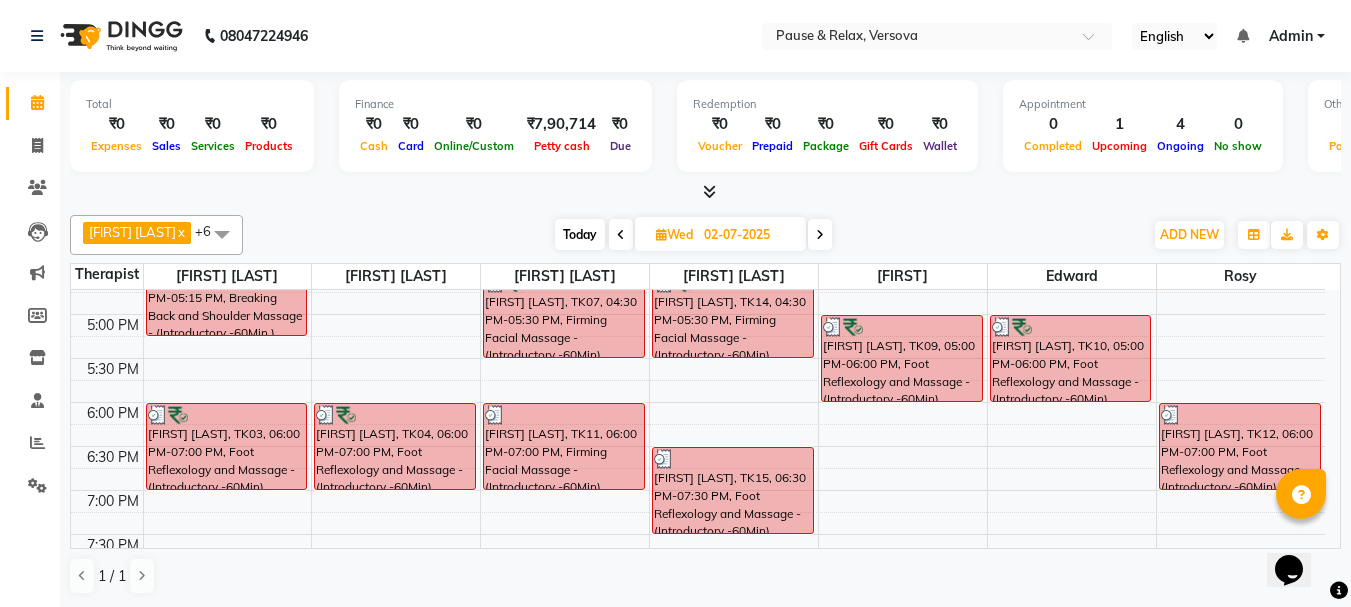 click on "02-07-2025" at bounding box center [748, 235] 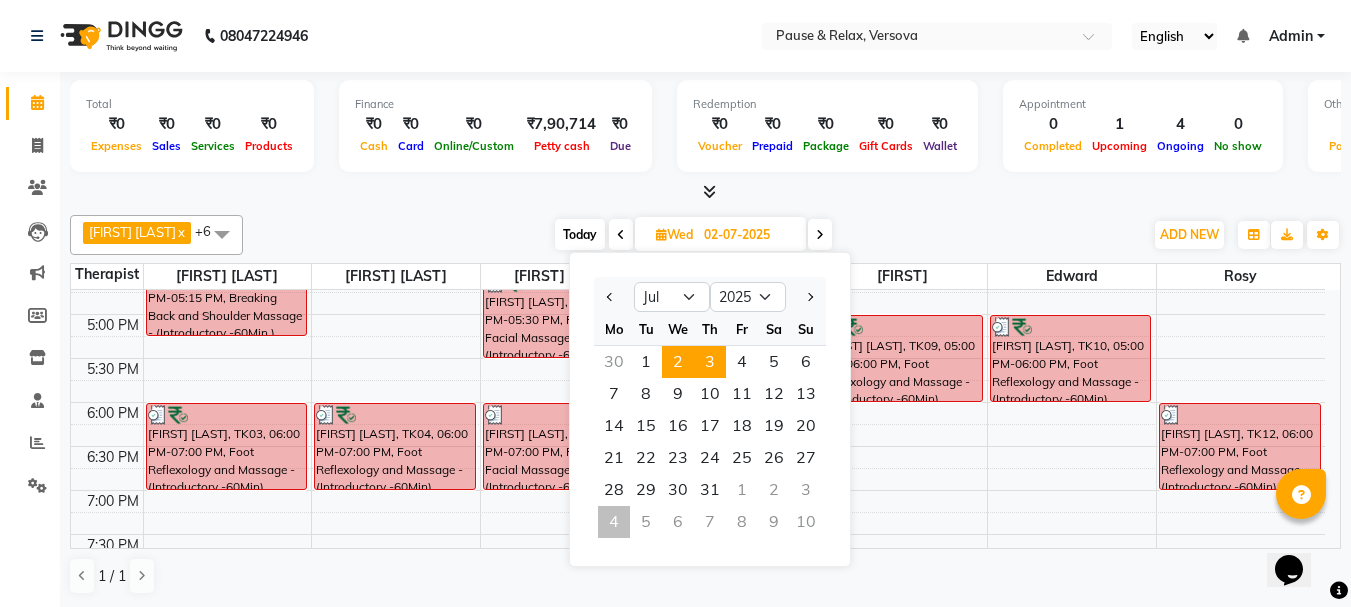 click on "3" at bounding box center (710, 362) 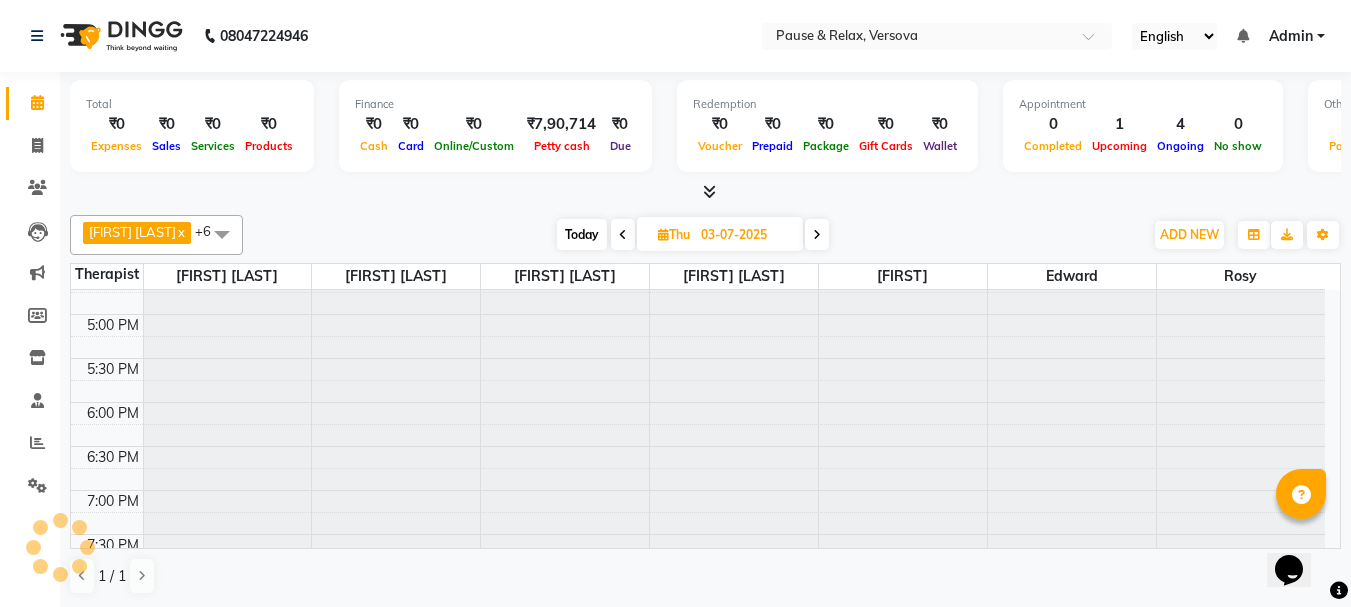 scroll, scrollTop: 529, scrollLeft: 0, axis: vertical 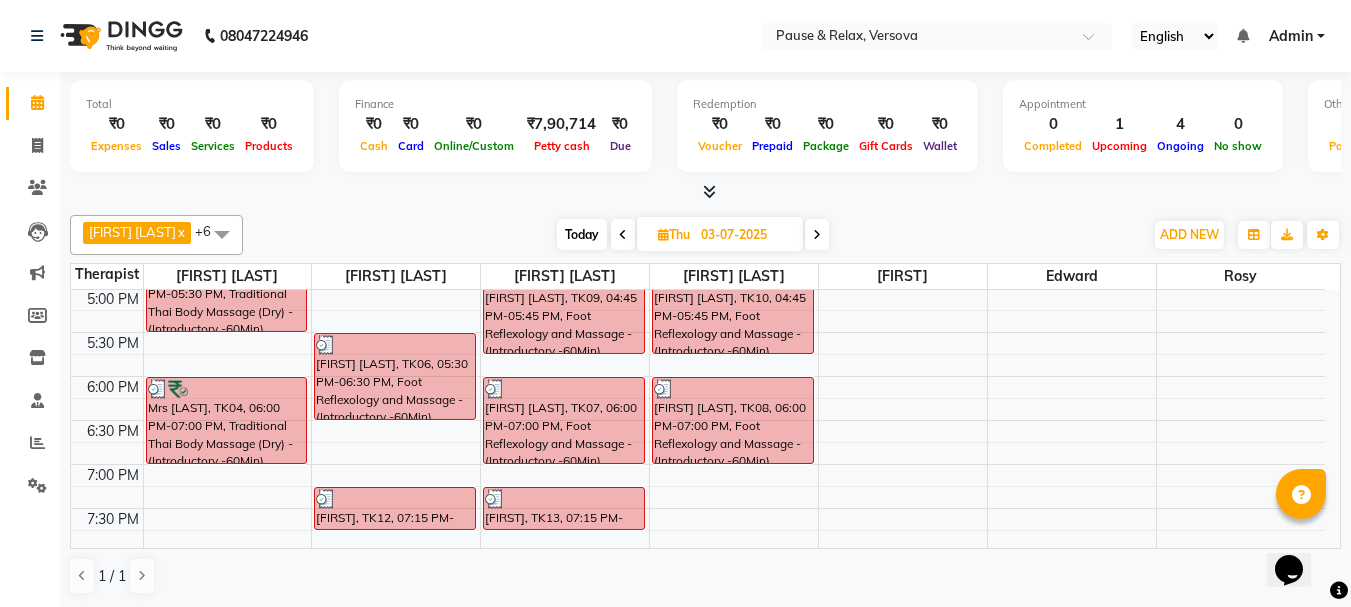 click on "03-07-2025" at bounding box center [745, 235] 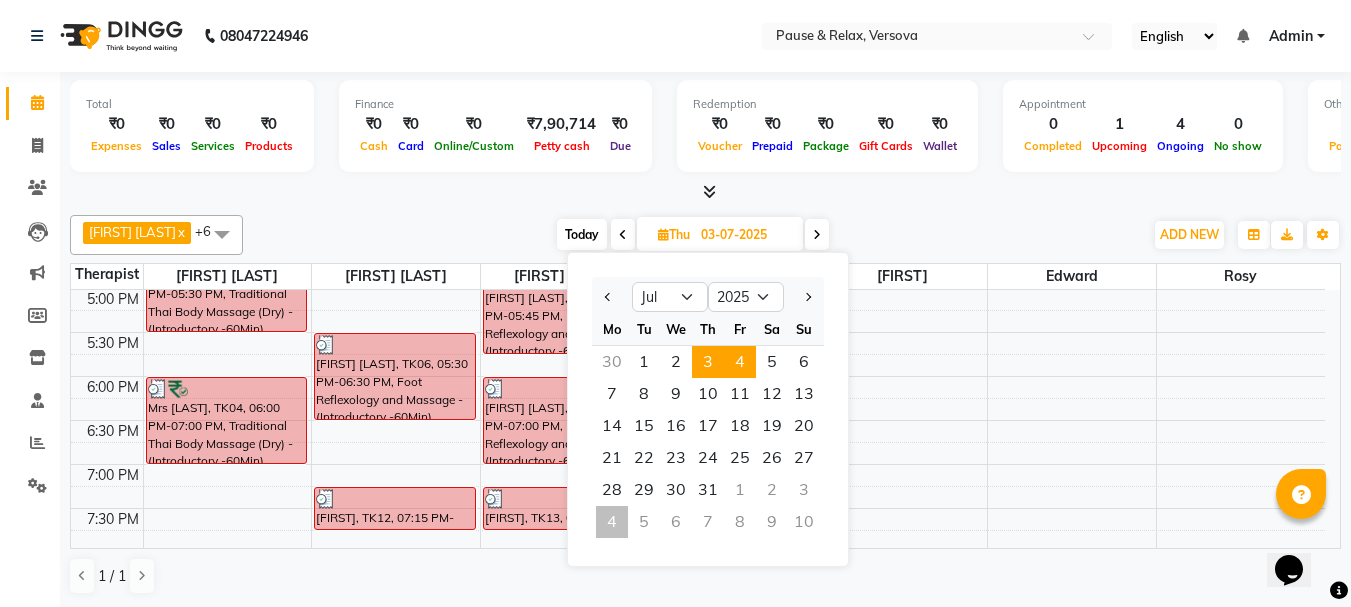 click on "4" at bounding box center [740, 362] 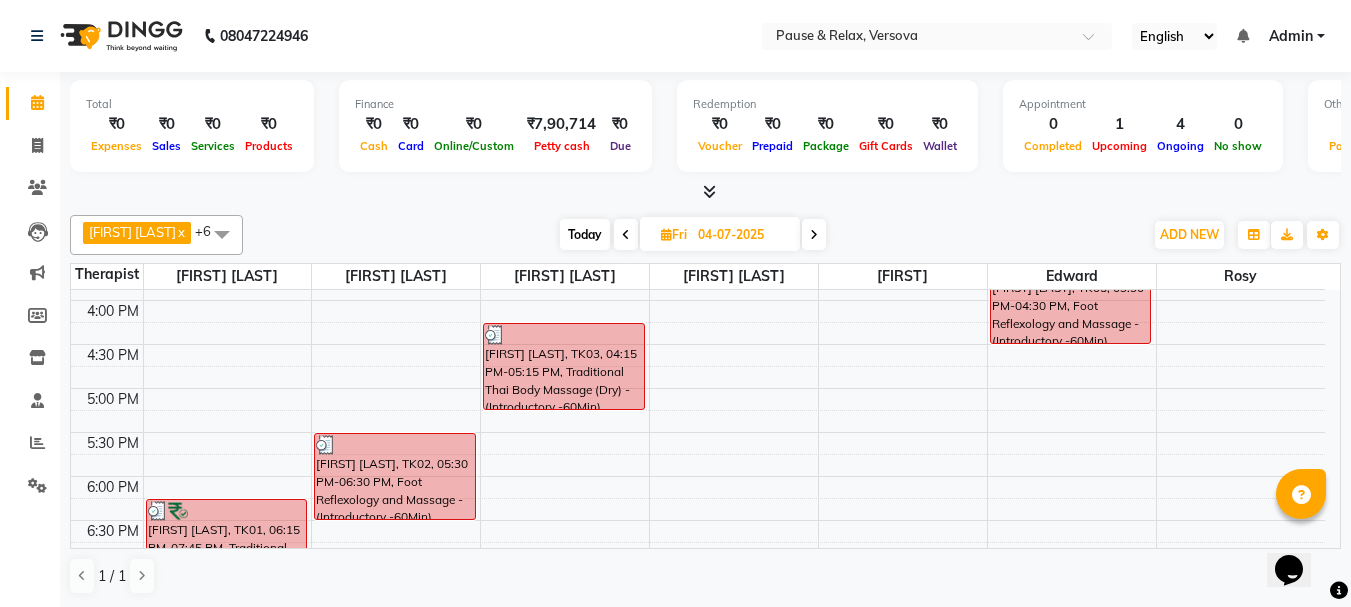 scroll, scrollTop: 542, scrollLeft: 0, axis: vertical 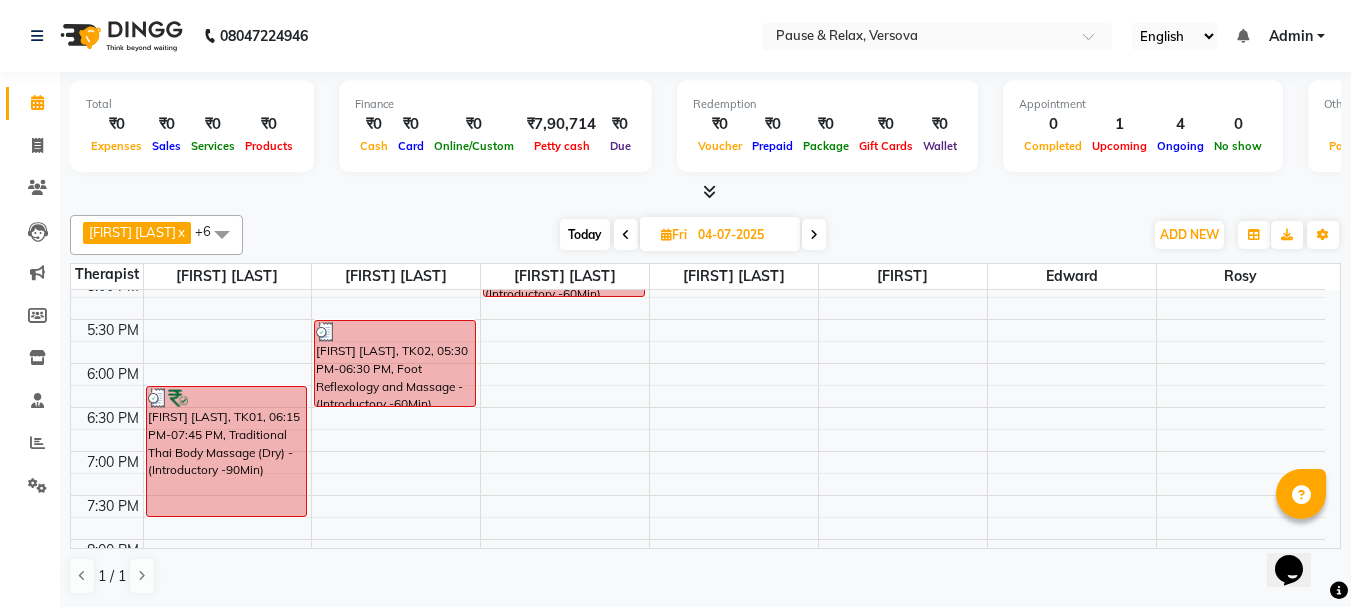 click on "04-07-2025" at bounding box center (742, 235) 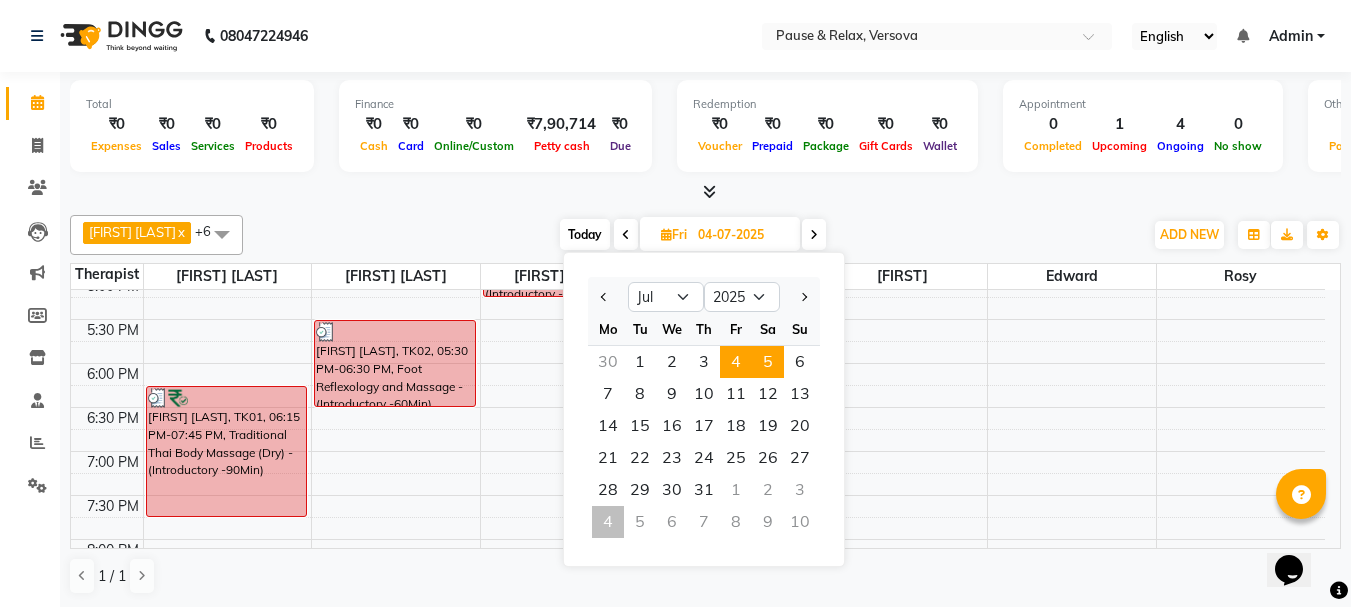 click on "5" at bounding box center (768, 362) 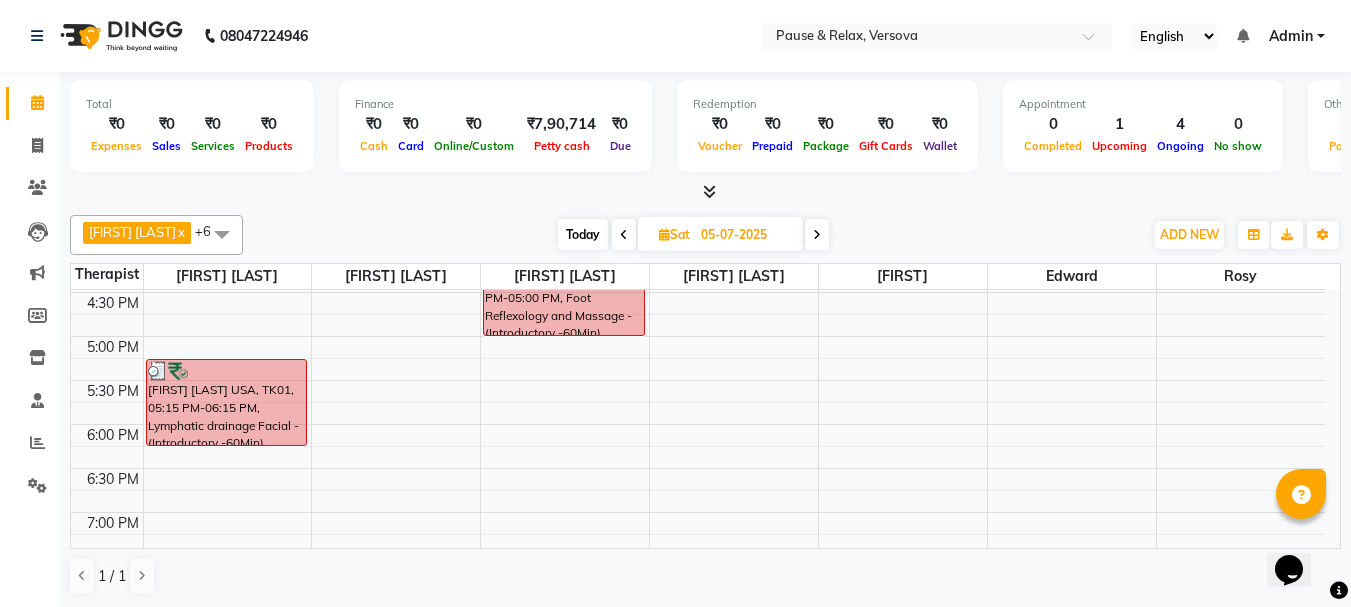 scroll, scrollTop: 490, scrollLeft: 0, axis: vertical 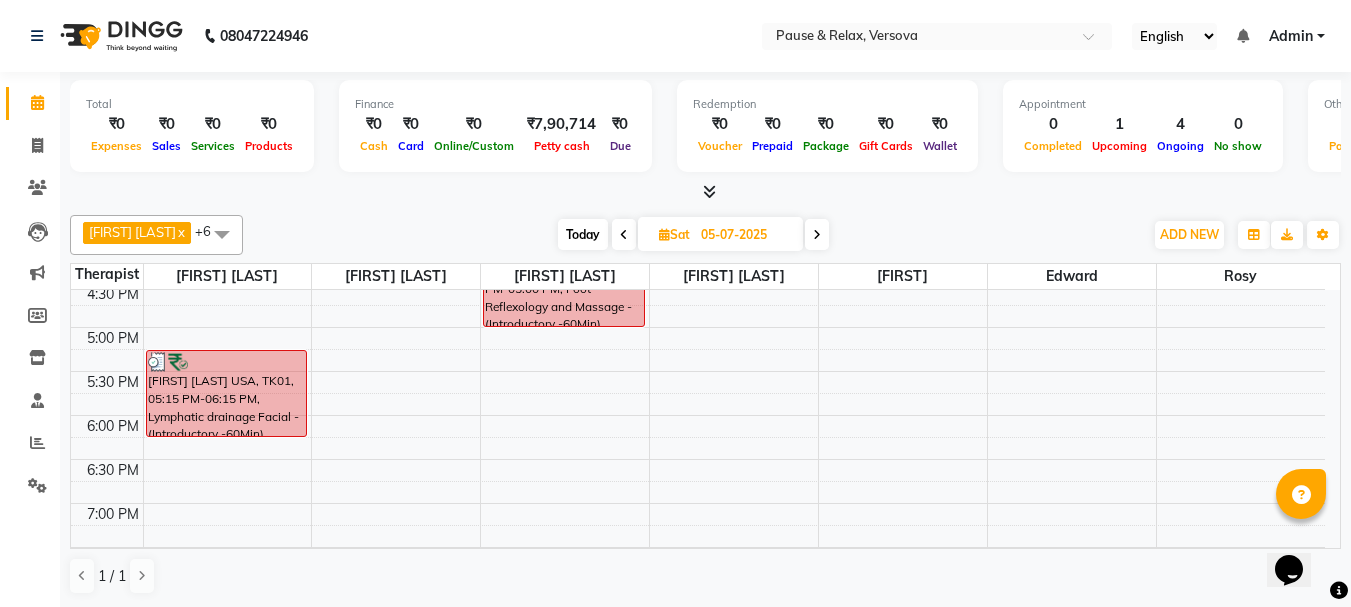 click on "05-07-2025" at bounding box center (745, 235) 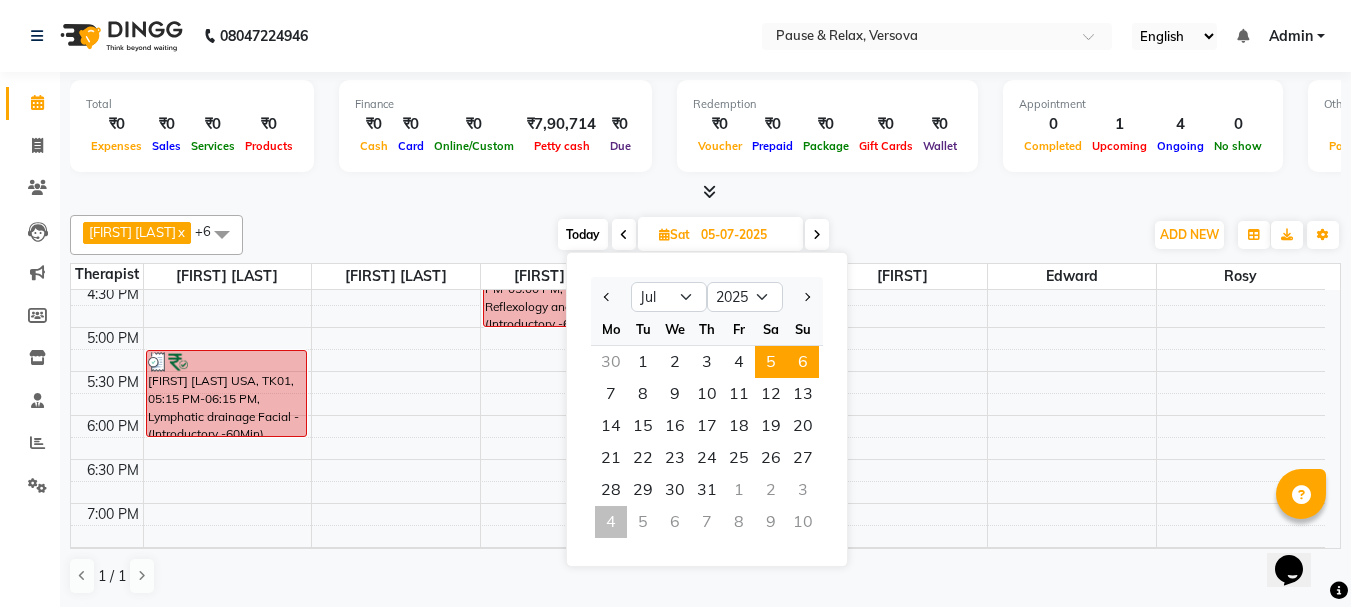 click on "6" at bounding box center [803, 362] 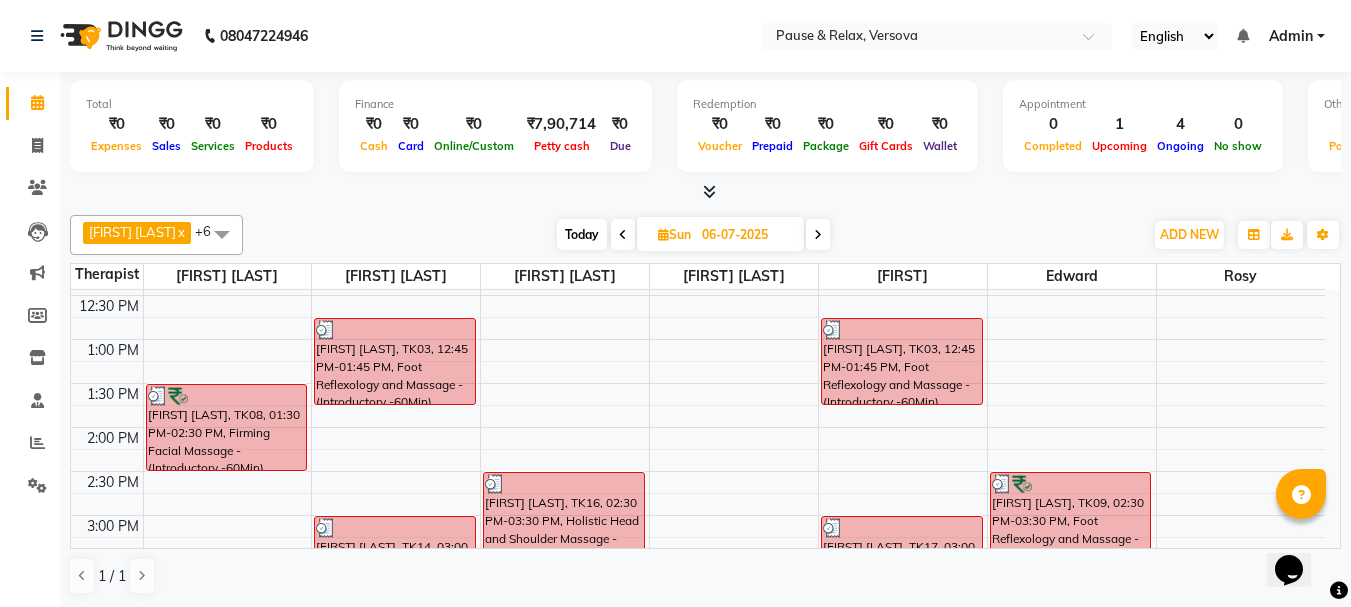 scroll, scrollTop: 87, scrollLeft: 0, axis: vertical 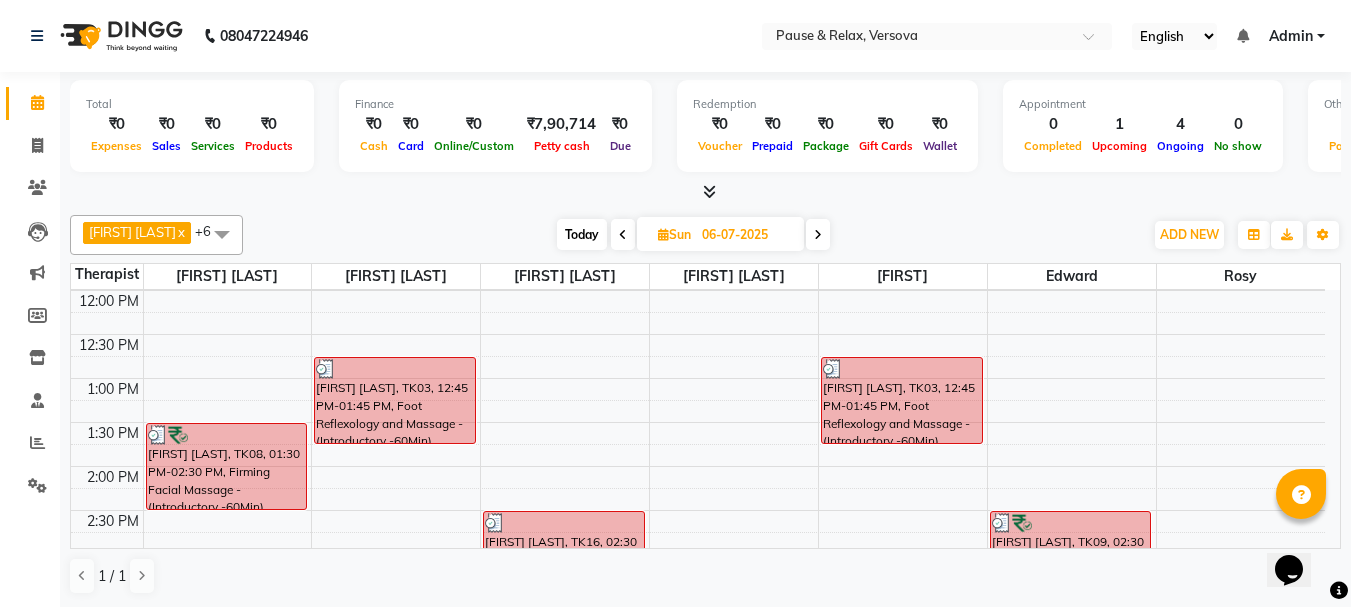 click on "06-07-2025" at bounding box center (746, 235) 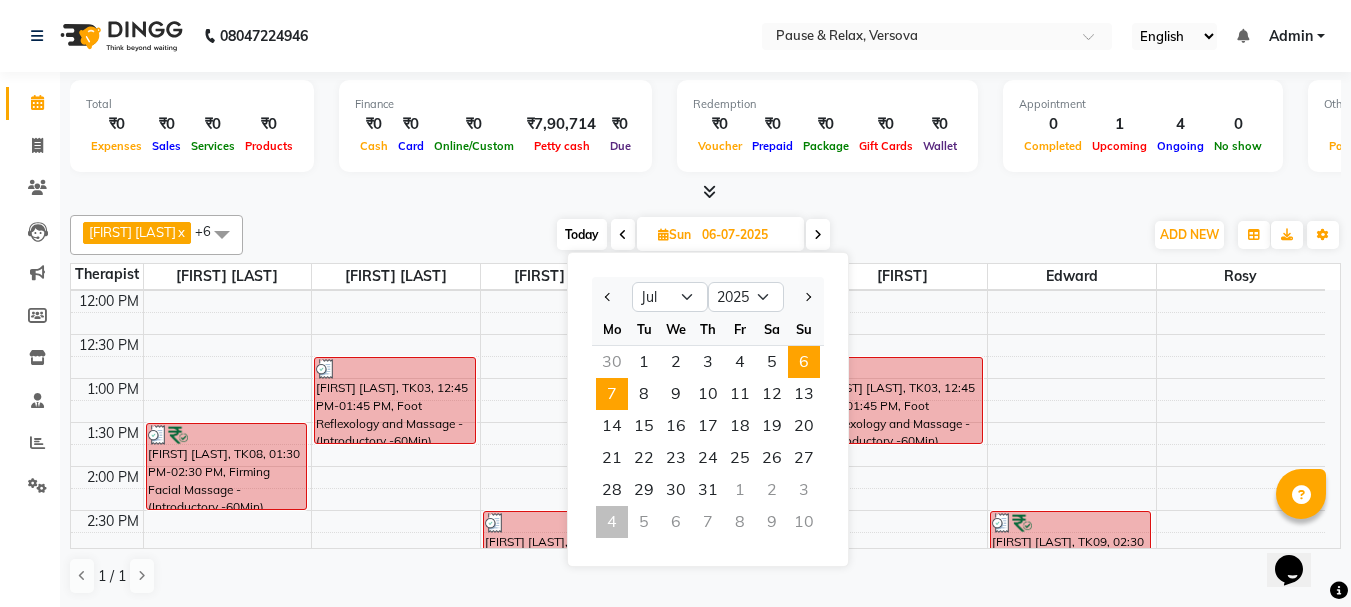 click on "7" at bounding box center (612, 394) 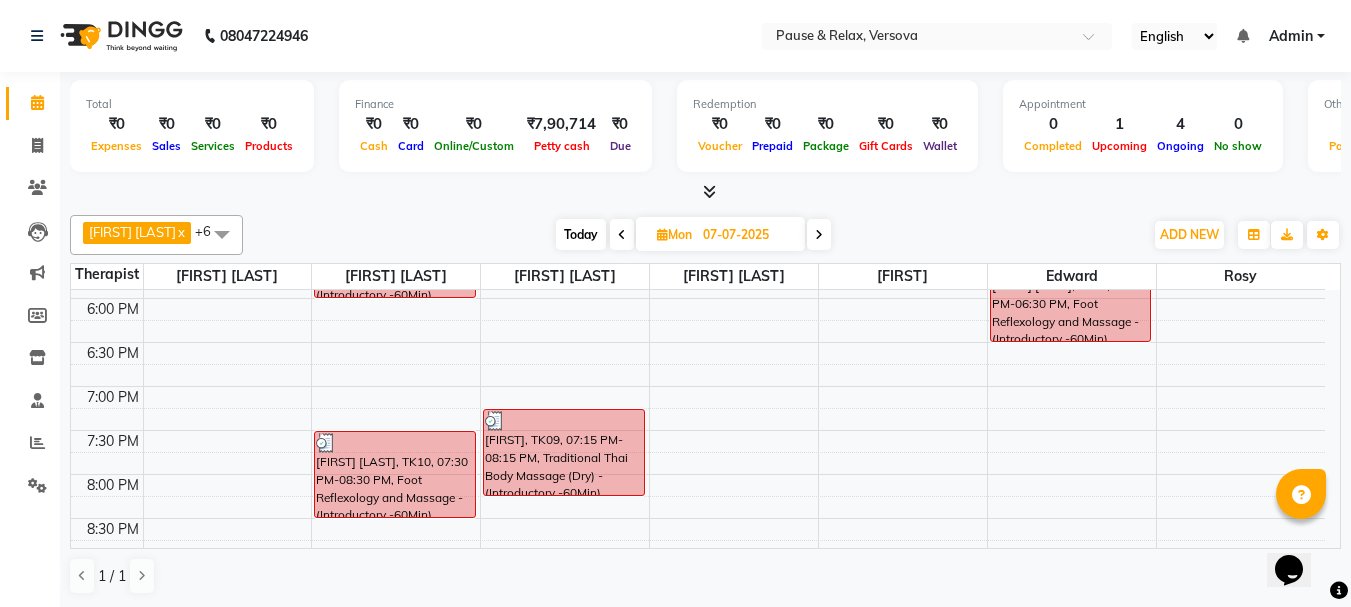 scroll, scrollTop: 651, scrollLeft: 0, axis: vertical 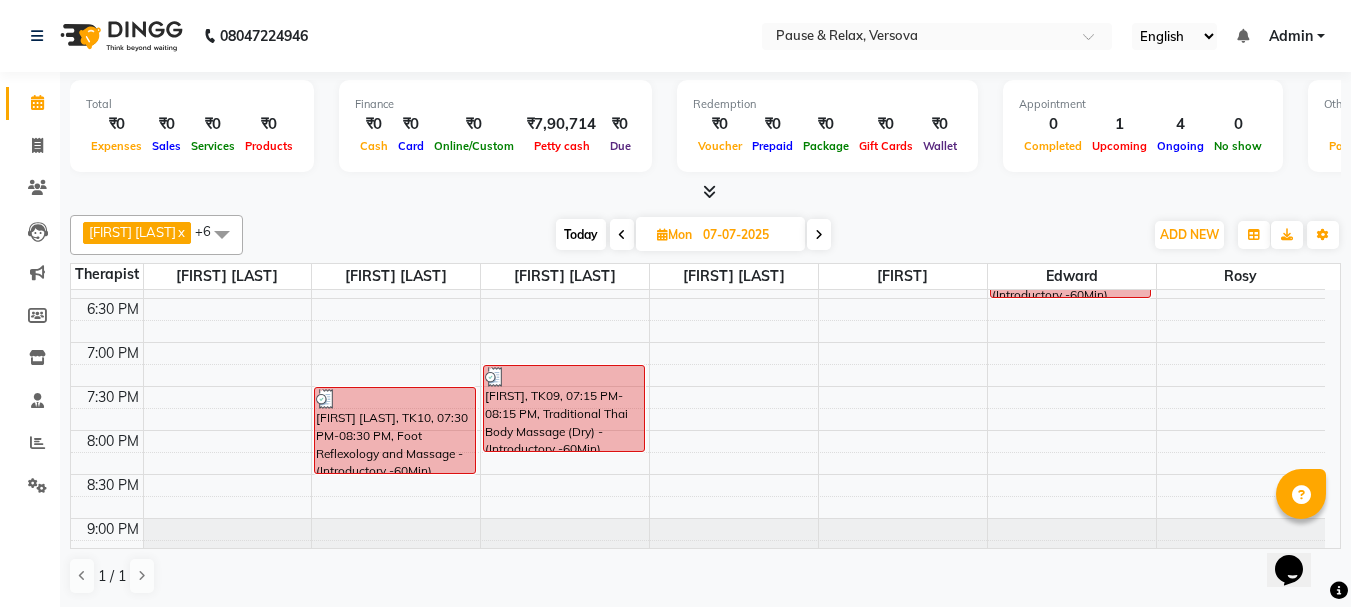 click on "07-07-2025" at bounding box center [747, 235] 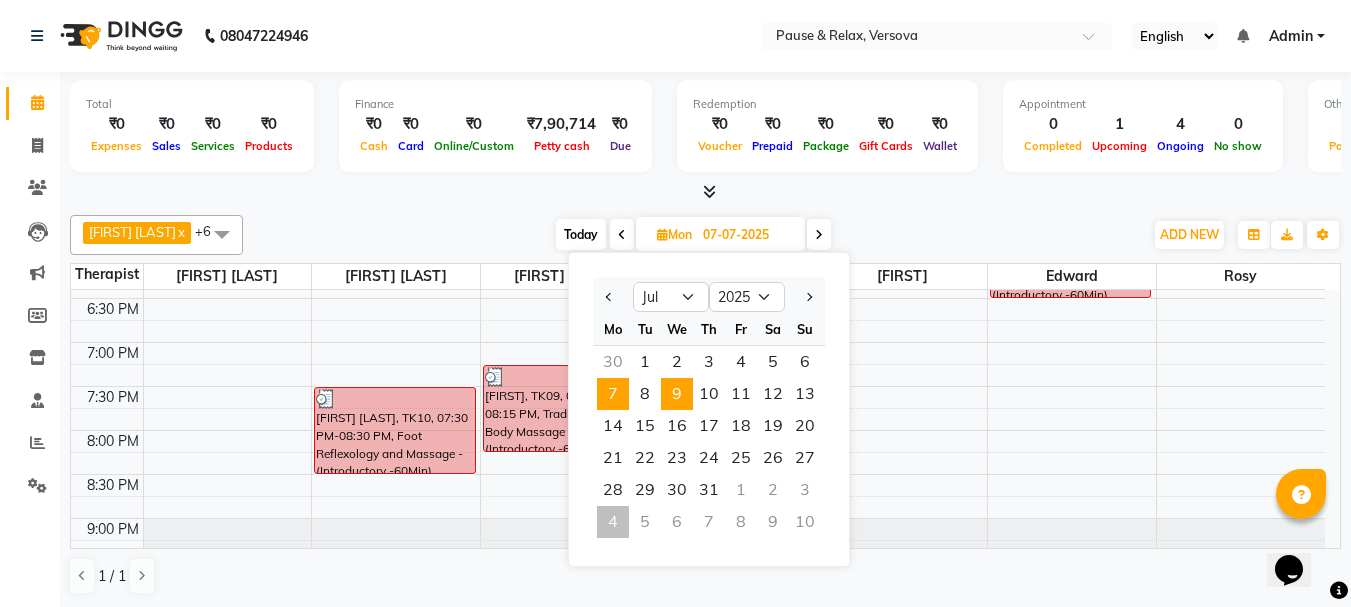 click on "9" at bounding box center (677, 394) 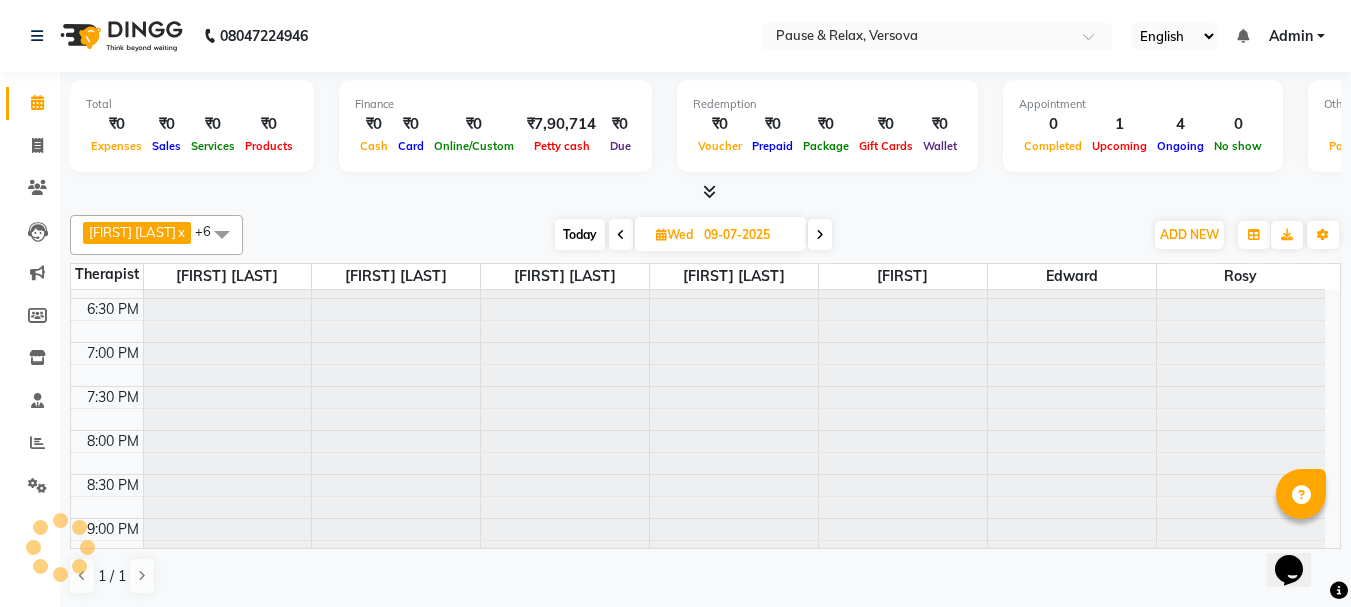 scroll, scrollTop: 529, scrollLeft: 0, axis: vertical 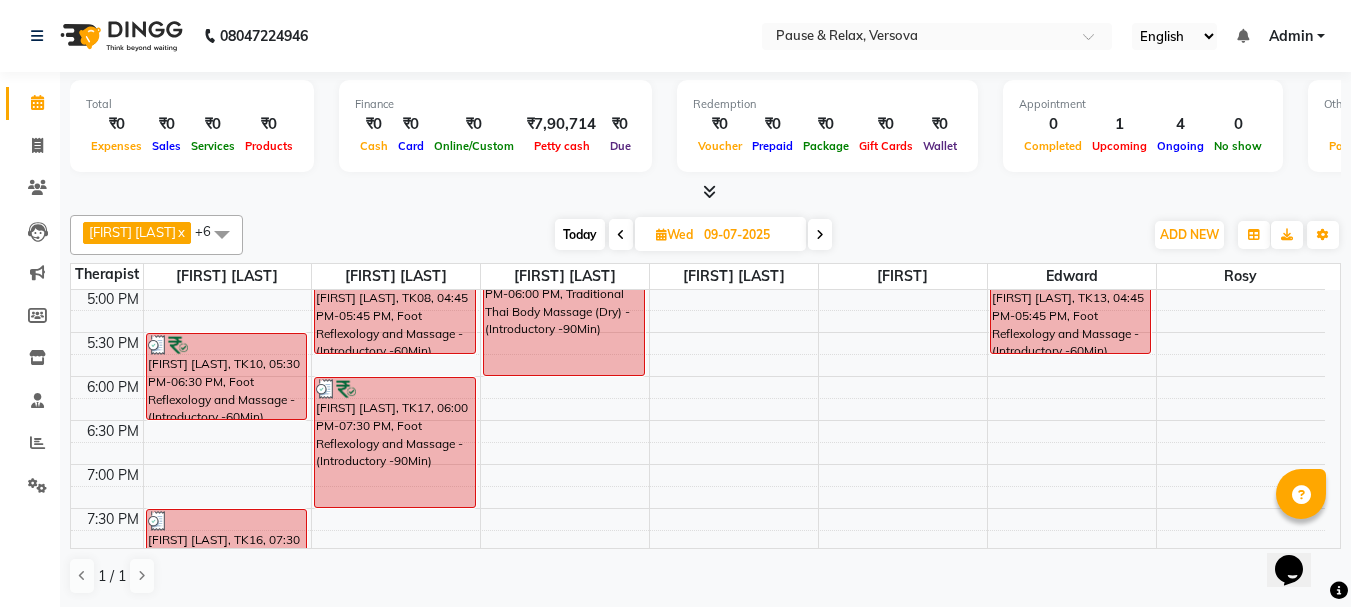click on "09-07-2025" at bounding box center (748, 235) 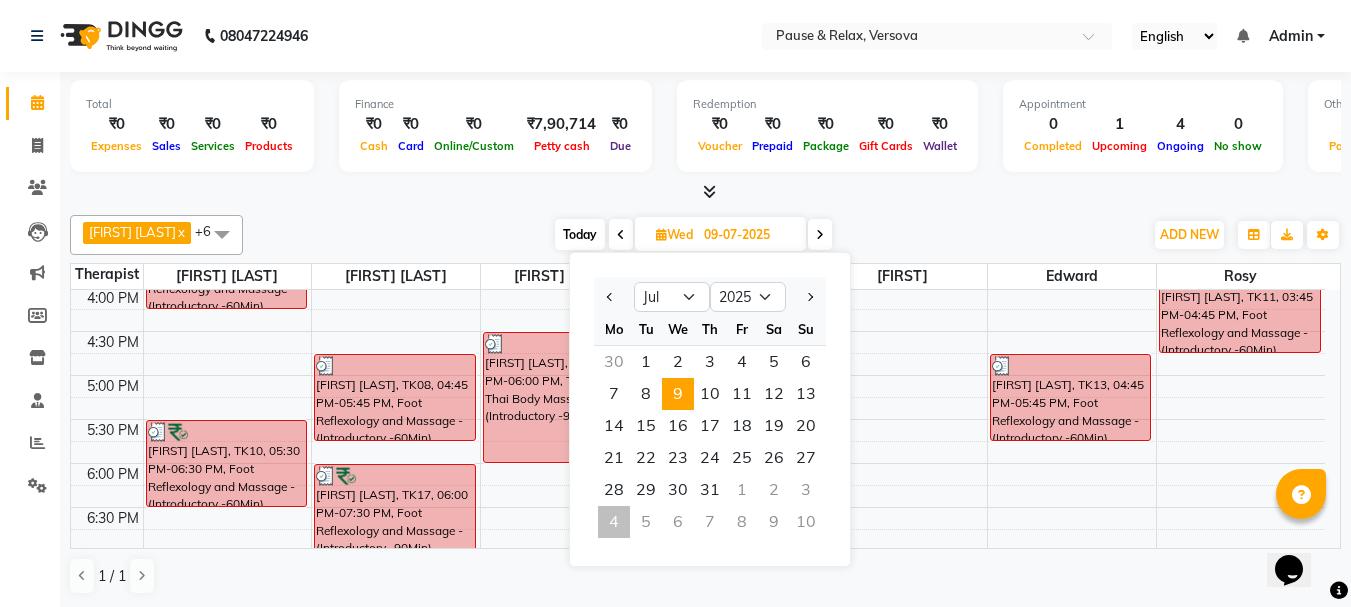 scroll, scrollTop: 468, scrollLeft: 0, axis: vertical 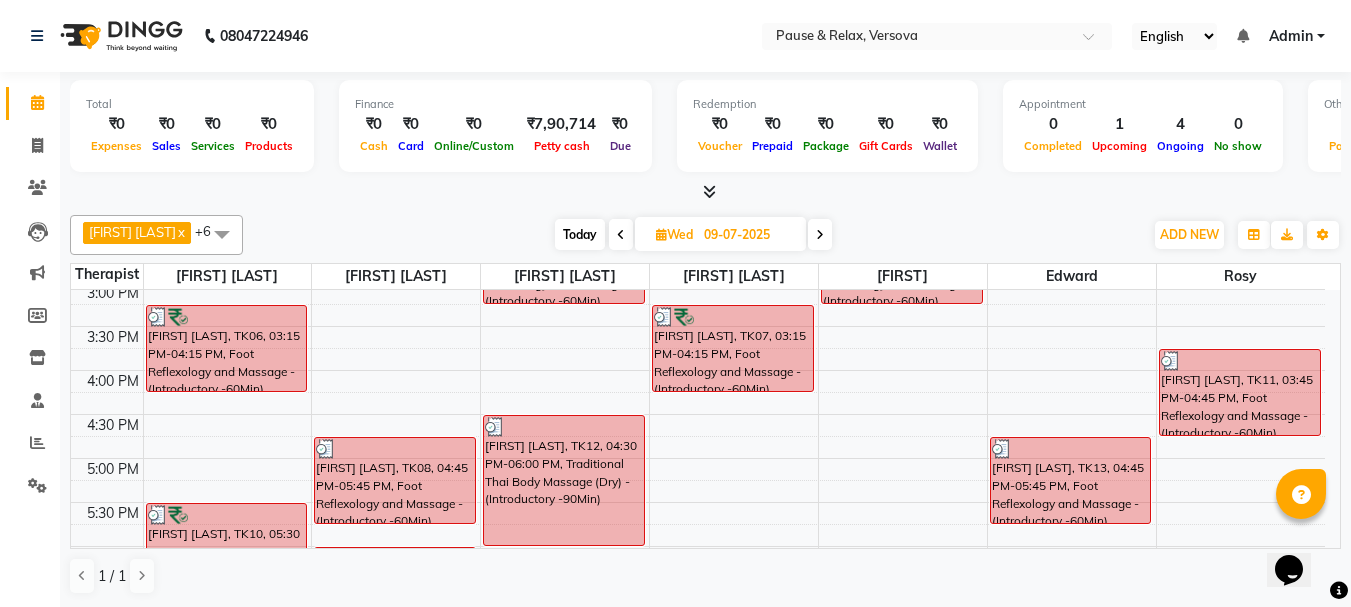 click on "09-07-2025" at bounding box center (748, 235) 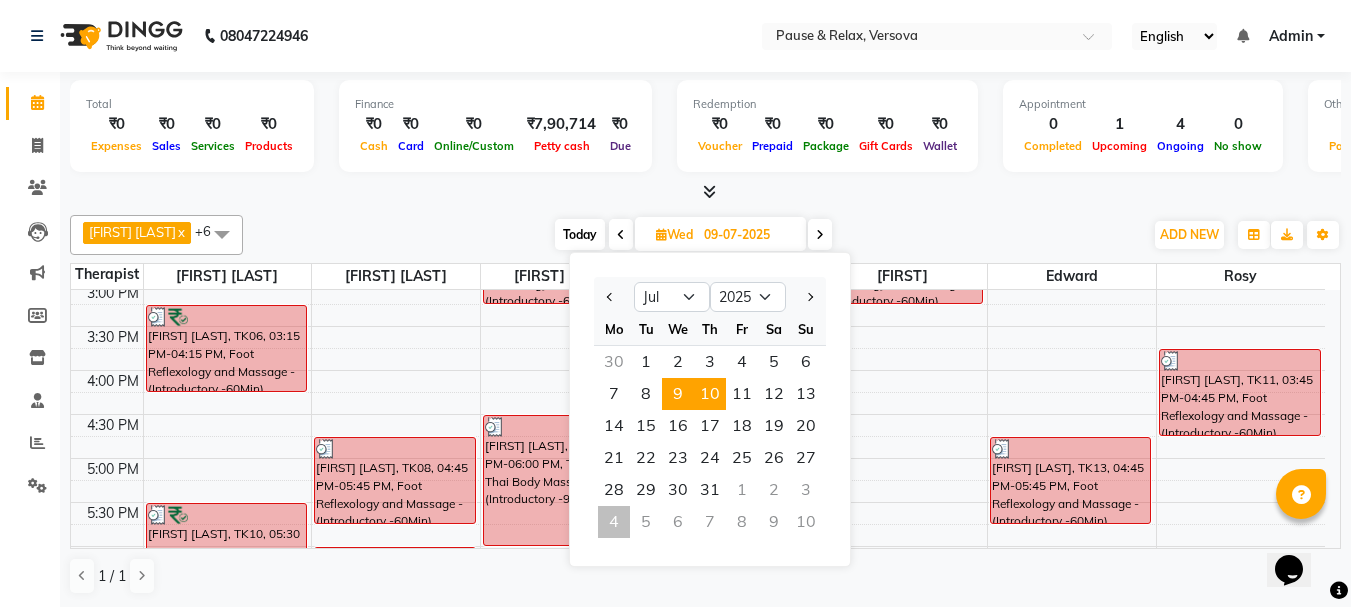 click on "10" at bounding box center [710, 394] 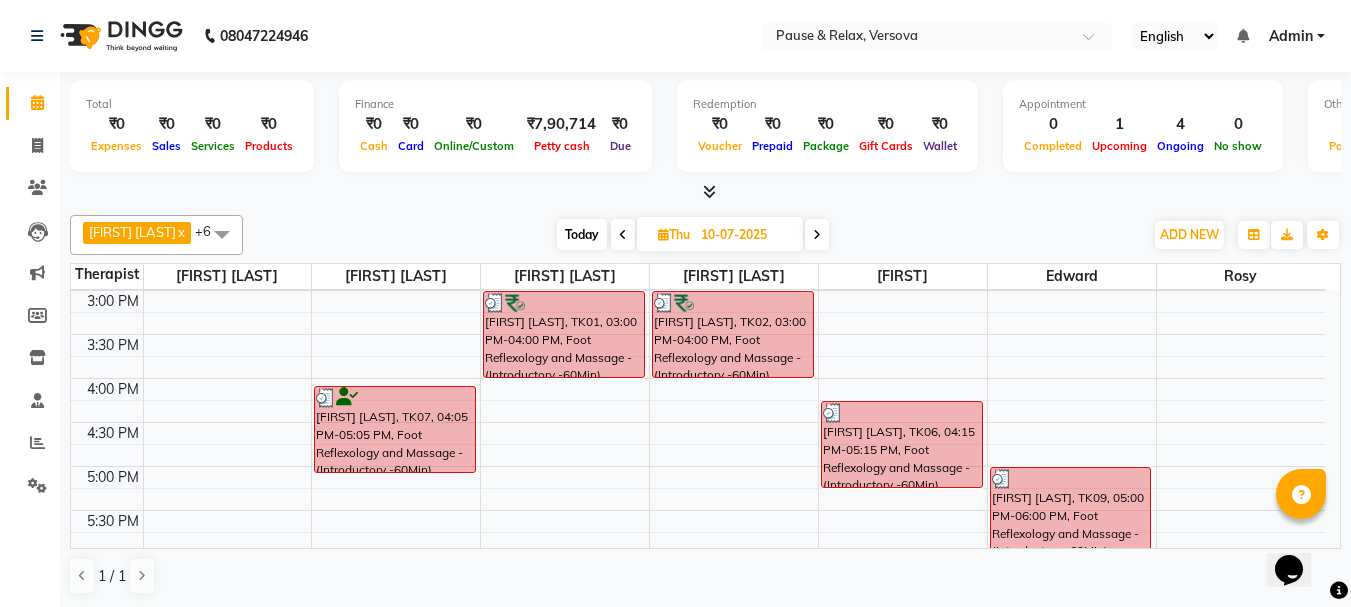 scroll, scrollTop: 307, scrollLeft: 0, axis: vertical 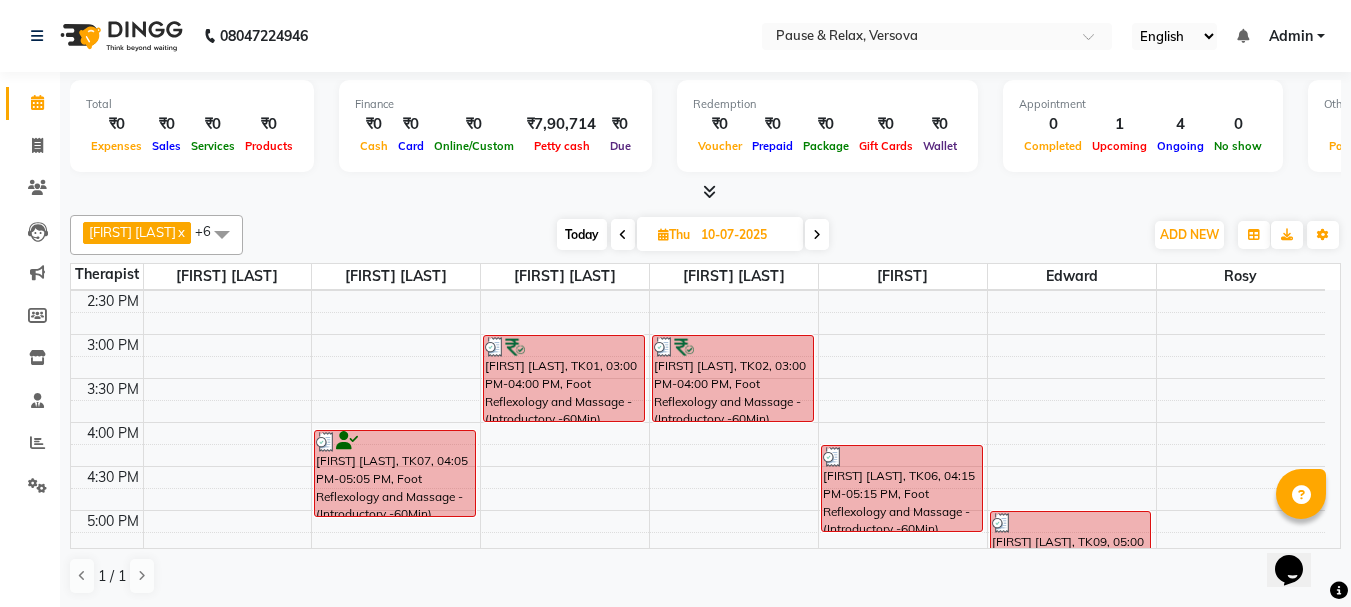 drag, startPoint x: 714, startPoint y: 237, endPoint x: 720, endPoint y: 251, distance: 15.231546 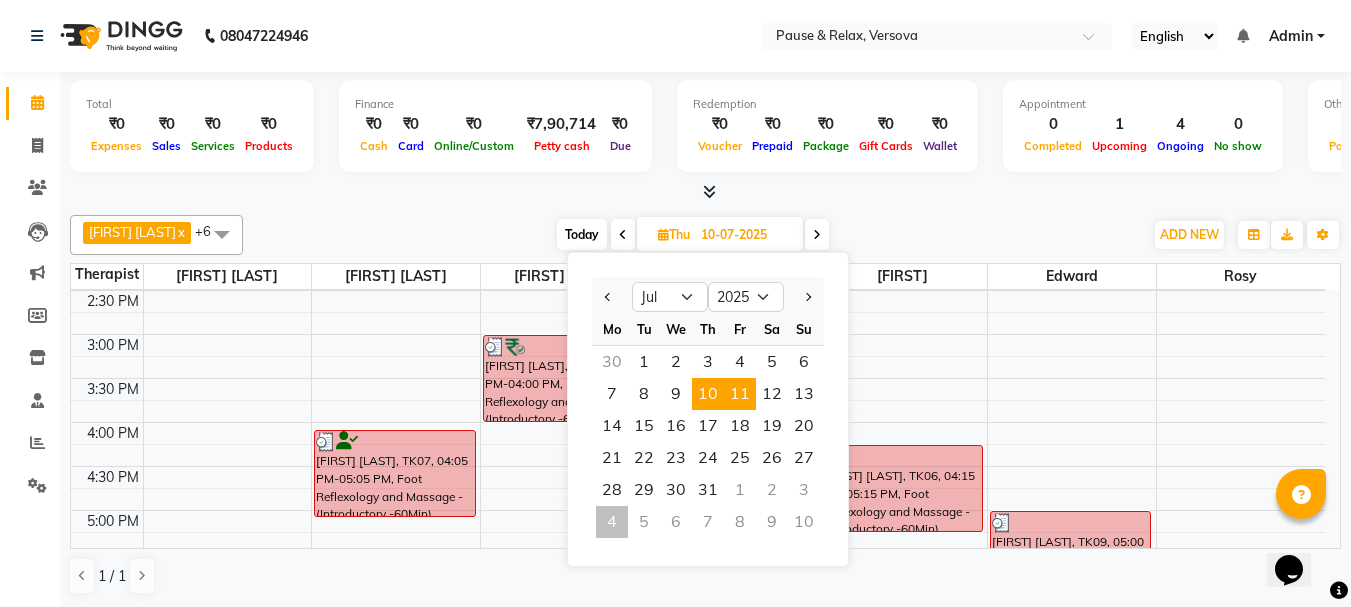 click on "11" at bounding box center (740, 394) 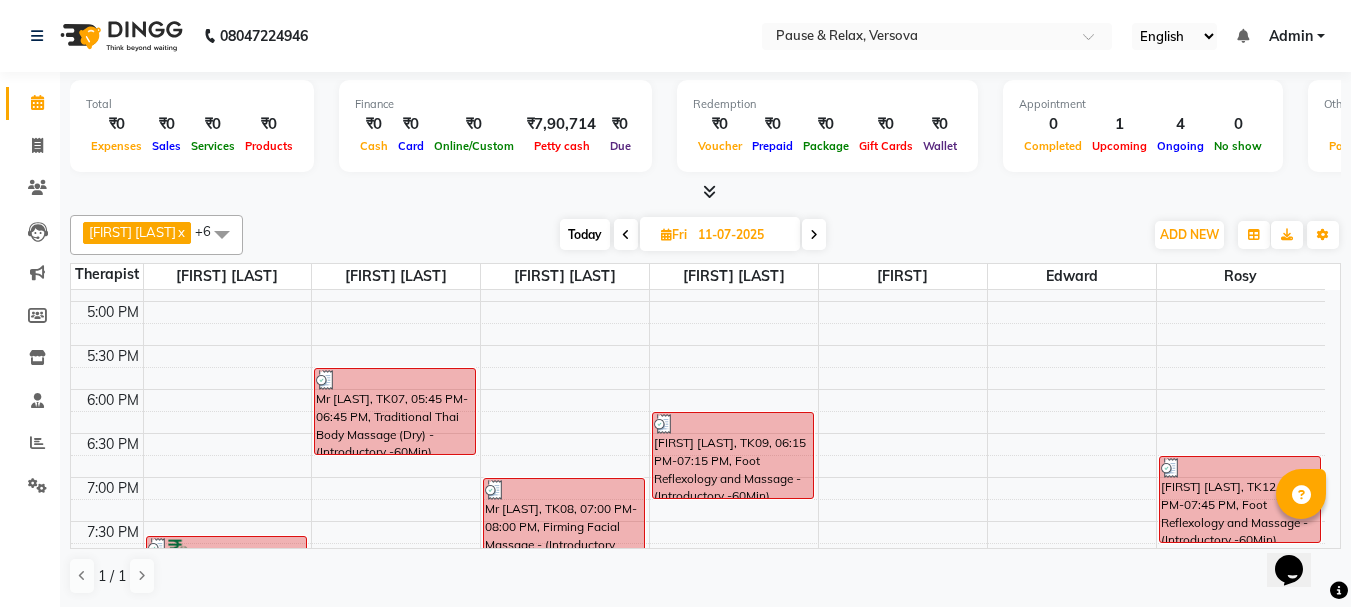 scroll, scrollTop: 529, scrollLeft: 0, axis: vertical 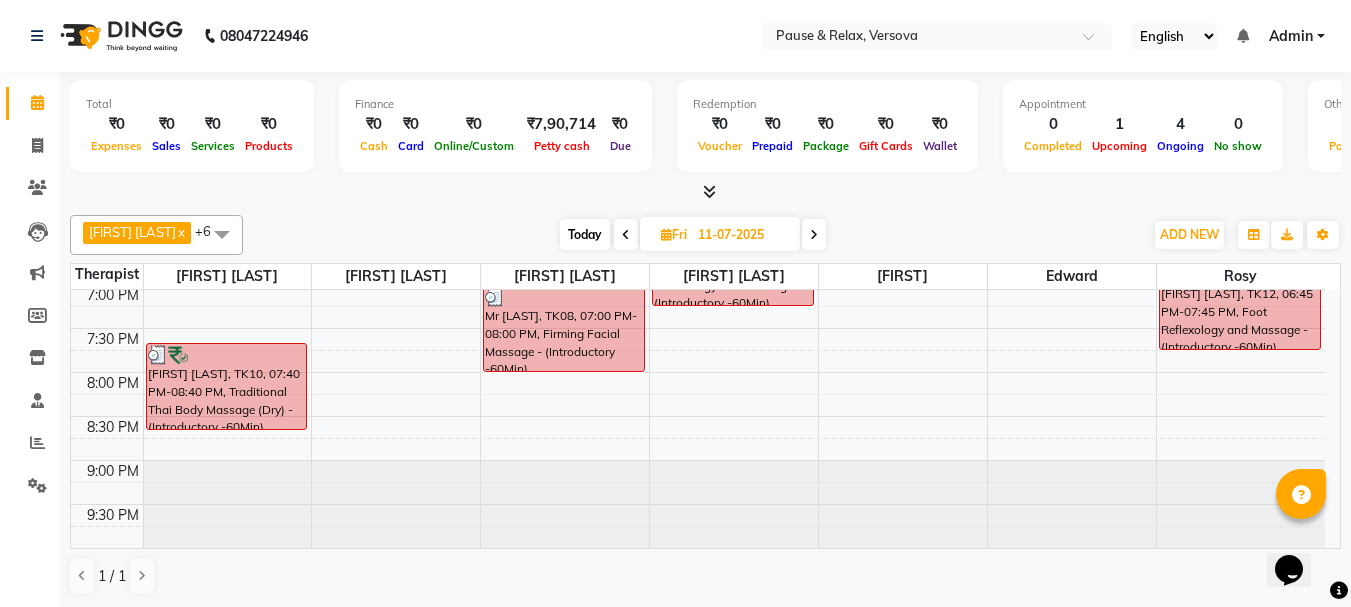 click on "11-07-2025" at bounding box center [742, 235] 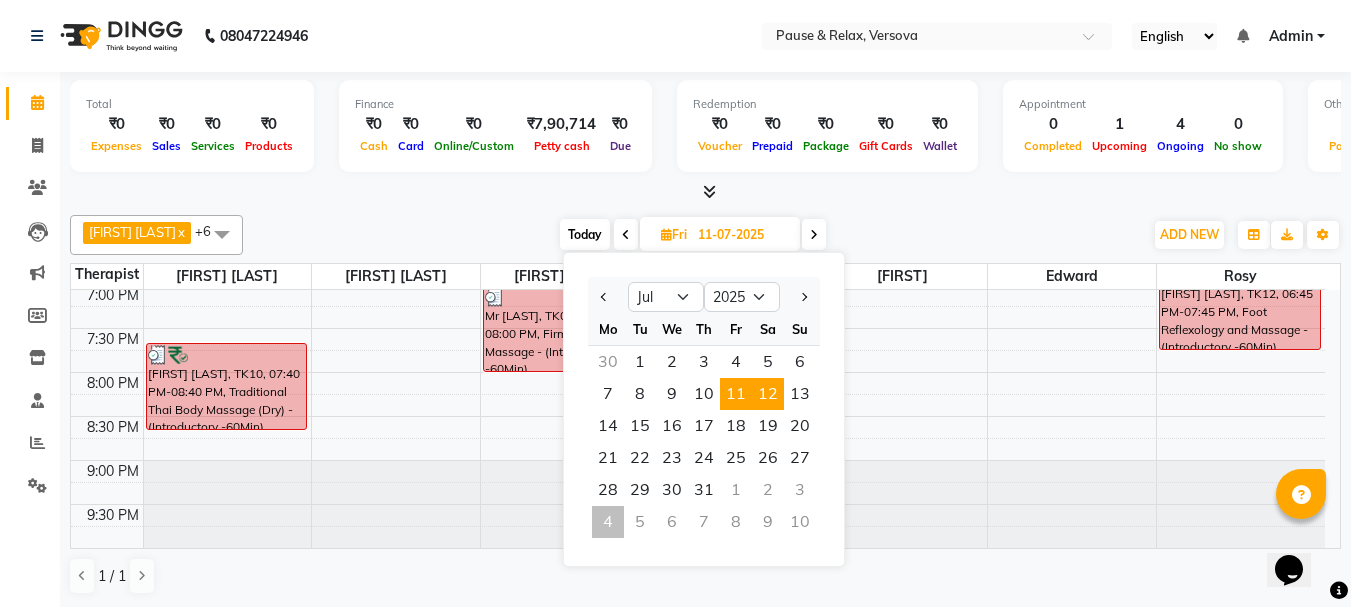 click on "12" at bounding box center (768, 394) 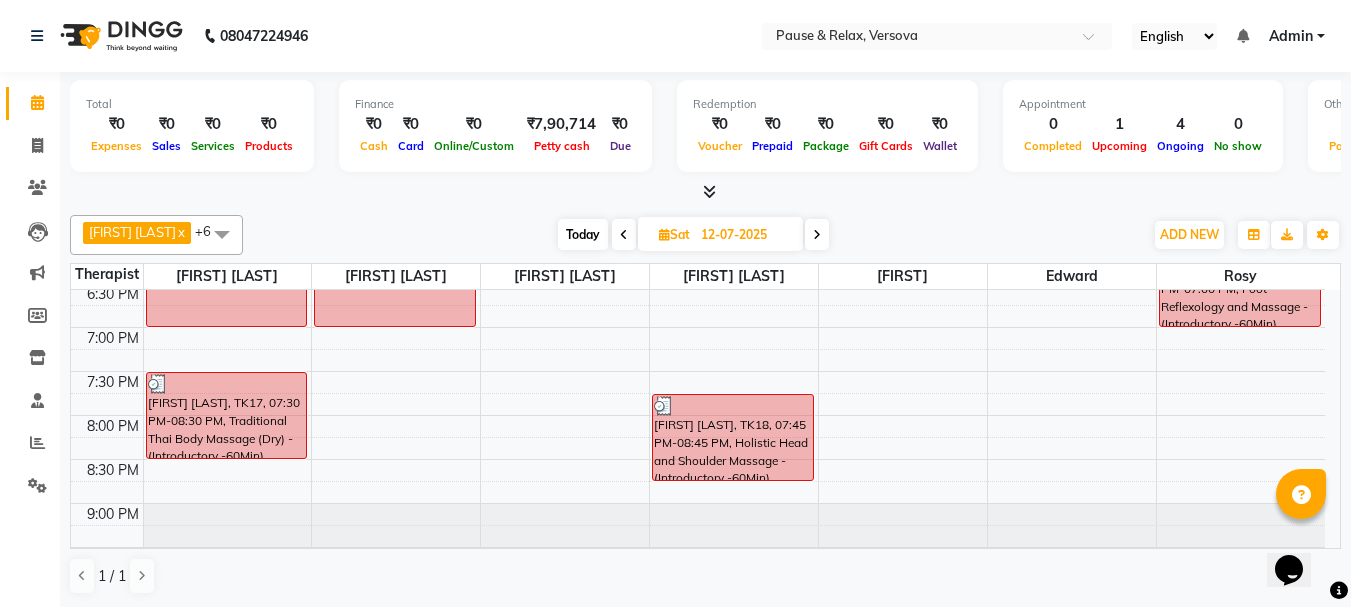 scroll, scrollTop: 679, scrollLeft: 0, axis: vertical 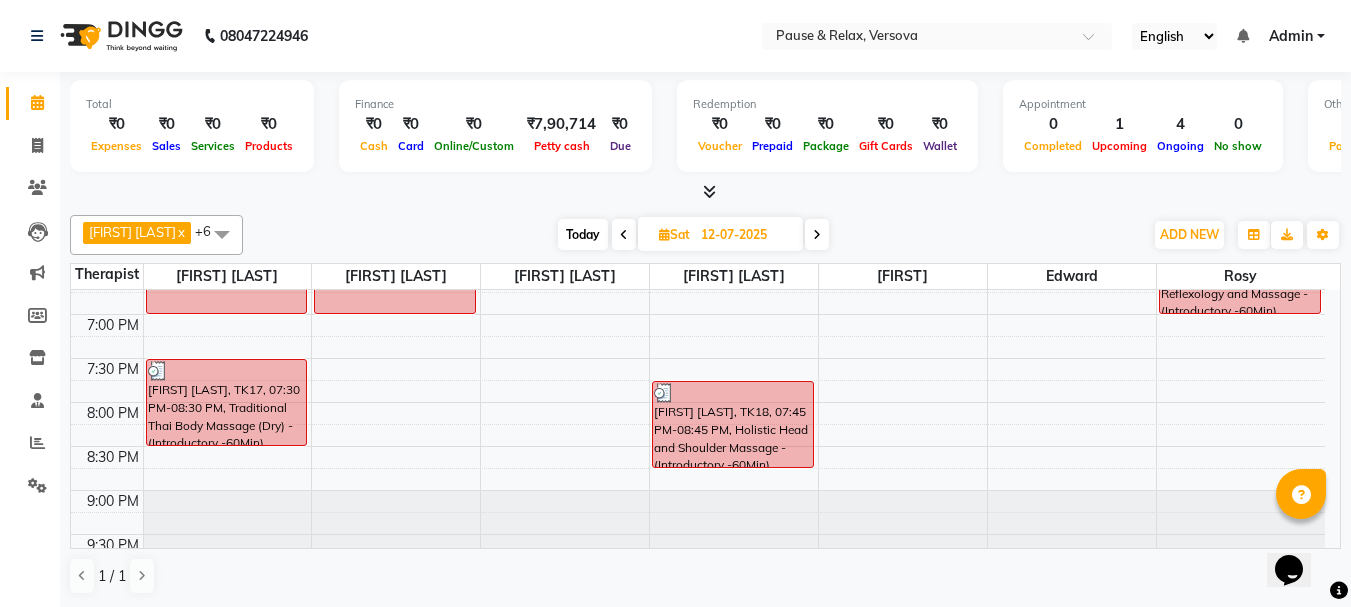 click on "12-07-2025" at bounding box center [745, 235] 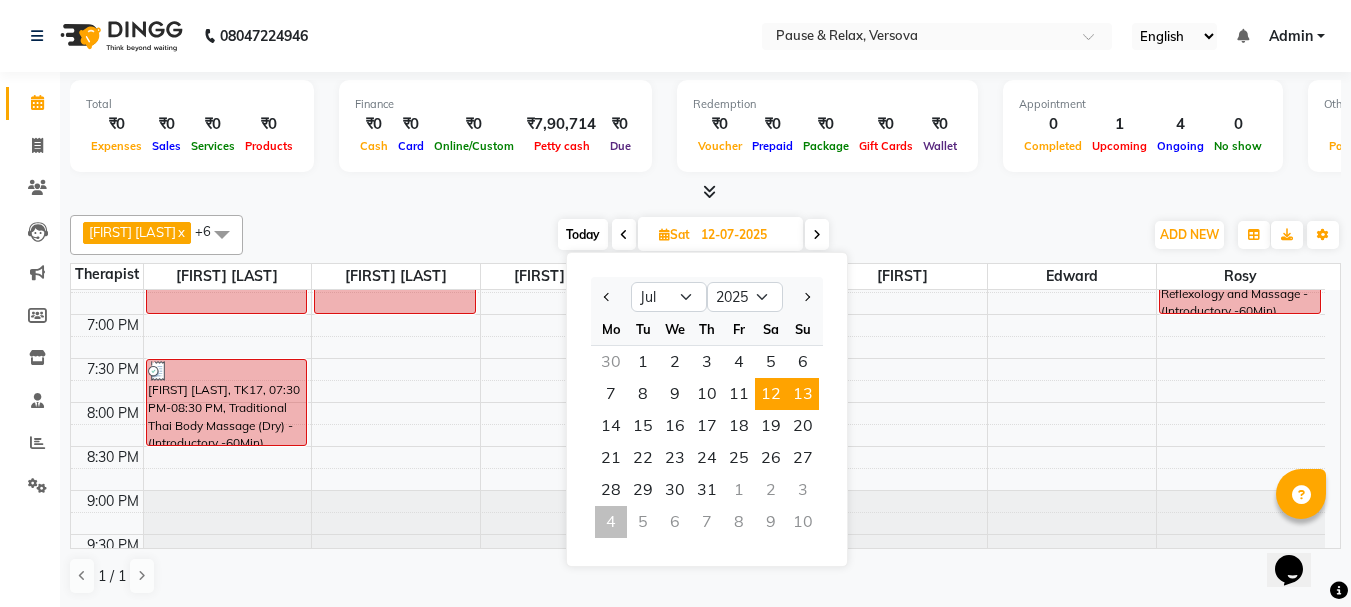 click on "13" at bounding box center [803, 394] 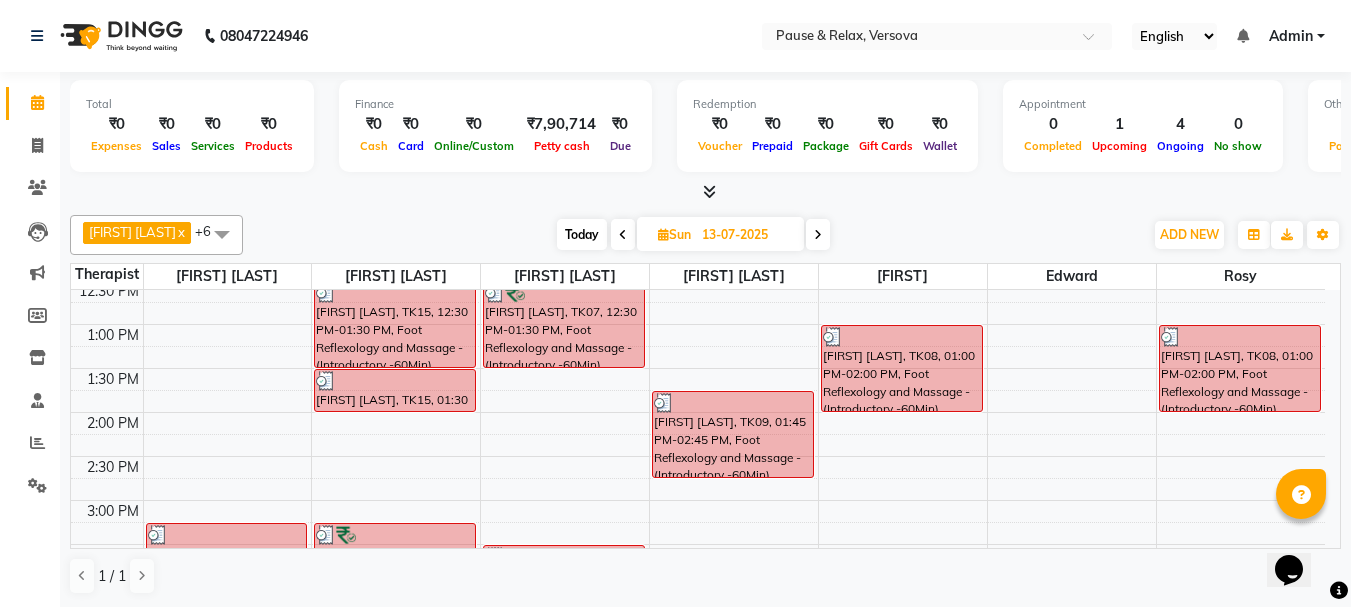 scroll, scrollTop: 220, scrollLeft: 0, axis: vertical 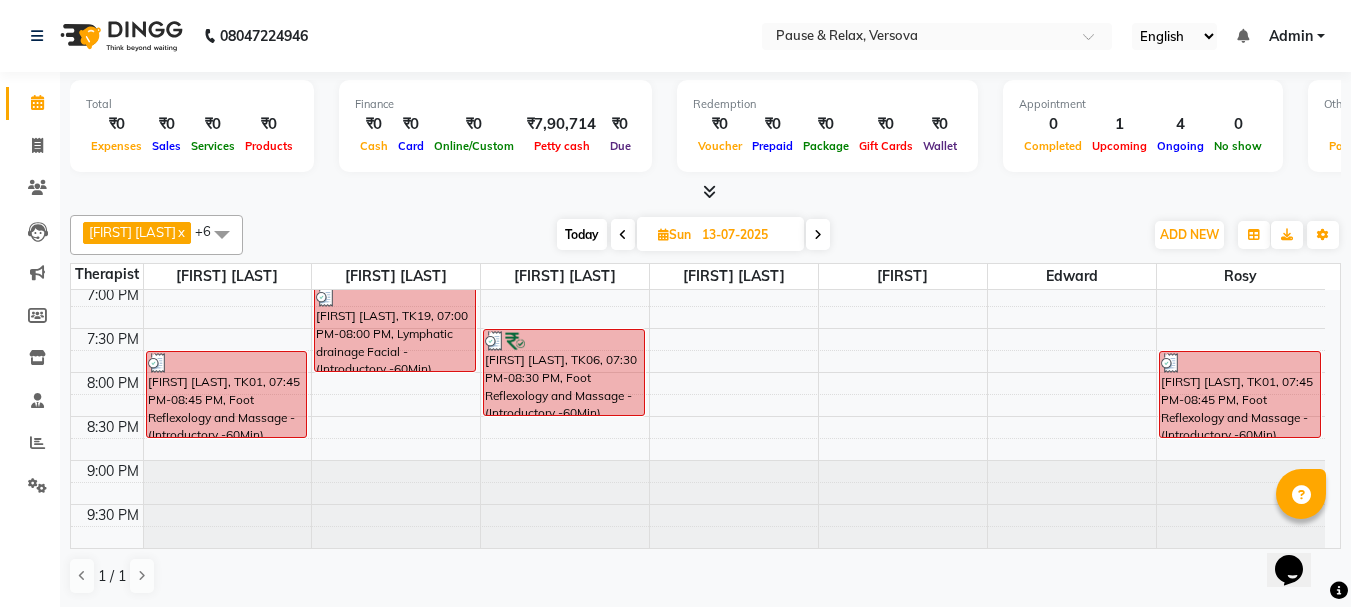 click on "13-07-2025" at bounding box center [746, 235] 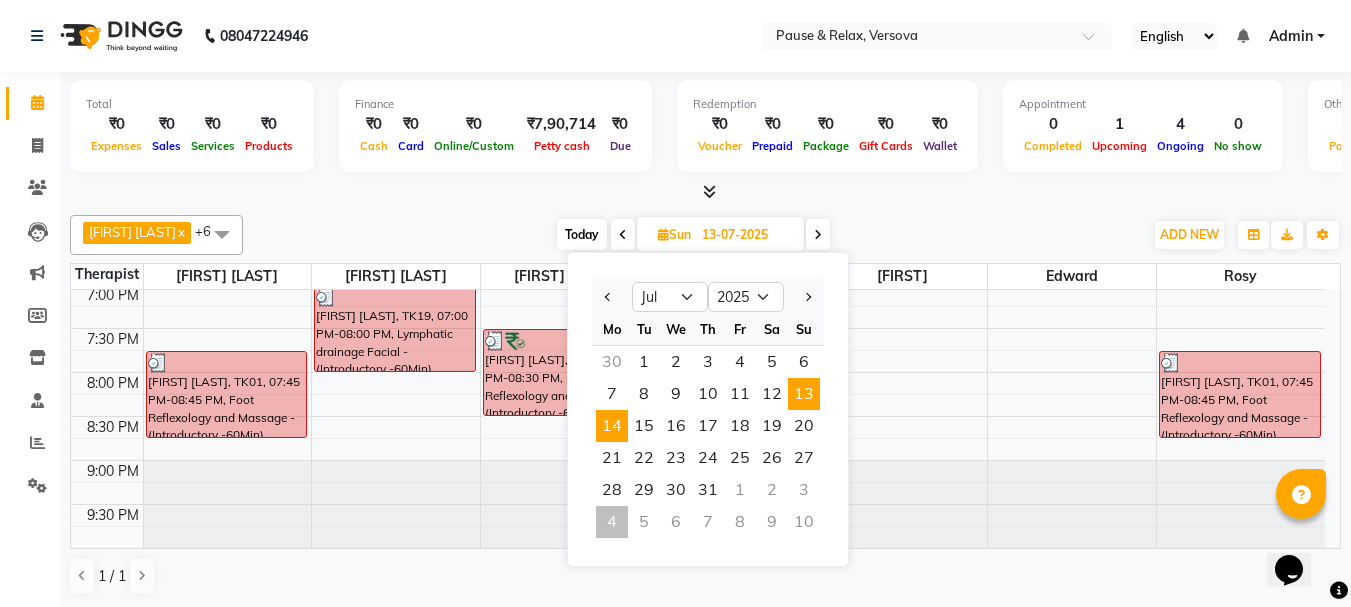 click on "14" at bounding box center [612, 426] 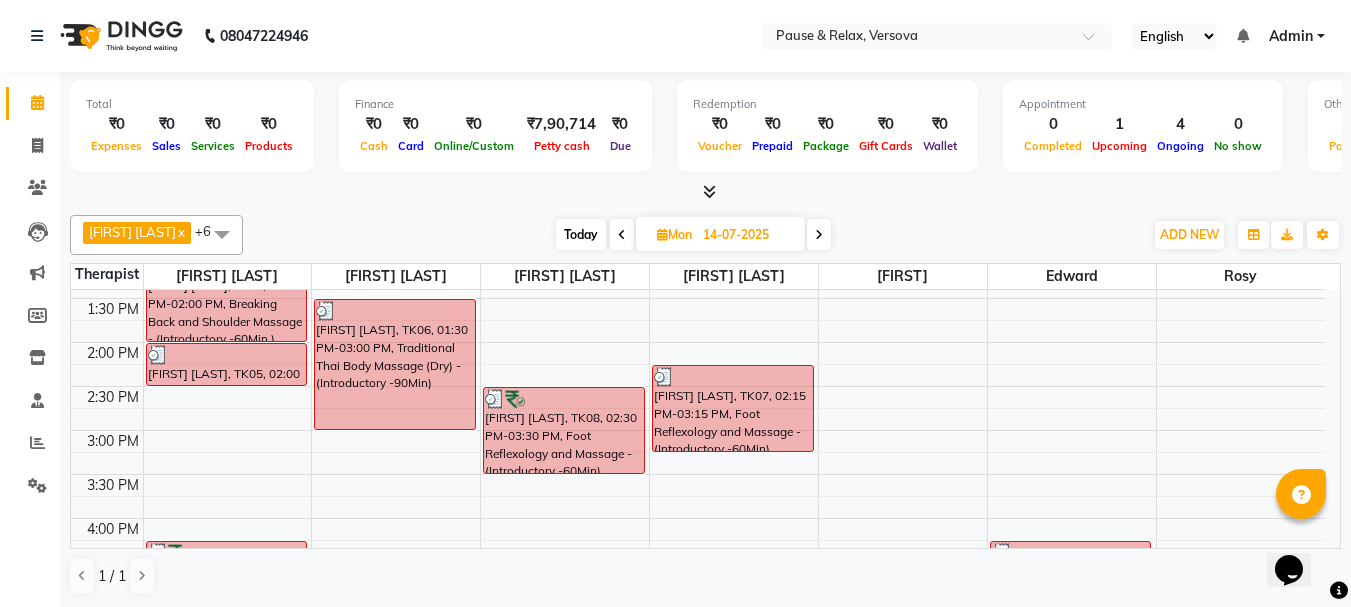 scroll, scrollTop: 229, scrollLeft: 0, axis: vertical 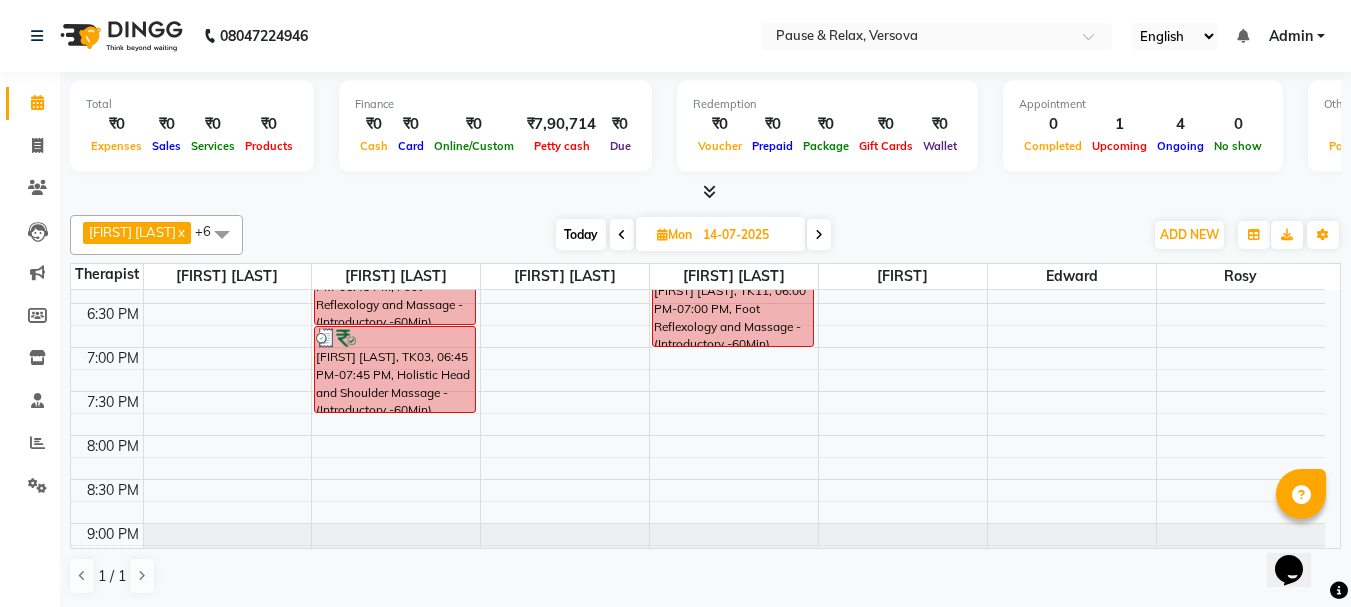 click on "14-07-2025" at bounding box center [747, 235] 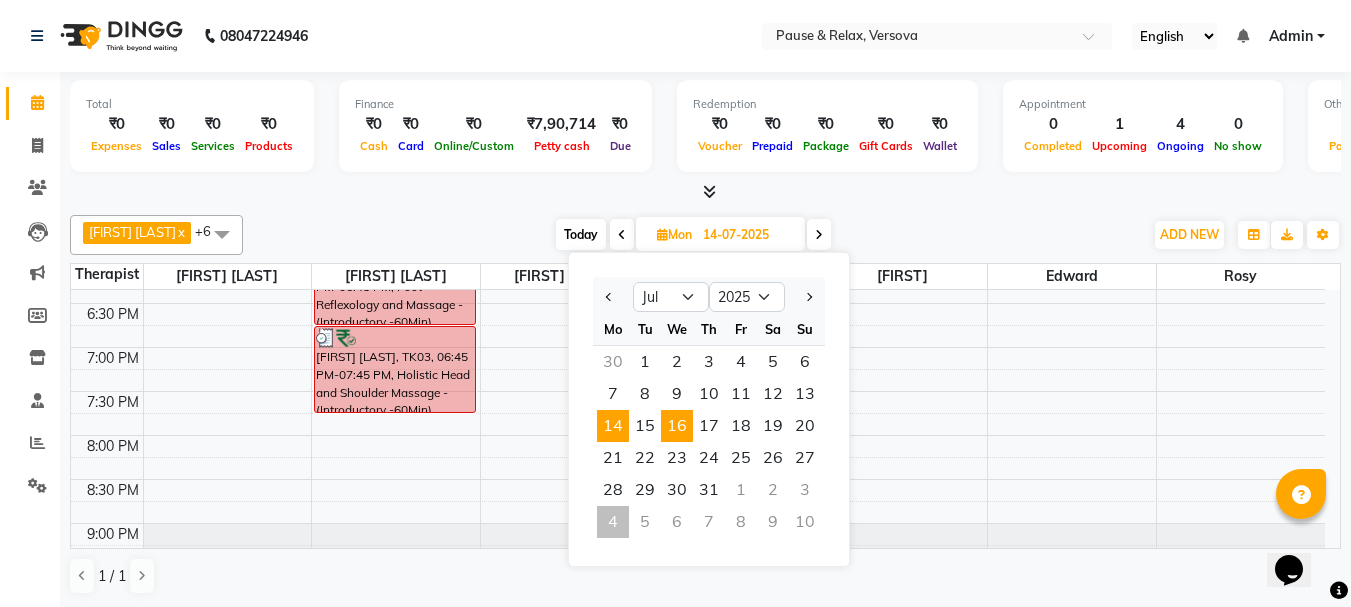 click on "16" at bounding box center [677, 426] 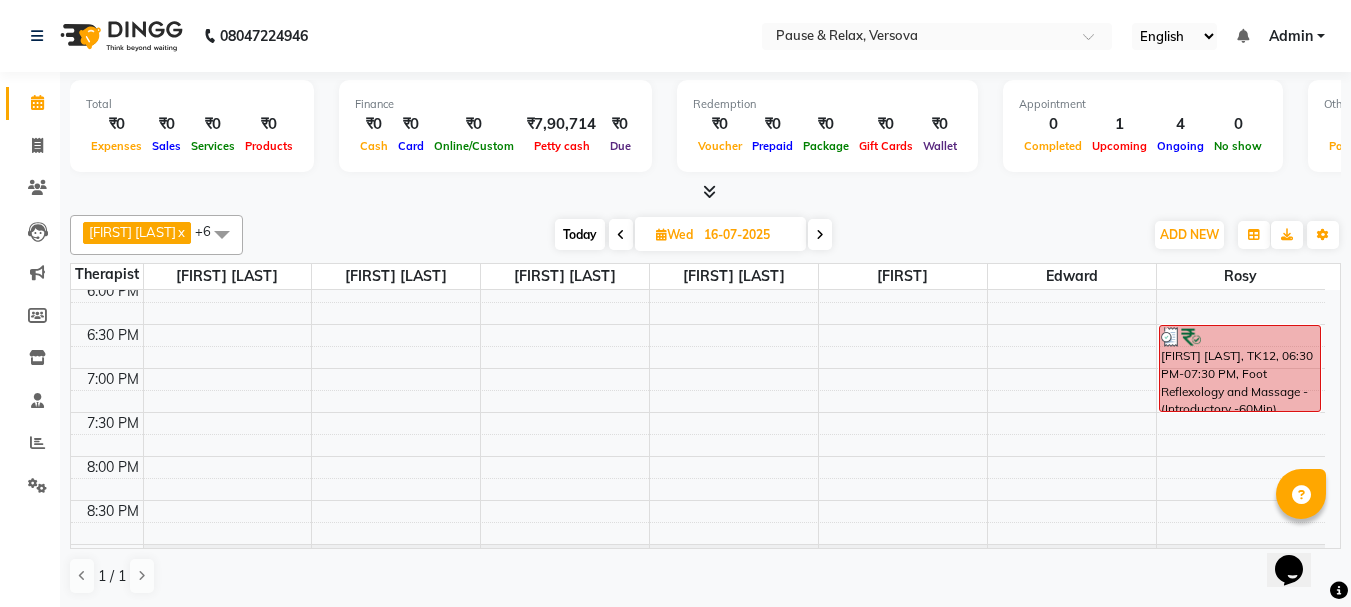 scroll, scrollTop: 669, scrollLeft: 0, axis: vertical 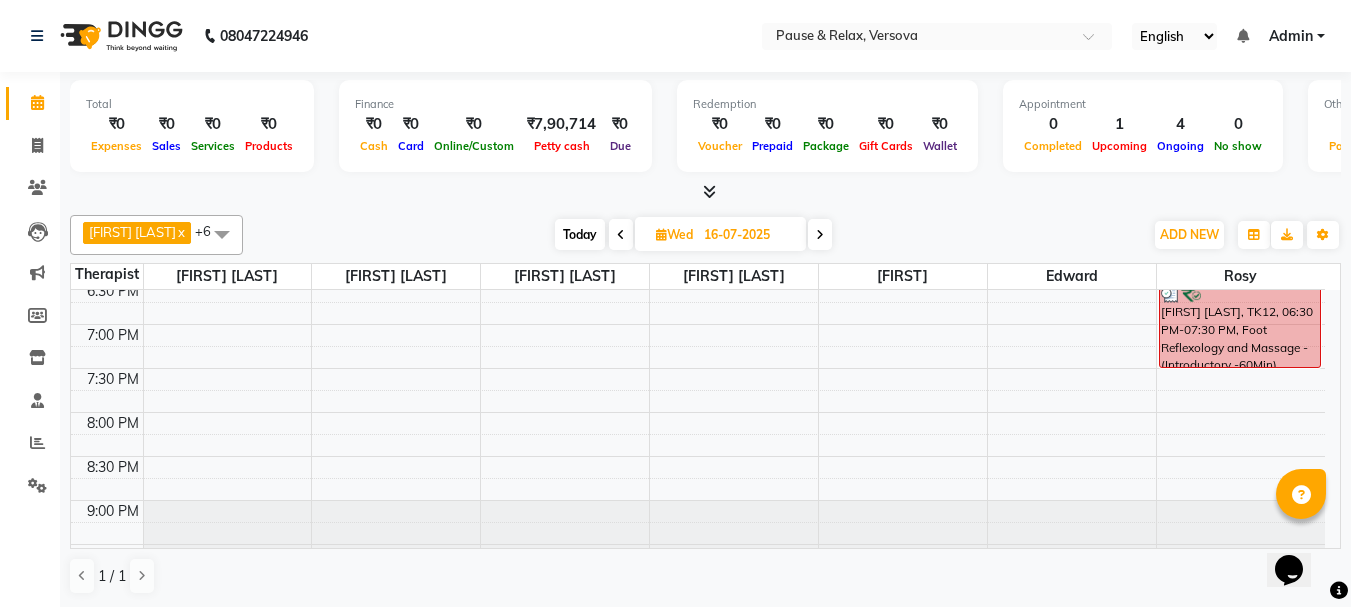 click on "16-07-2025" at bounding box center (748, 235) 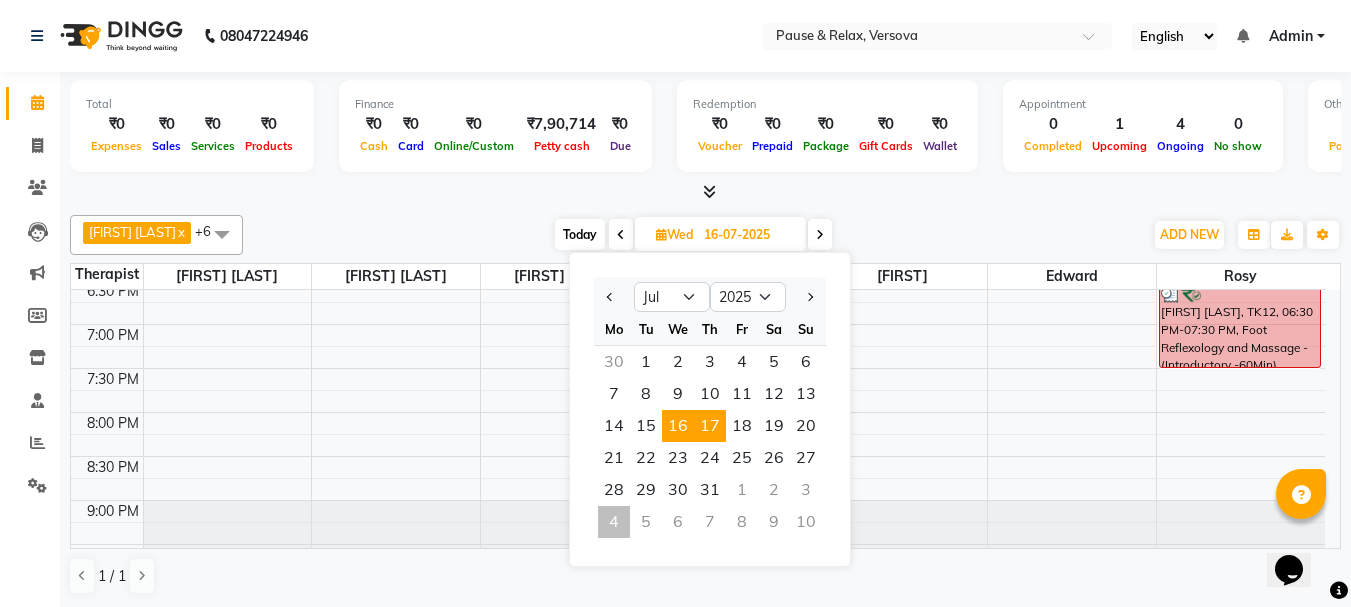 click on "17" at bounding box center [710, 426] 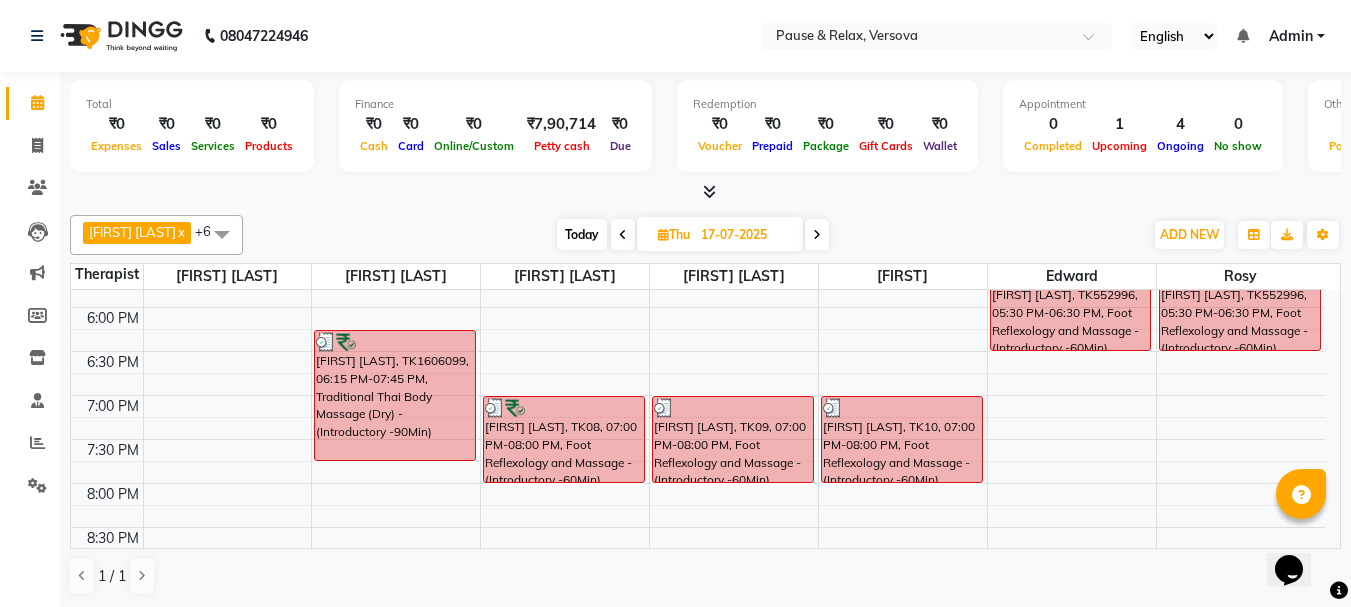 scroll, scrollTop: 709, scrollLeft: 0, axis: vertical 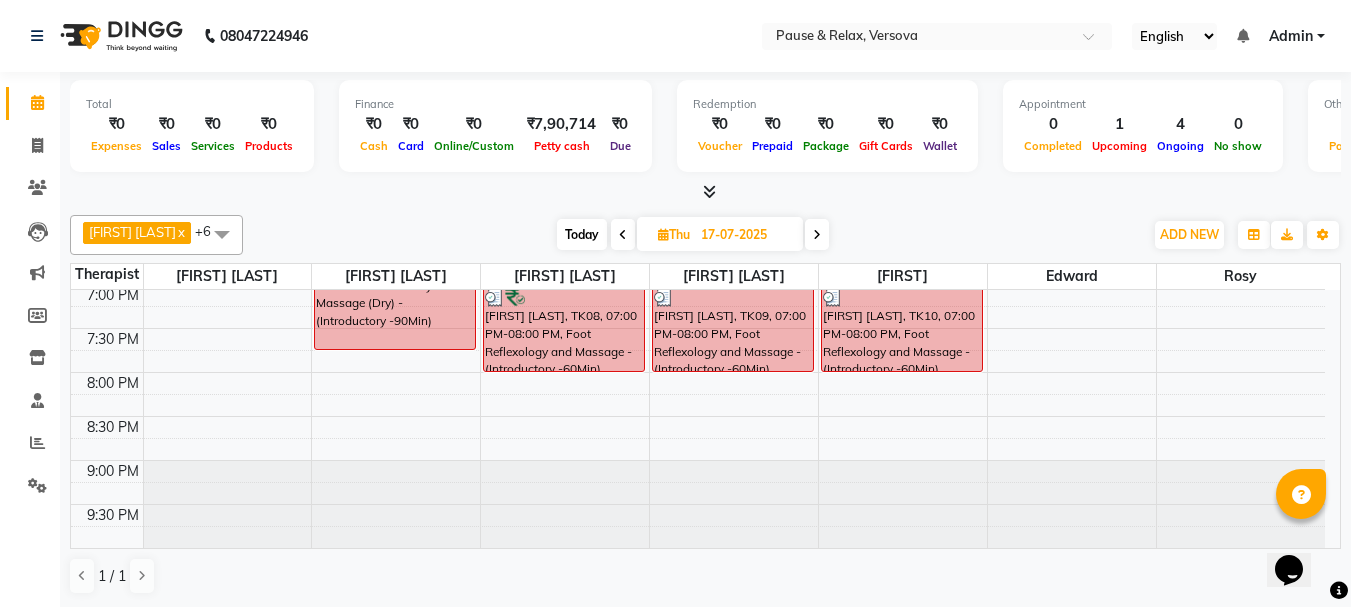 drag, startPoint x: 722, startPoint y: 239, endPoint x: 722, endPoint y: 250, distance: 11 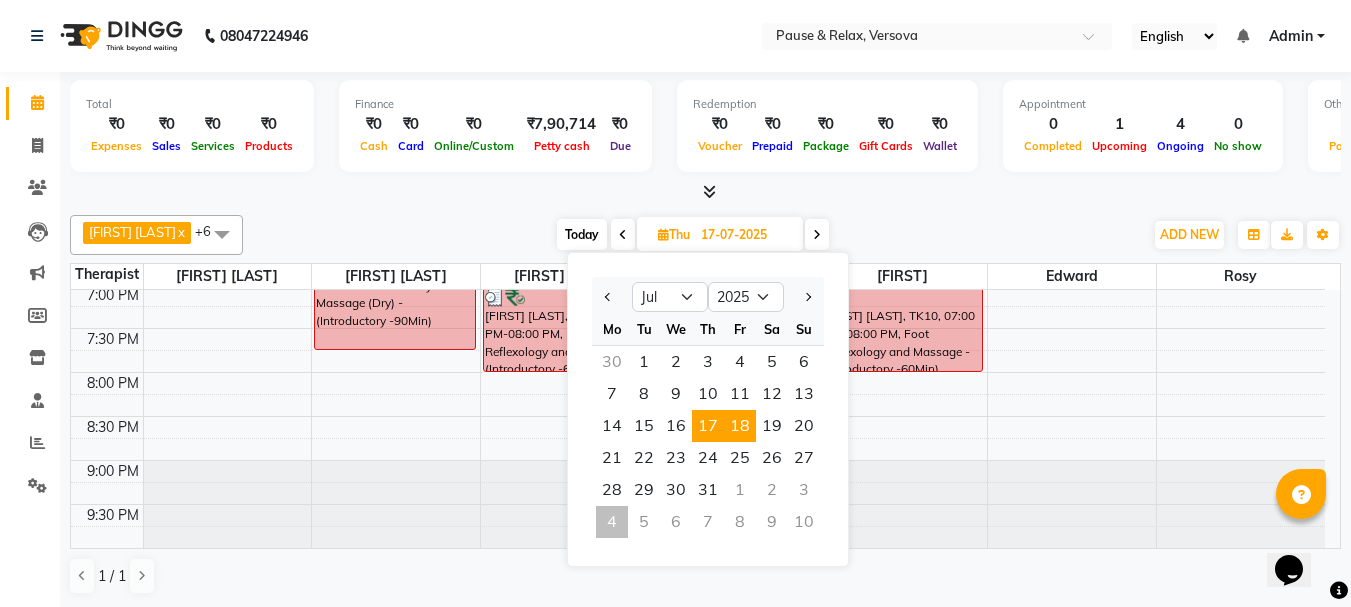 click on "18" at bounding box center [740, 426] 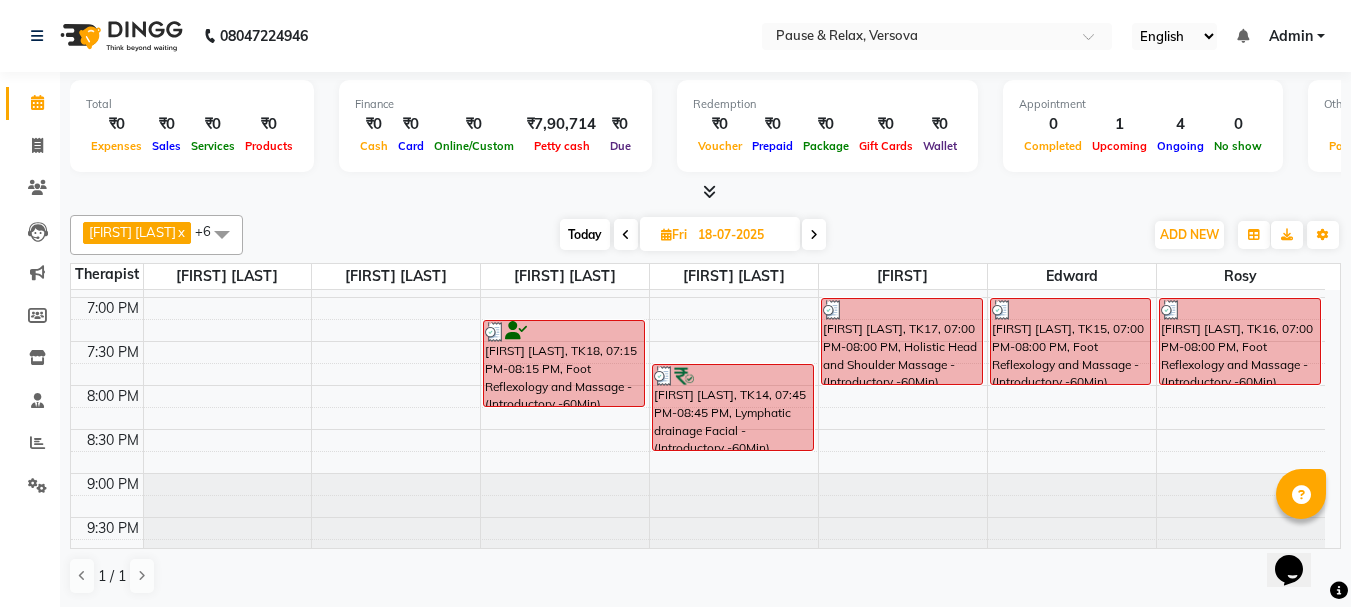 scroll, scrollTop: 709, scrollLeft: 0, axis: vertical 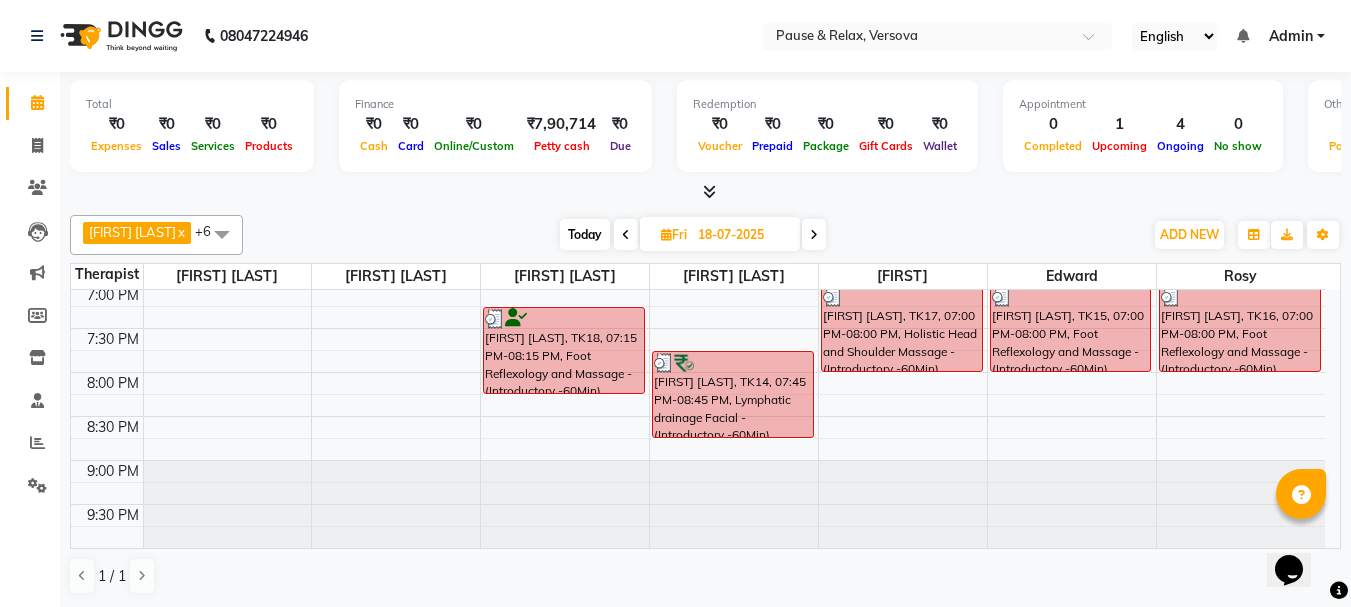 click on "18-07-2025" at bounding box center [742, 235] 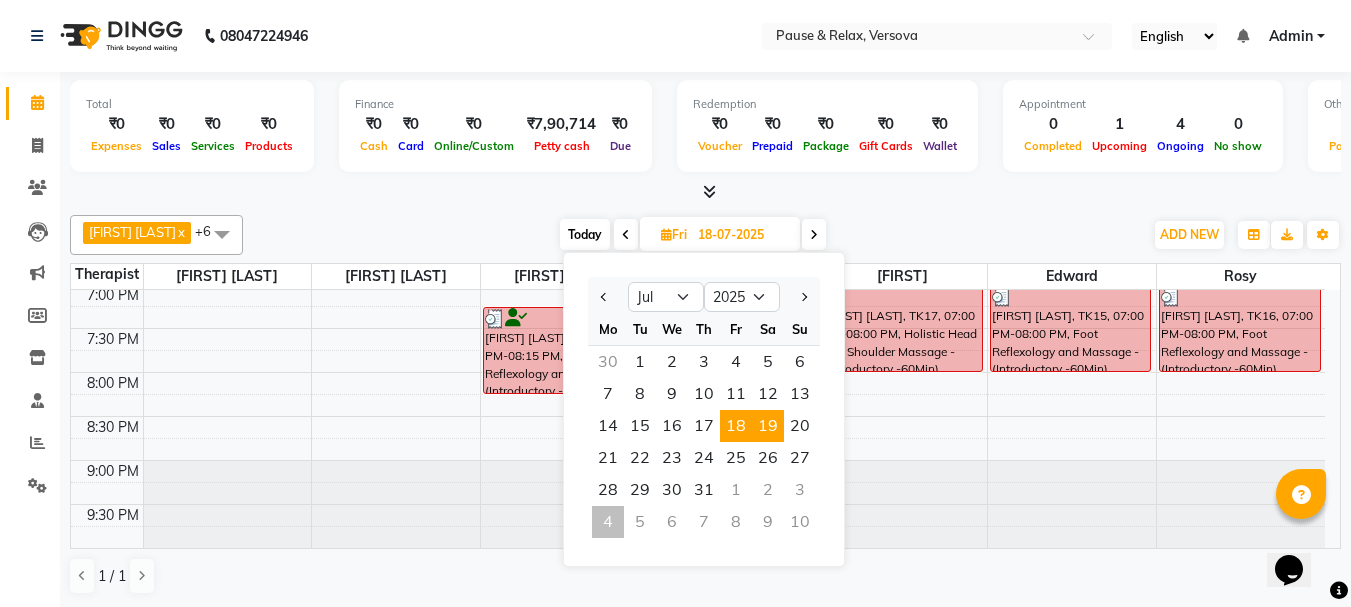 click on "19" at bounding box center [768, 426] 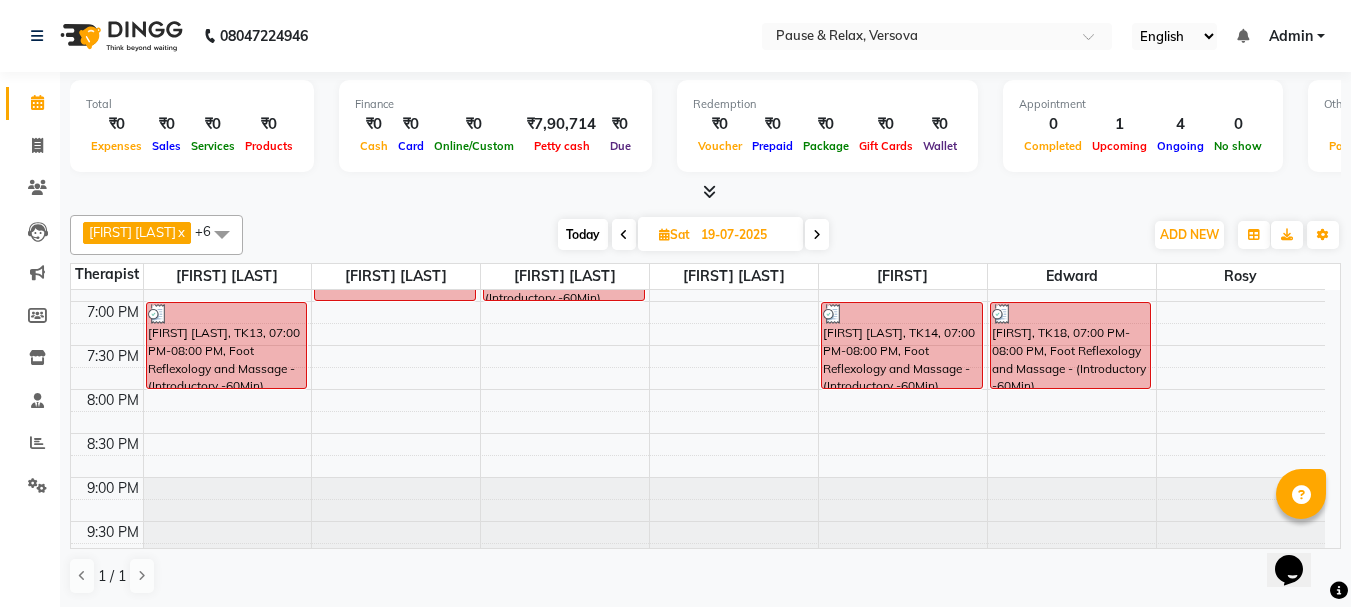 scroll, scrollTop: 705, scrollLeft: 0, axis: vertical 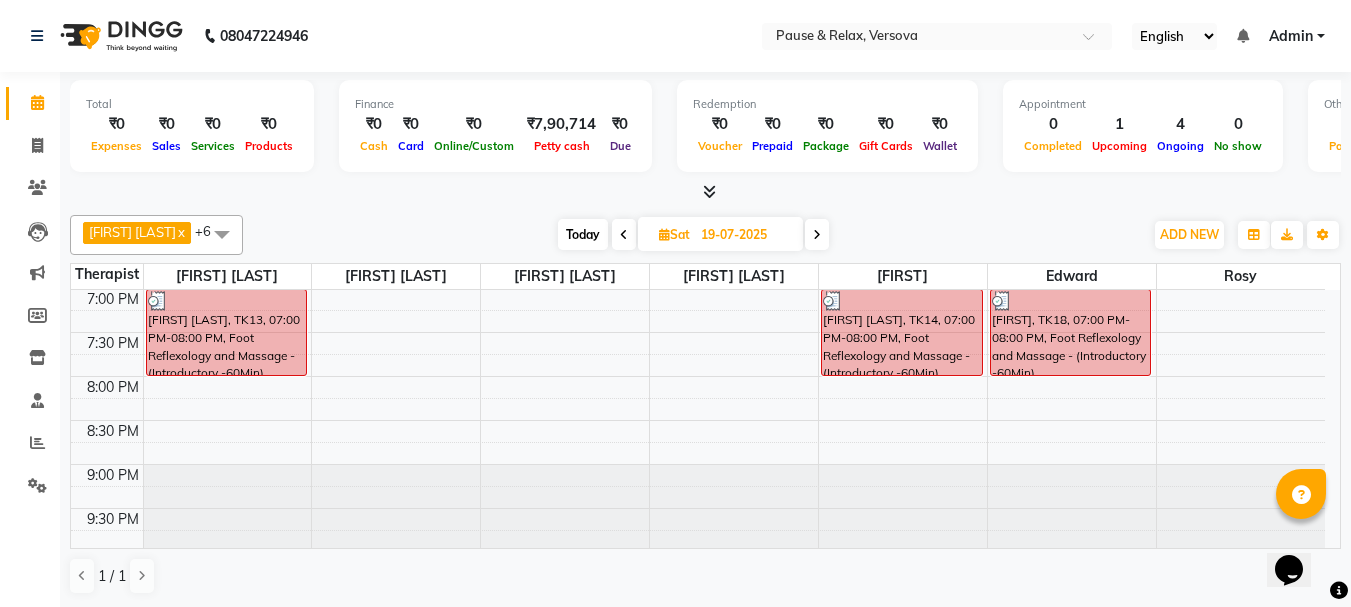 click on "19-07-2025" at bounding box center (745, 235) 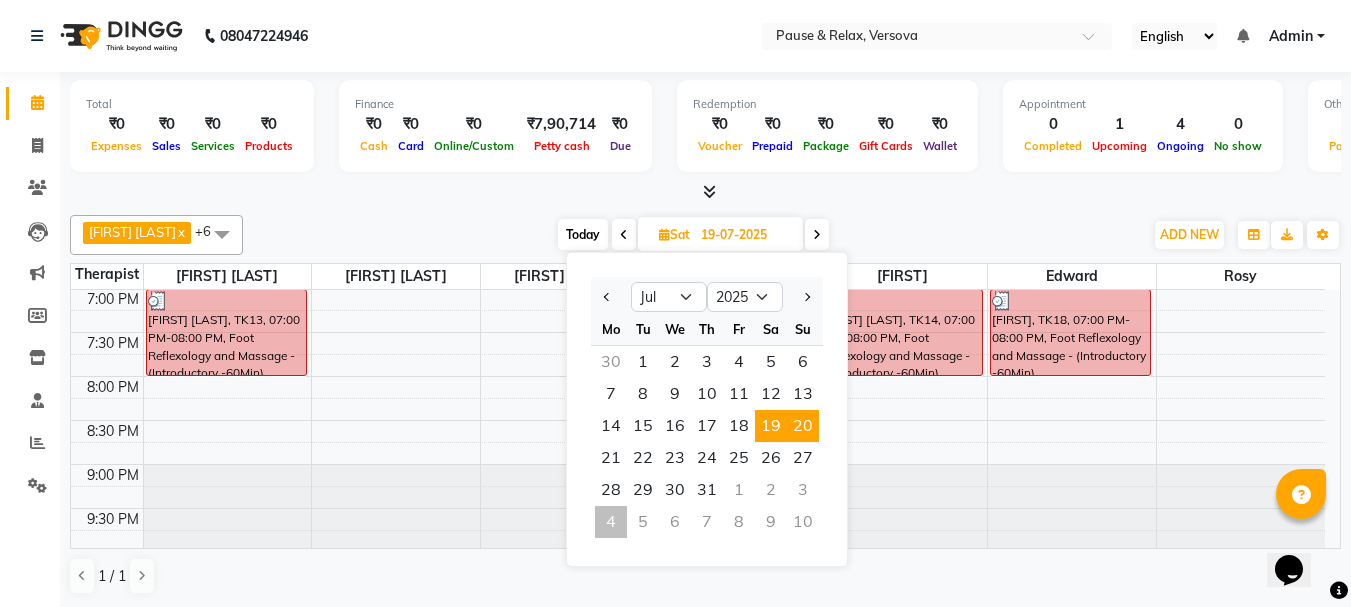 click on "20" at bounding box center (803, 426) 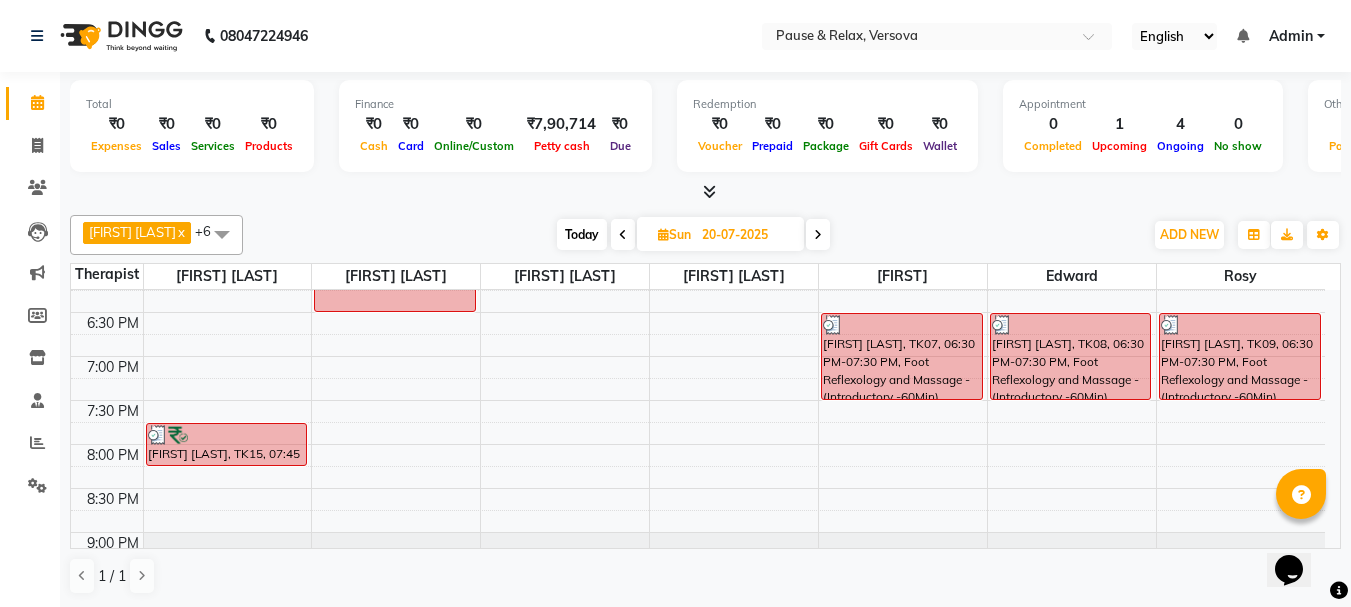 scroll, scrollTop: 709, scrollLeft: 0, axis: vertical 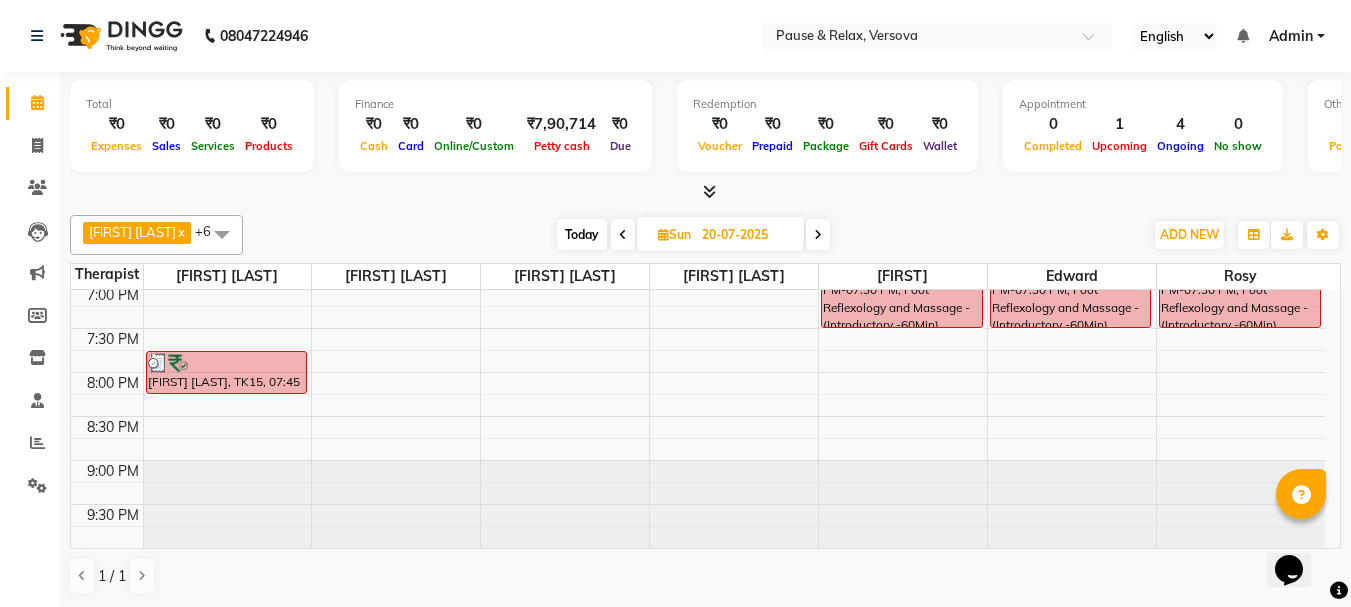 click on "20-07-2025" at bounding box center (746, 235) 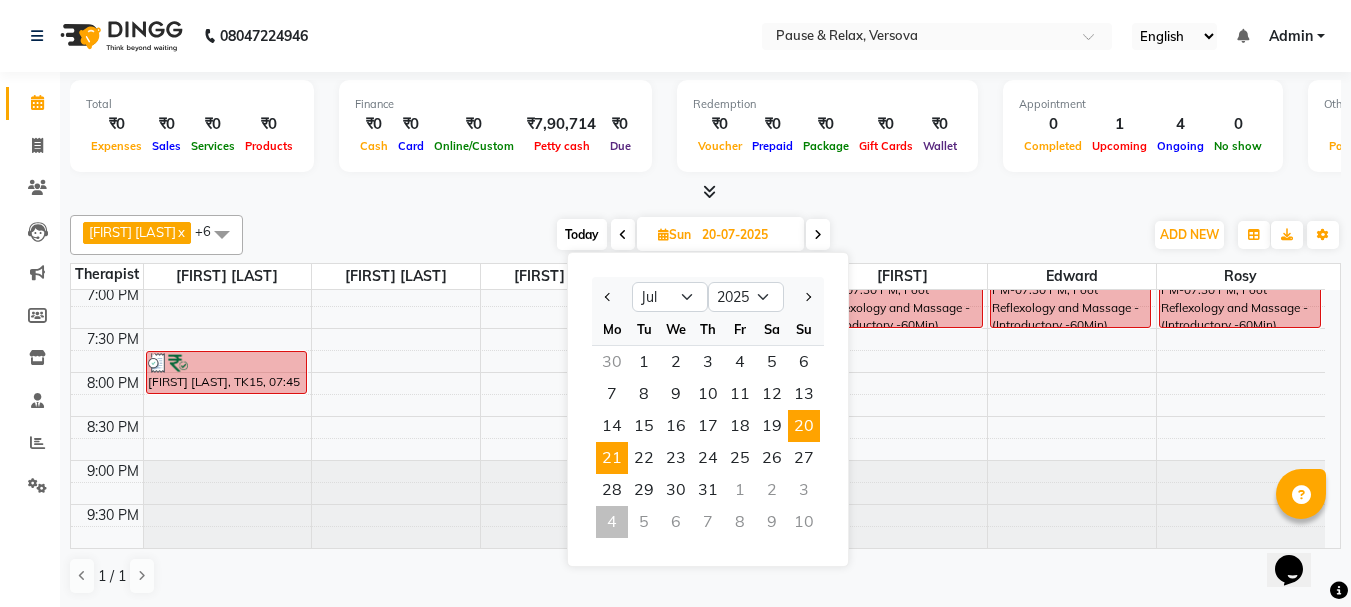 click on "21" at bounding box center (612, 458) 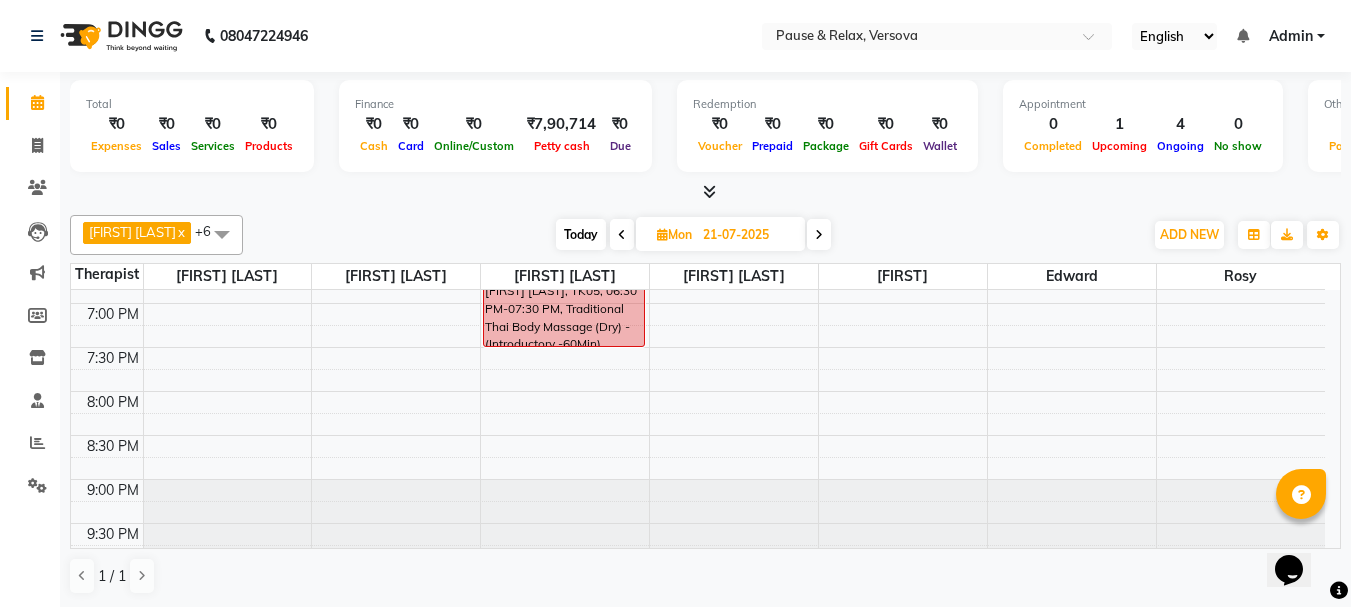 scroll, scrollTop: 709, scrollLeft: 0, axis: vertical 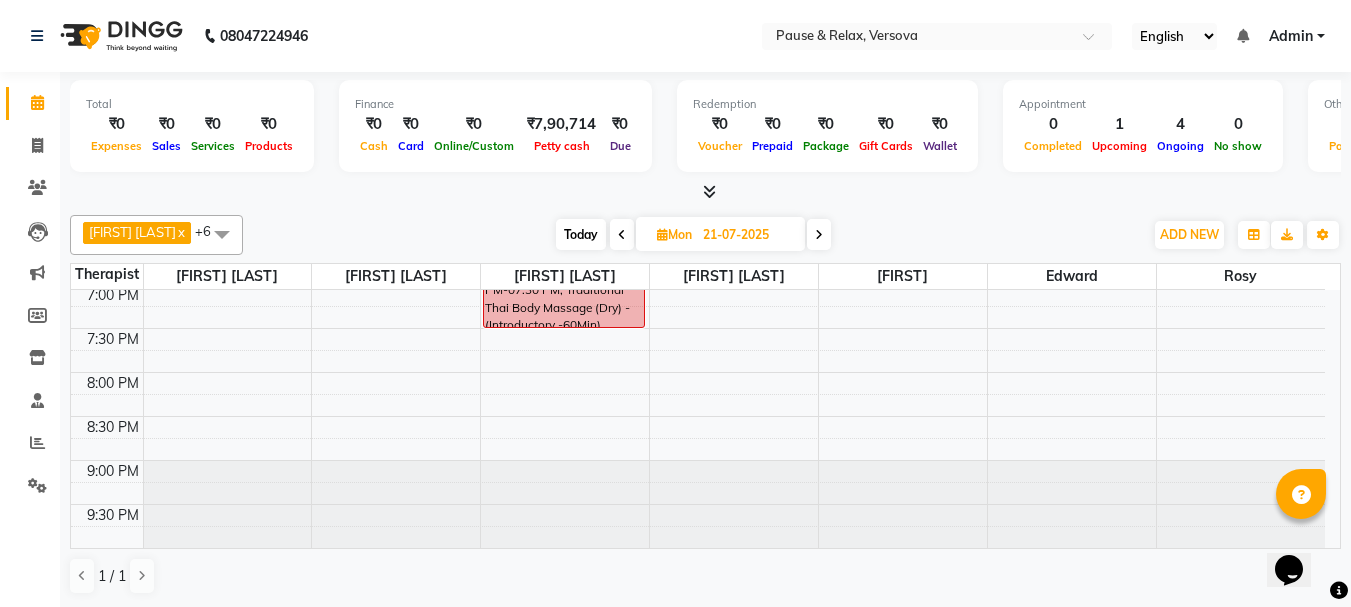 click on "Mon" at bounding box center (674, 234) 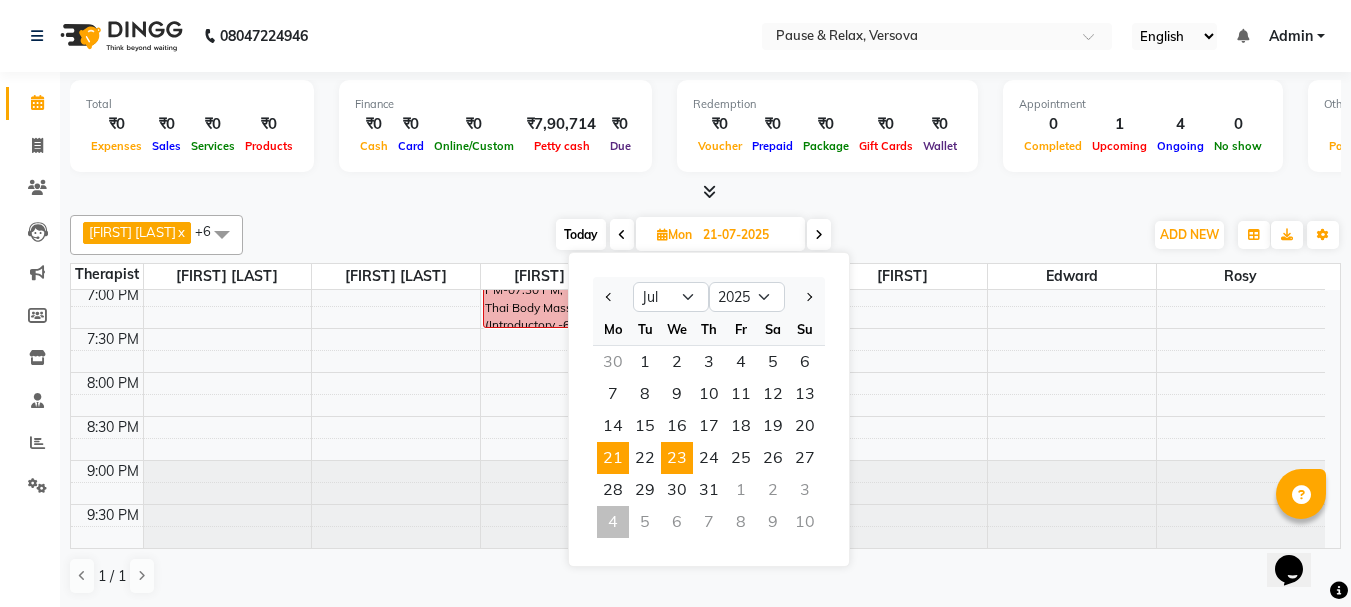 click on "23" at bounding box center (677, 458) 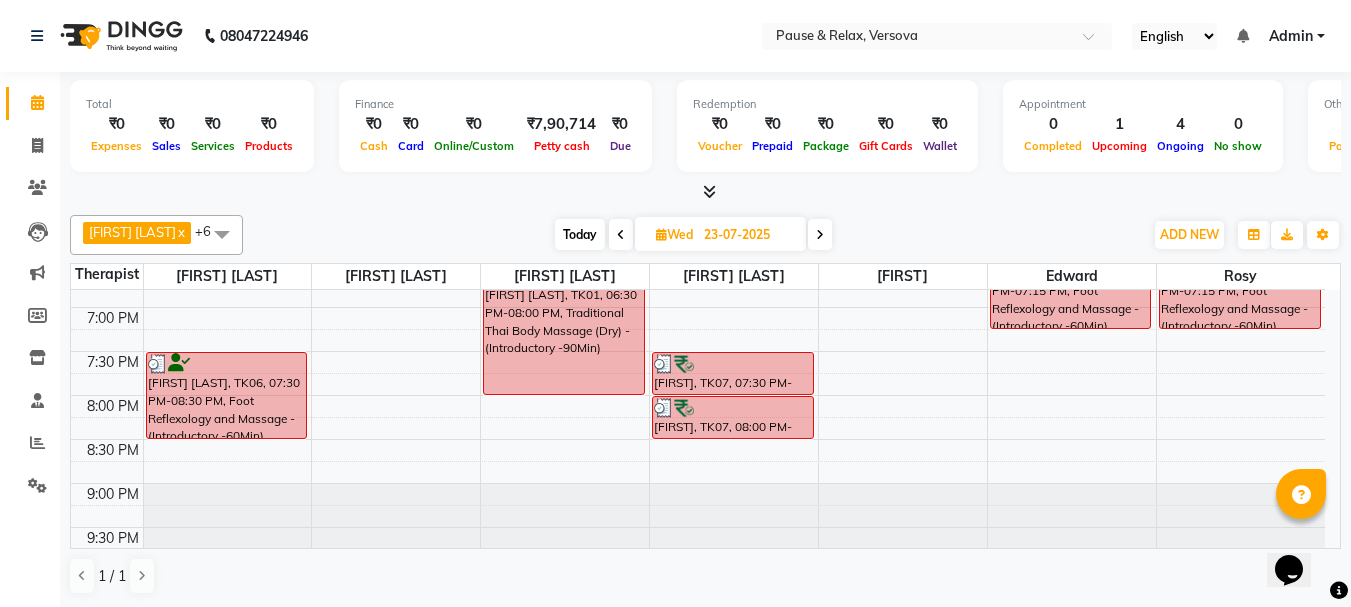 scroll, scrollTop: 690, scrollLeft: 0, axis: vertical 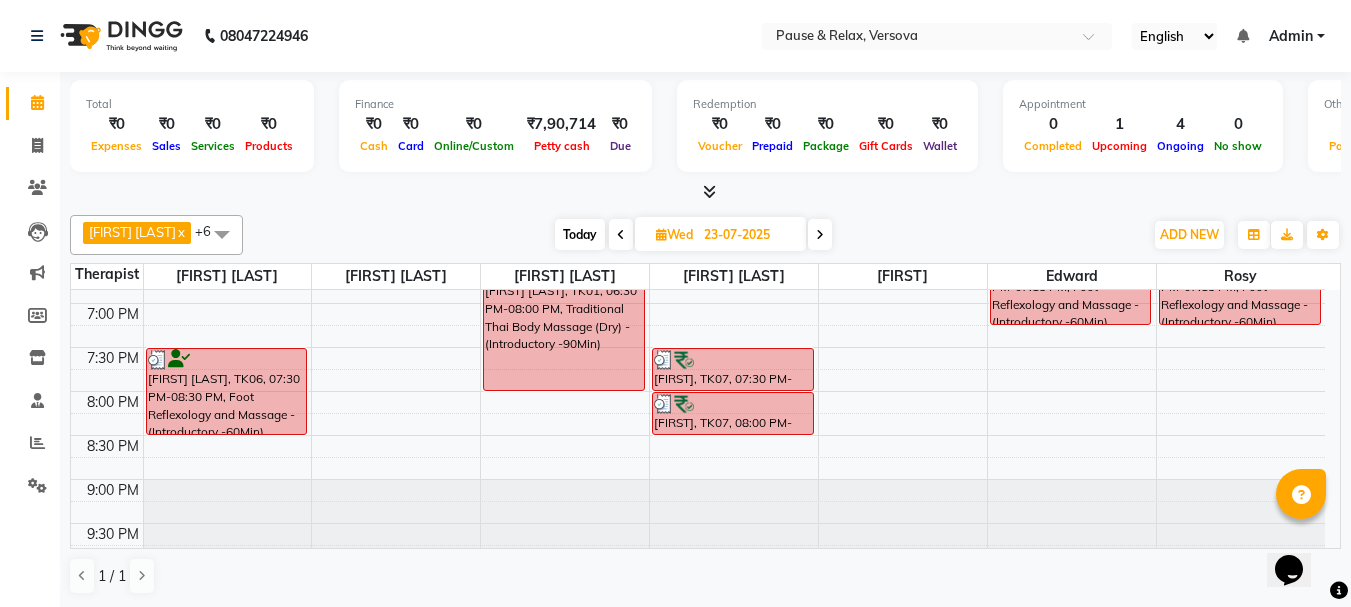 click on "23-07-2025" at bounding box center [748, 235] 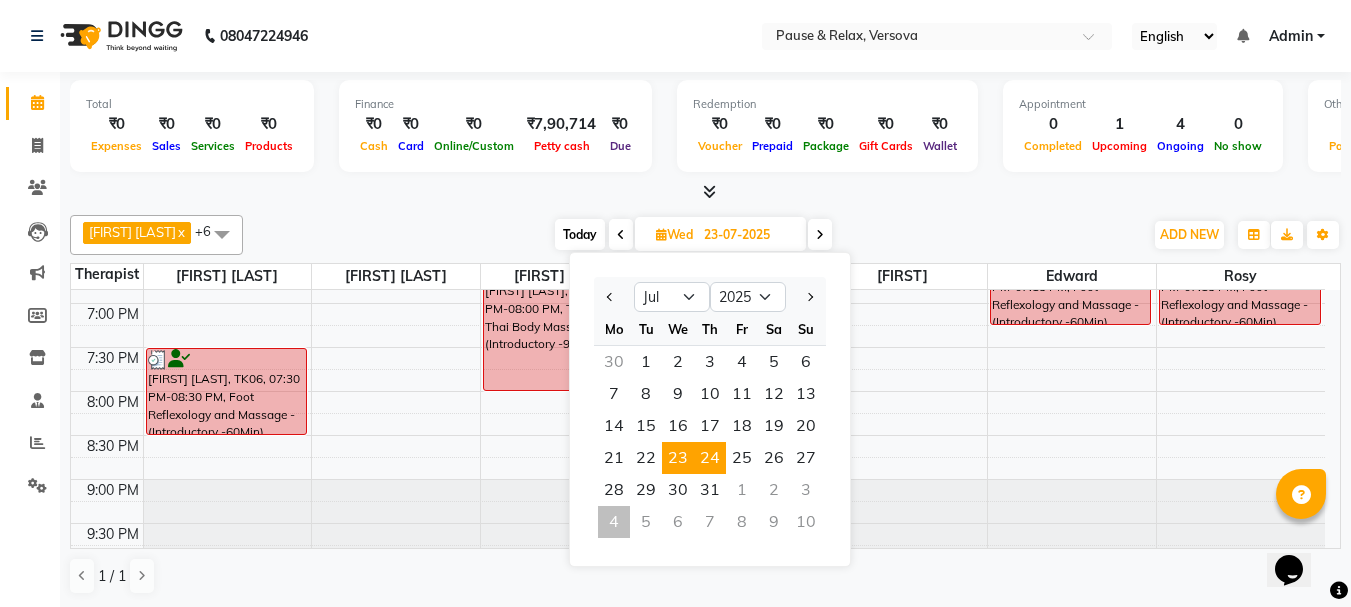 click on "24" at bounding box center (710, 458) 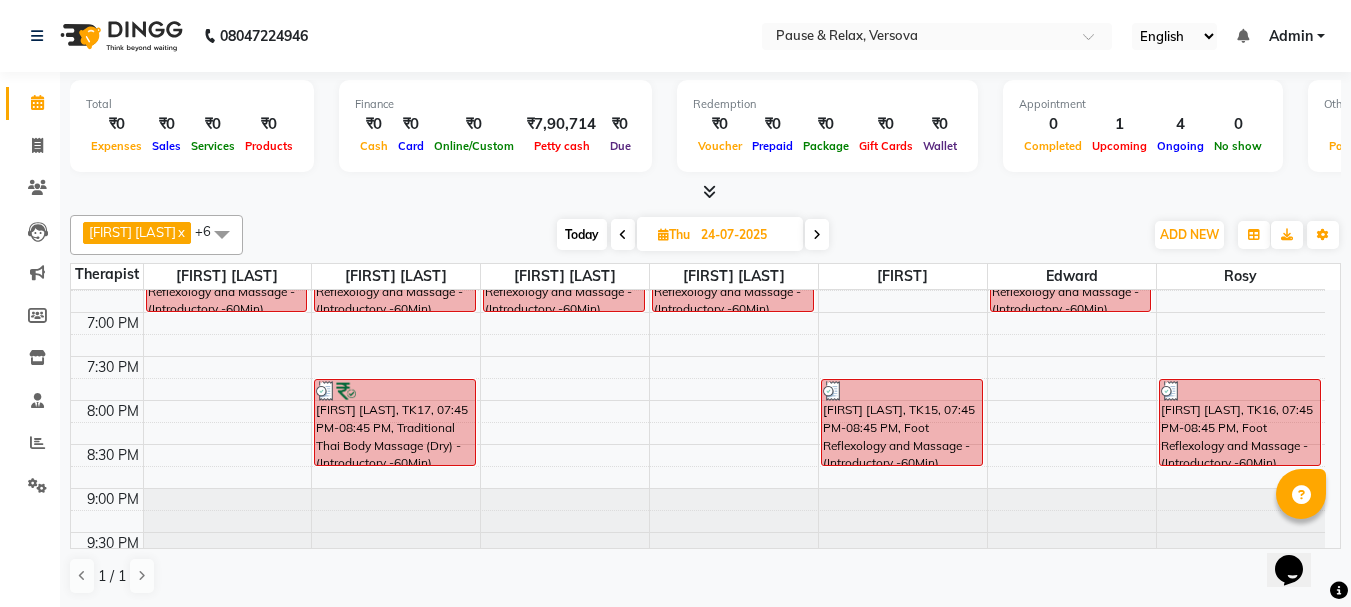 scroll, scrollTop: 709, scrollLeft: 0, axis: vertical 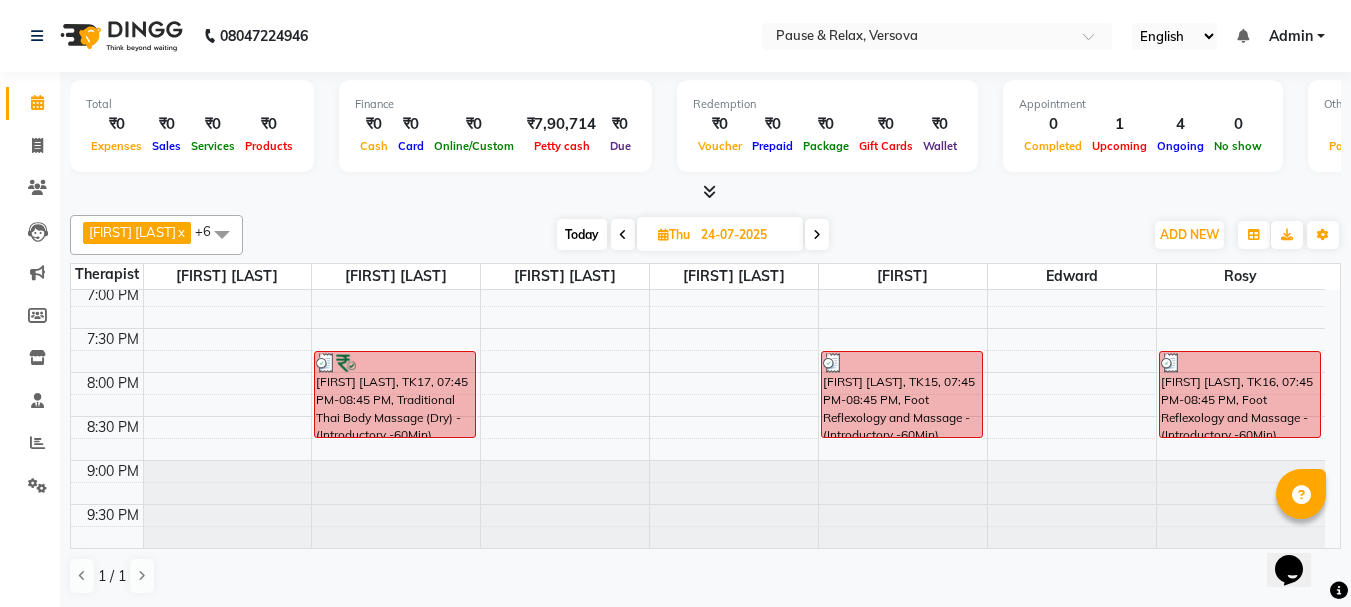 click on "24-07-2025" at bounding box center [745, 235] 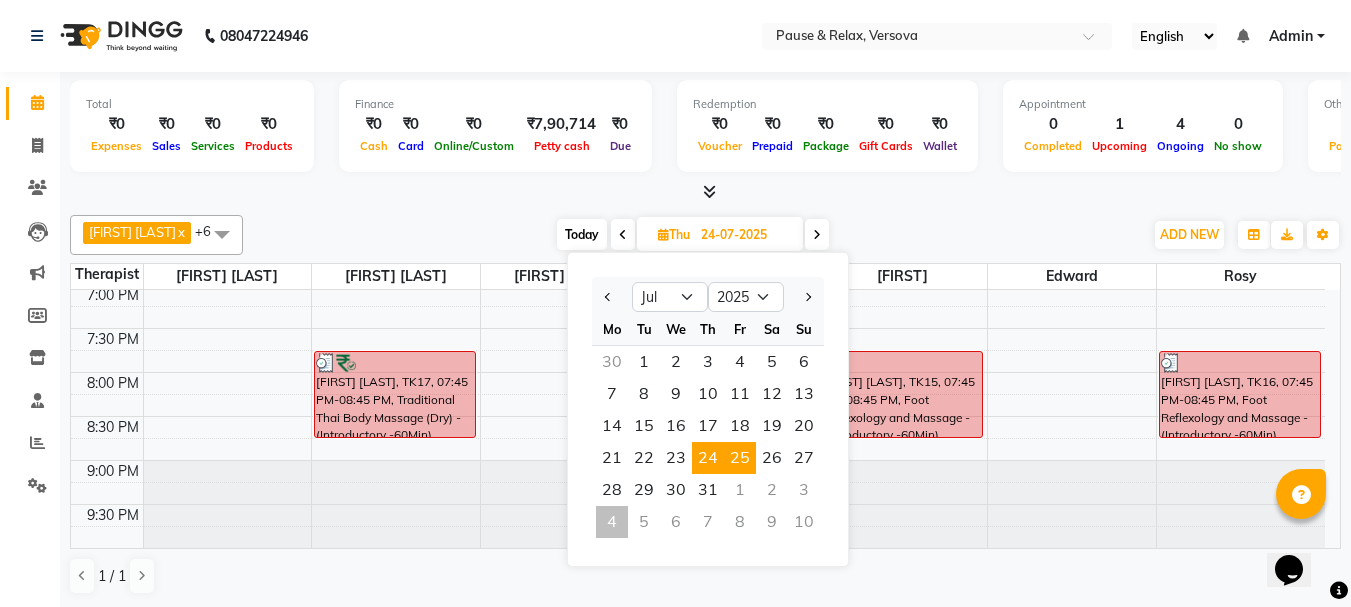 click on "25" at bounding box center (740, 458) 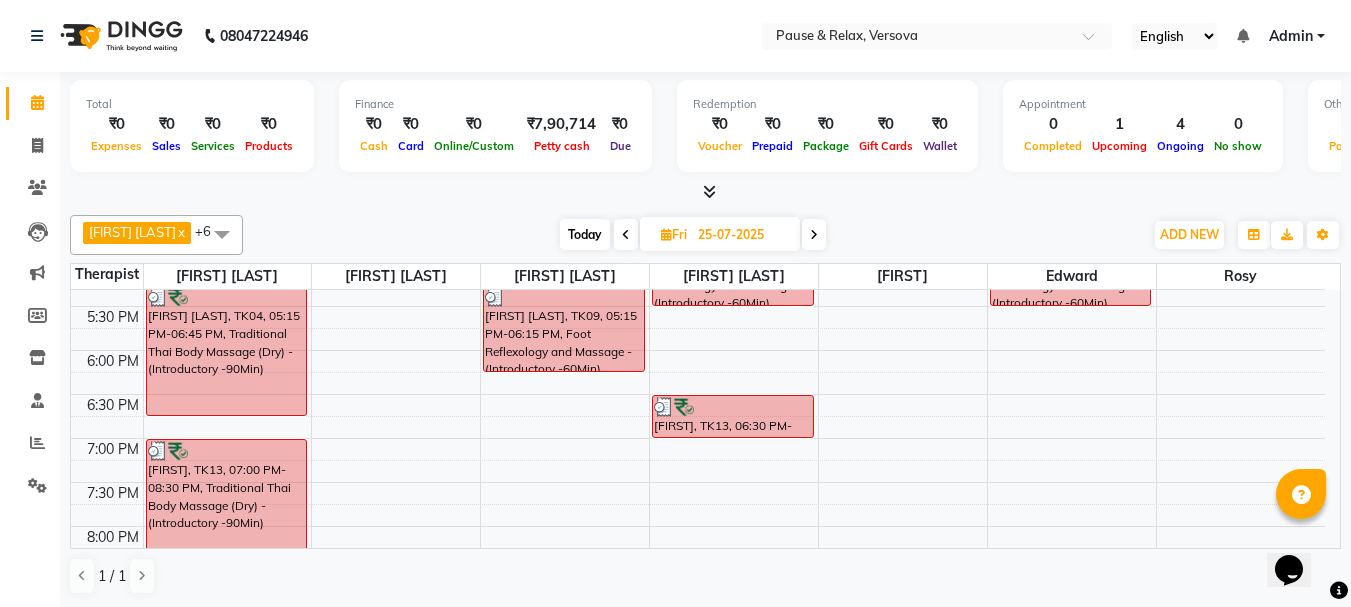 scroll, scrollTop: 581, scrollLeft: 0, axis: vertical 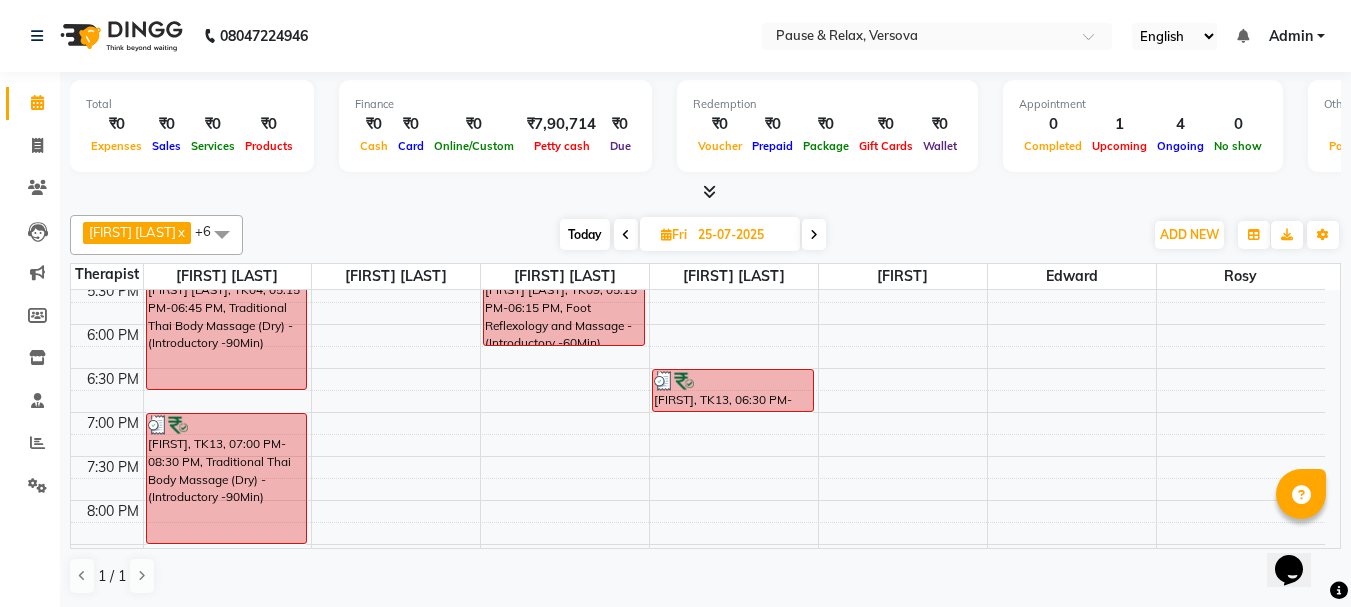 click on "25-07-2025" at bounding box center [742, 235] 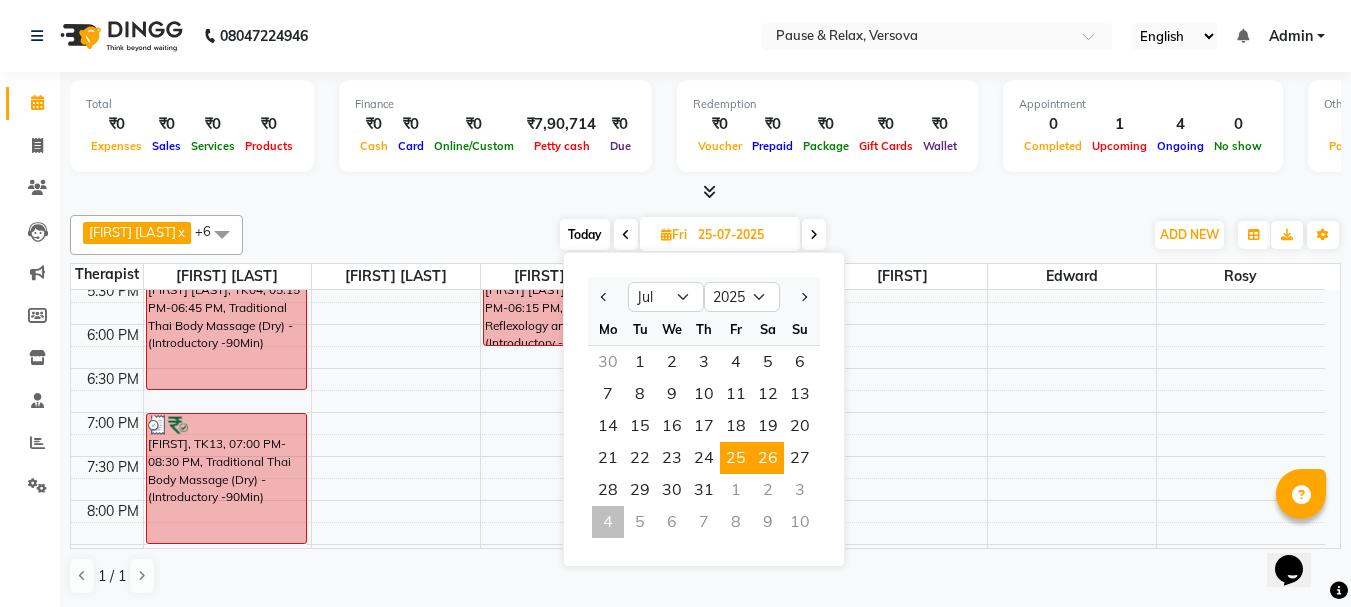 click on "26" at bounding box center [768, 458] 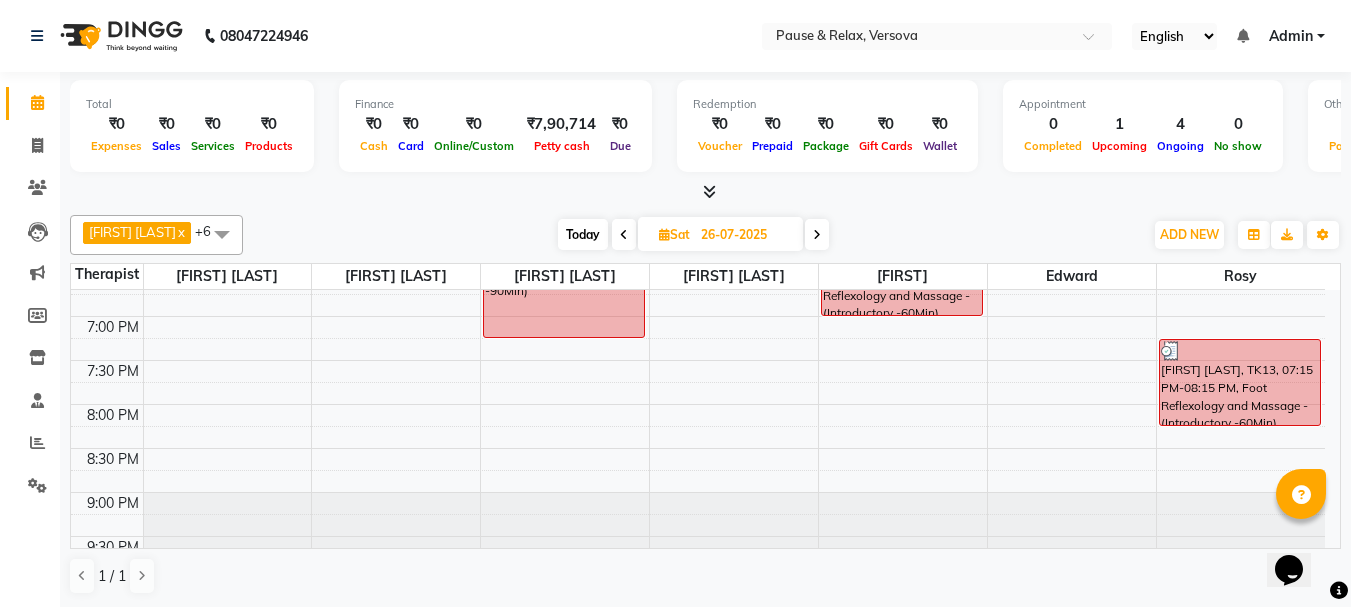 scroll, scrollTop: 690, scrollLeft: 0, axis: vertical 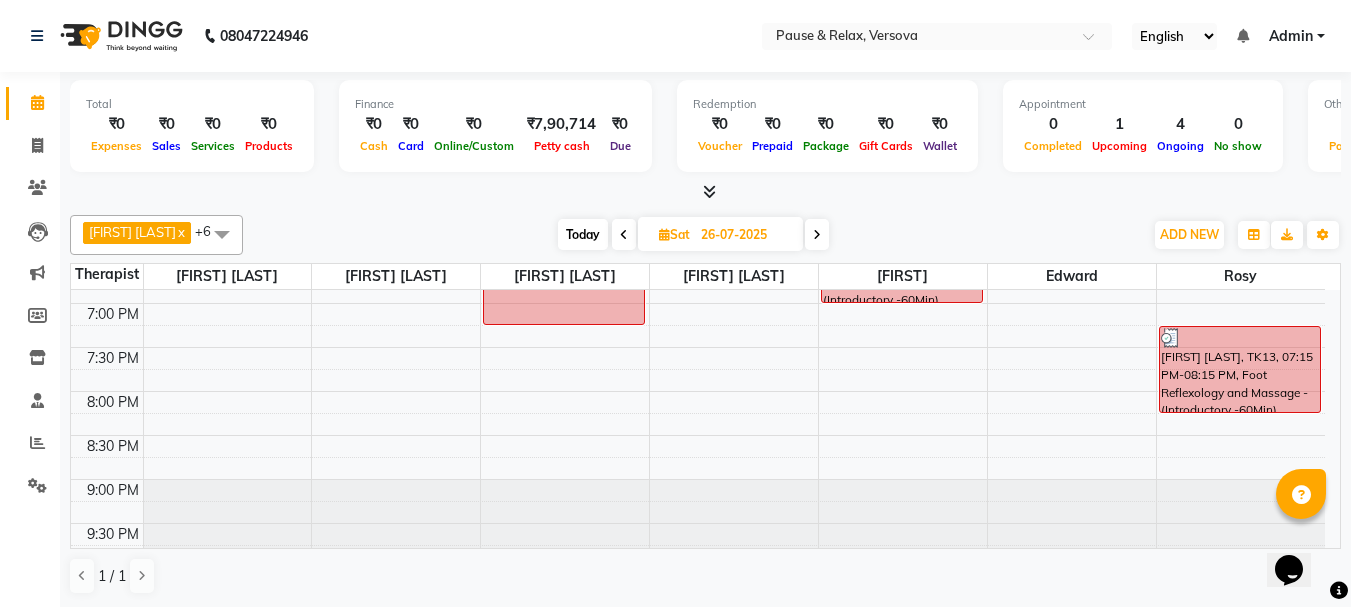 click on "26-07-2025" at bounding box center (745, 235) 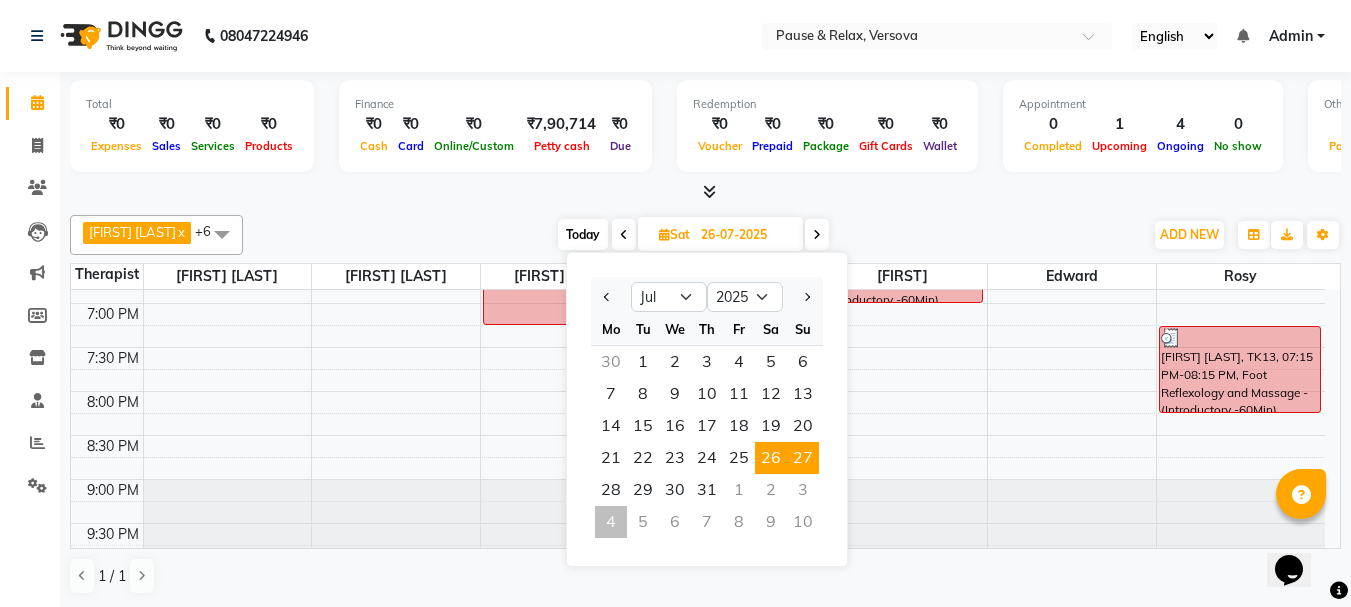 click on "27" at bounding box center [803, 458] 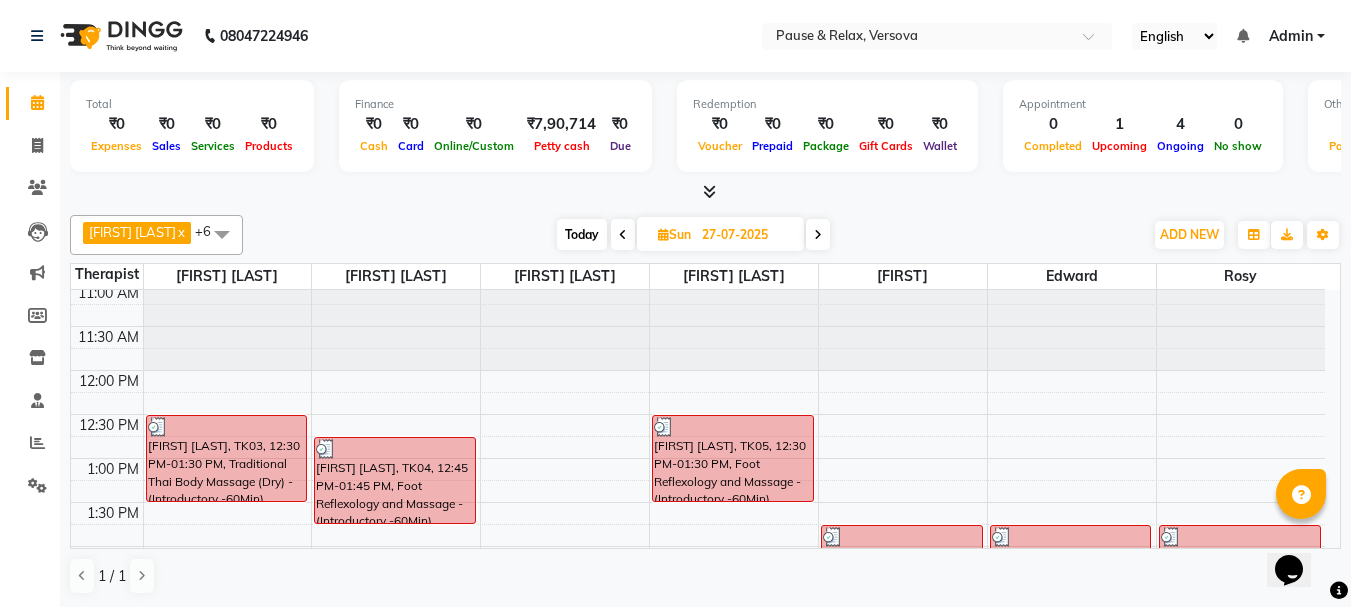 scroll, scrollTop: 0, scrollLeft: 0, axis: both 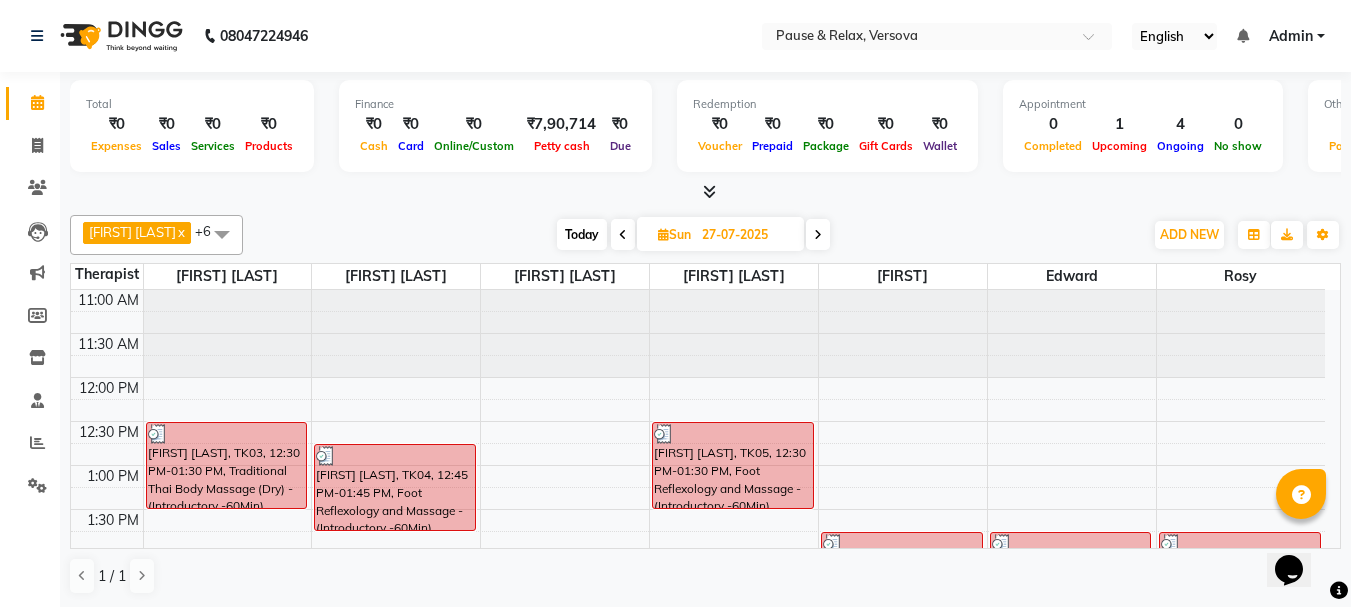drag, startPoint x: 1315, startPoint y: 361, endPoint x: 1313, endPoint y: 371, distance: 10.198039 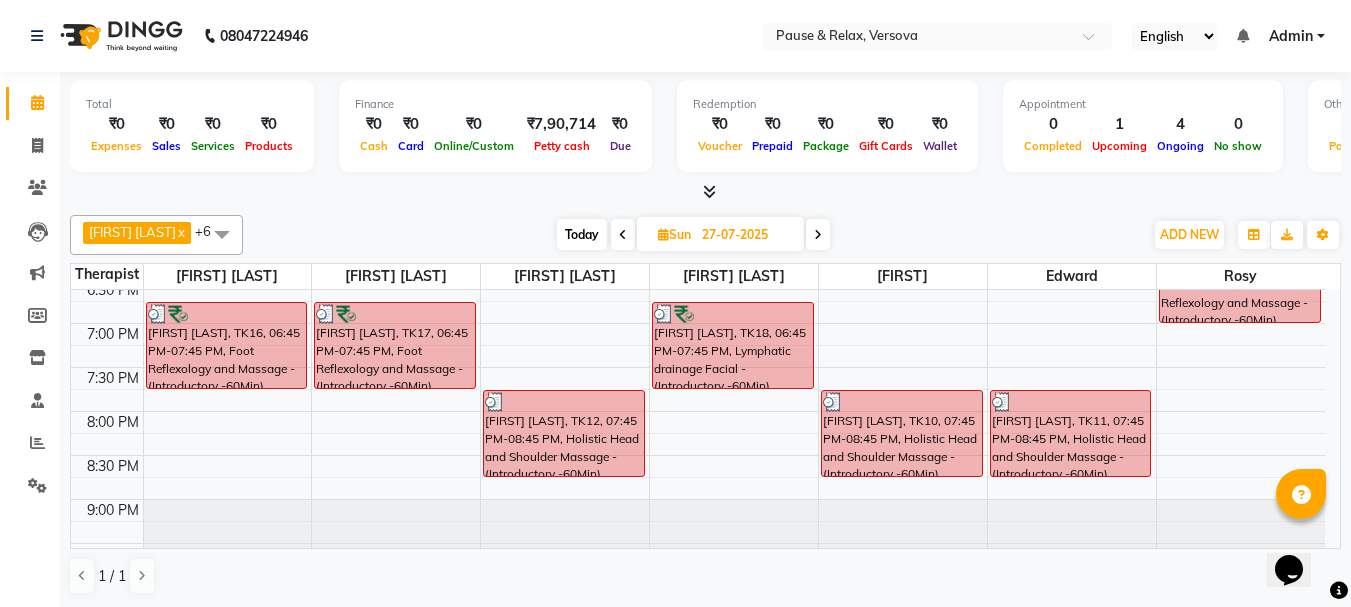 scroll, scrollTop: 700, scrollLeft: 0, axis: vertical 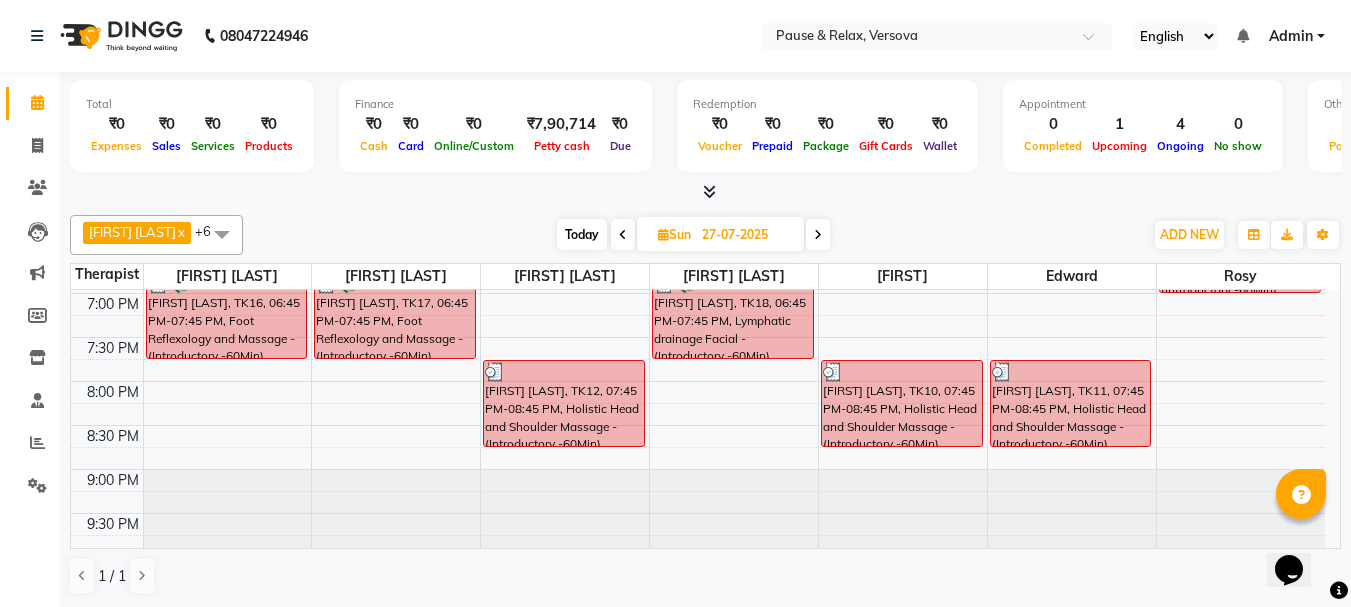 click on "27-07-2025" at bounding box center (746, 235) 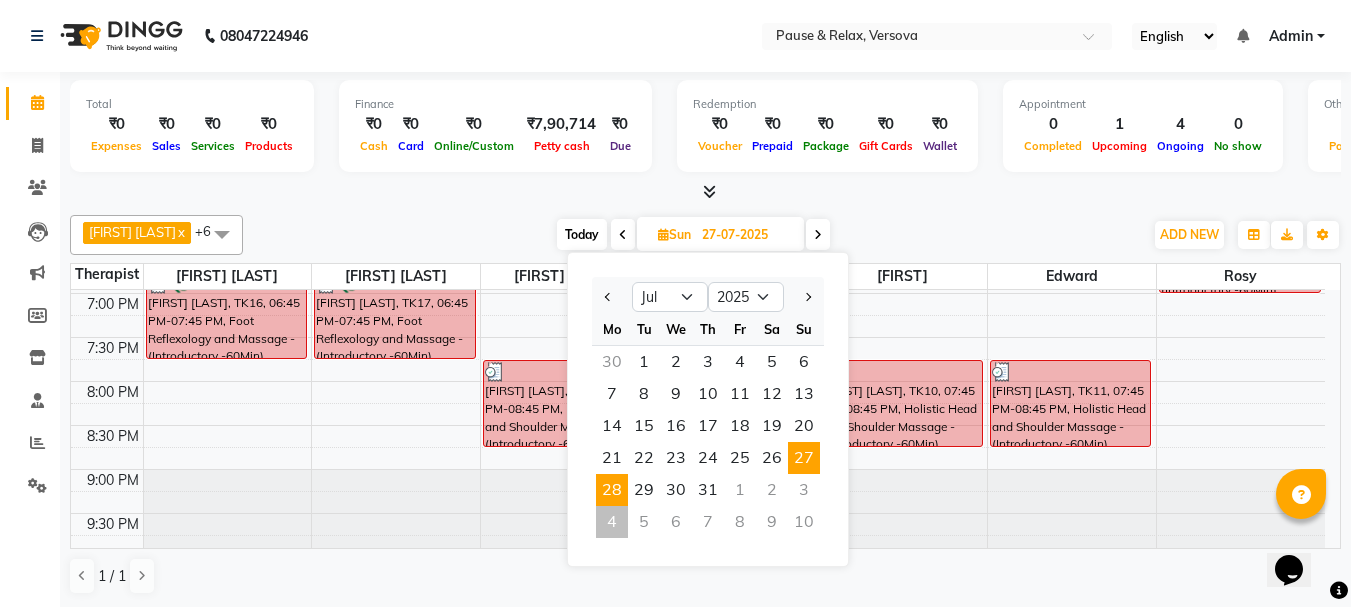 click on "28" at bounding box center (612, 490) 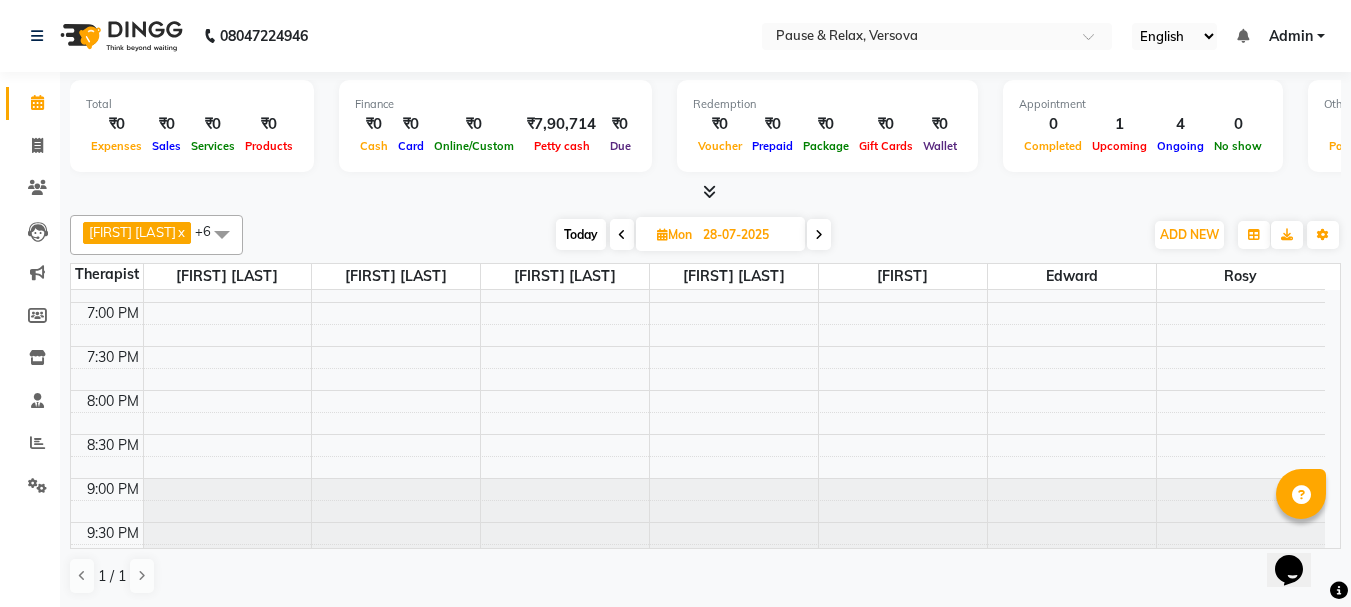 scroll, scrollTop: 709, scrollLeft: 0, axis: vertical 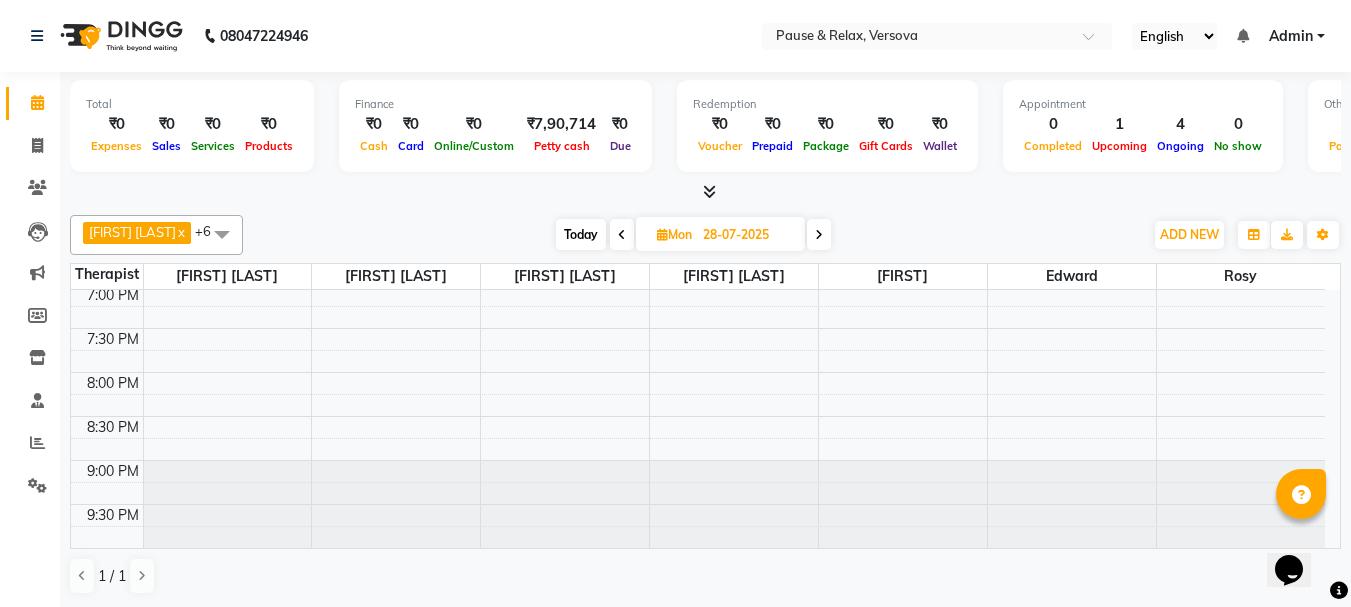 click on "28-07-2025" at bounding box center (747, 235) 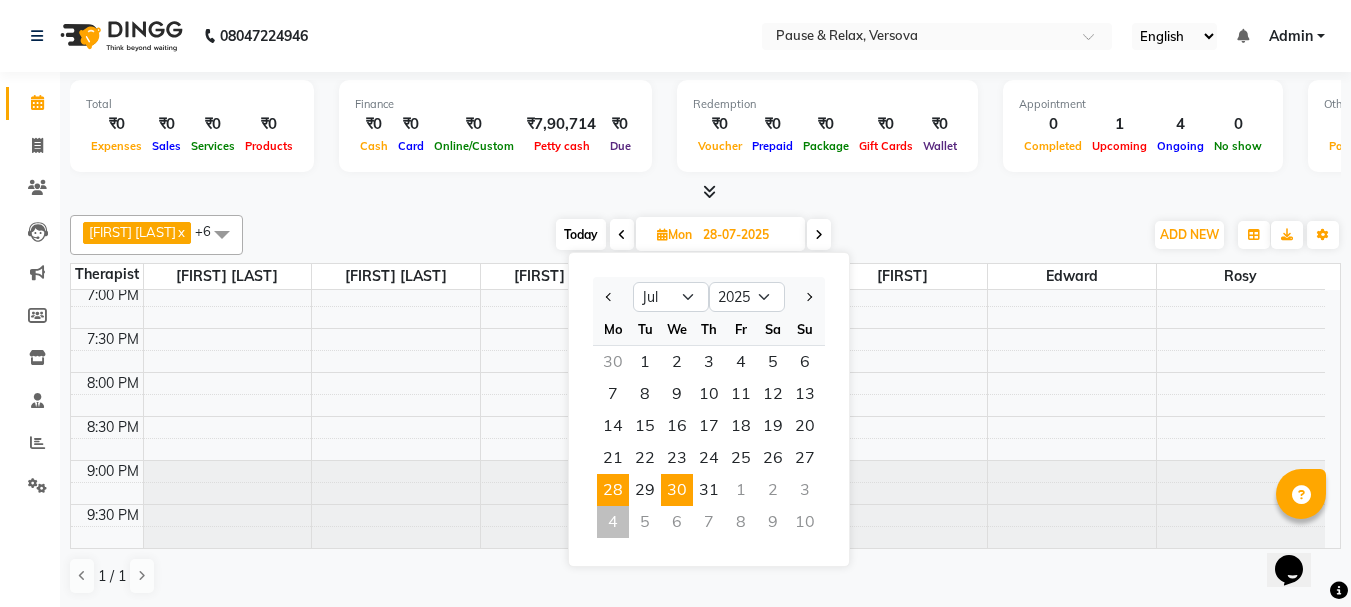 click on "30" at bounding box center (677, 490) 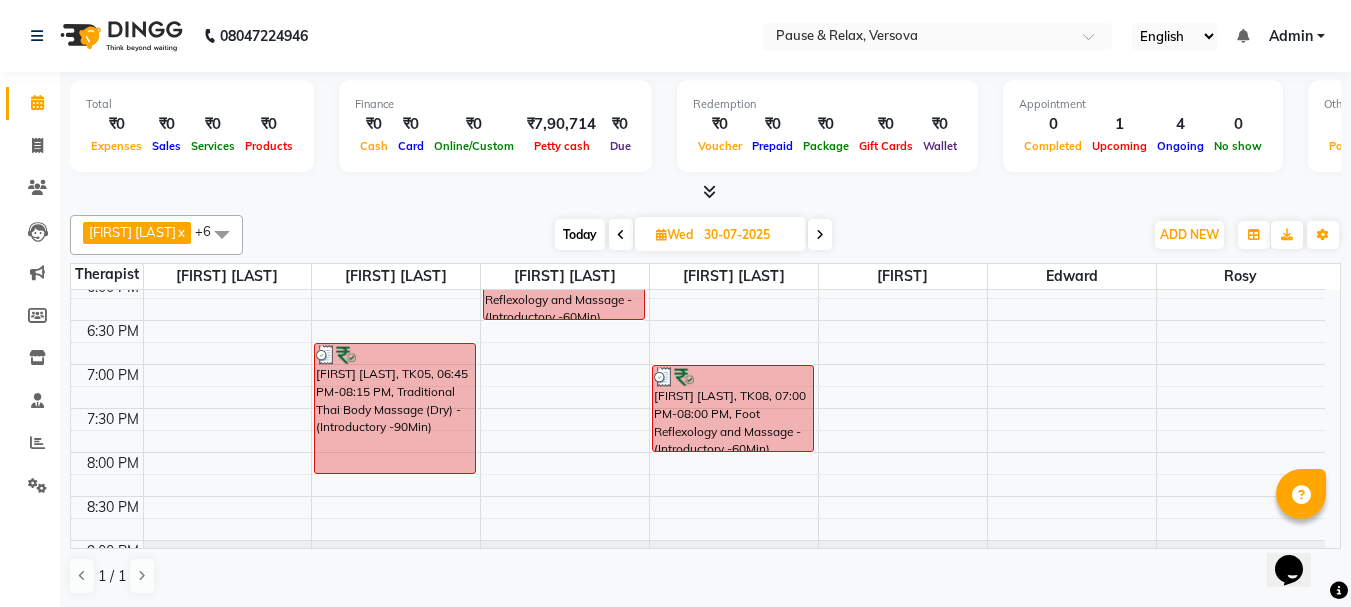 scroll, scrollTop: 709, scrollLeft: 0, axis: vertical 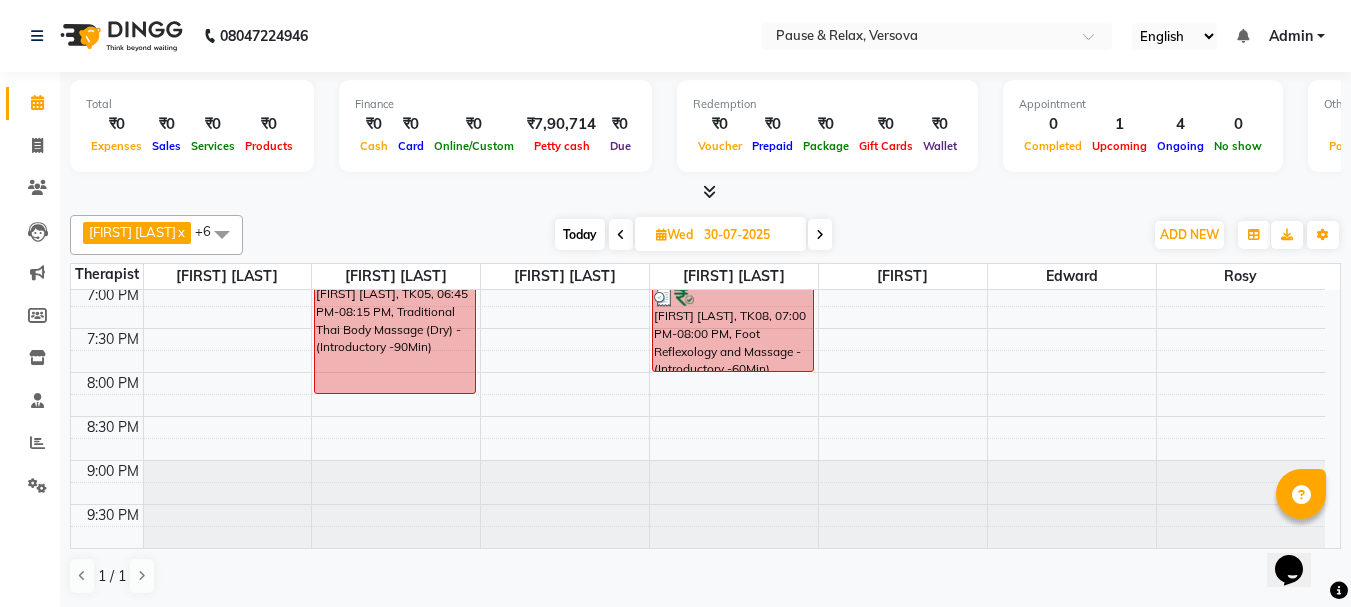 click on "30-07-2025" at bounding box center (748, 235) 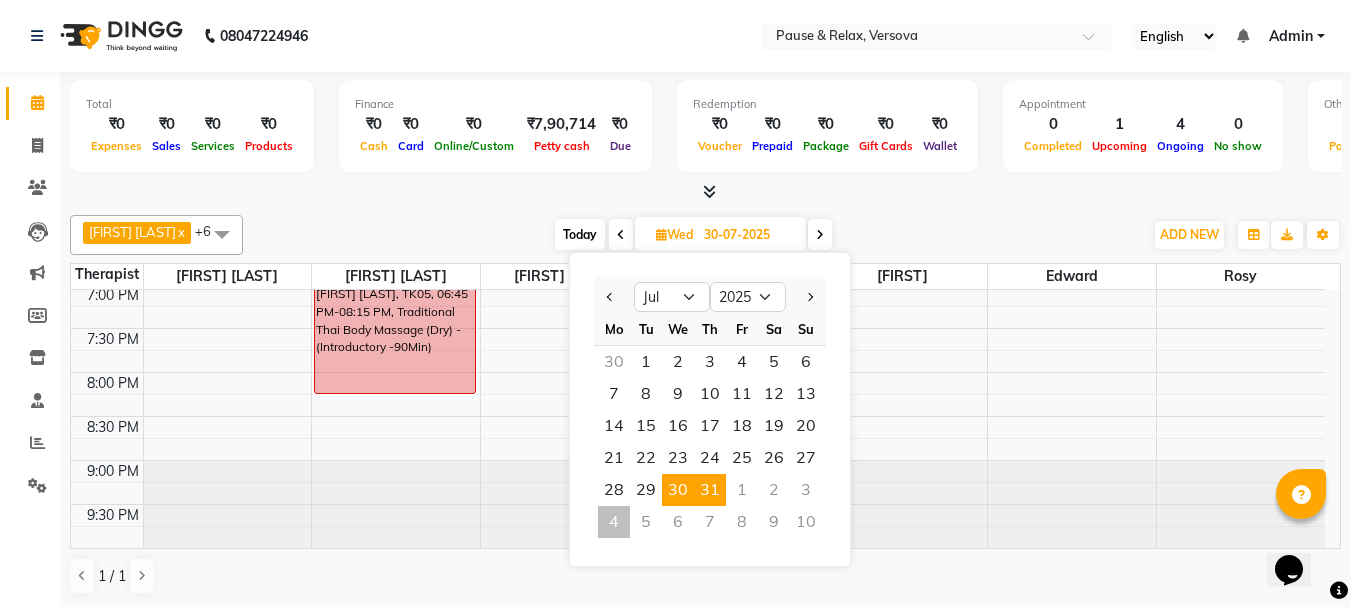 click on "31" at bounding box center (710, 490) 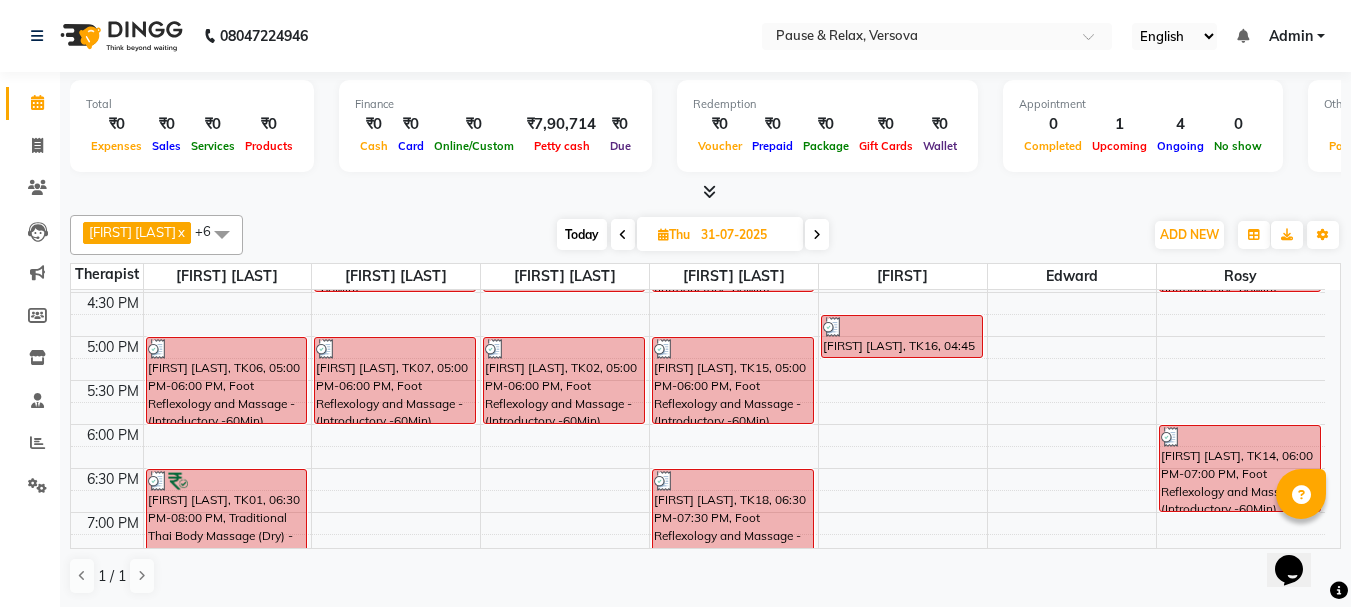scroll, scrollTop: 486, scrollLeft: 0, axis: vertical 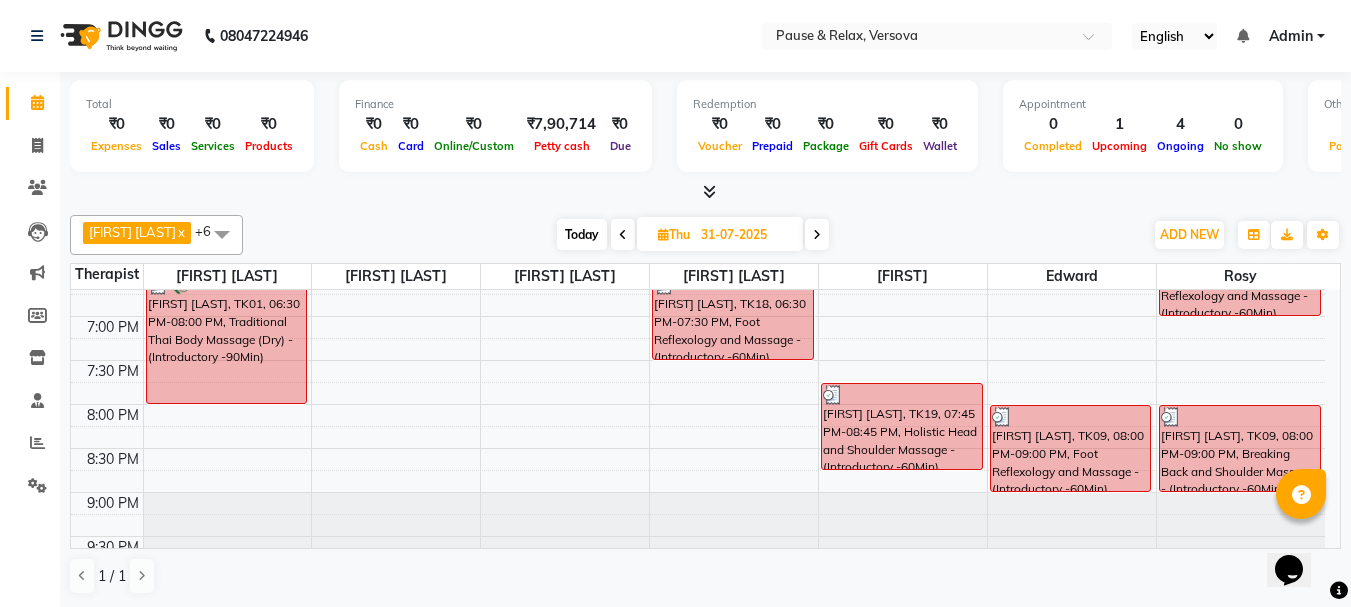 click on "31-07-2025" at bounding box center [745, 235] 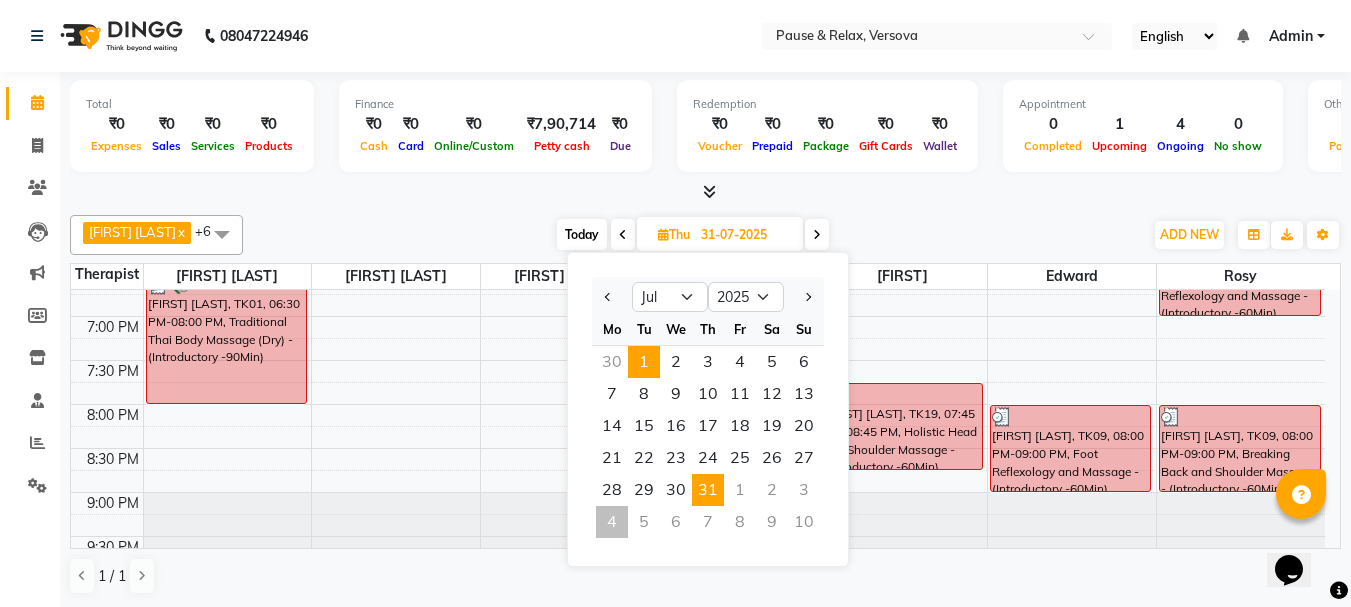click on "1" at bounding box center (644, 362) 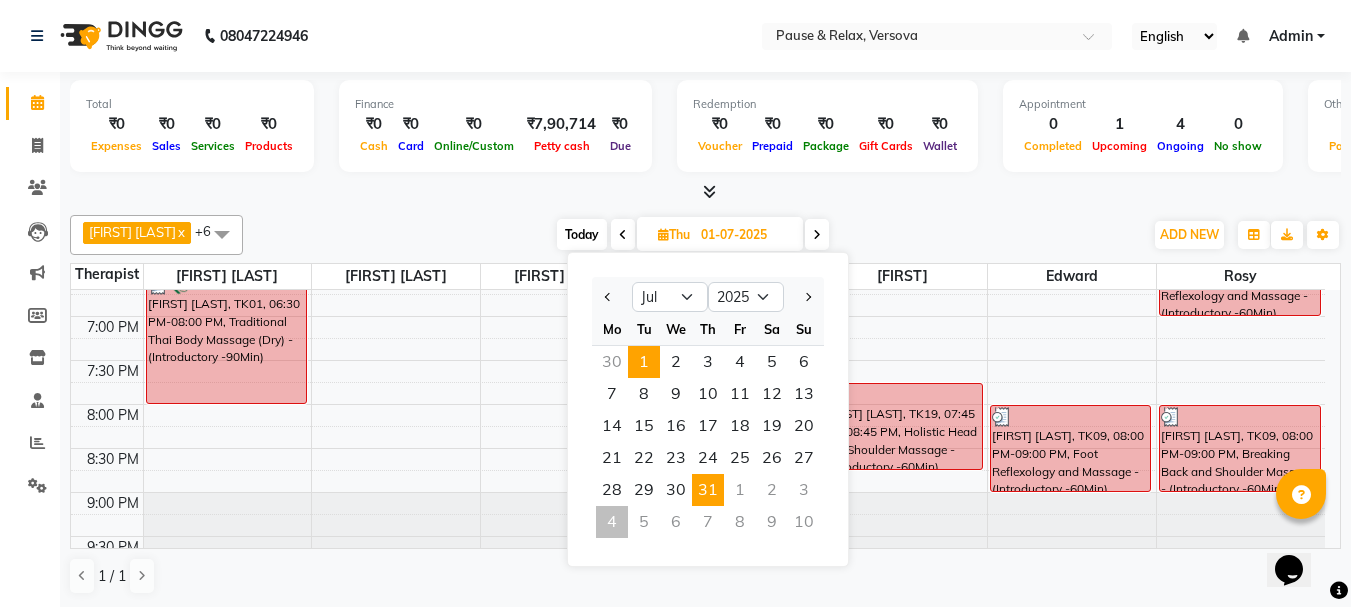 scroll, scrollTop: 529, scrollLeft: 0, axis: vertical 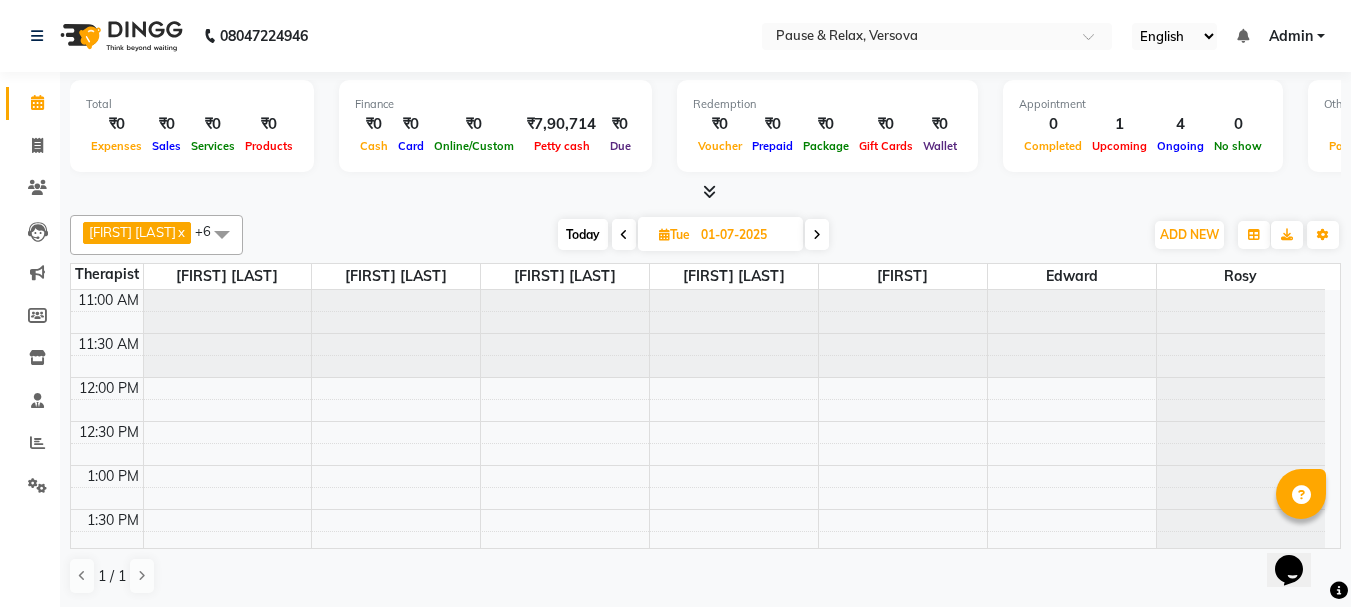 click on "01-07-2025" at bounding box center [745, 235] 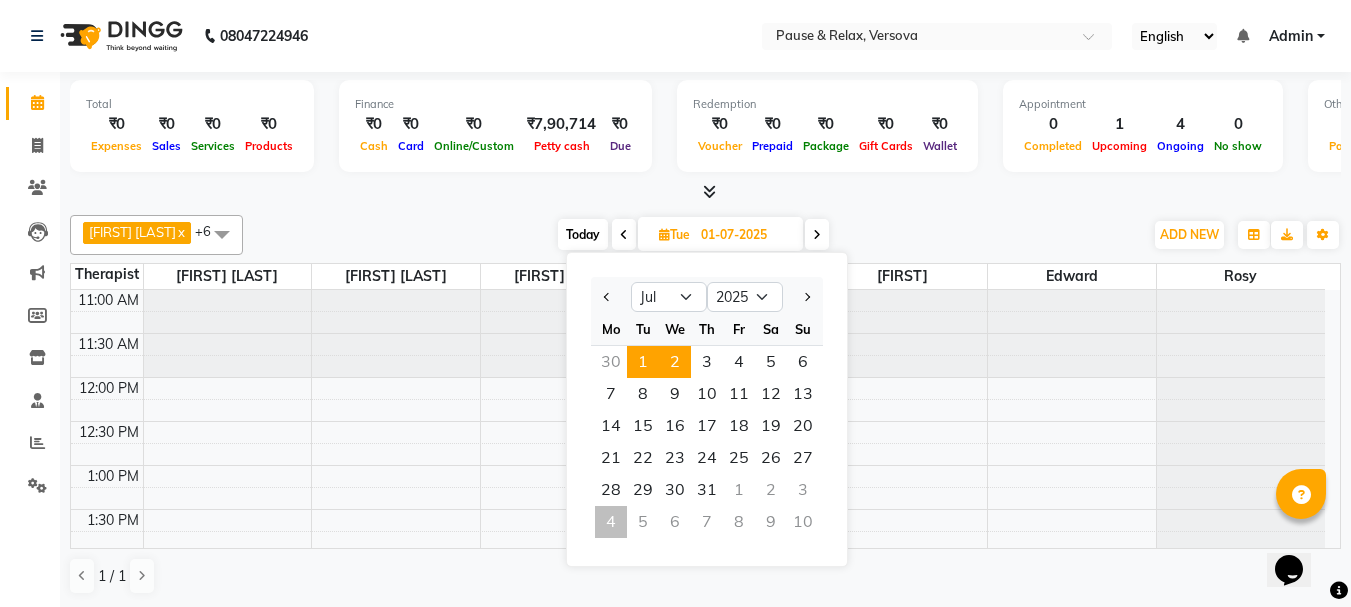 click on "2" at bounding box center [675, 362] 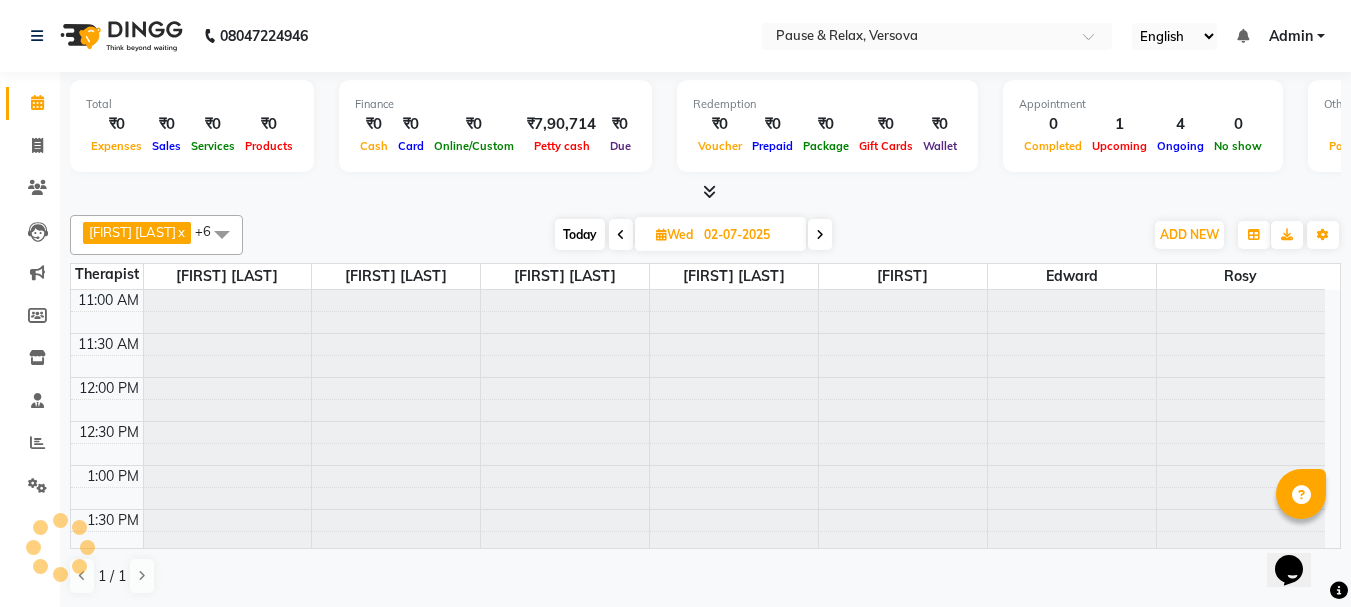 scroll, scrollTop: 529, scrollLeft: 0, axis: vertical 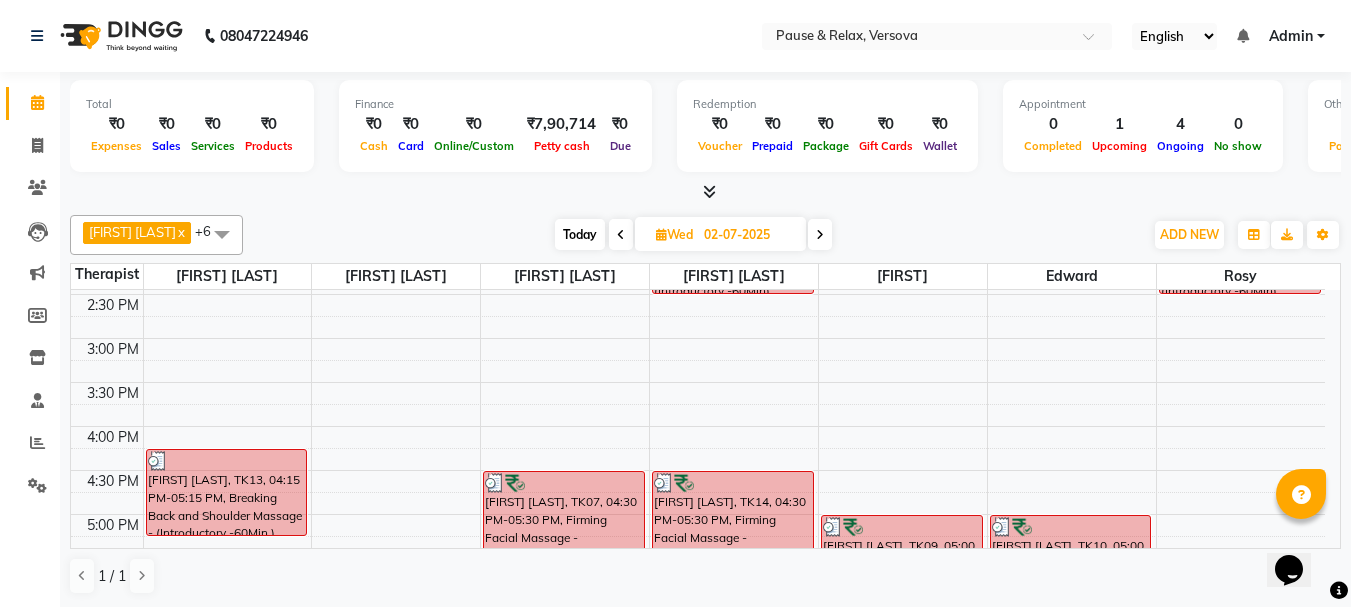 click on "Today" at bounding box center [580, 234] 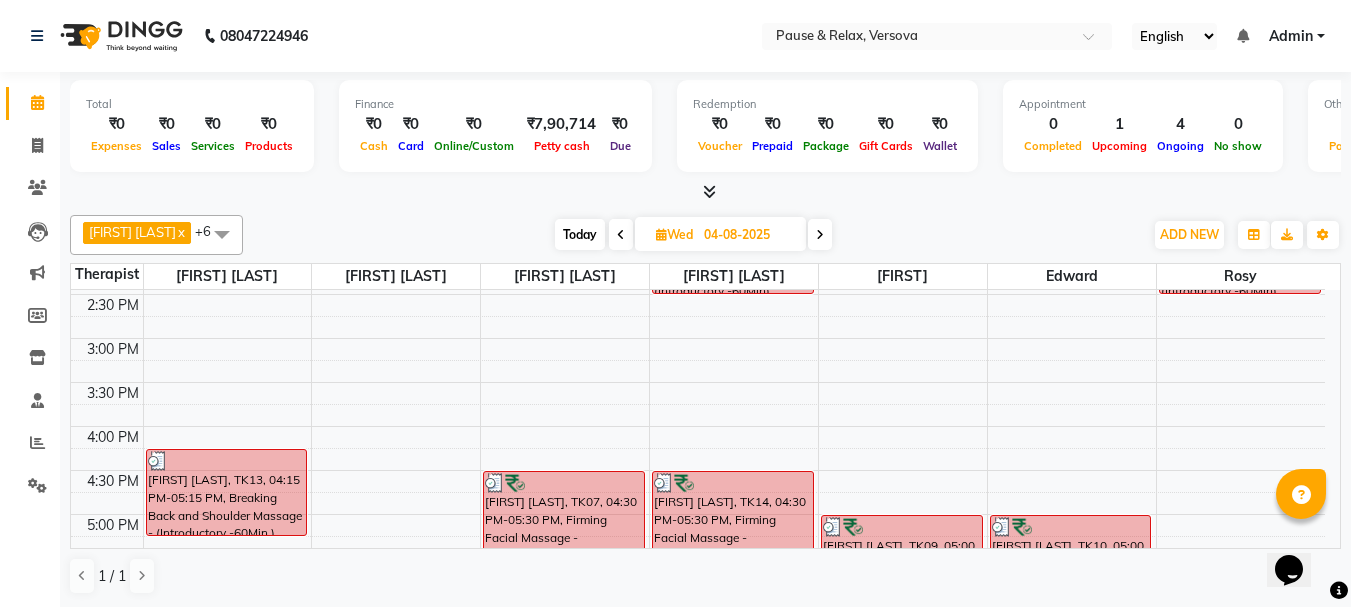 scroll, scrollTop: 529, scrollLeft: 0, axis: vertical 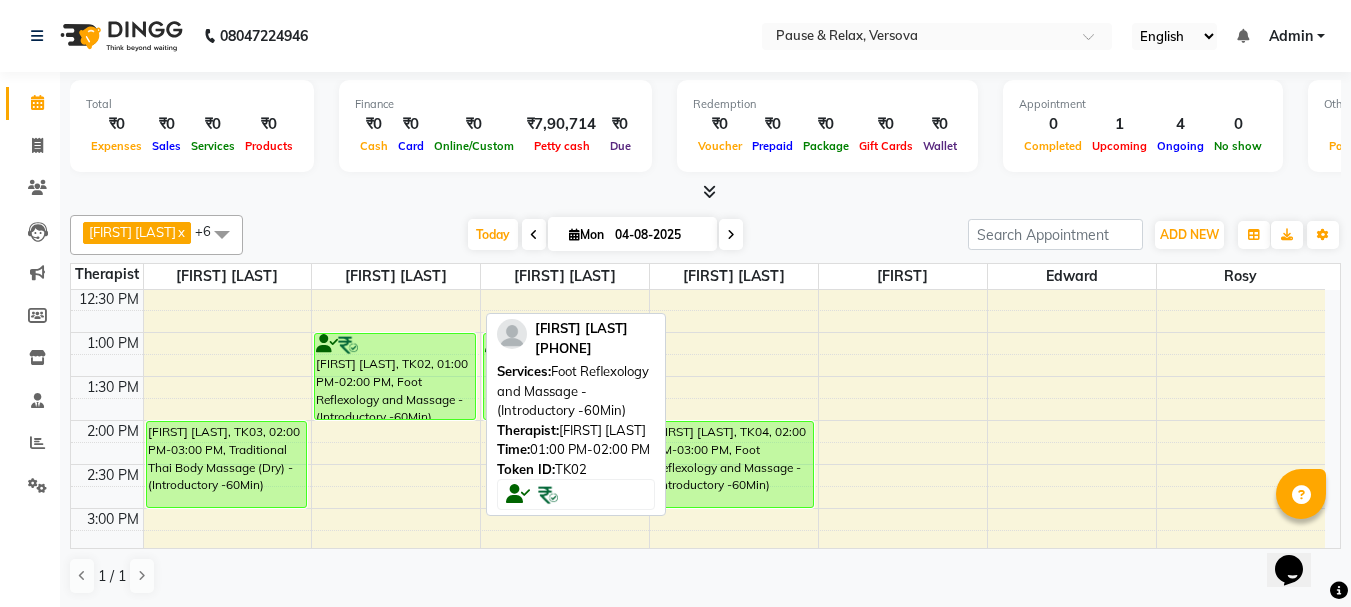 click on "[FIRST] [LAST], TK02, 01:00 PM-02:00 PM, Foot Reflexology and Massage - (Introductory -60Min)" at bounding box center [395, 376] 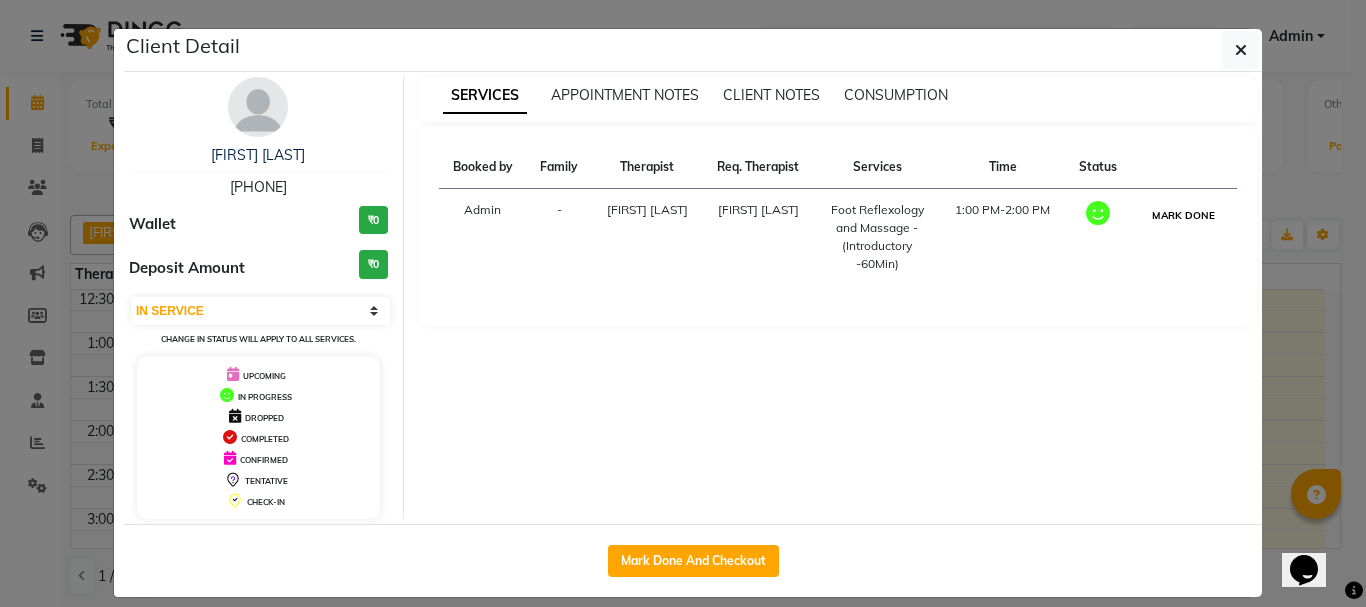 click on "MARK DONE" at bounding box center (1183, 215) 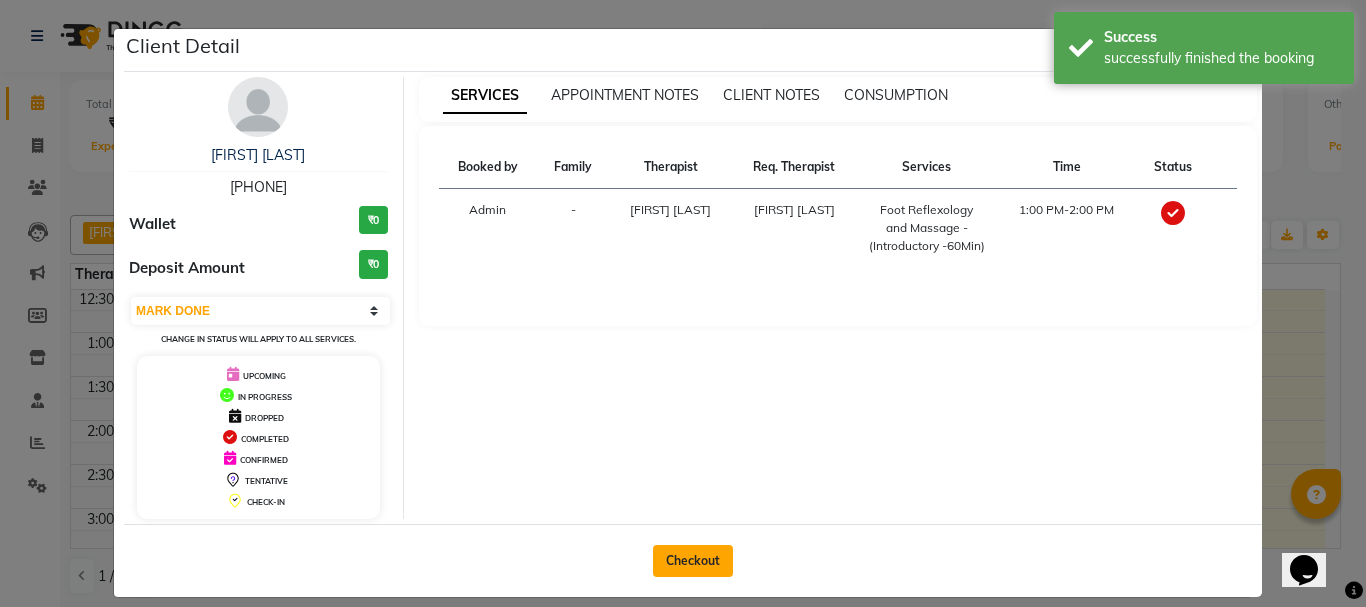 click on "Checkout" 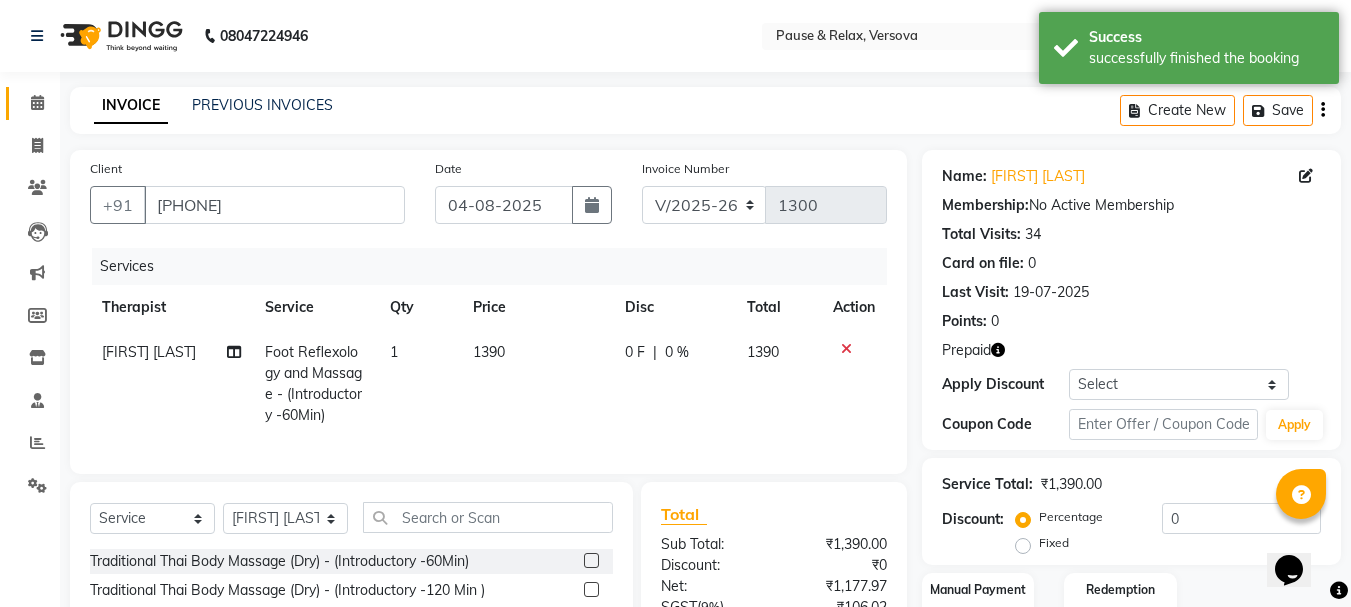 scroll, scrollTop: 211, scrollLeft: 0, axis: vertical 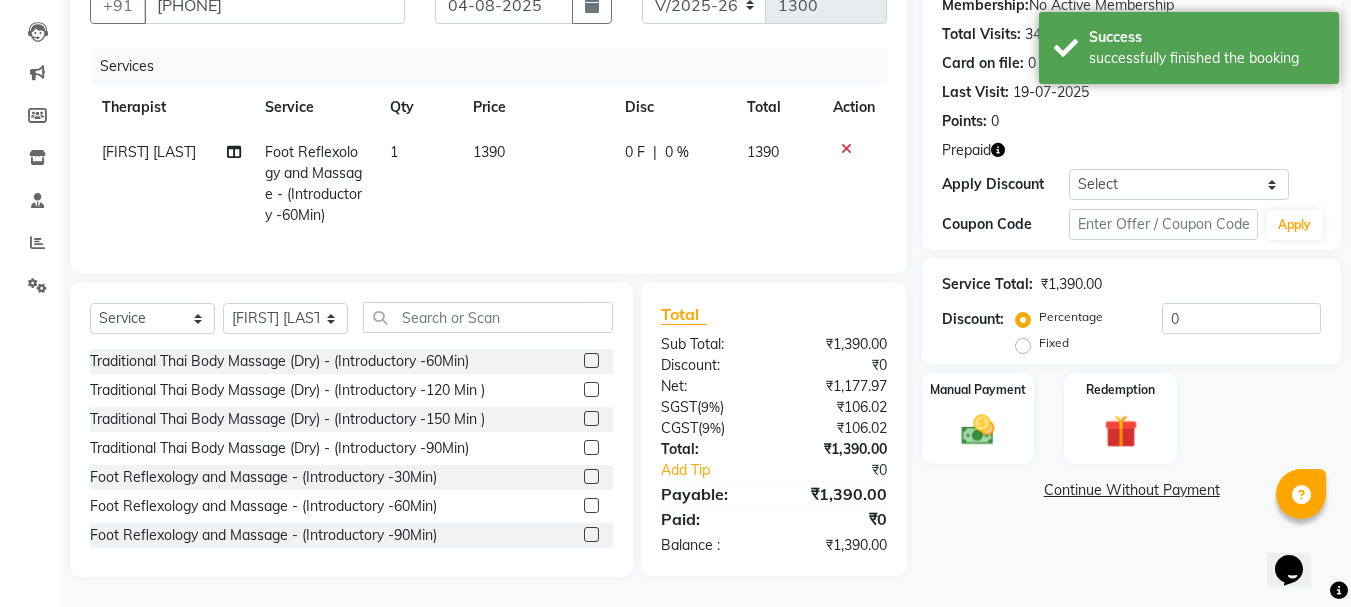 click on "Fixed" 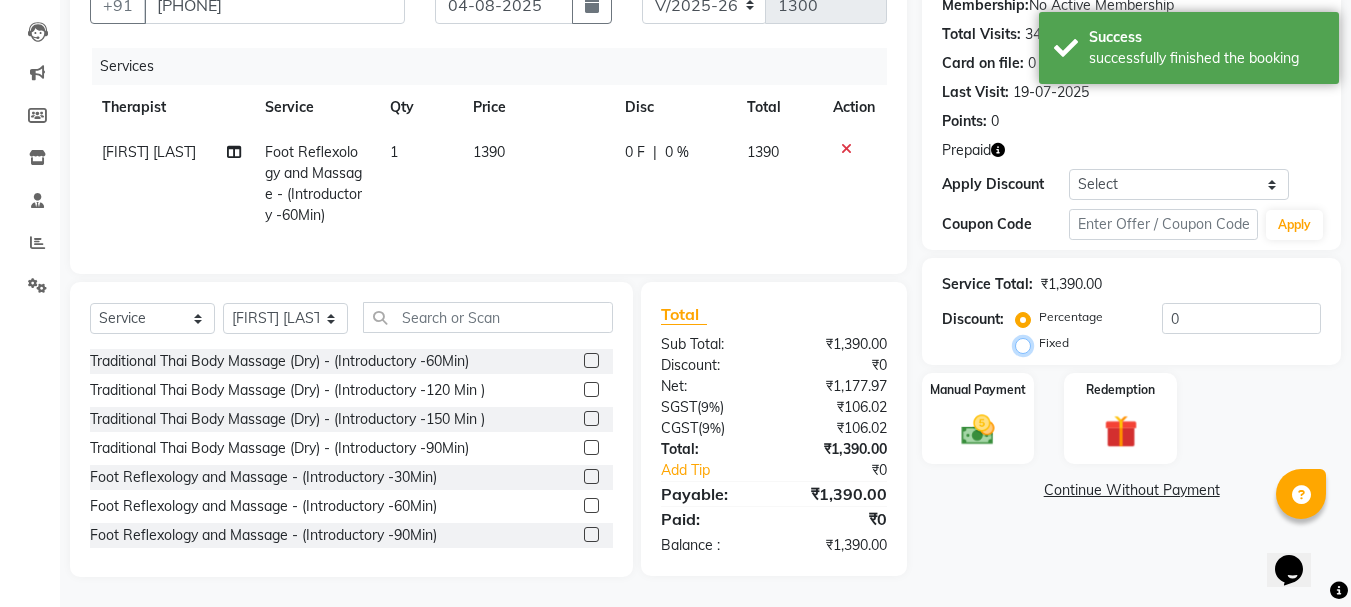 click on "Fixed" at bounding box center [1027, 343] 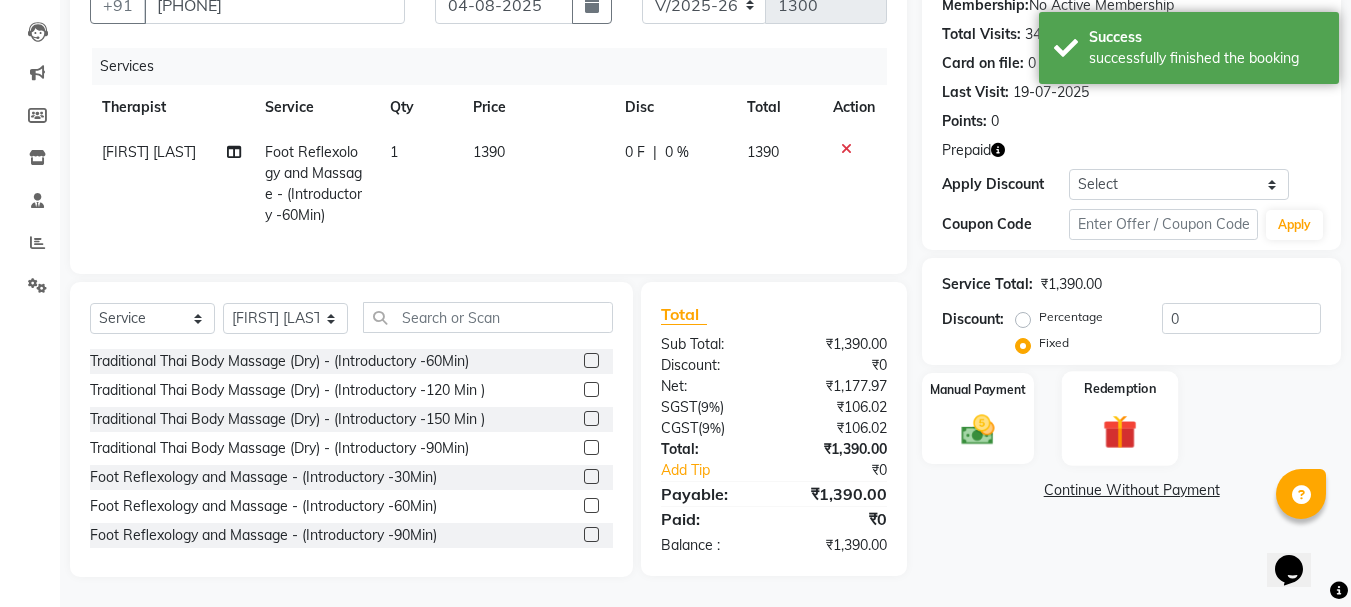 click on "Redemption" 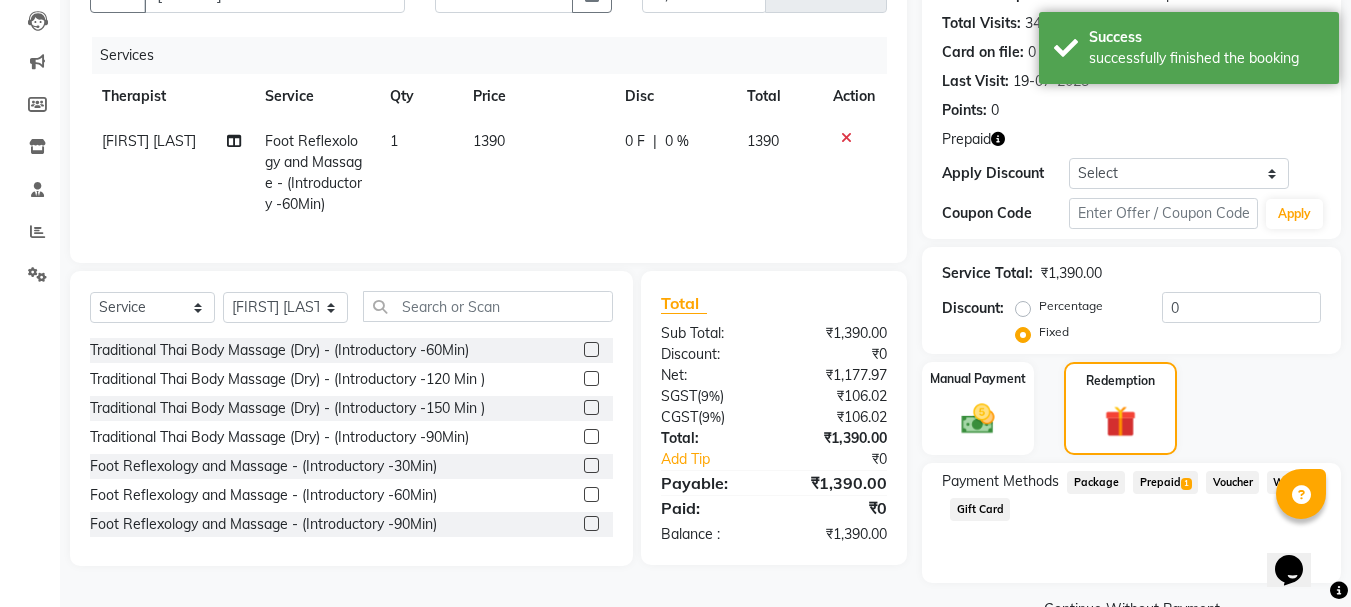 click on "Prepaid  1" 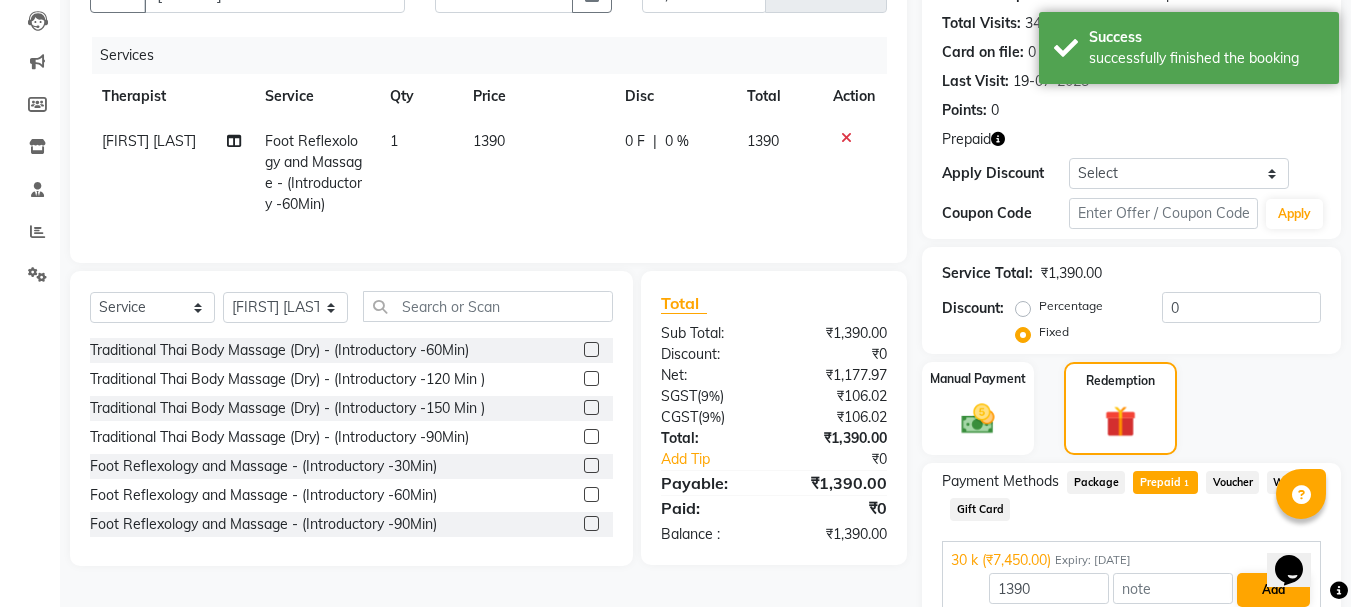 scroll, scrollTop: 301, scrollLeft: 0, axis: vertical 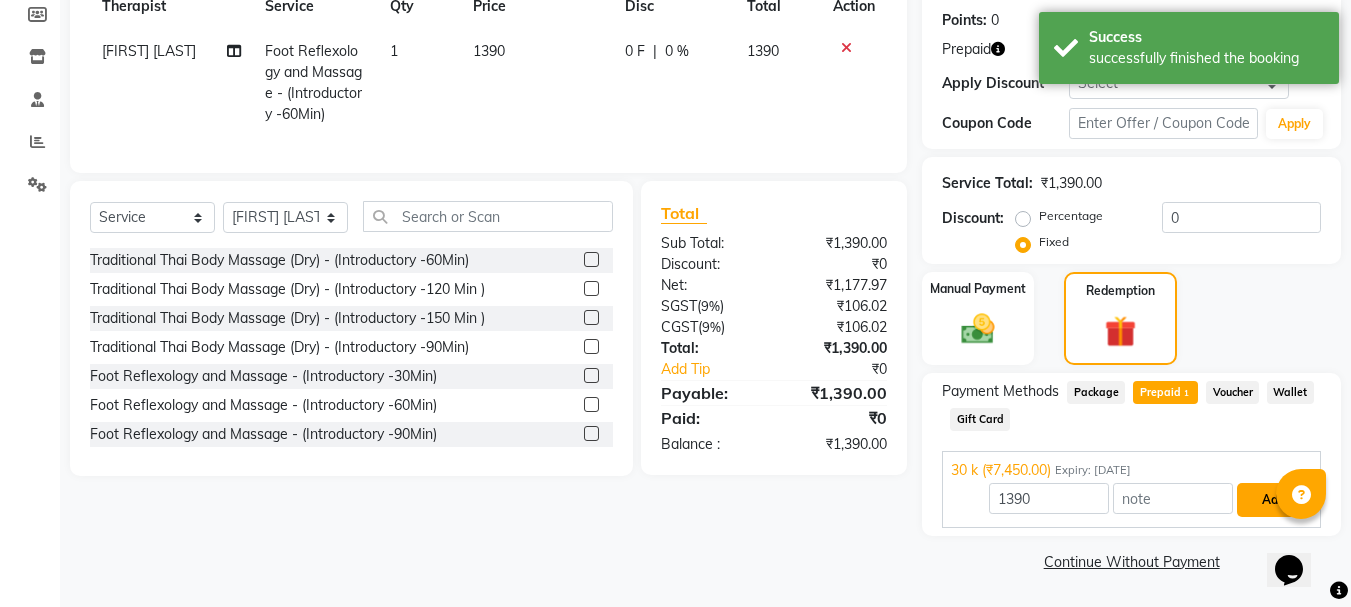 click on "Add" at bounding box center [1273, 500] 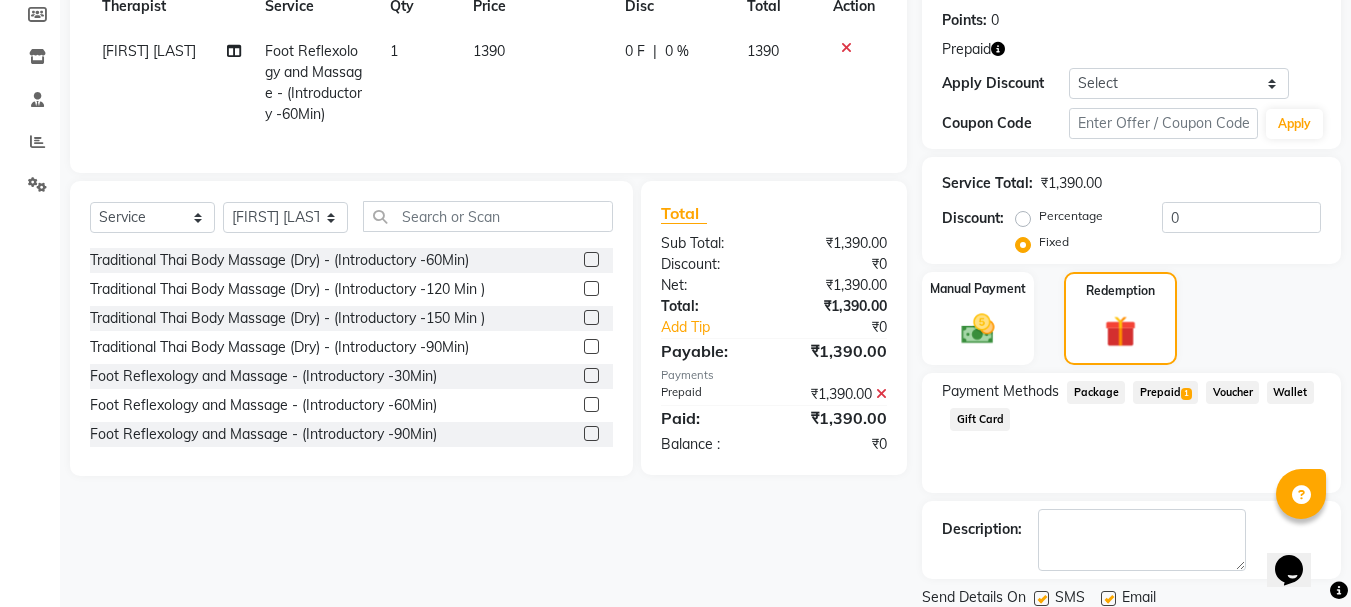 click 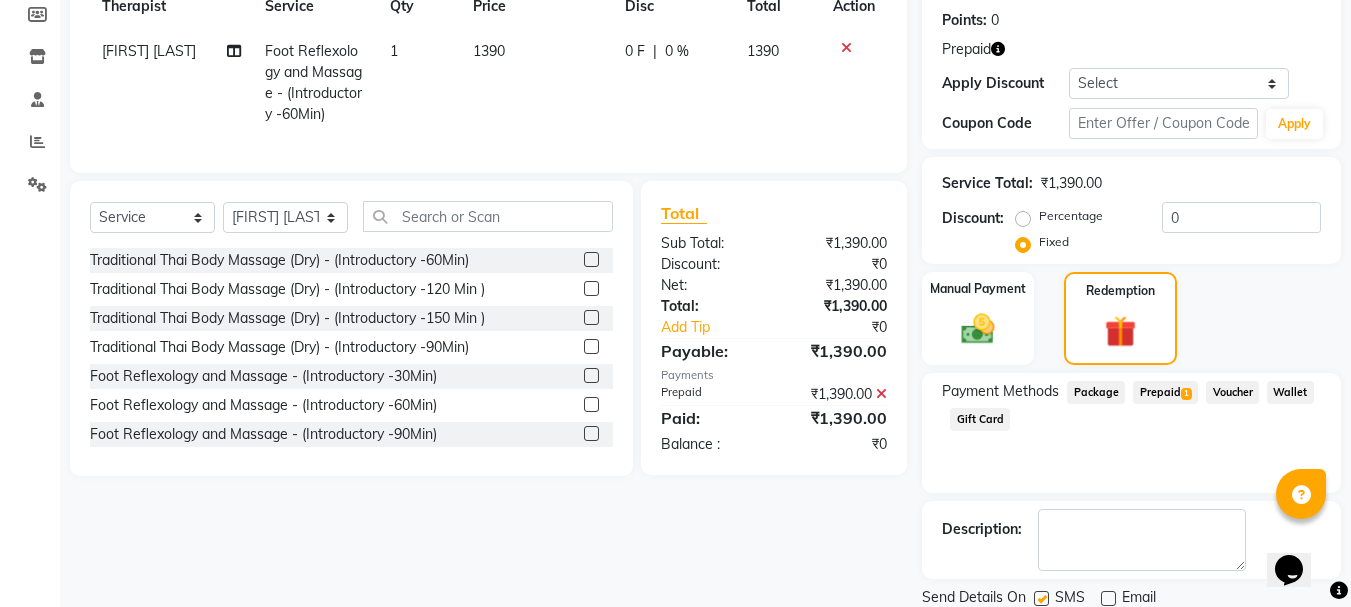 scroll, scrollTop: 371, scrollLeft: 0, axis: vertical 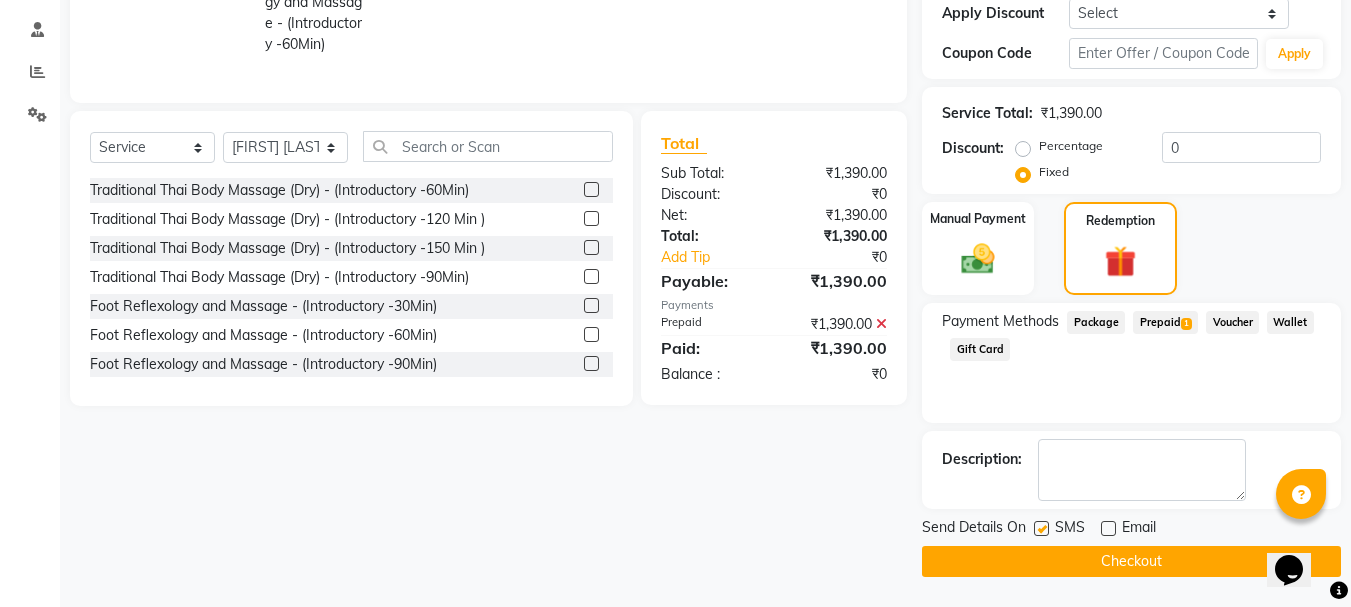 click on "Checkout" 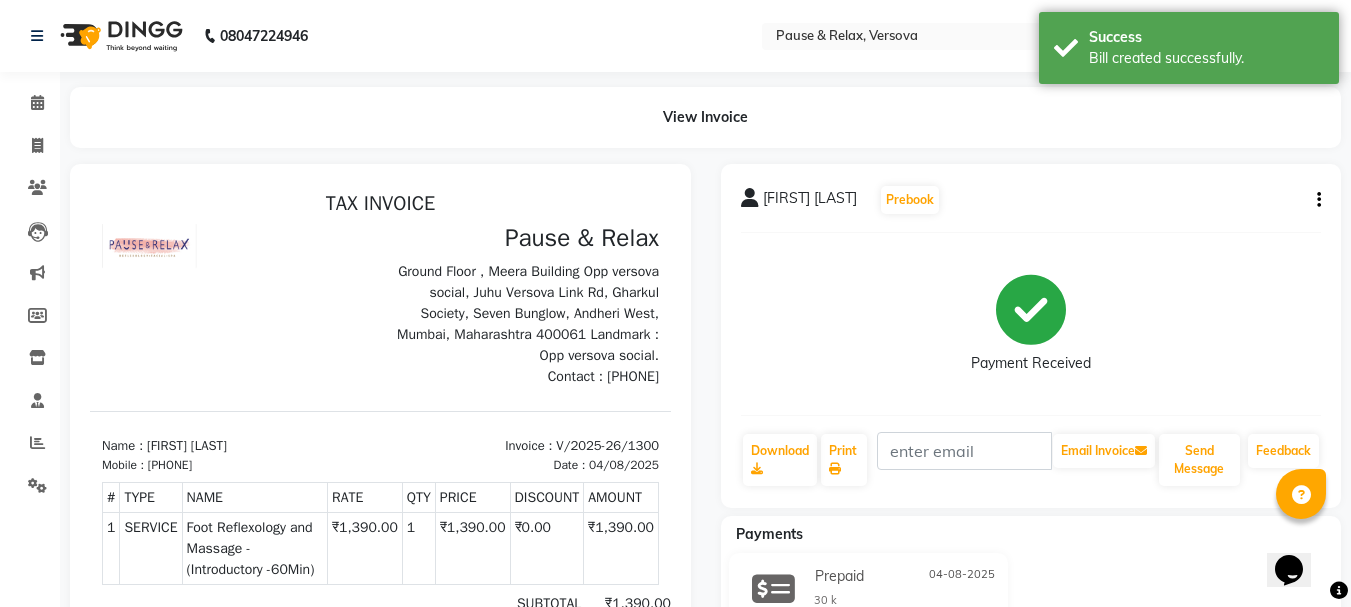 scroll, scrollTop: 0, scrollLeft: 0, axis: both 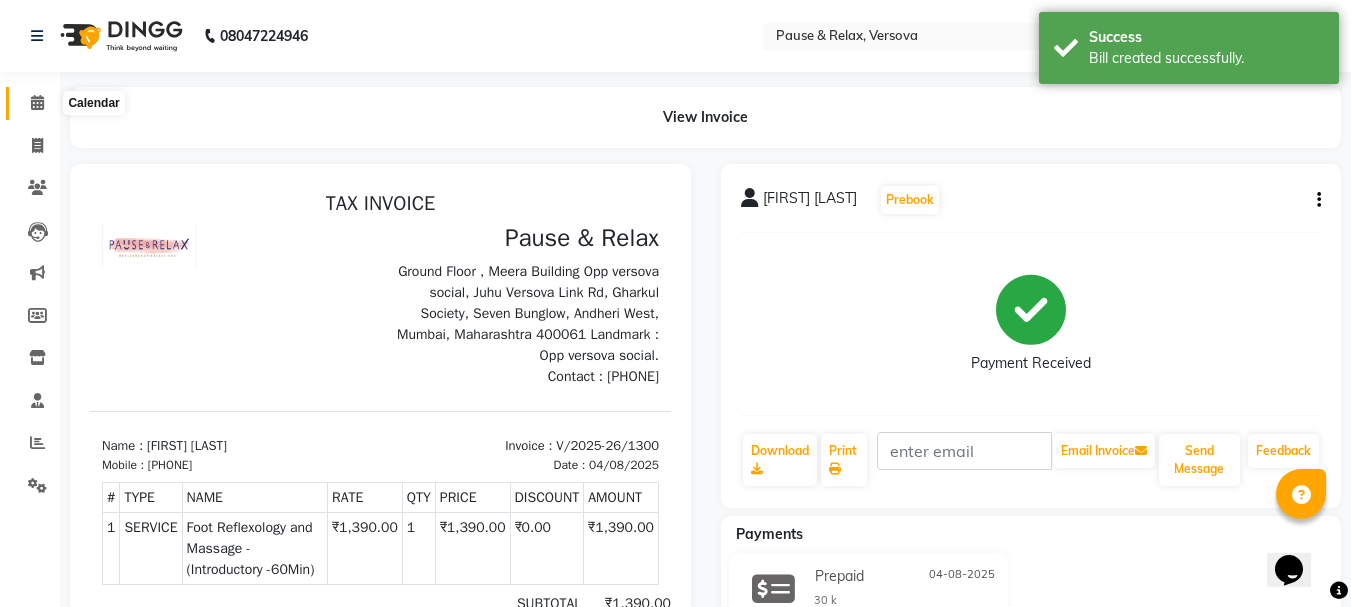 click 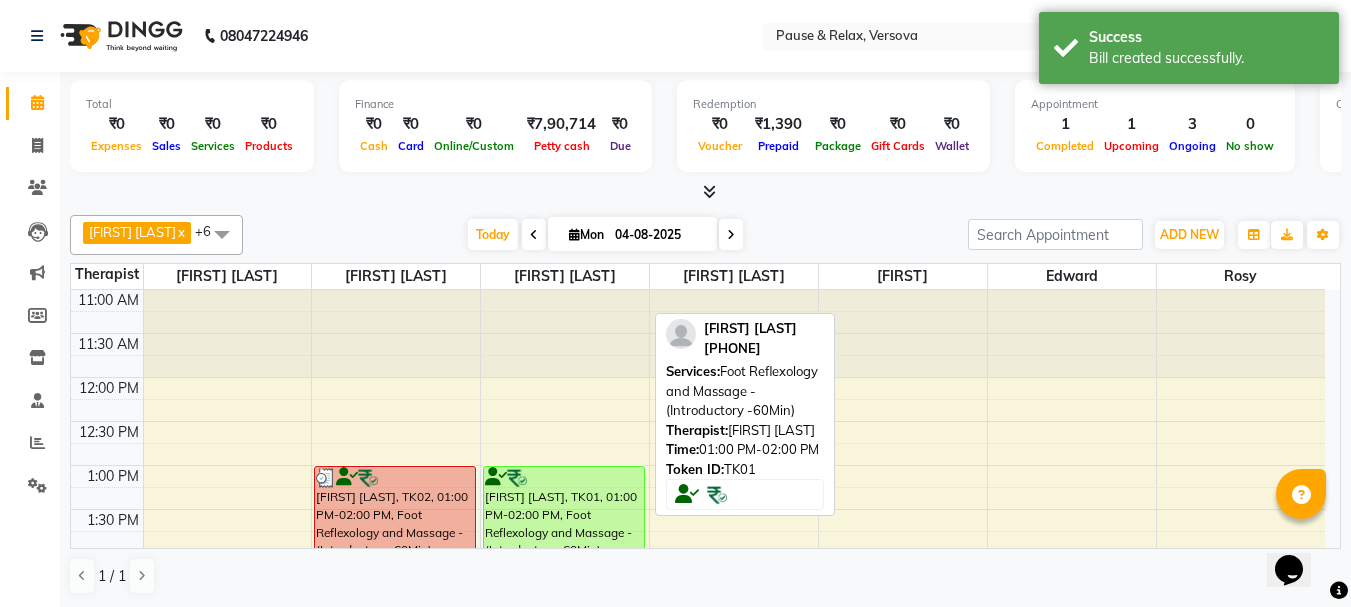 click on "[FIRST] [LAST], TK01, 01:00 PM-02:00 PM, Foot Reflexology and Massage - (Introductory -60Min)" at bounding box center [564, 509] 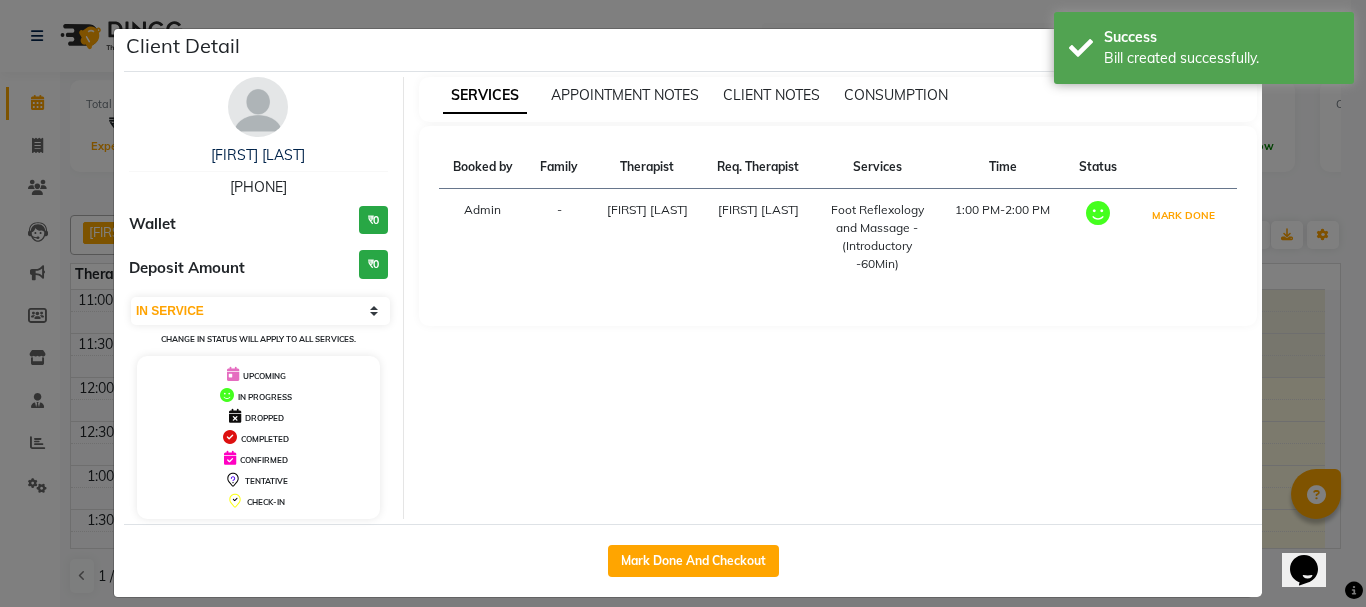 drag, startPoint x: 1192, startPoint y: 218, endPoint x: 1125, endPoint y: 294, distance: 101.31634 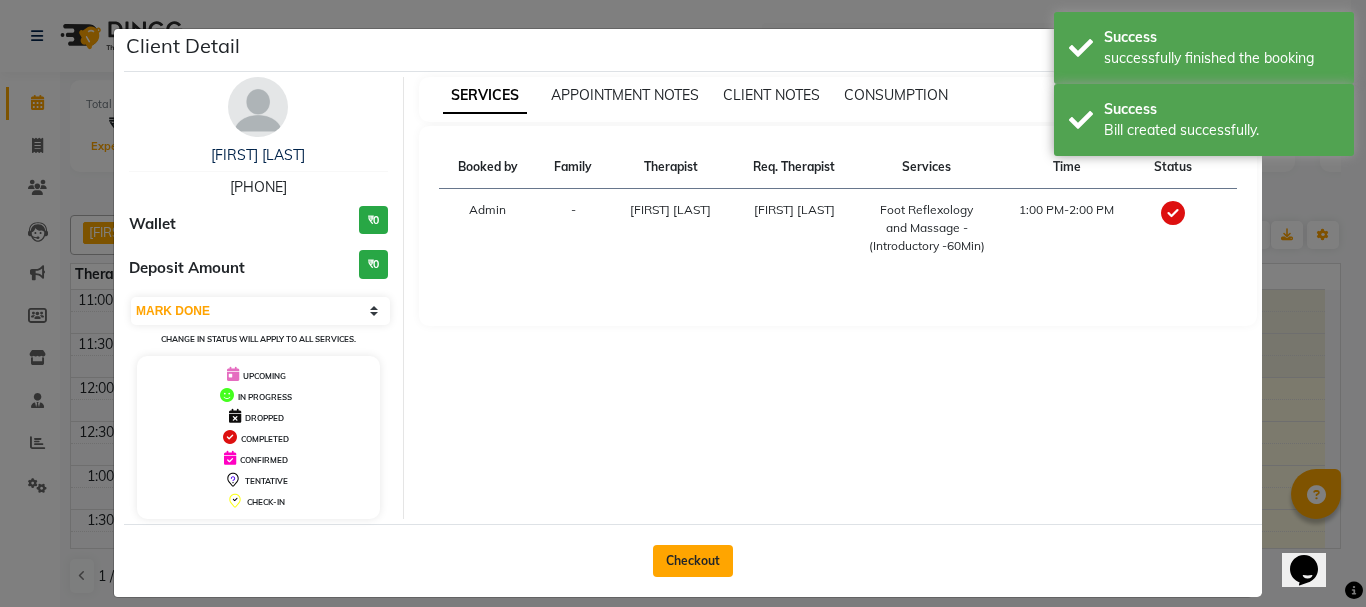 click on "Checkout" 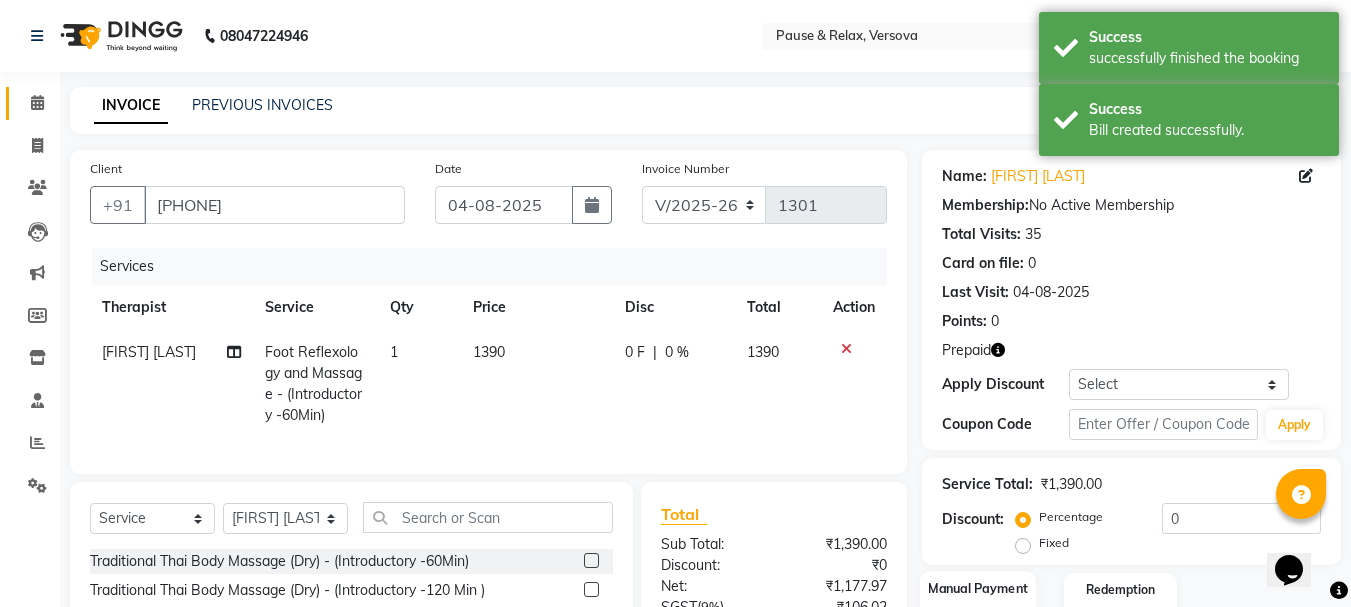 scroll, scrollTop: 215, scrollLeft: 0, axis: vertical 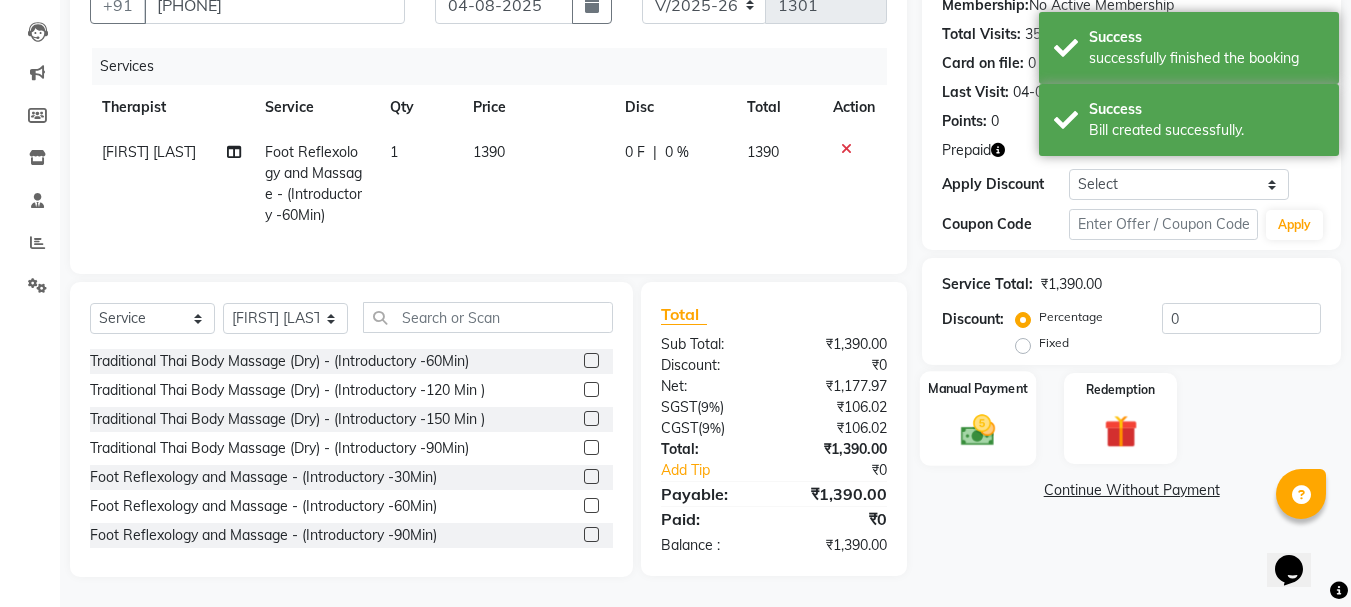 click on "Manual Payment" 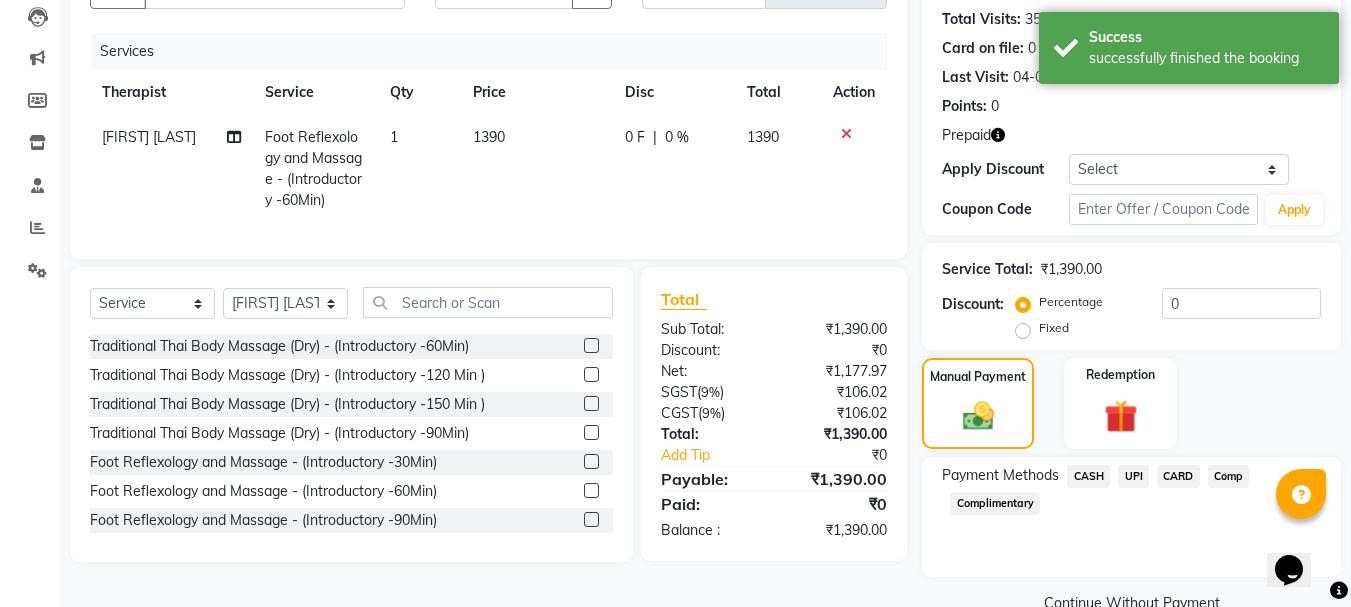 click on "CASH" 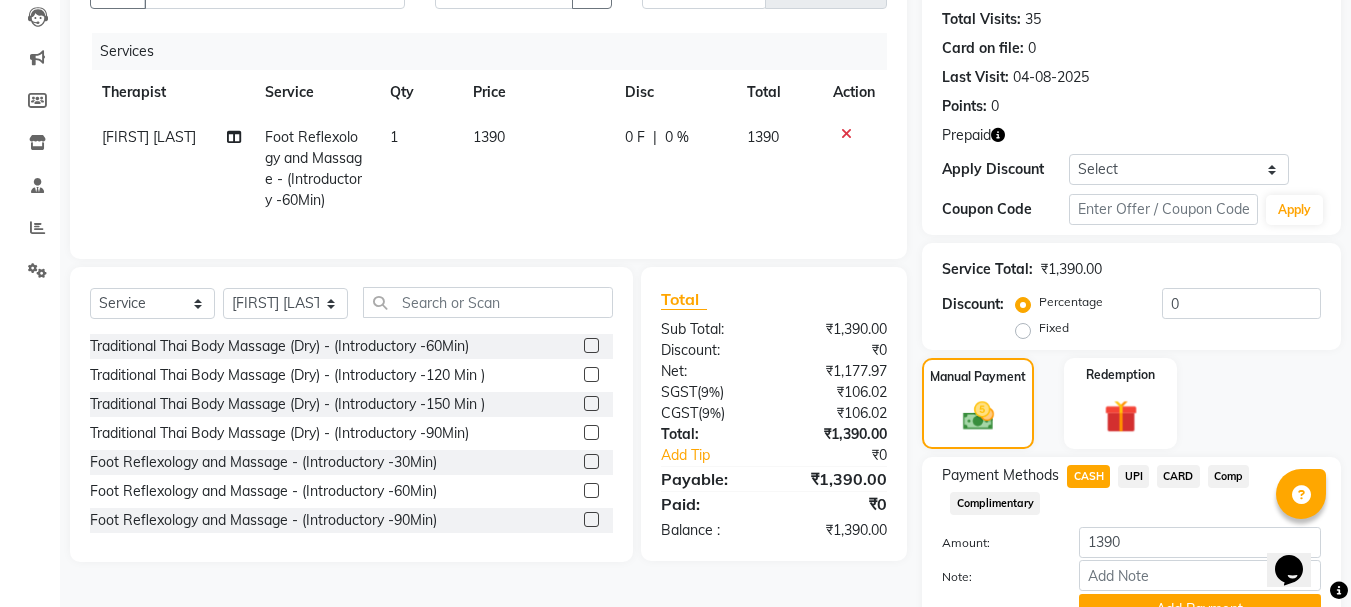 click on "Fixed" 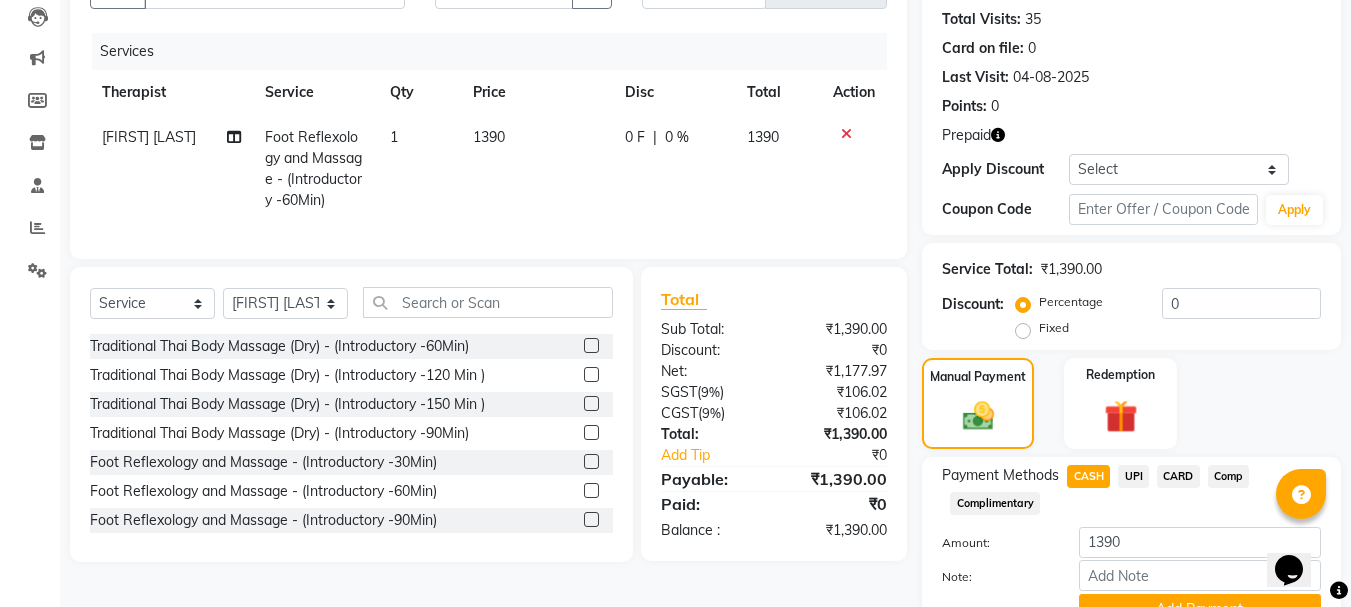 scroll, scrollTop: 225, scrollLeft: 0, axis: vertical 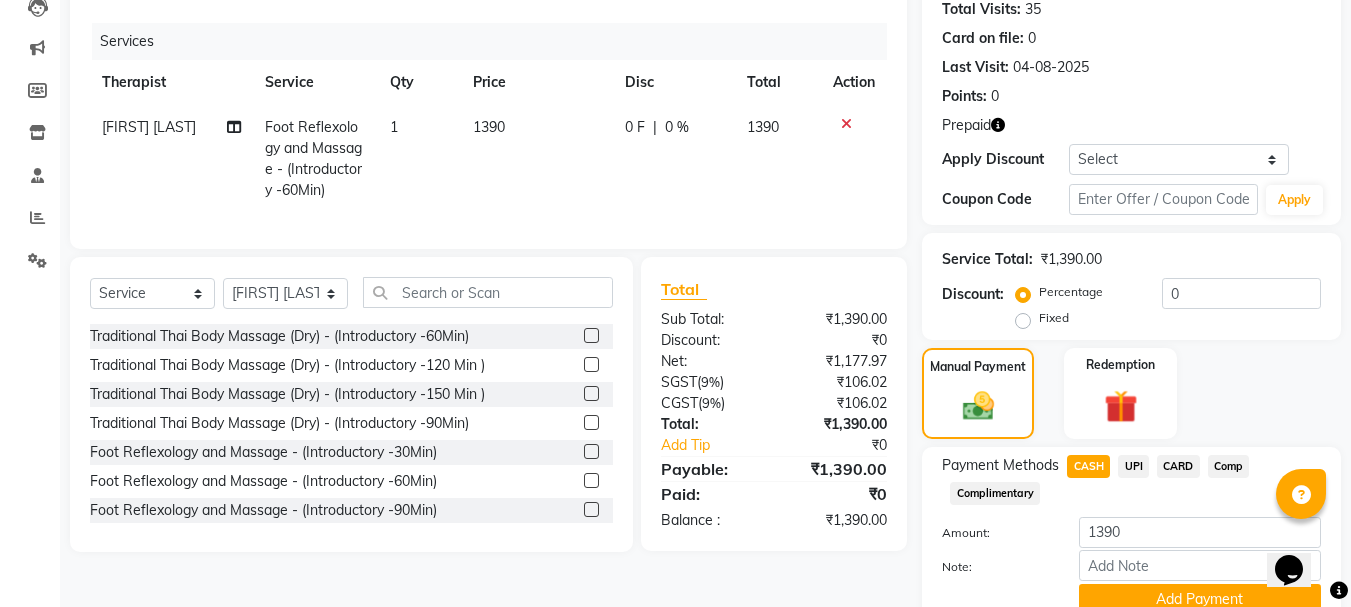 click on "Fixed" 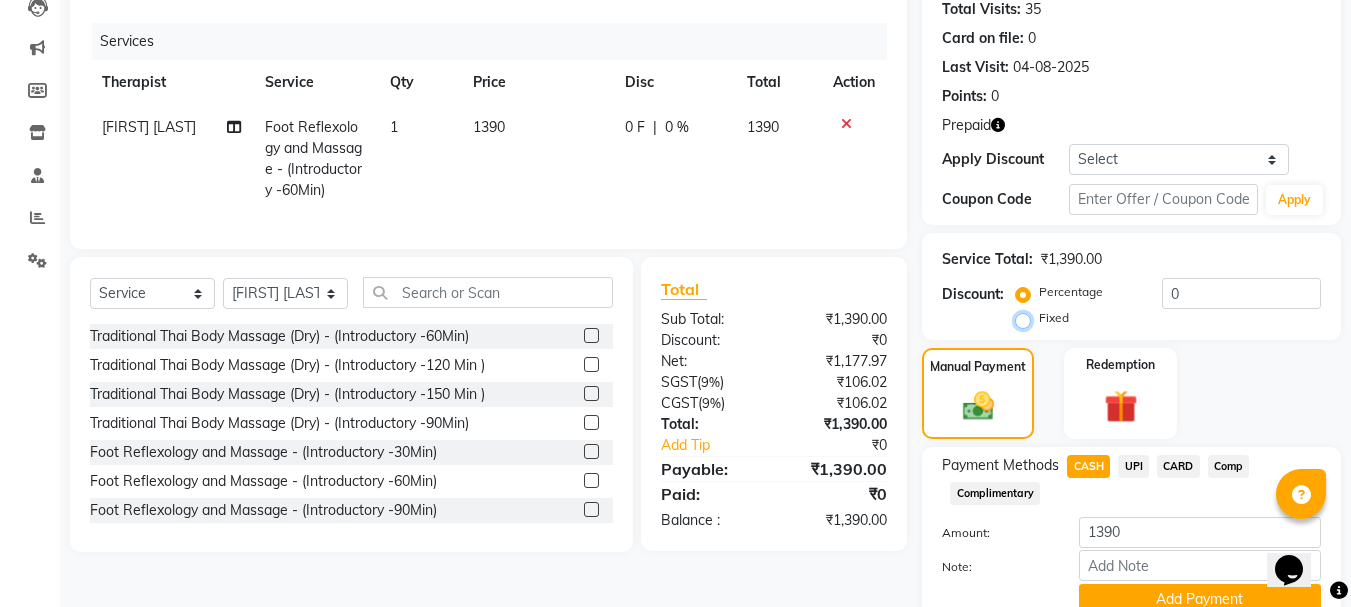 click on "Fixed" at bounding box center (1027, 318) 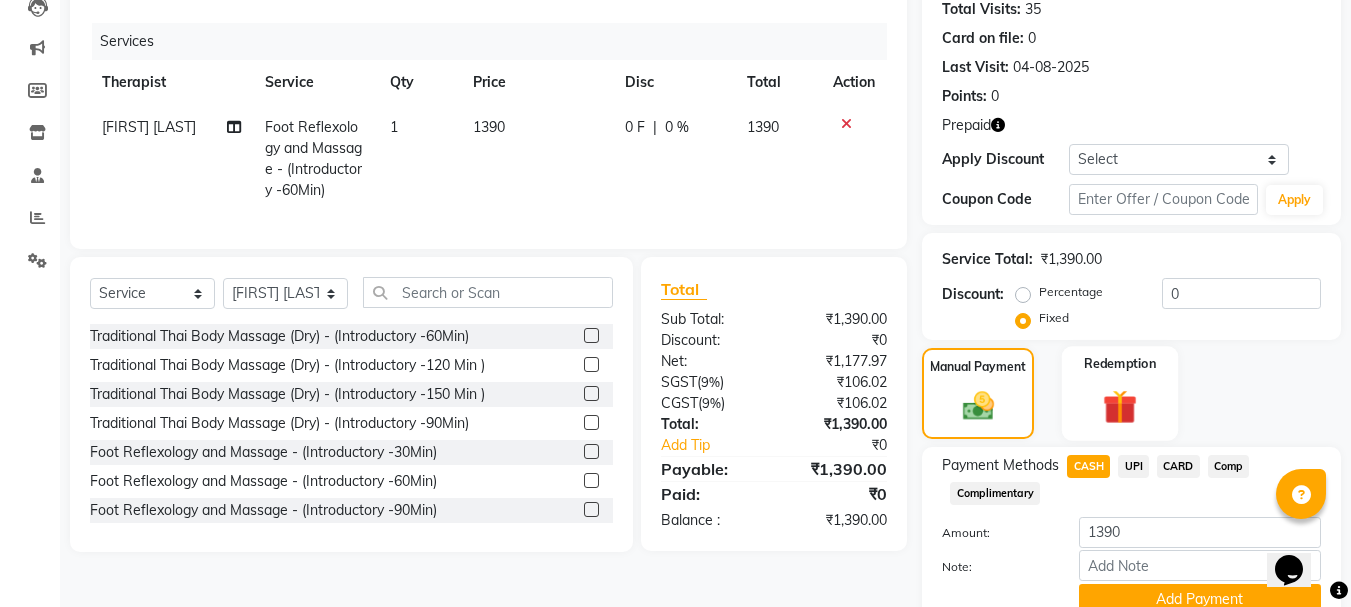 click on "Redemption" 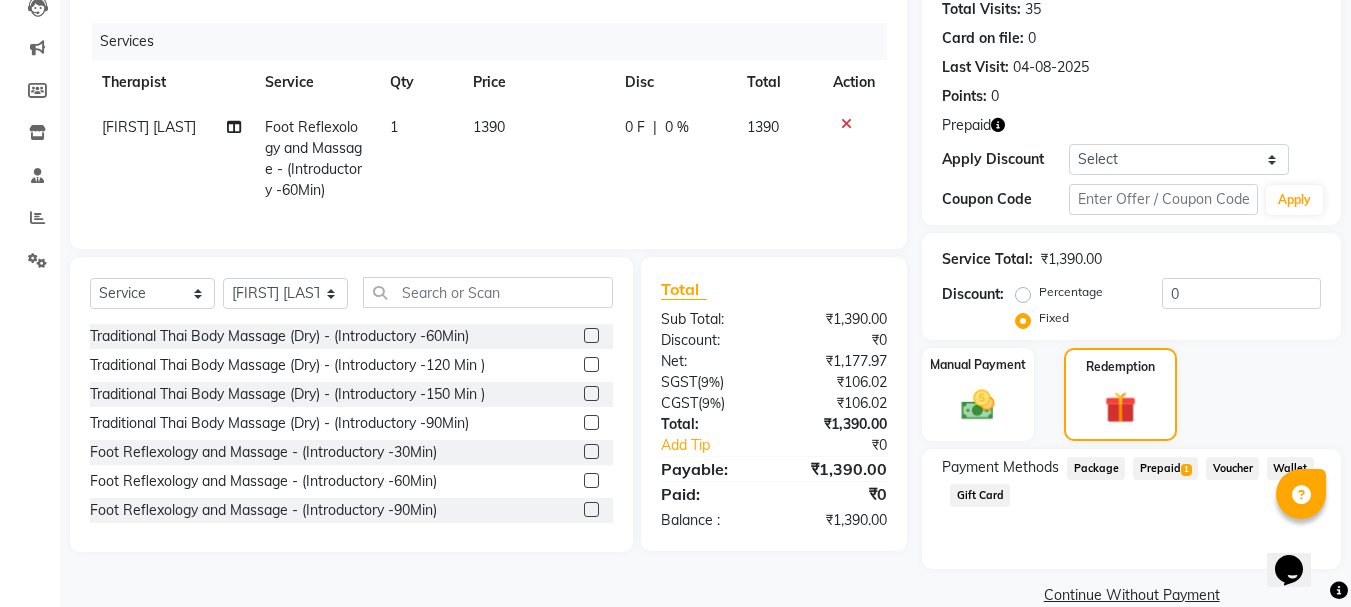 click on "1" 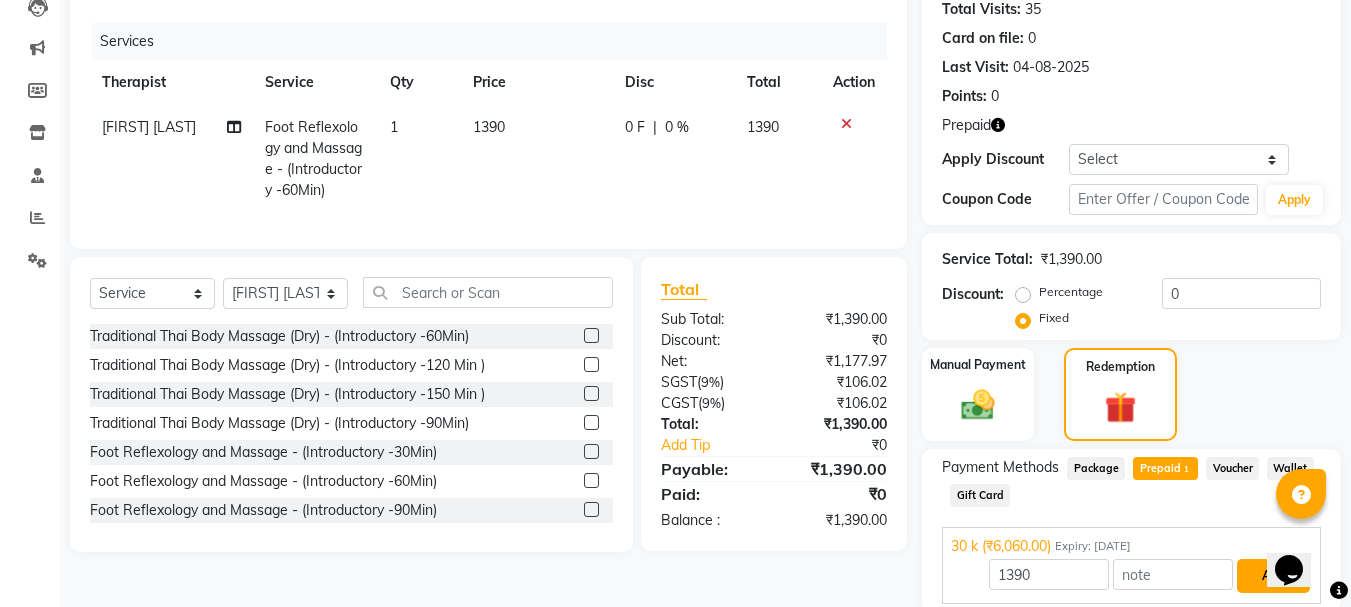 click on "Add" at bounding box center (1273, 576) 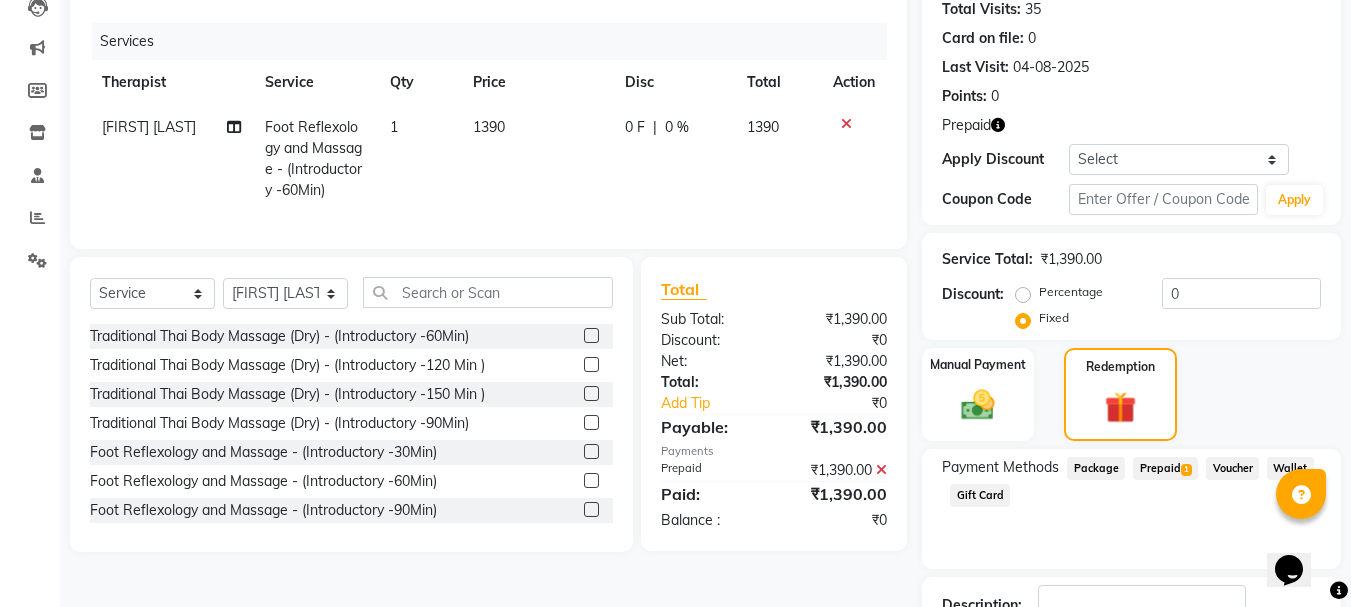 scroll, scrollTop: 301, scrollLeft: 0, axis: vertical 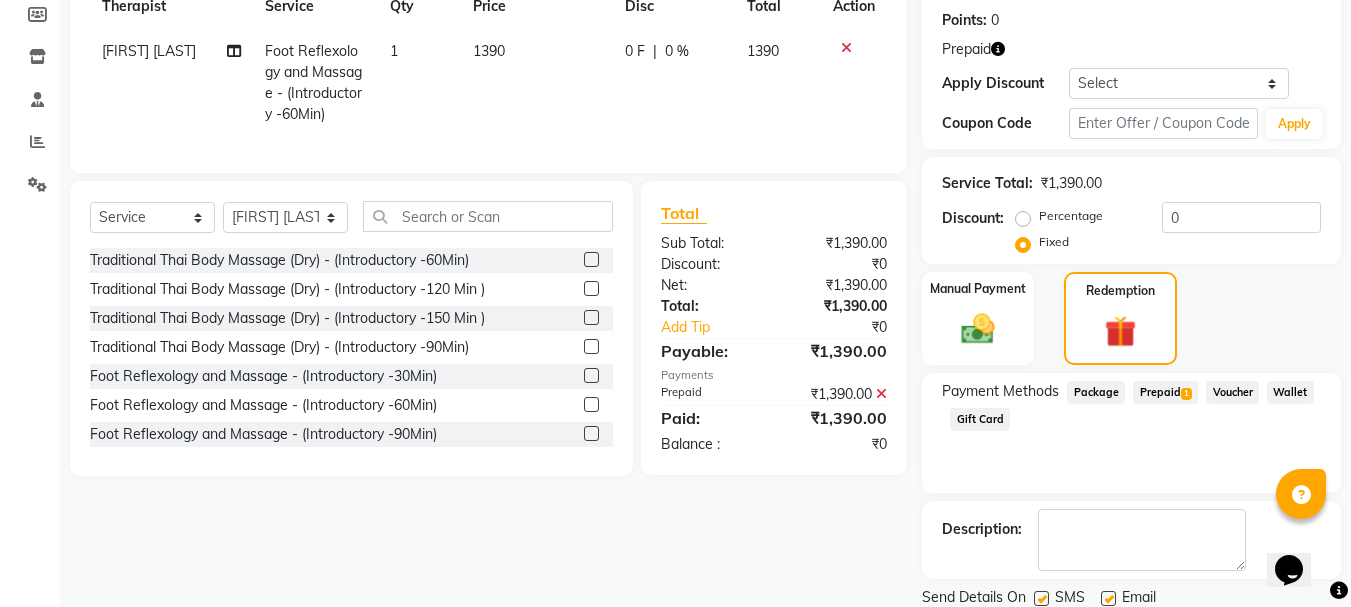 click 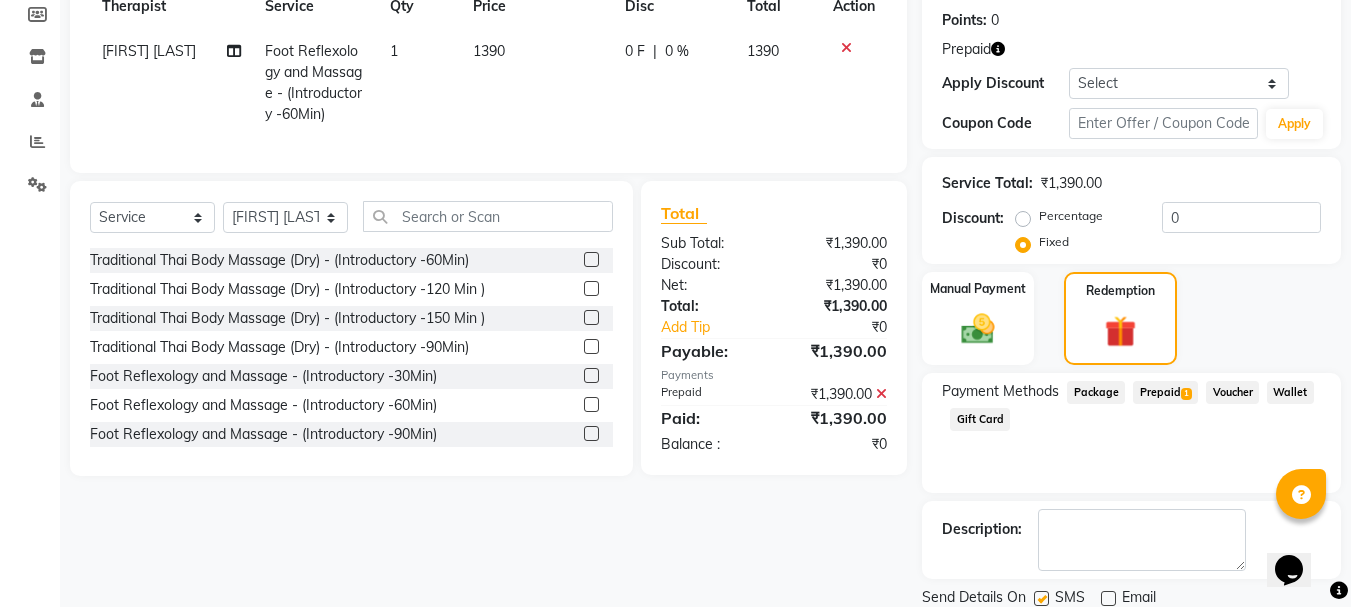 scroll, scrollTop: 371, scrollLeft: 0, axis: vertical 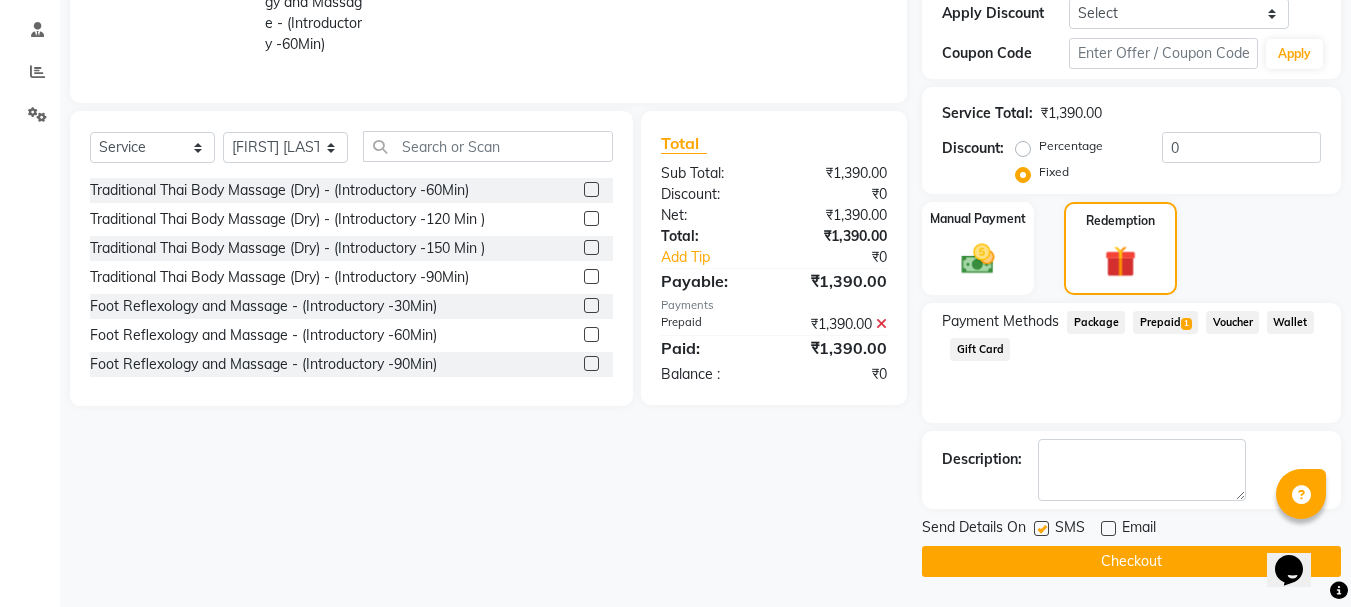click on "Checkout" 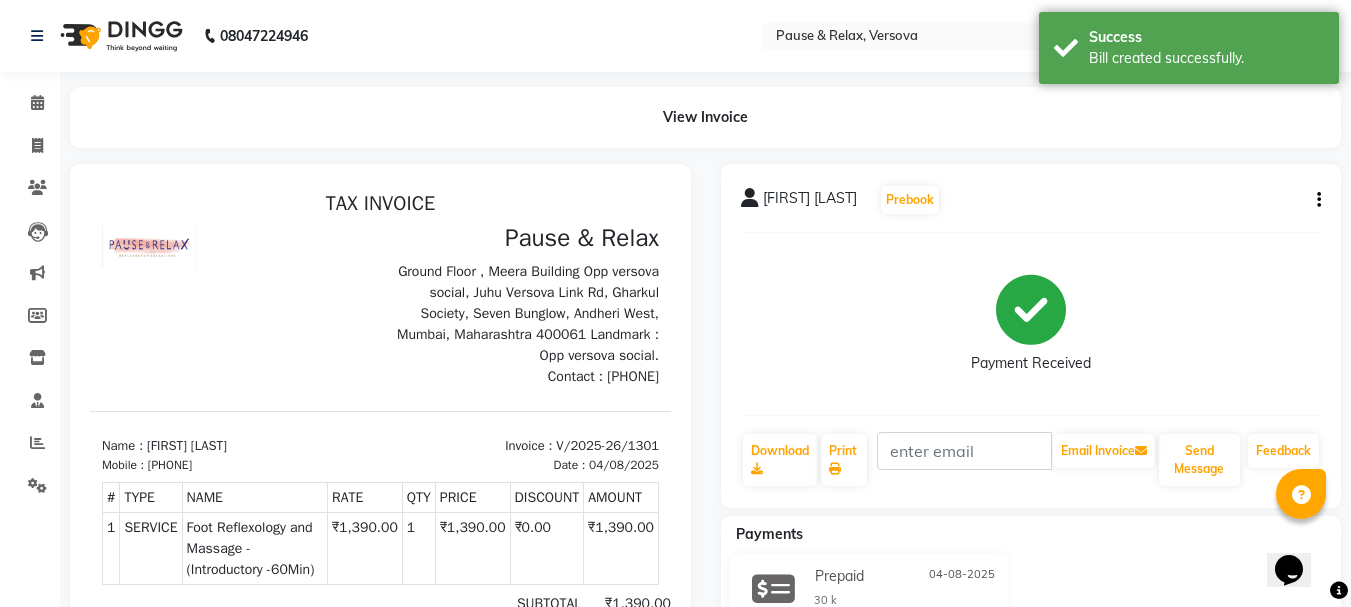 scroll, scrollTop: 0, scrollLeft: 0, axis: both 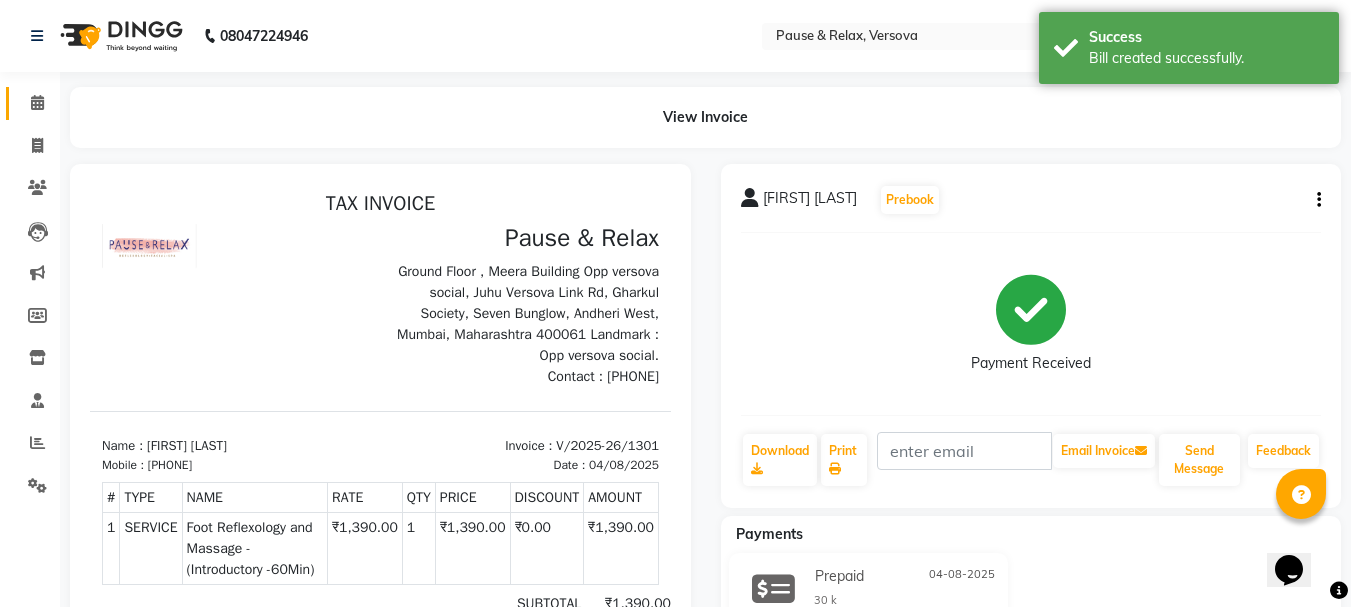 click 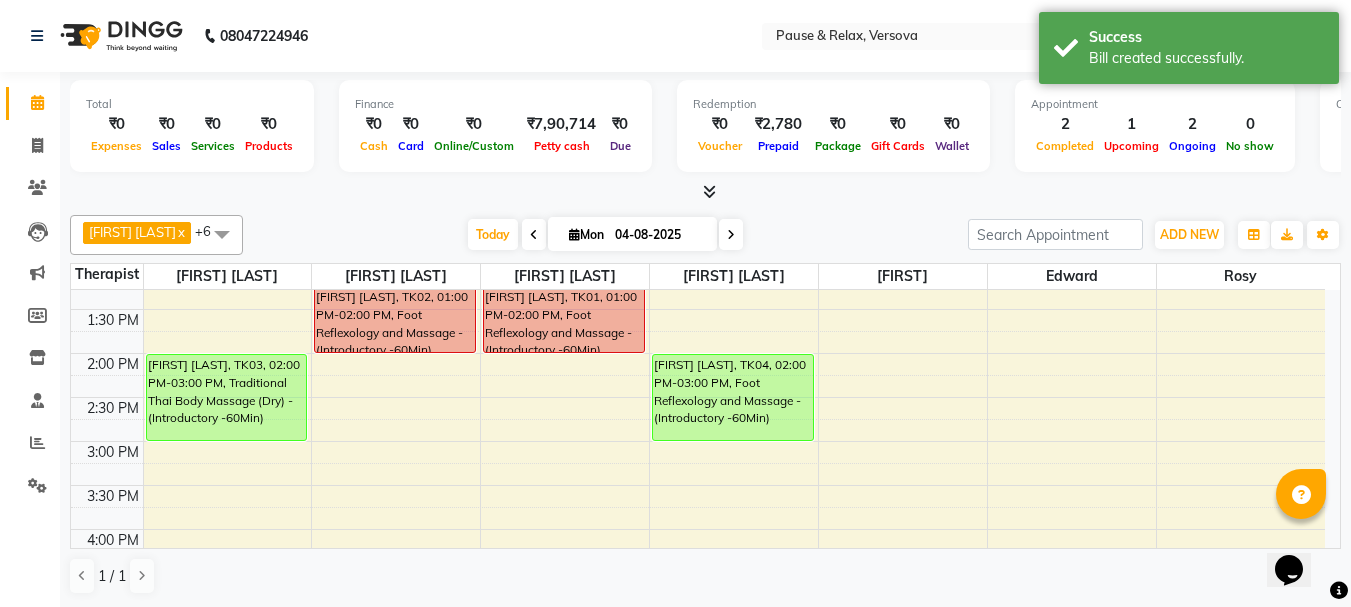 scroll, scrollTop: 213, scrollLeft: 0, axis: vertical 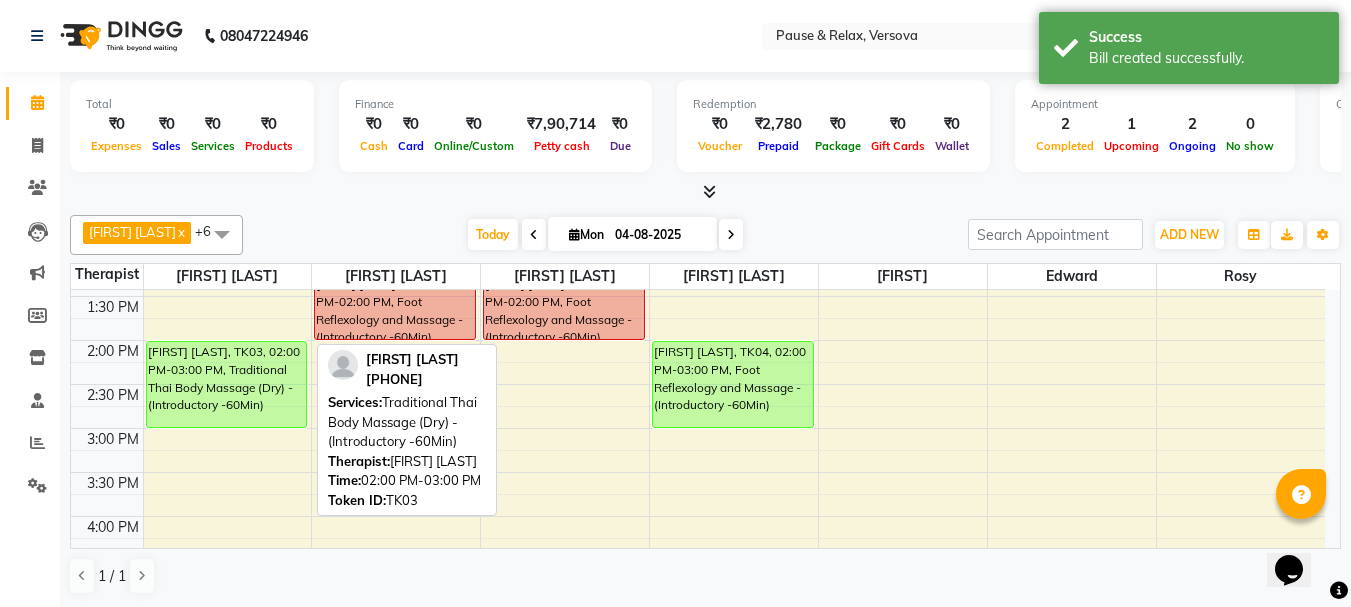 click on "[FIRST] [LAST], TK03, 02:00 PM-03:00 PM, Traditional Thai Body Massage (Dry) - (Introductory -60Min)" at bounding box center (227, 384) 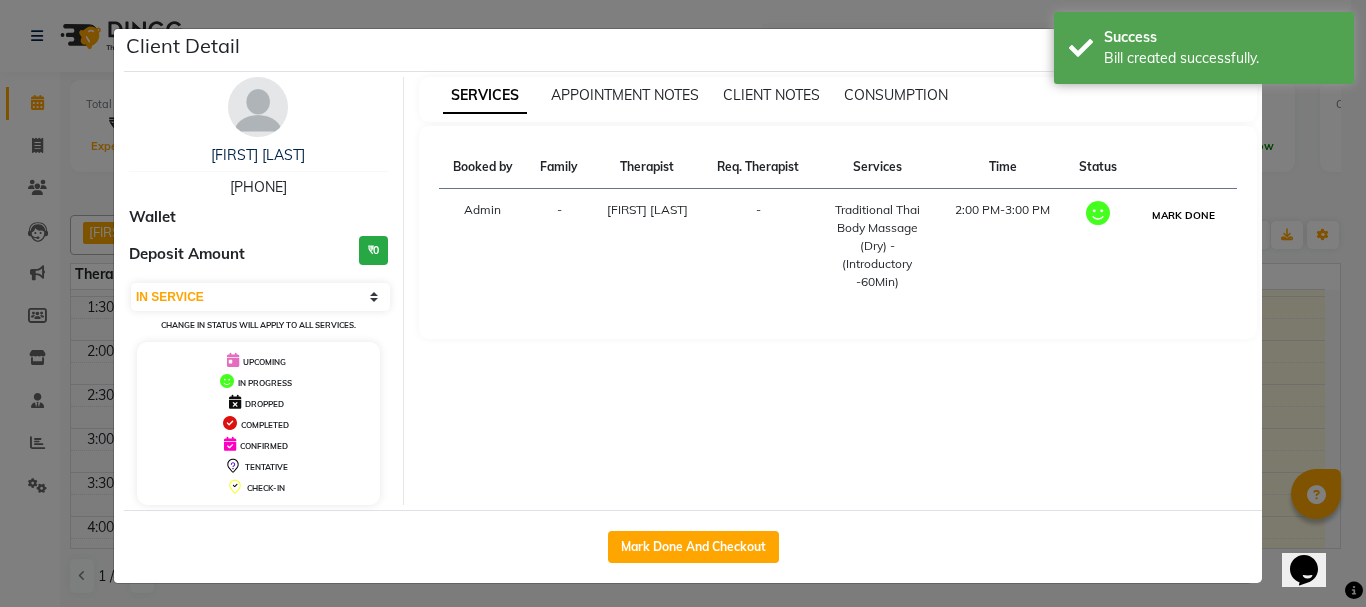 click on "MARK DONE" at bounding box center [1183, 215] 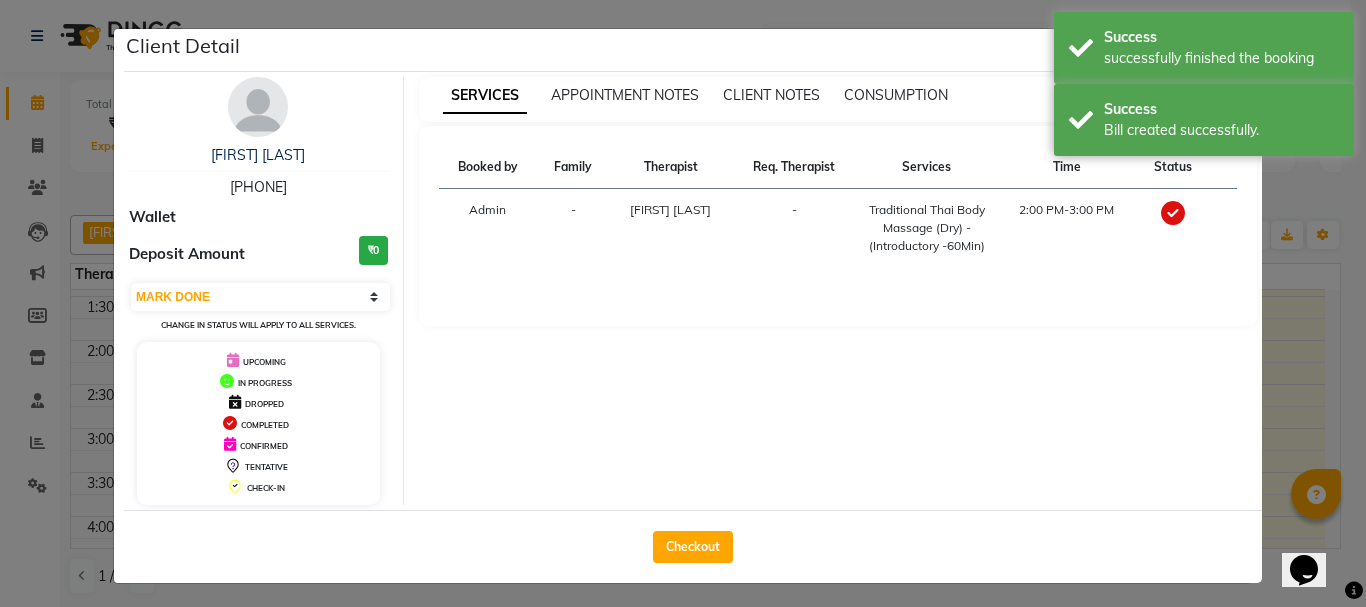 click on "Checkout" 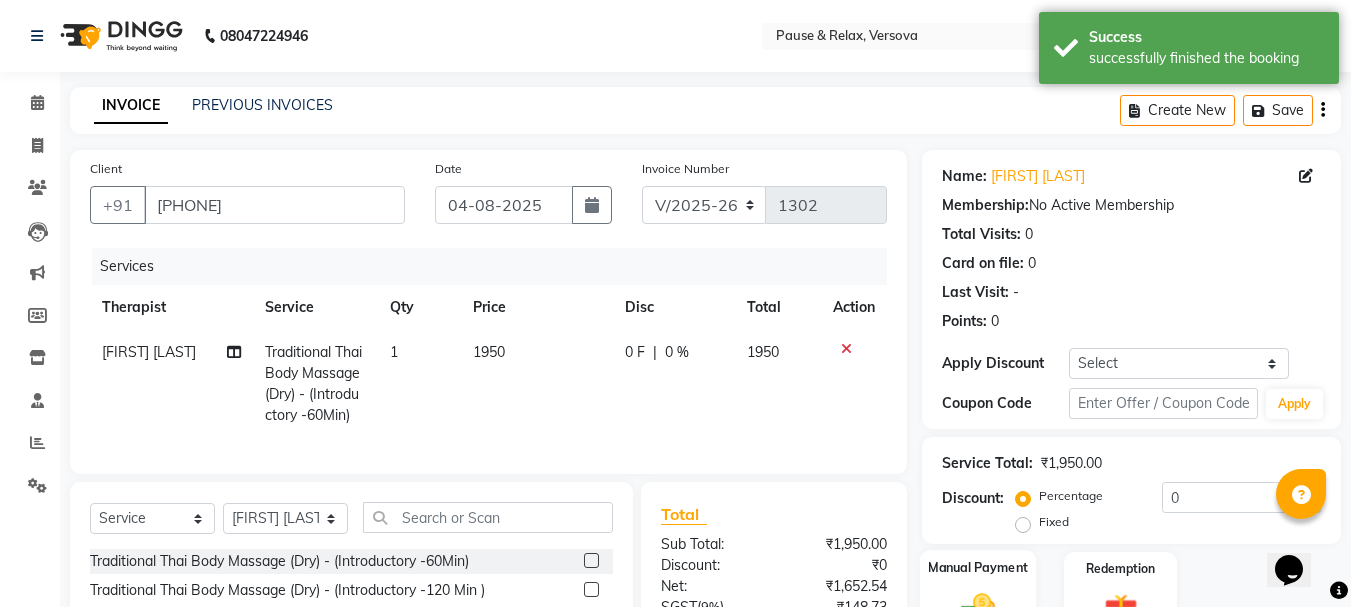 scroll, scrollTop: 215, scrollLeft: 0, axis: vertical 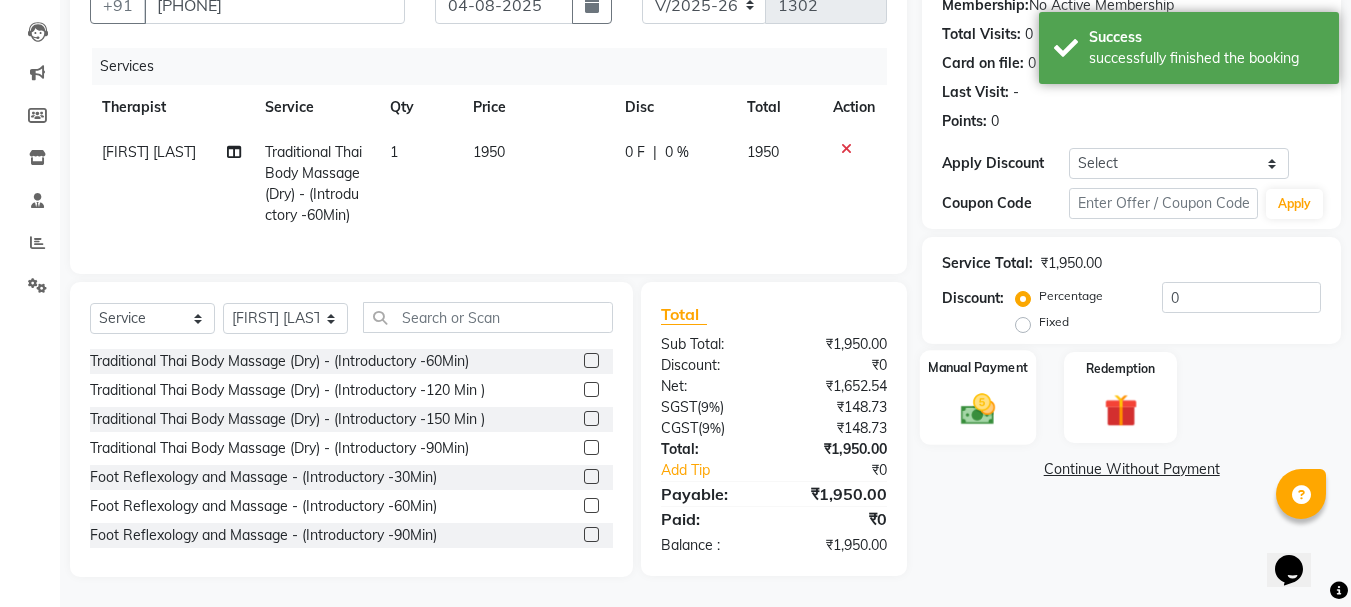 click on "Manual Payment" 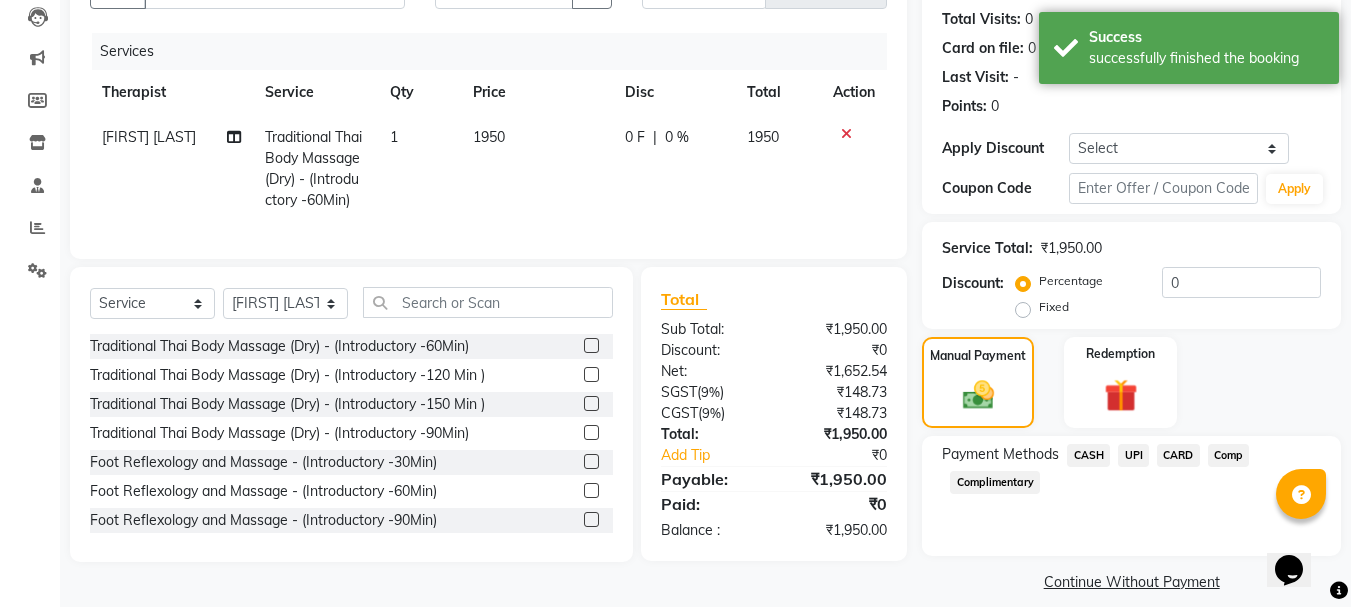 click on "CASH" 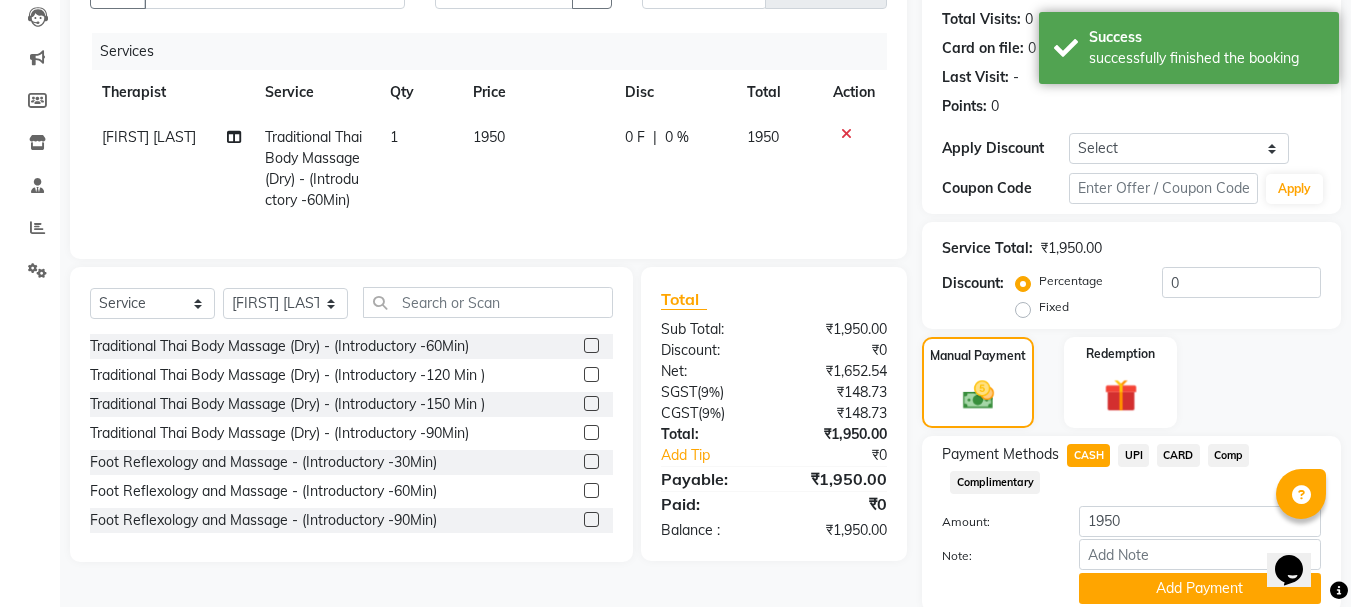 click on "Add Payment" 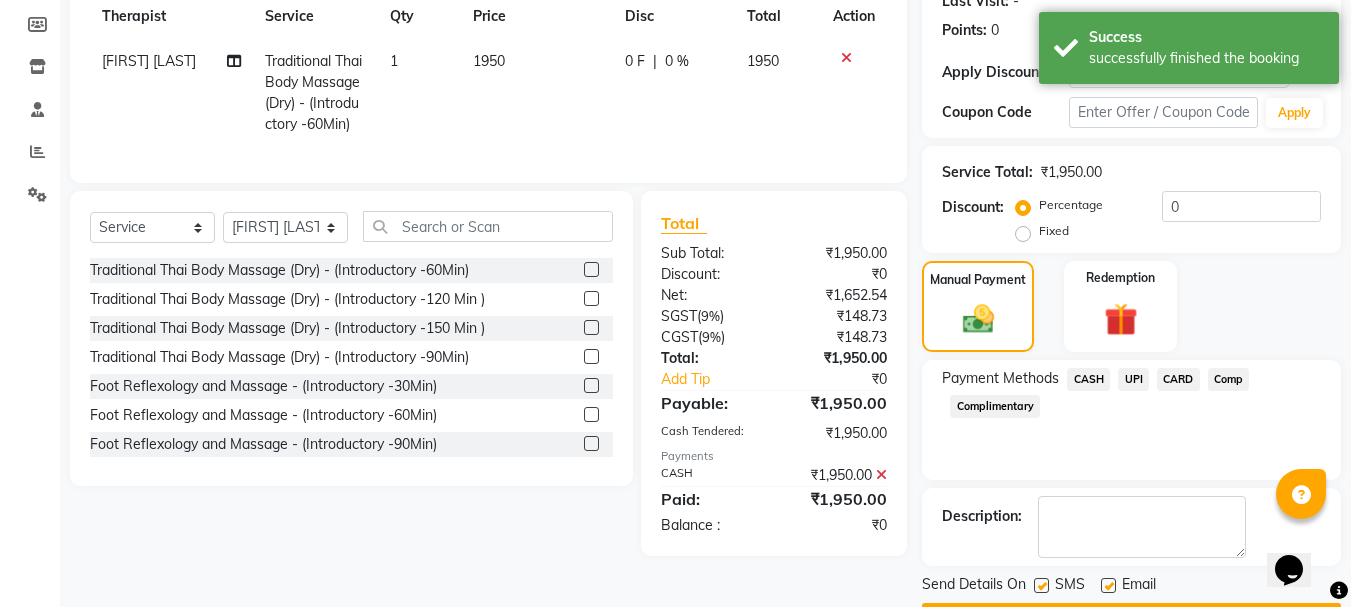 scroll, scrollTop: 348, scrollLeft: 0, axis: vertical 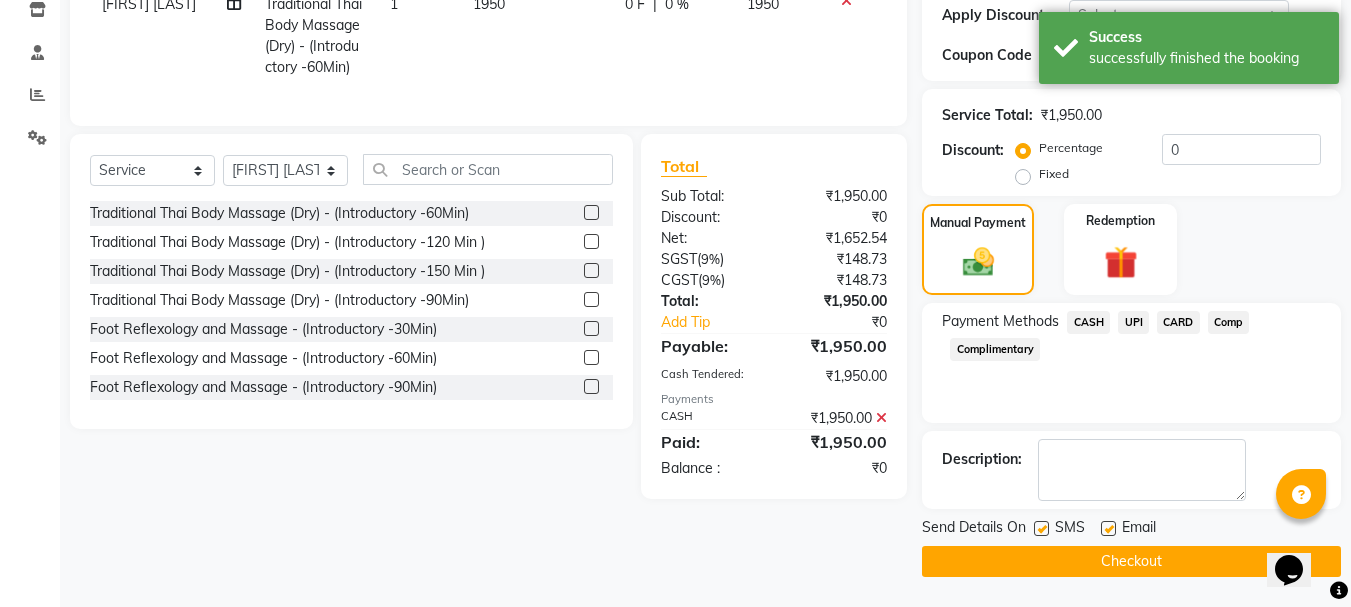 click 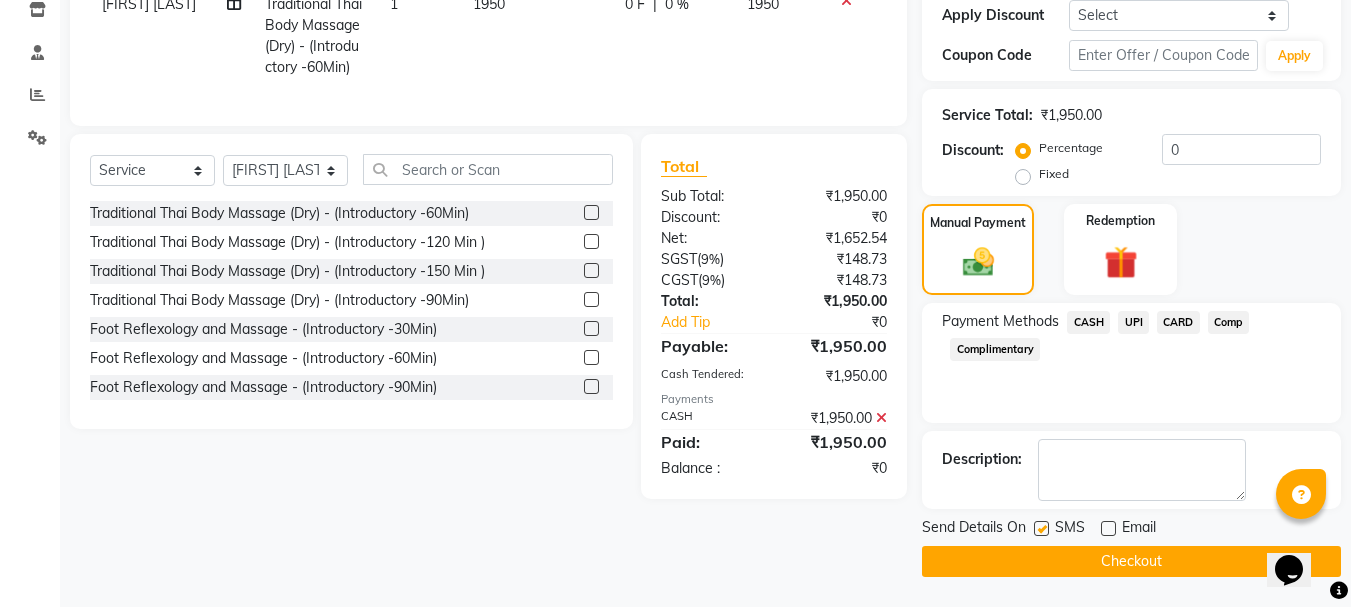 click on "Checkout" 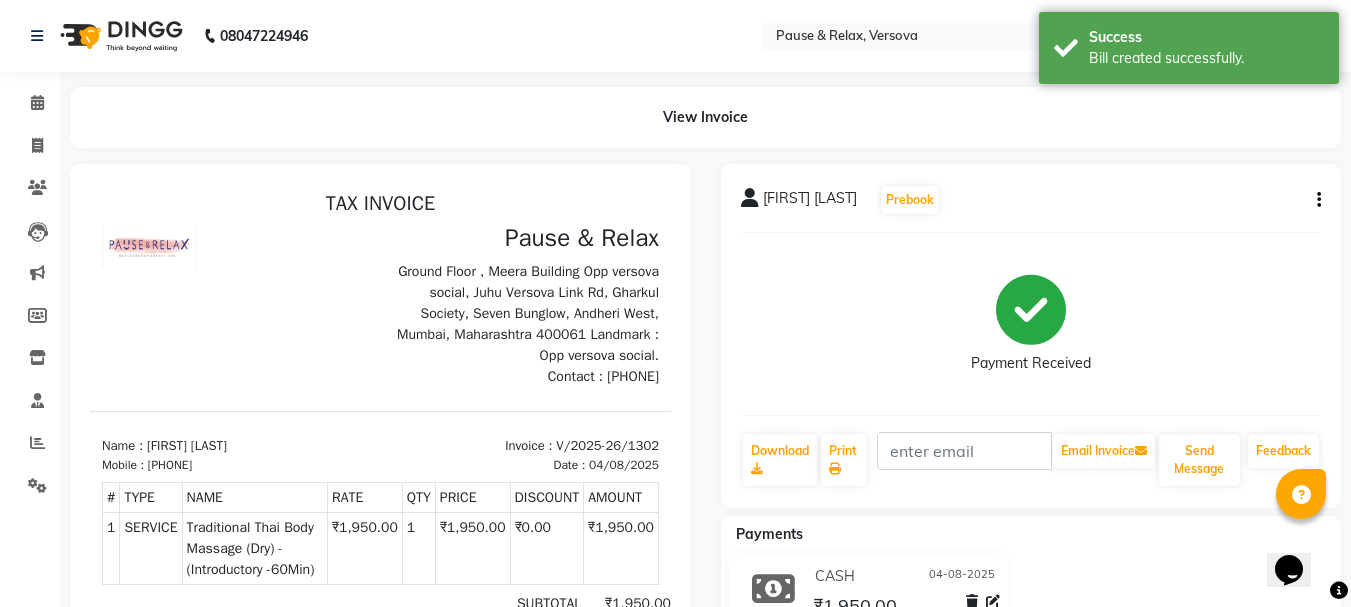 scroll, scrollTop: 0, scrollLeft: 0, axis: both 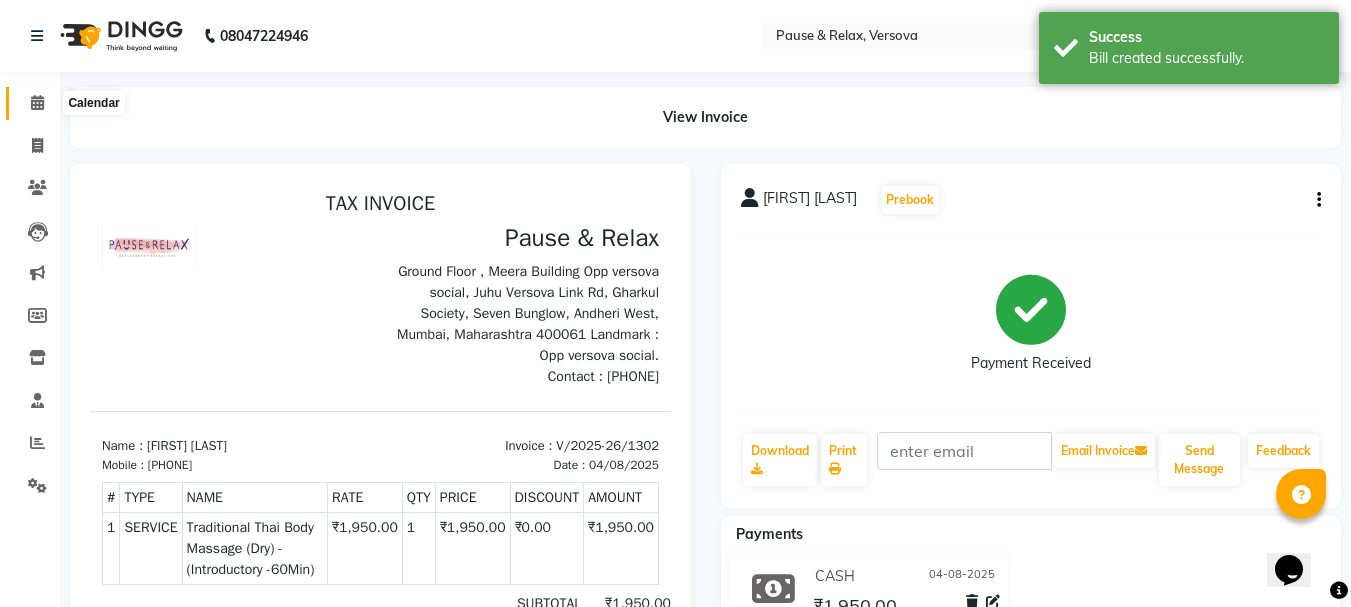 click 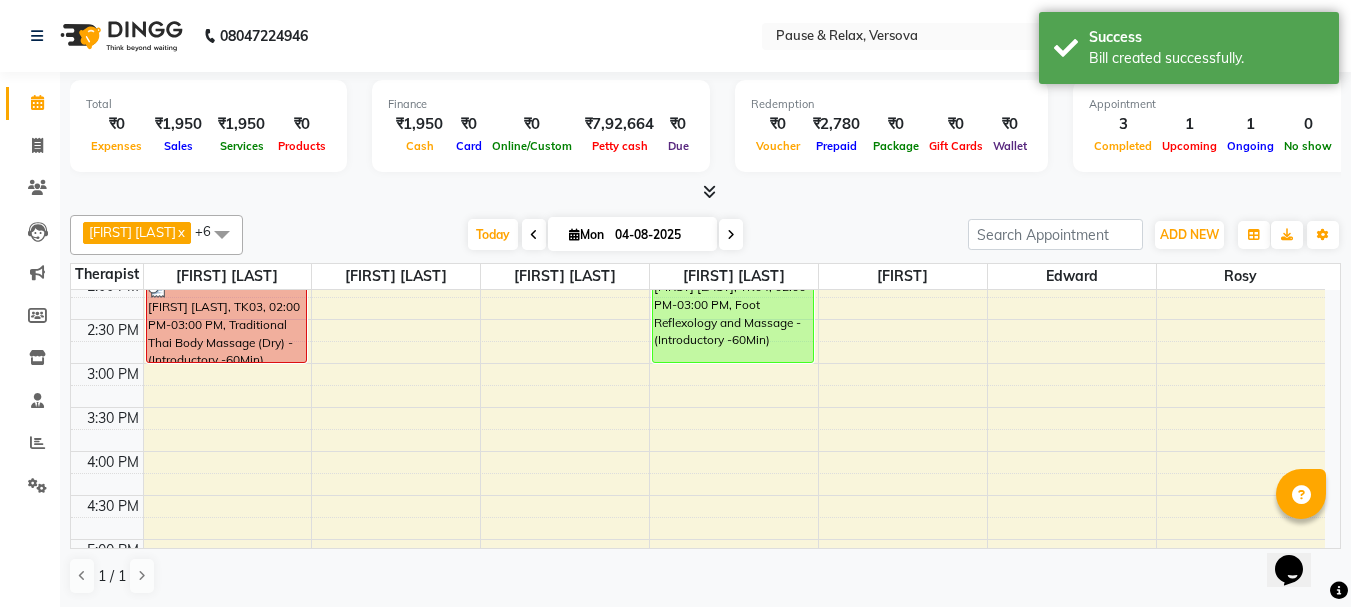 scroll, scrollTop: 187, scrollLeft: 0, axis: vertical 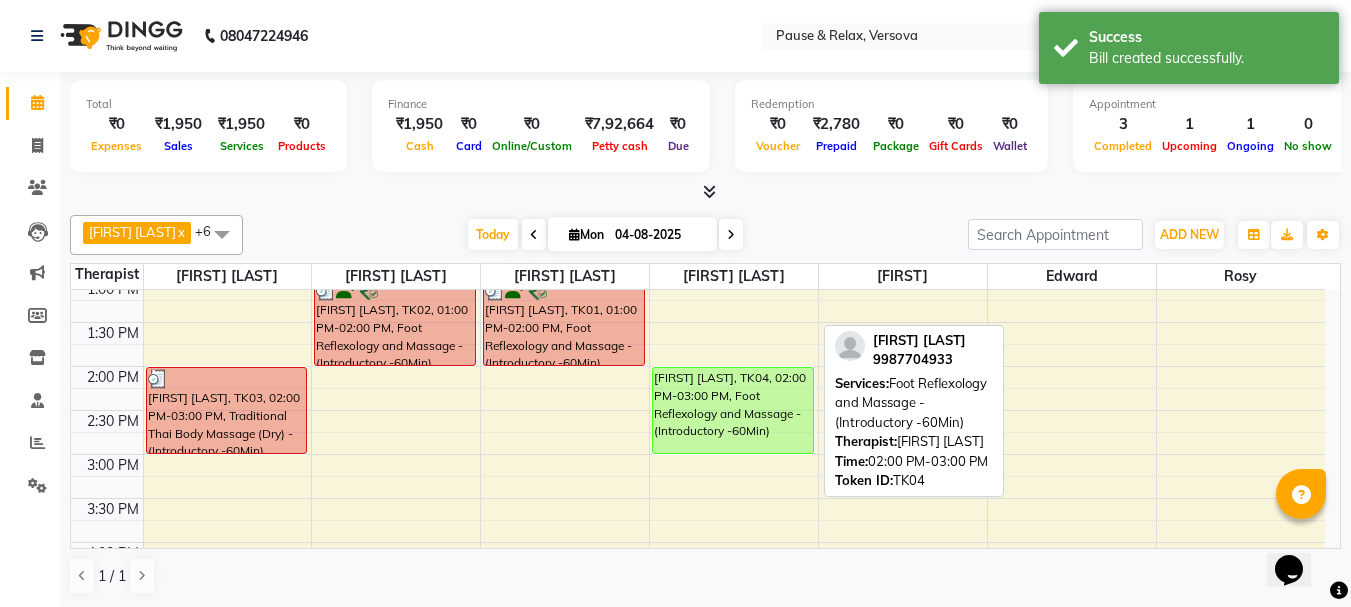 click on "[FIRST] [LAST], TK04, 02:00 PM-03:00 PM, Foot Reflexology and Massage - (Introductory -60Min)" at bounding box center (733, 410) 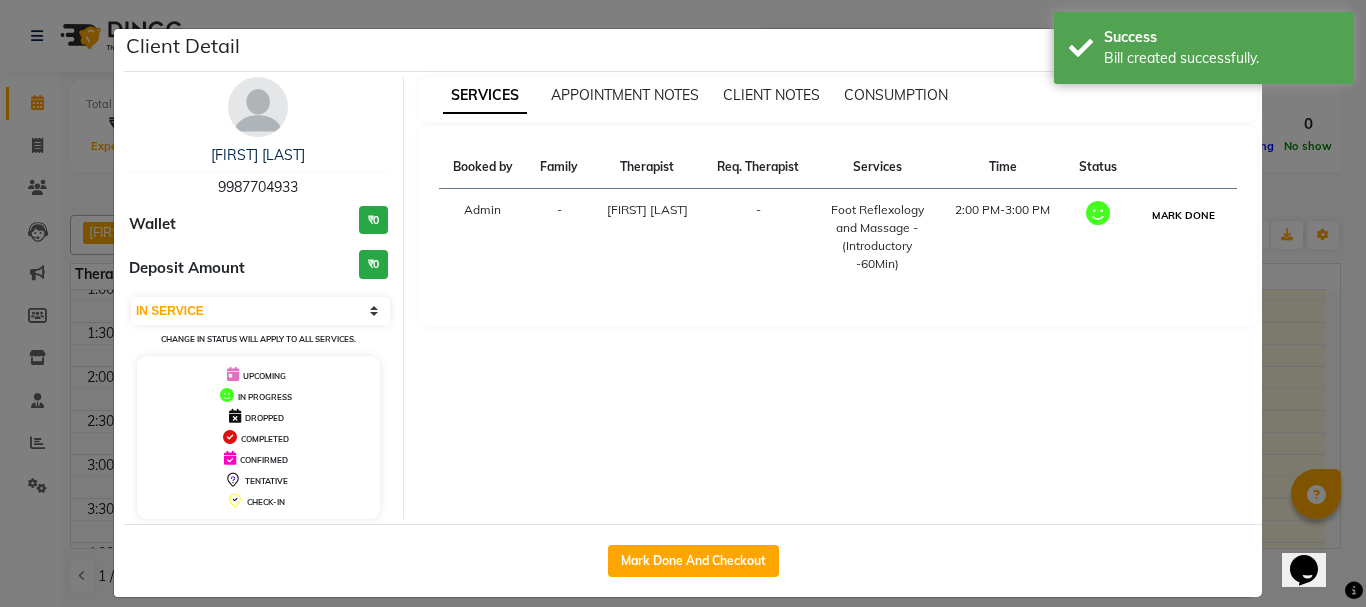 click on "MARK DONE" at bounding box center [1183, 215] 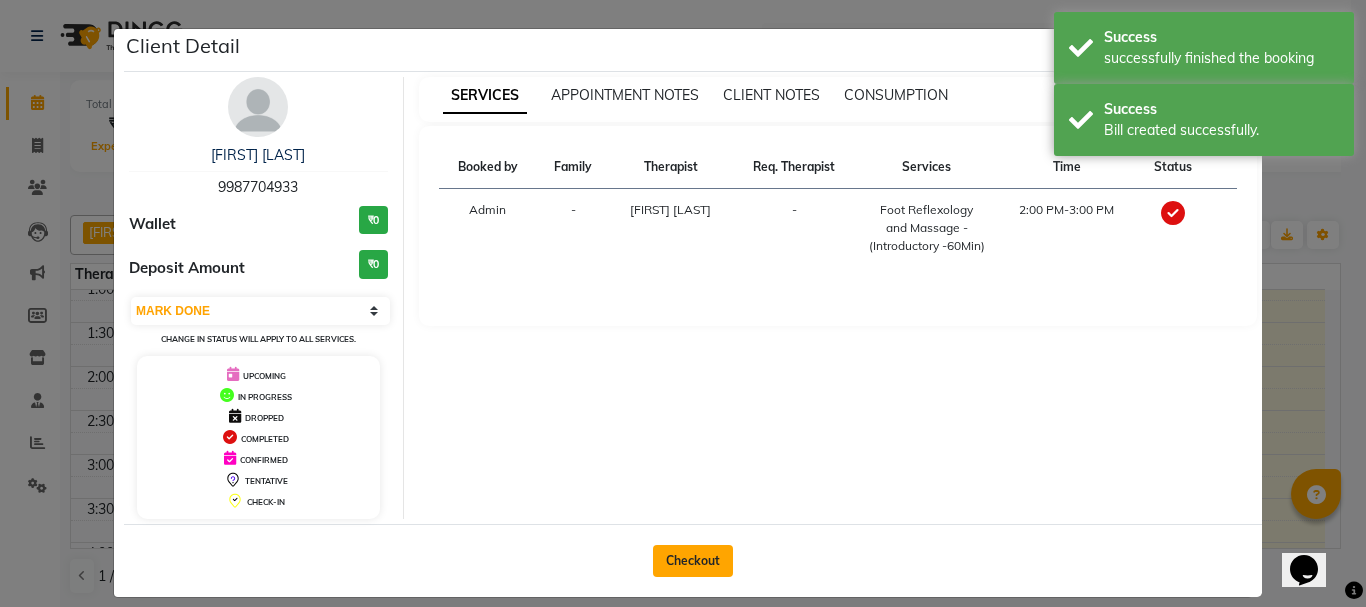 click on "Checkout" 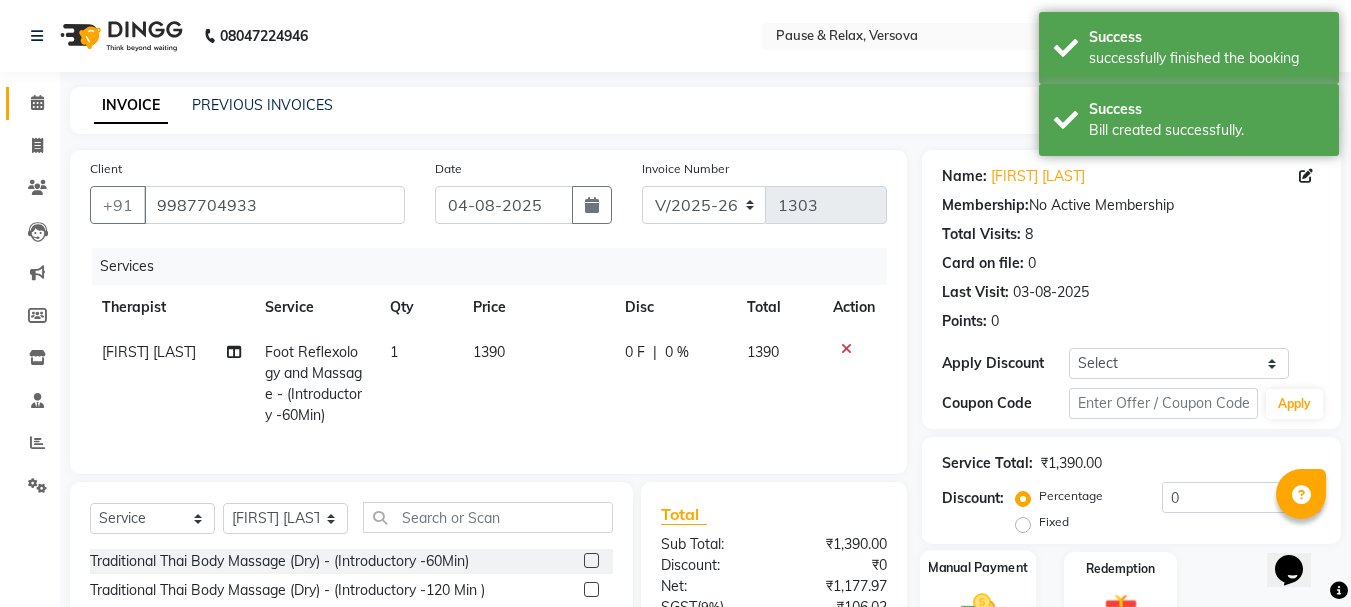 scroll, scrollTop: 215, scrollLeft: 0, axis: vertical 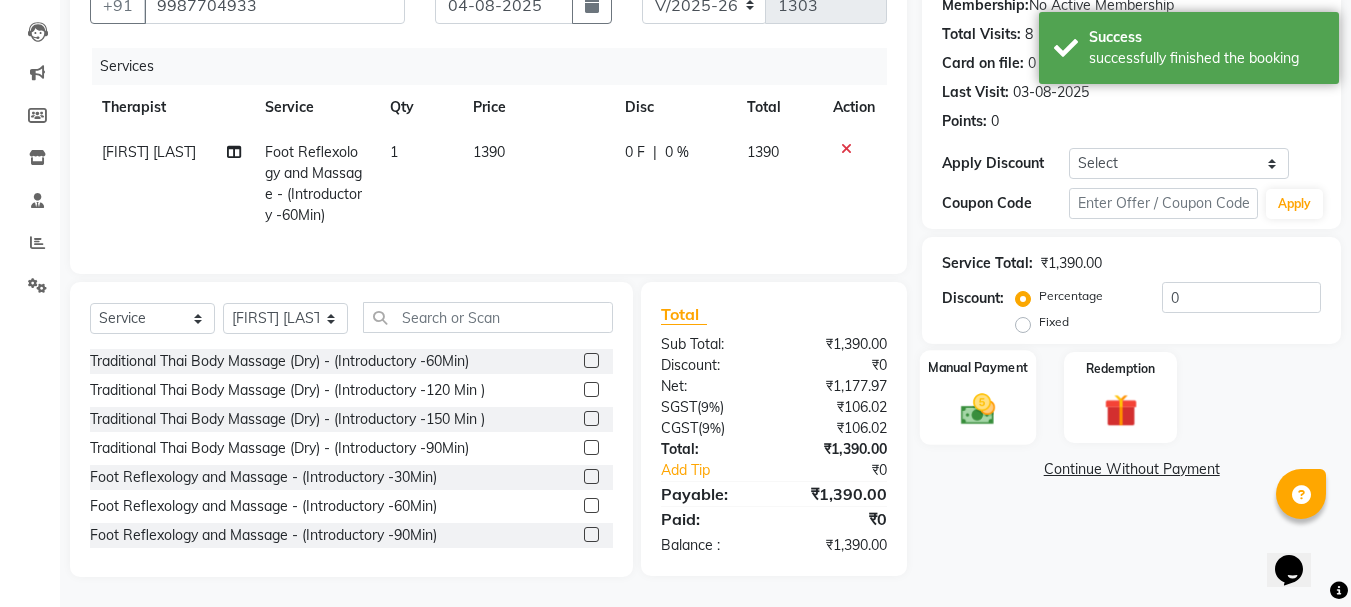 click on "Manual Payment" 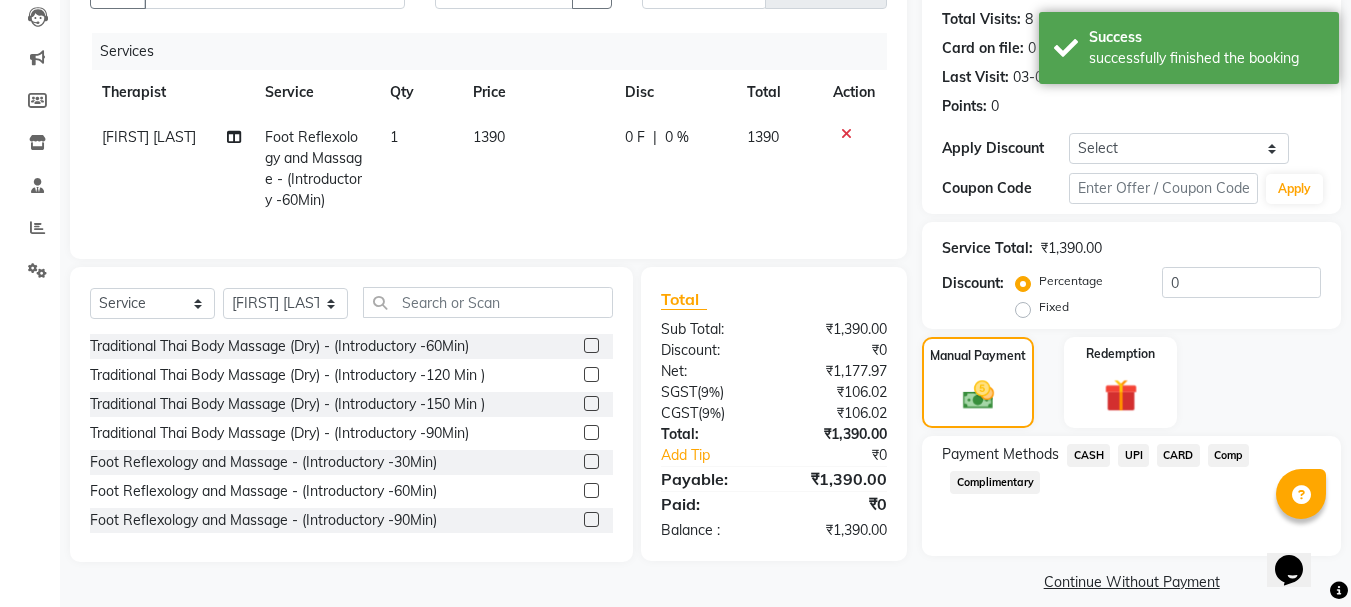 click on "UPI" 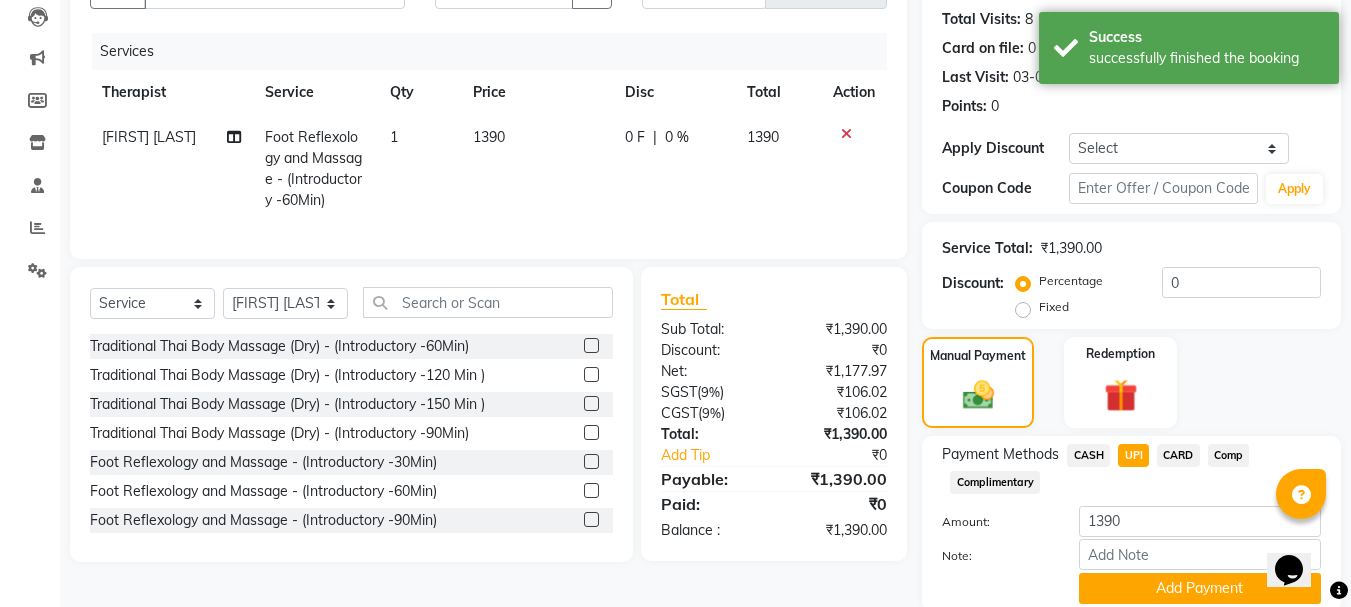 click on "Add Payment" 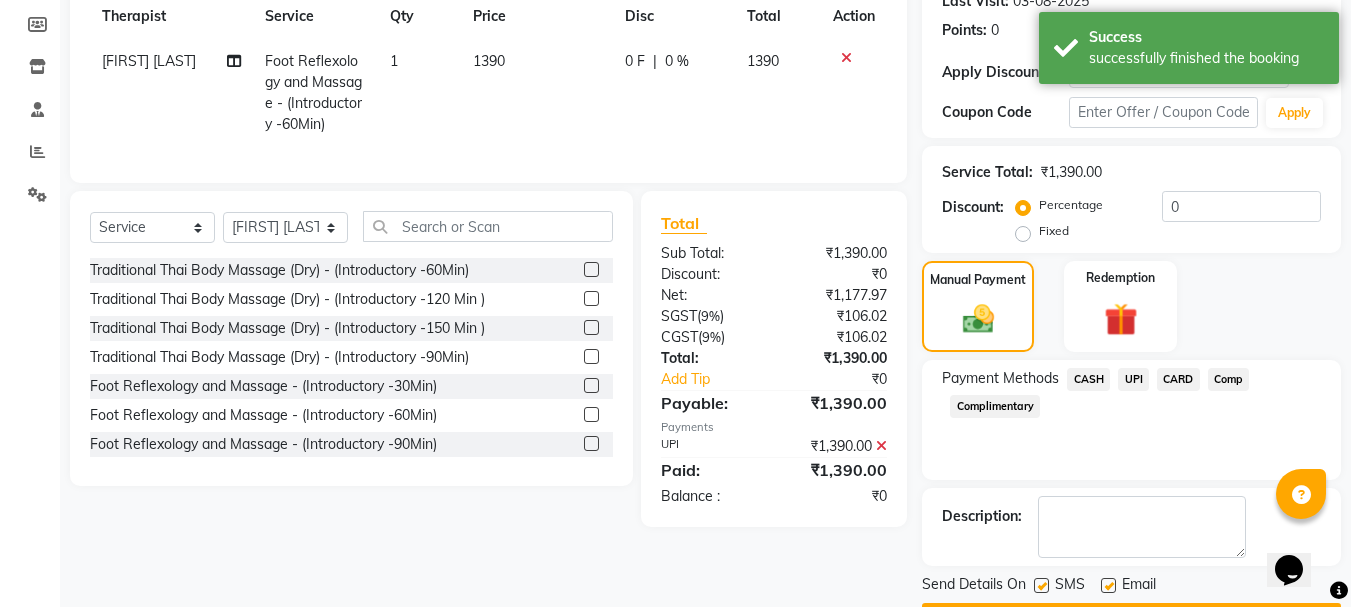 click 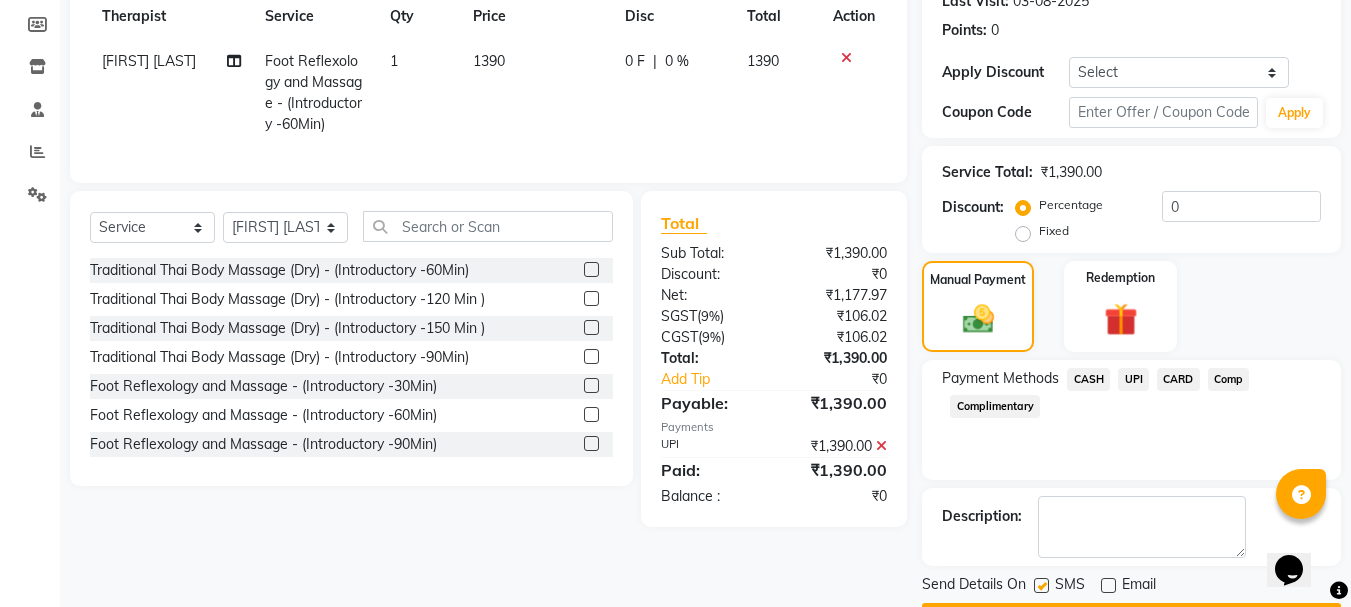 scroll, scrollTop: 348, scrollLeft: 0, axis: vertical 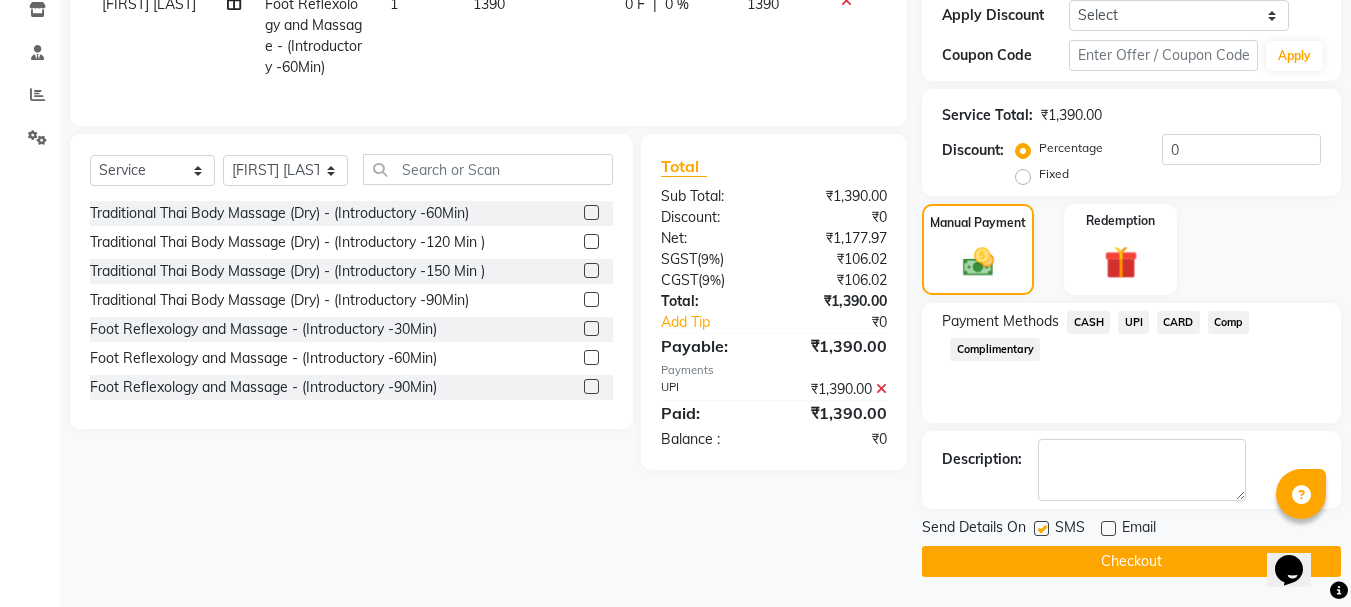 click 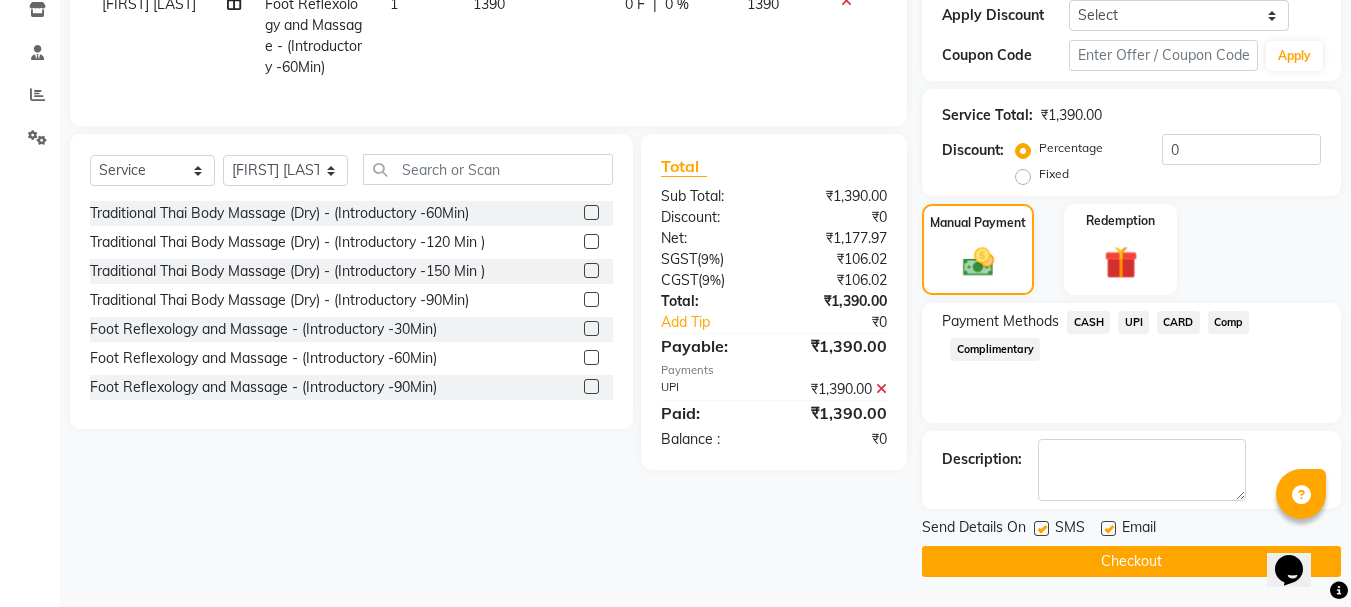 click 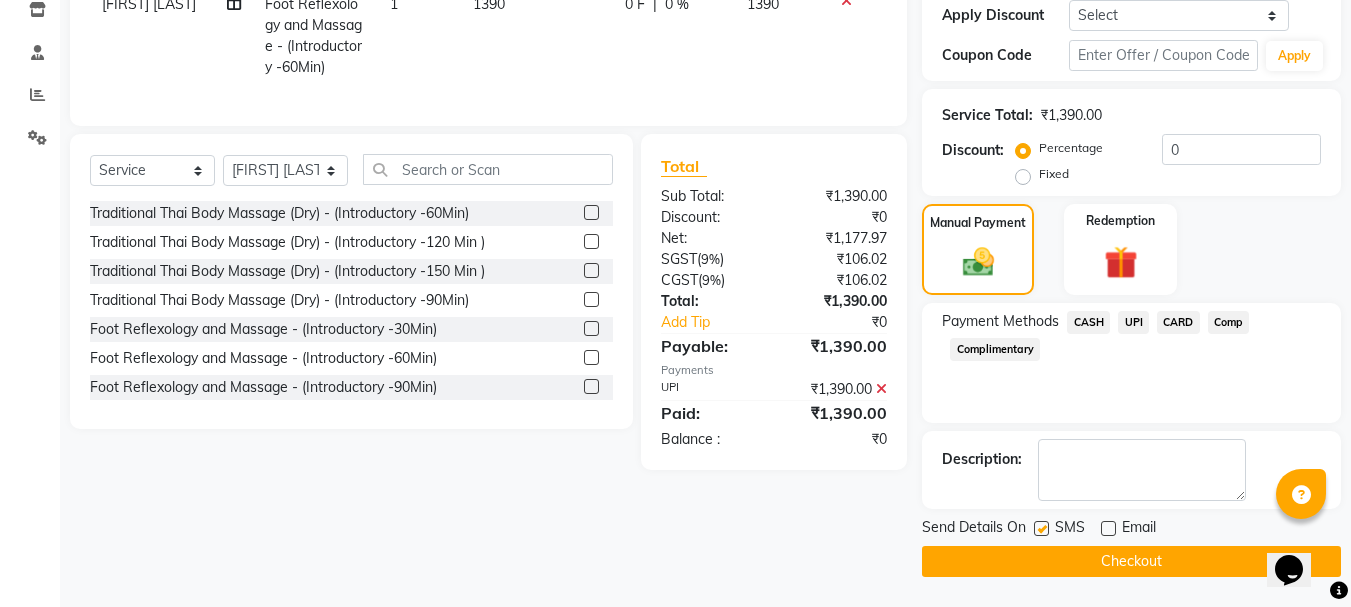click on "Checkout" 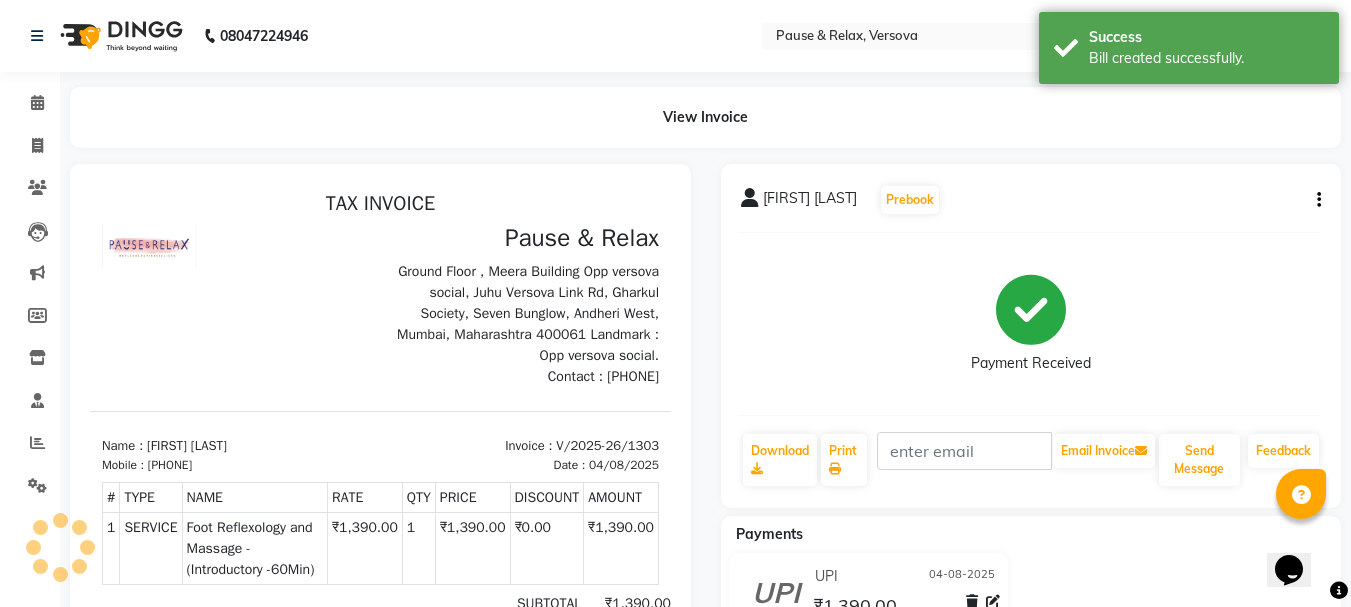 scroll, scrollTop: 0, scrollLeft: 0, axis: both 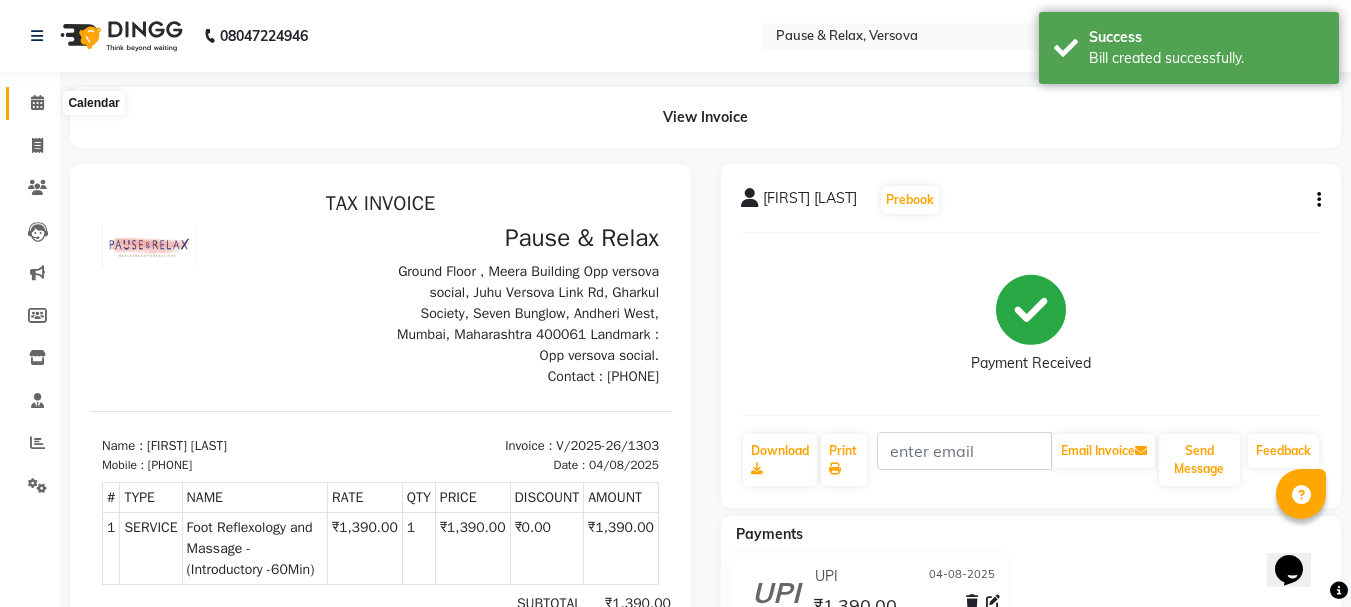 click 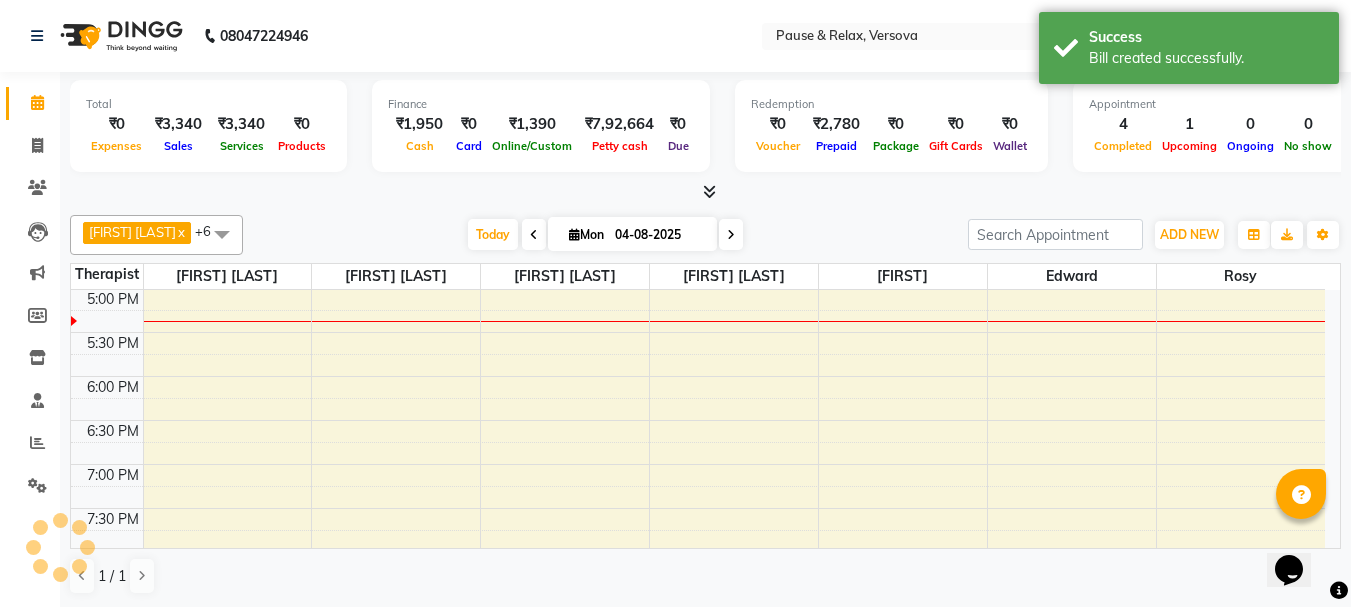 scroll, scrollTop: 0, scrollLeft: 0, axis: both 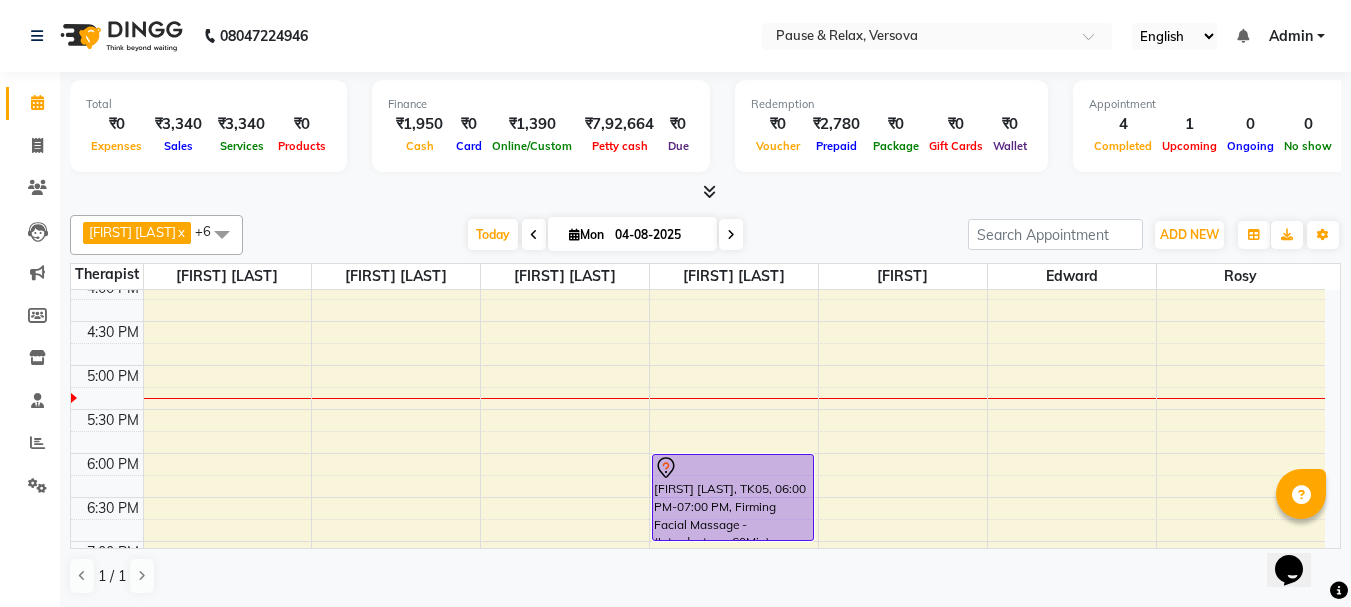 click on "[FIRST] [LAST], TK03, 02:00 PM-03:00 PM, Traditional Thai Body Massage (Dry) - (Introductory -60Min) [FIRST] [LAST], TK02, 01:00 PM-02:00 PM, Foot Reflexology and Massage - (Introductory -60Min) [FIRST] [LAST], TK01, 01:00 PM-02:00 PM, Foot Reflexology and Massage - (Introductory -60Min) [FIRST] [LAST], TK04, 02:00 PM-03:00 PM, Foot Reflexology and Massage - (Introductory -60Min) [FIRST] [LAST], TK05, 06:00 PM-07:00 PM, Firming Facial Massage - (Introductory -60Min)" at bounding box center (698, 321) 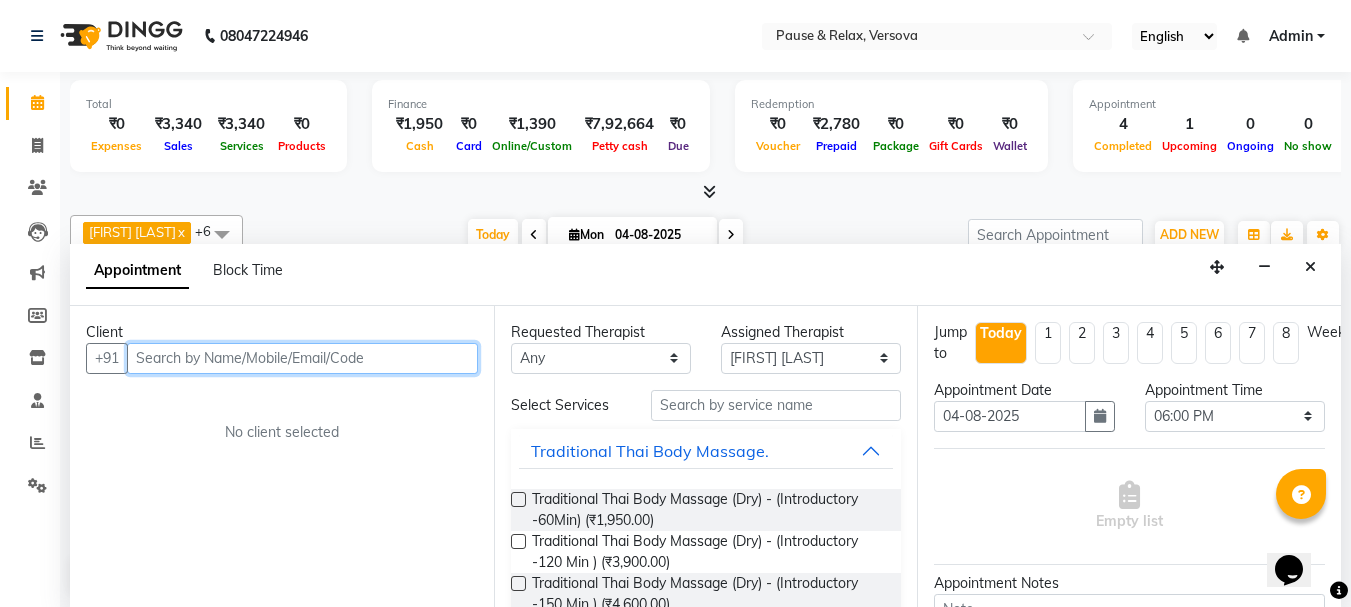 click at bounding box center [302, 358] 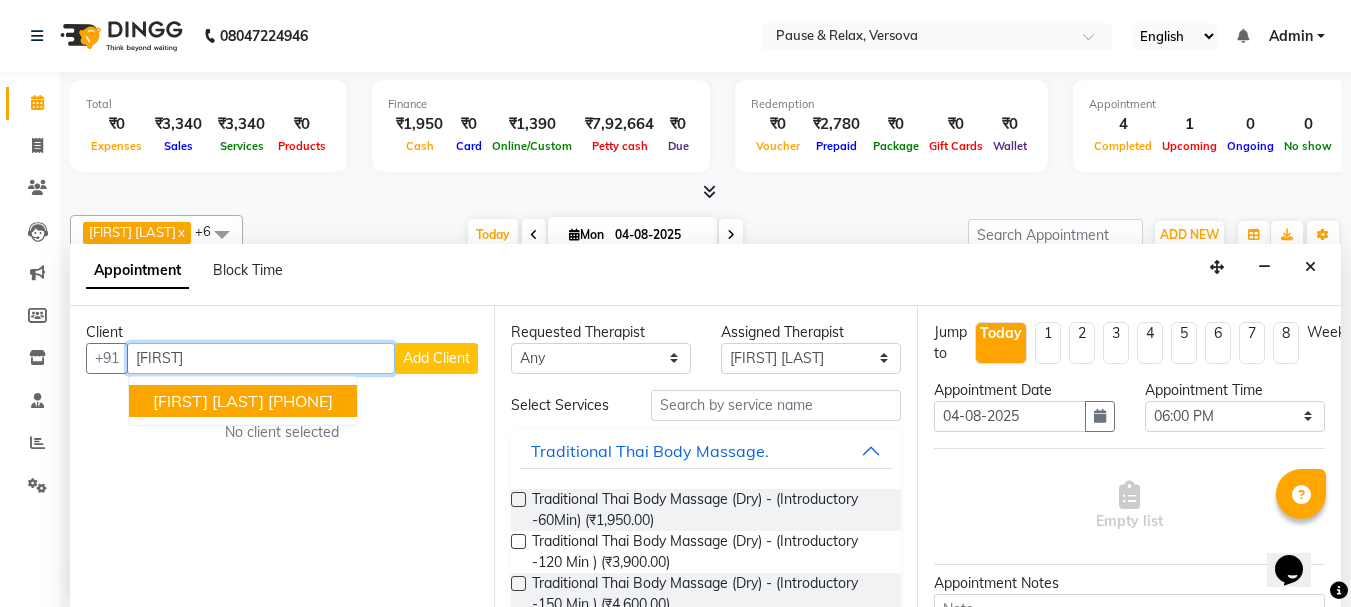 click on "[FIRST] [LAST] [PHONE]" at bounding box center (243, 401) 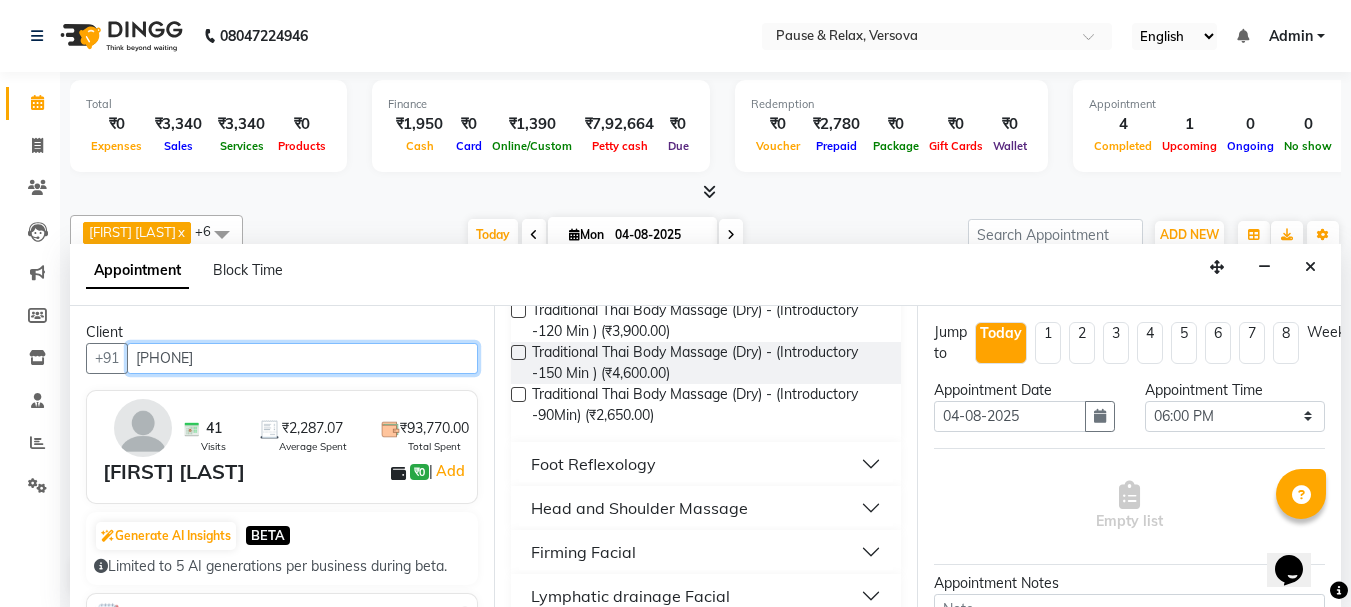 scroll, scrollTop: 274, scrollLeft: 0, axis: vertical 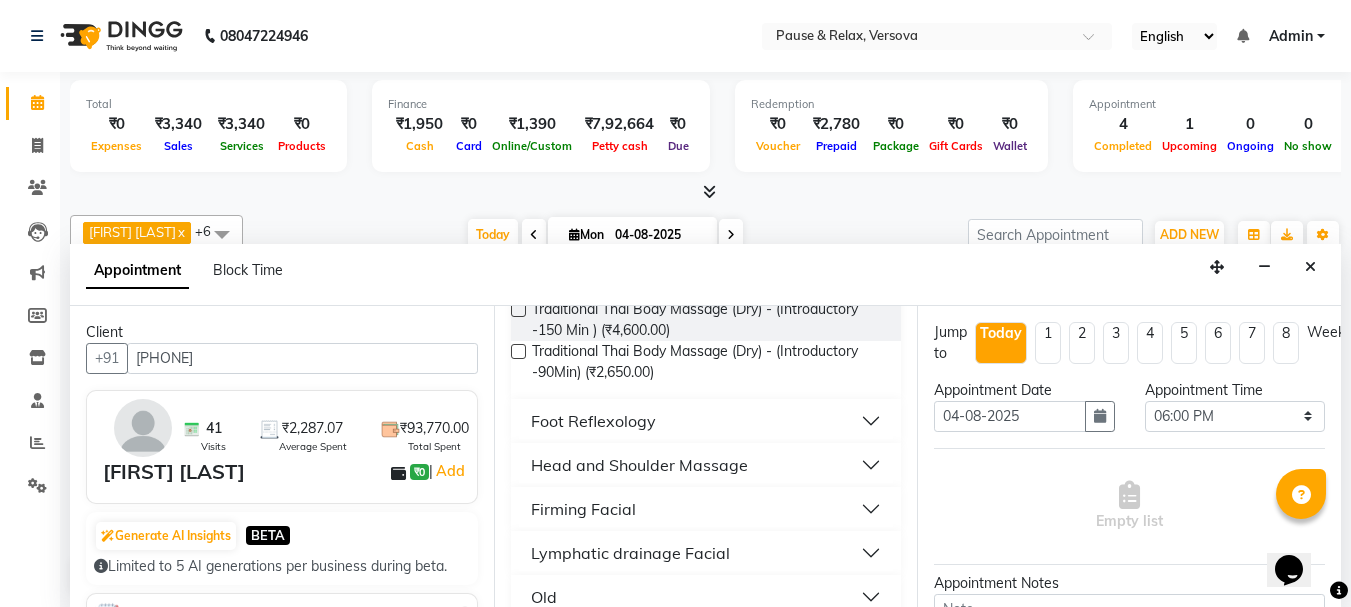 click on "Foot Reflexology" at bounding box center (706, 421) 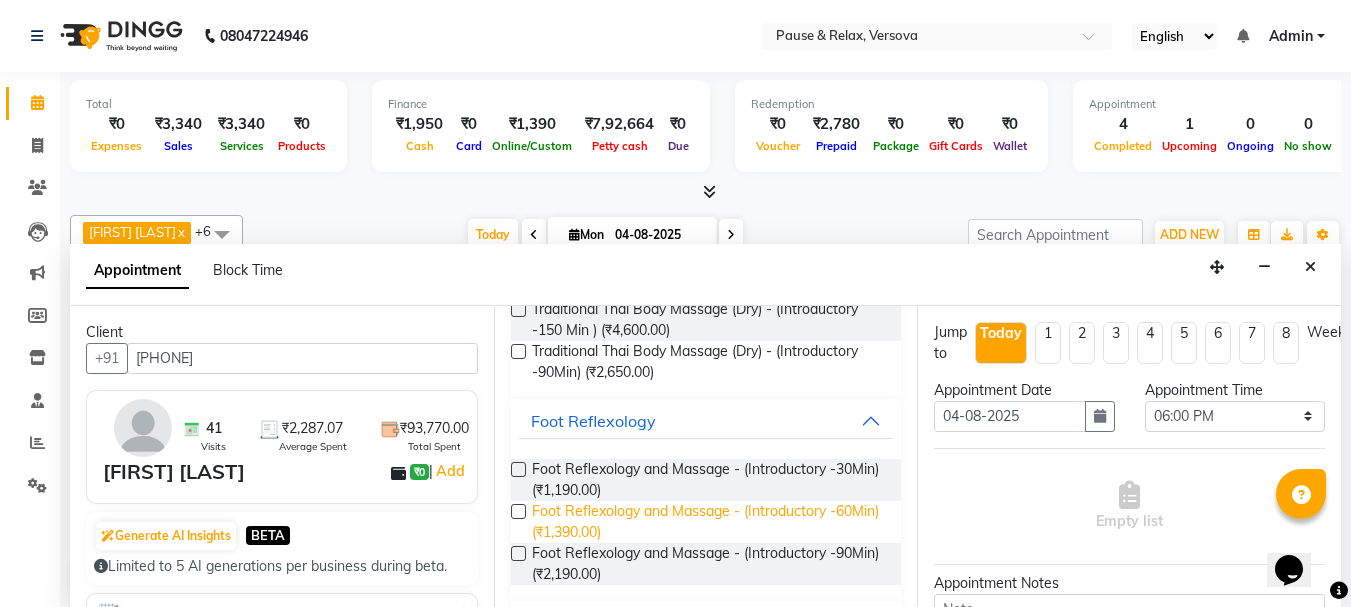 click on "Foot Reflexology and Massage - (Introductory -60Min) (₹1,390.00)" at bounding box center [709, 522] 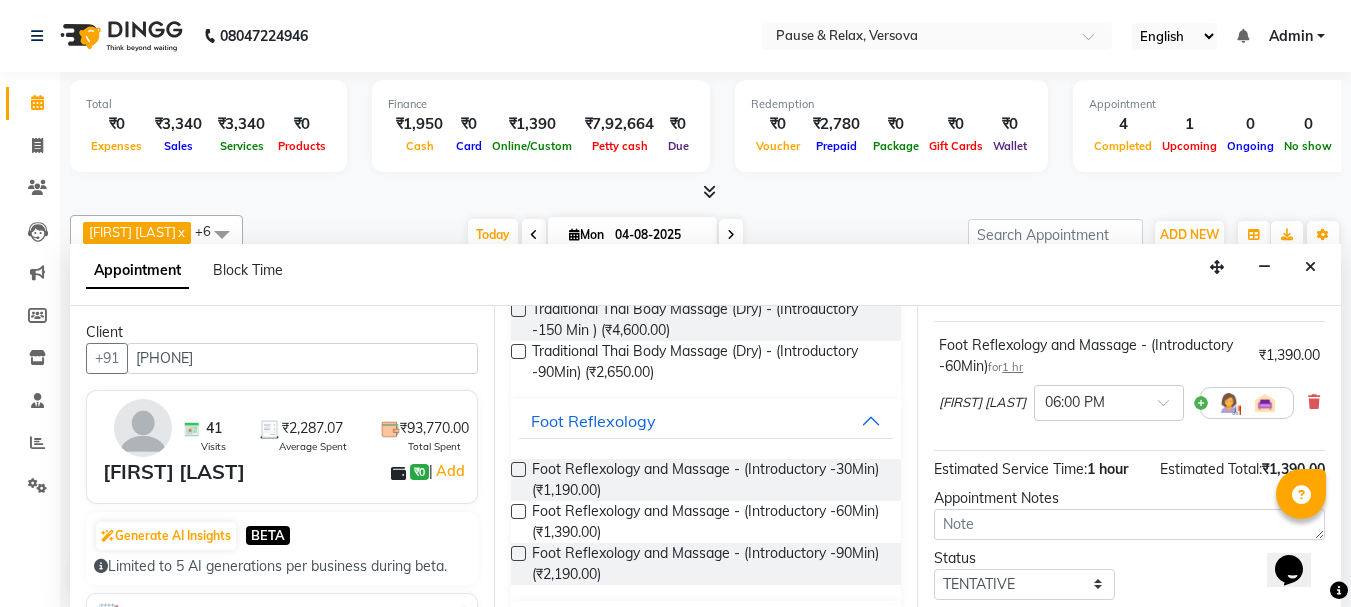 scroll, scrollTop: 263, scrollLeft: 0, axis: vertical 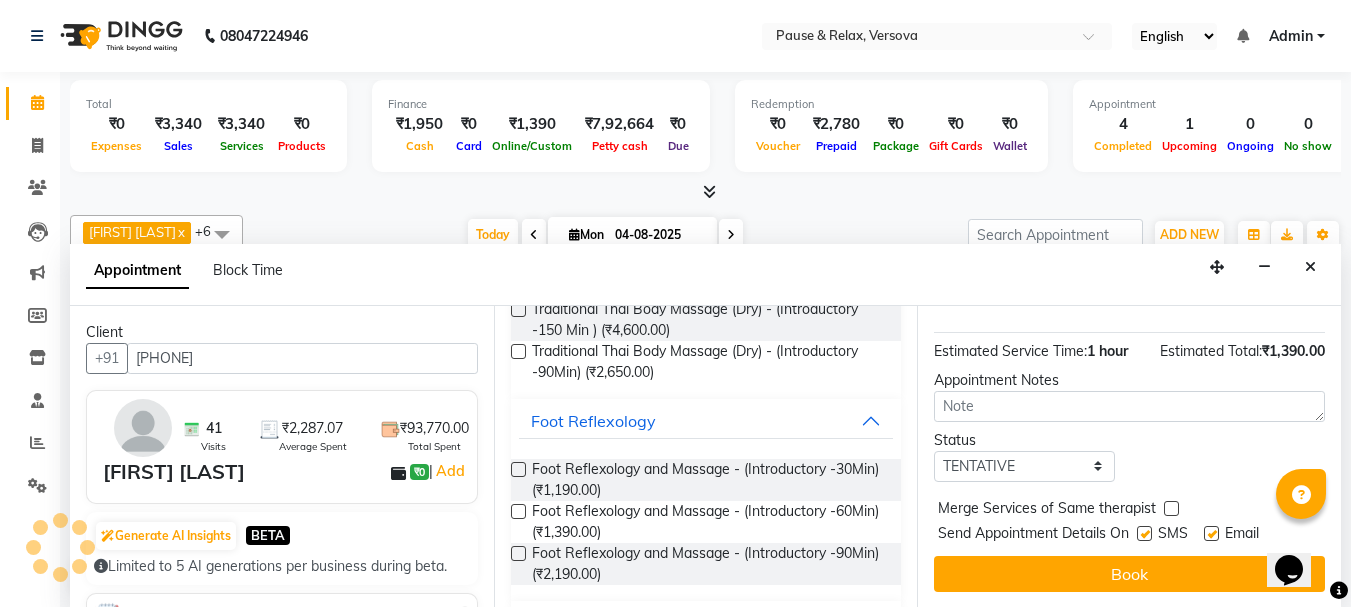 click at bounding box center [1211, 533] 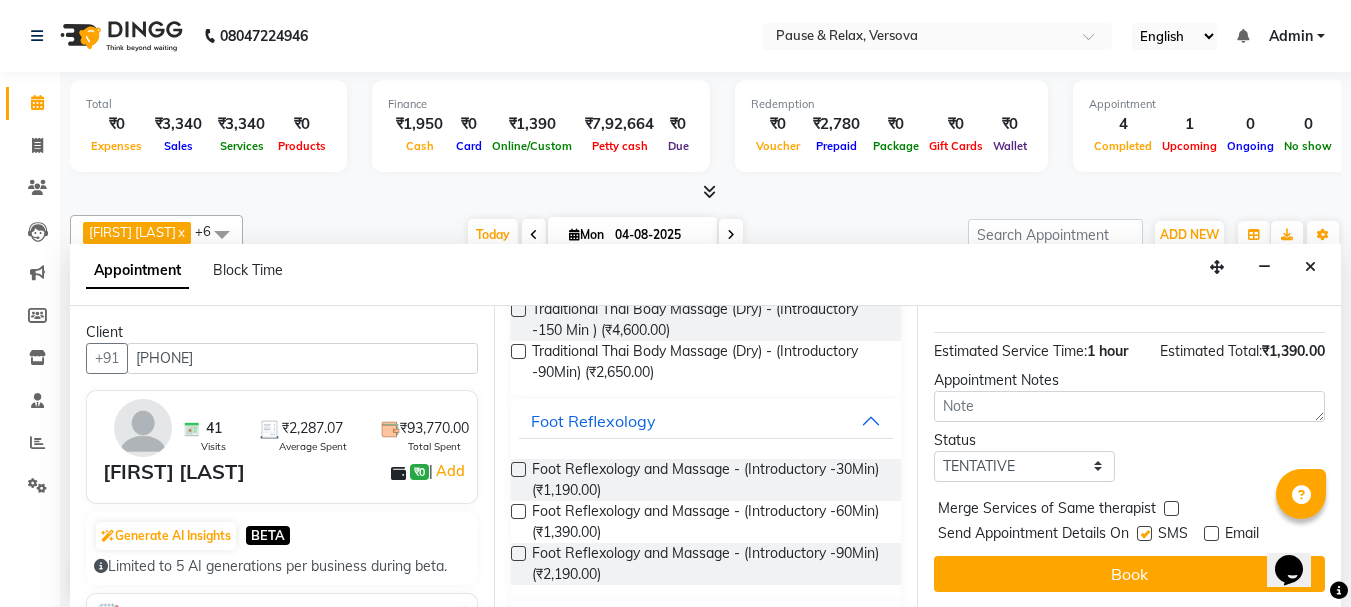 click on "Book" at bounding box center [1129, 574] 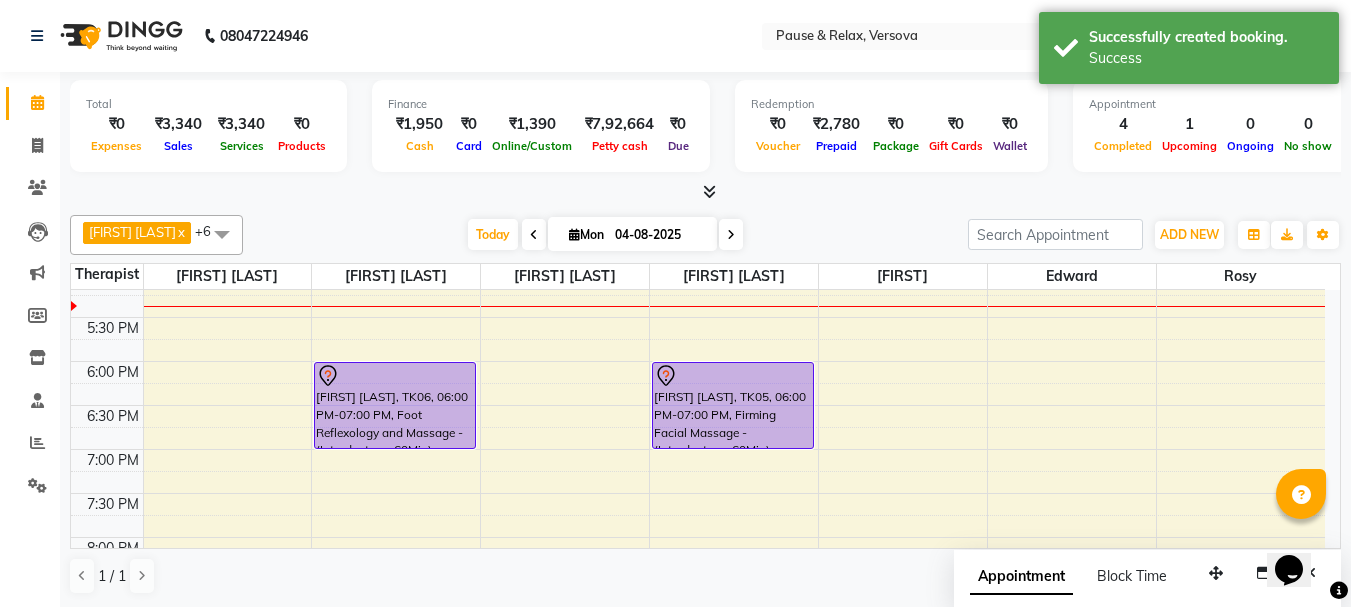 scroll, scrollTop: 531, scrollLeft: 0, axis: vertical 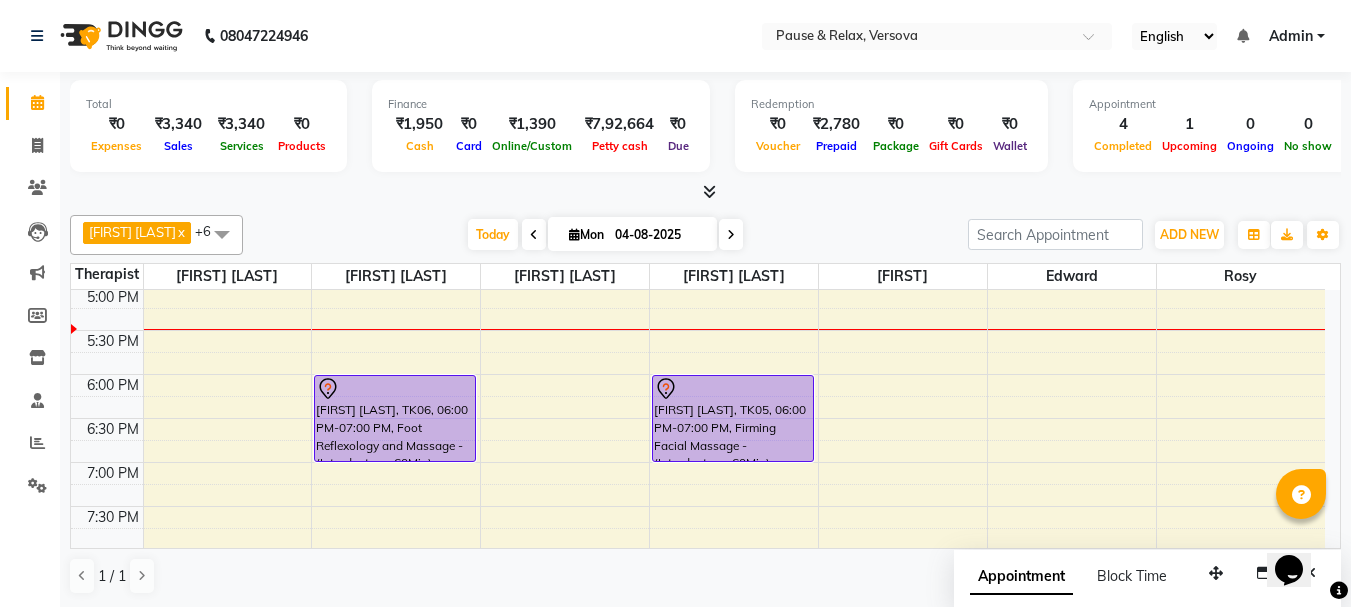 click on "04-08-2025" at bounding box center [659, 235] 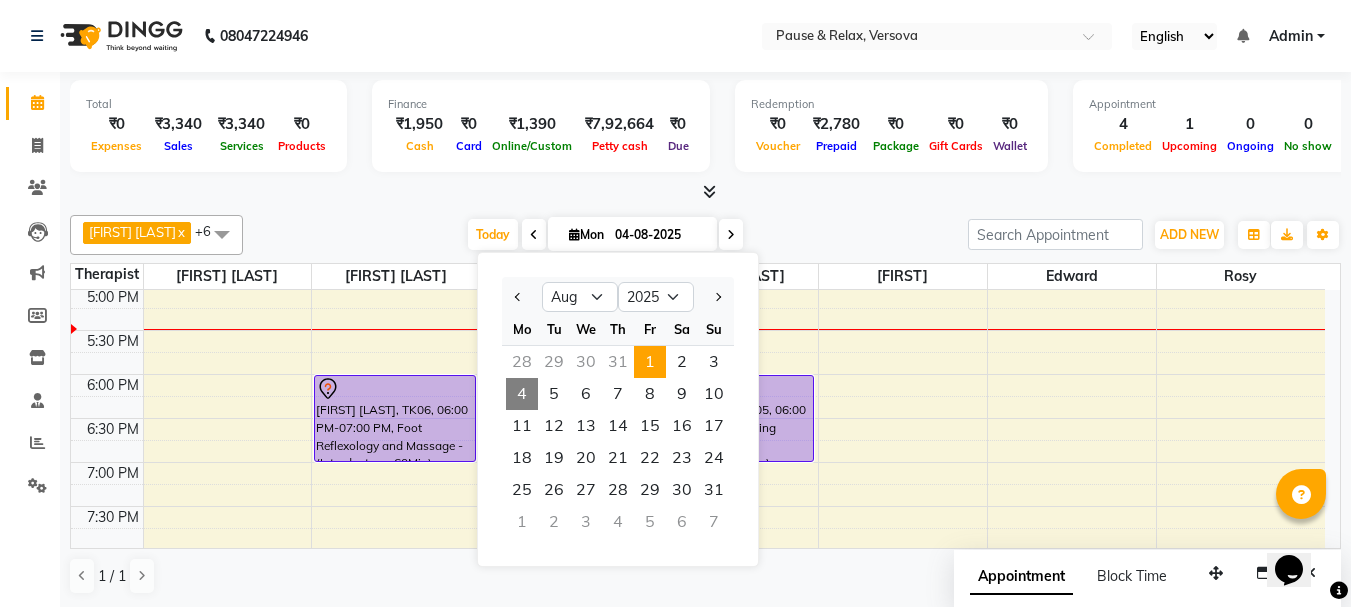click on "1" at bounding box center [650, 362] 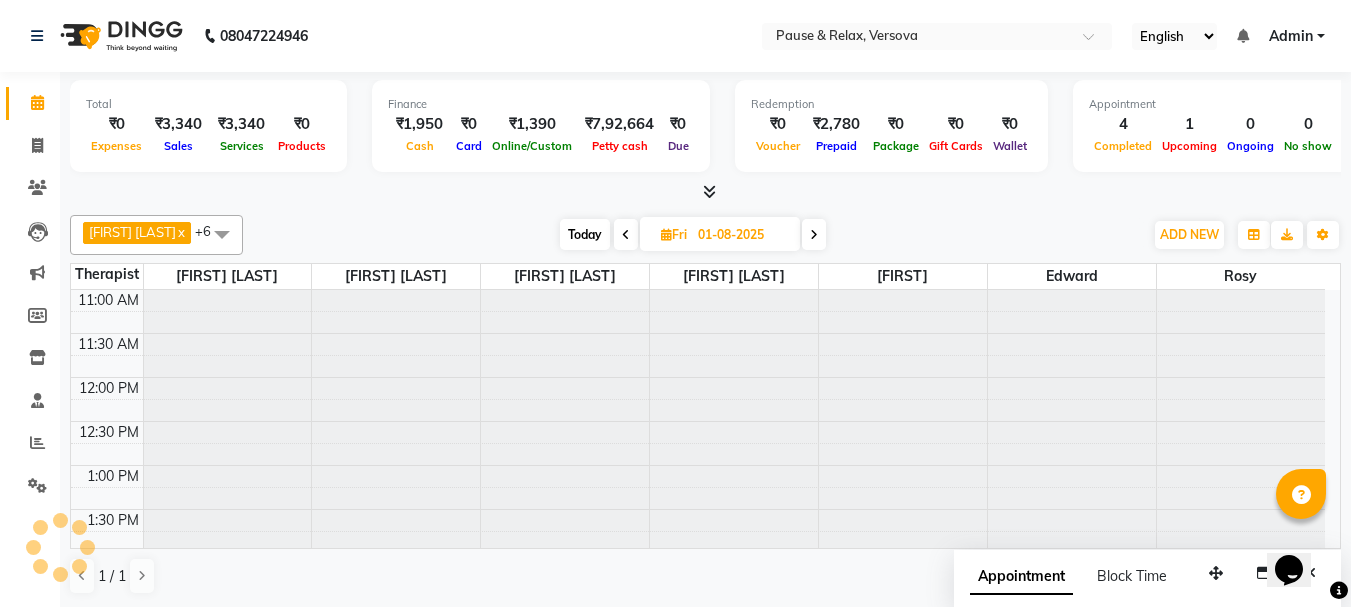 scroll, scrollTop: 529, scrollLeft: 0, axis: vertical 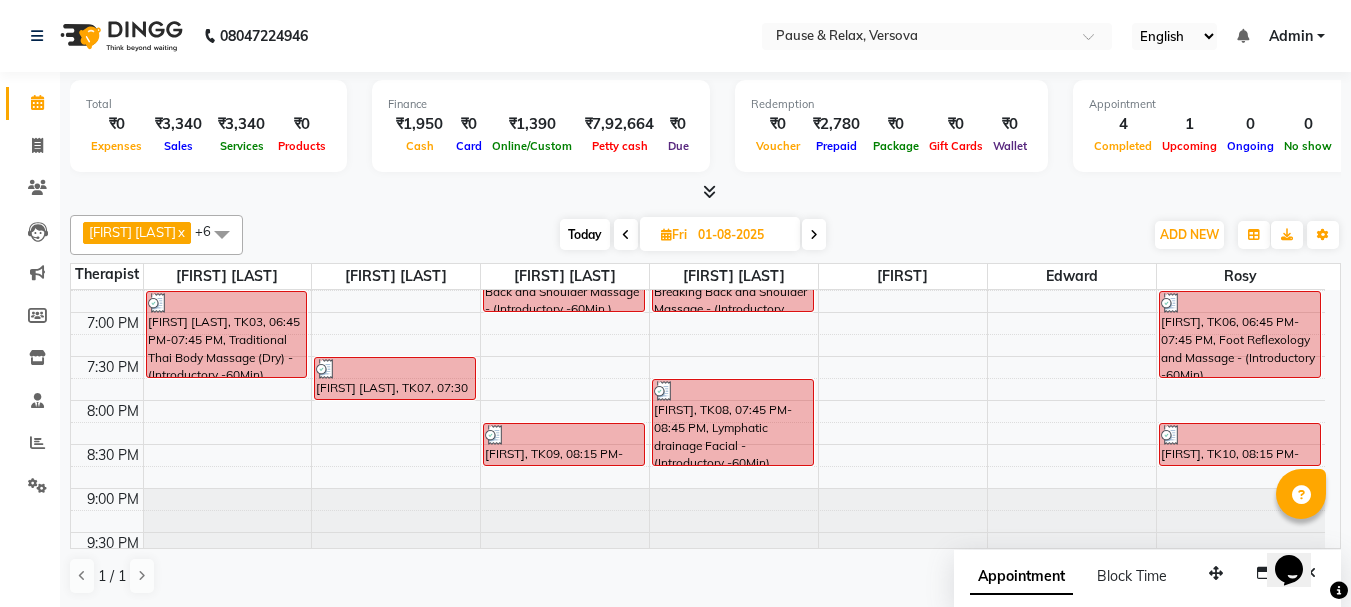 click on "01-08-2025" at bounding box center (742, 235) 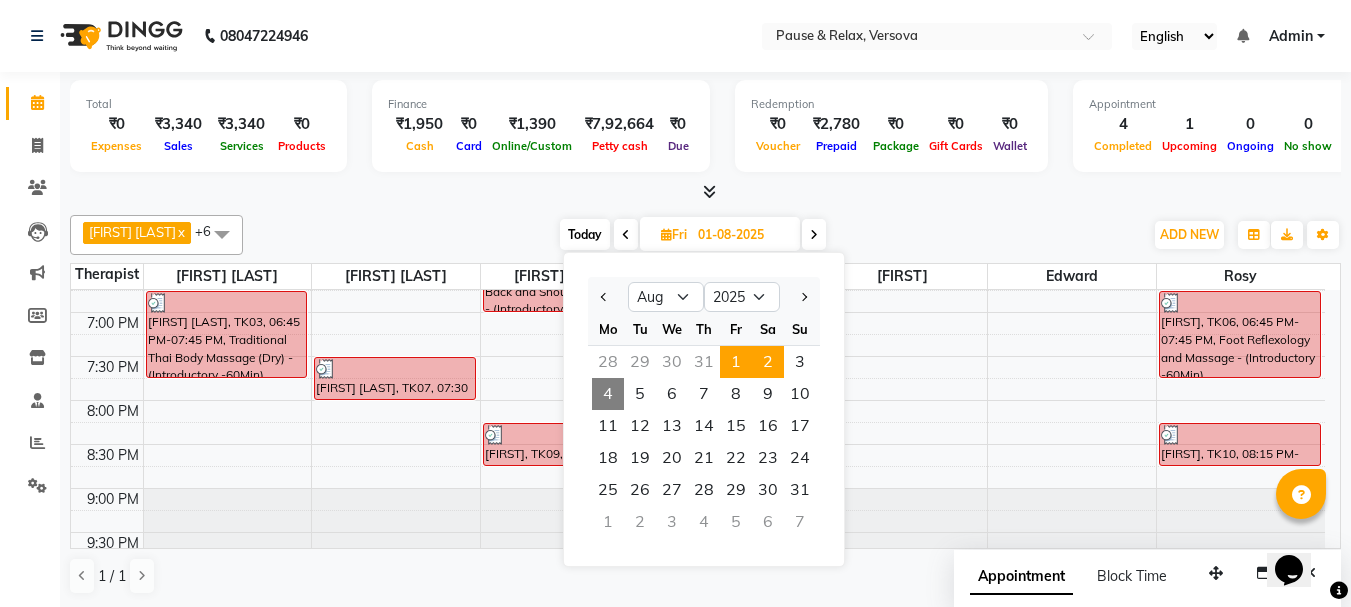click on "2" at bounding box center [768, 362] 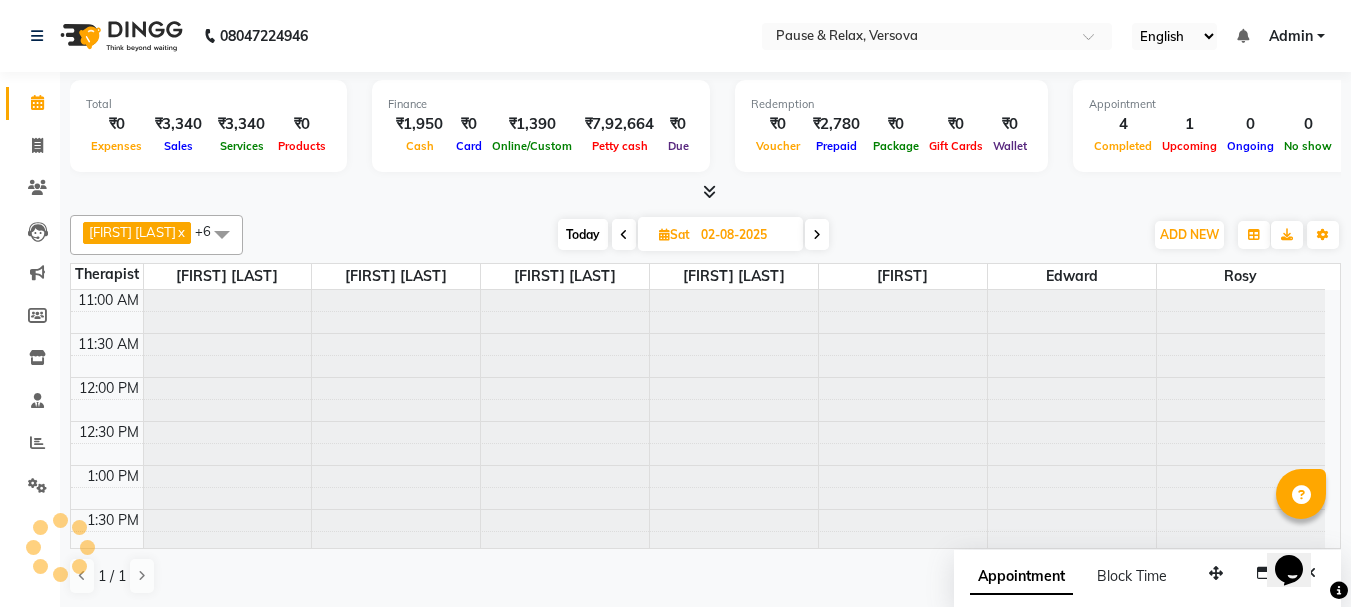 scroll, scrollTop: 529, scrollLeft: 0, axis: vertical 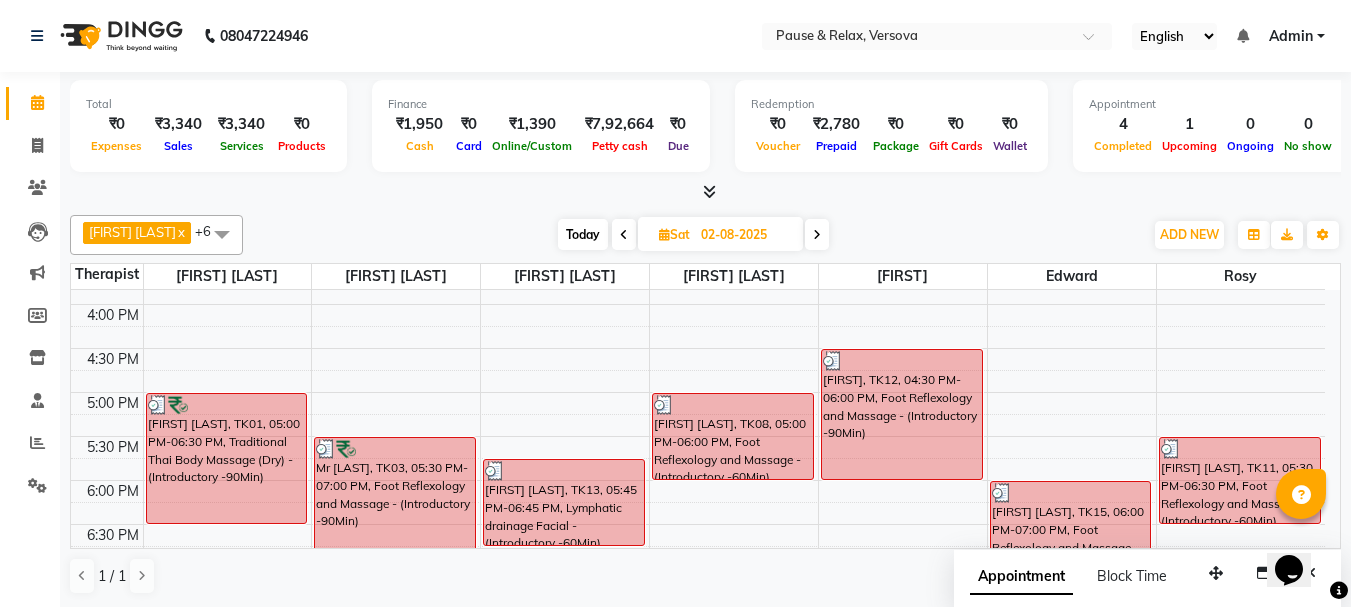 click on "02-08-2025" at bounding box center (745, 235) 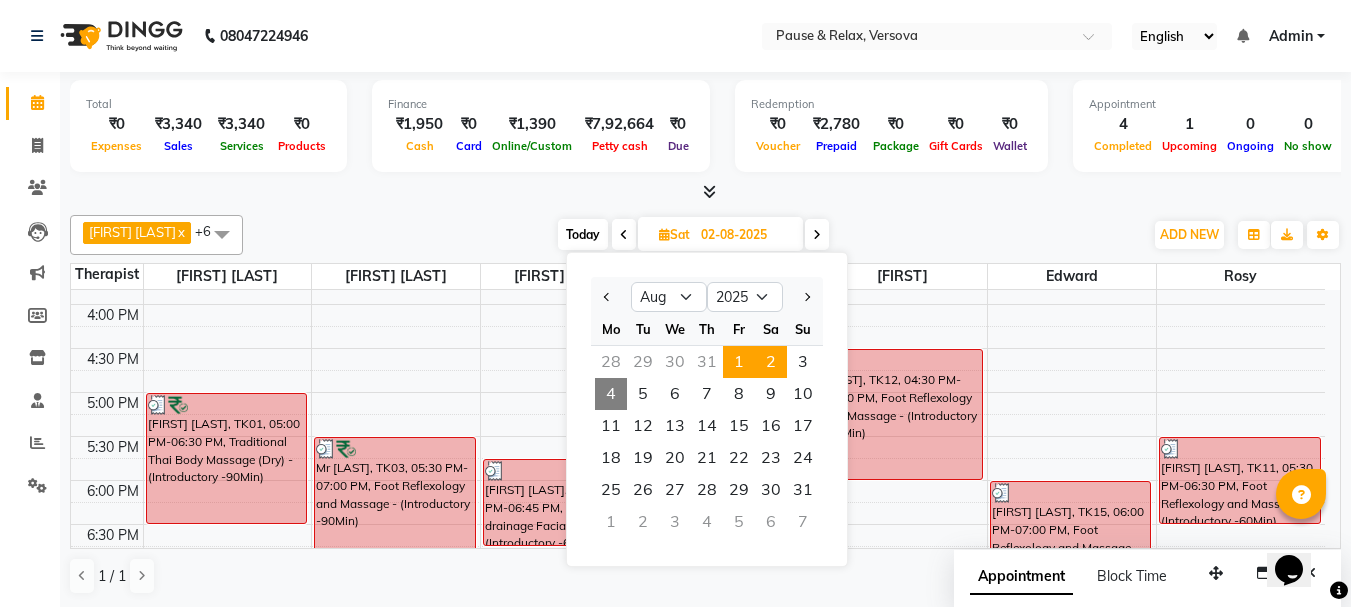click on "1" at bounding box center [739, 362] 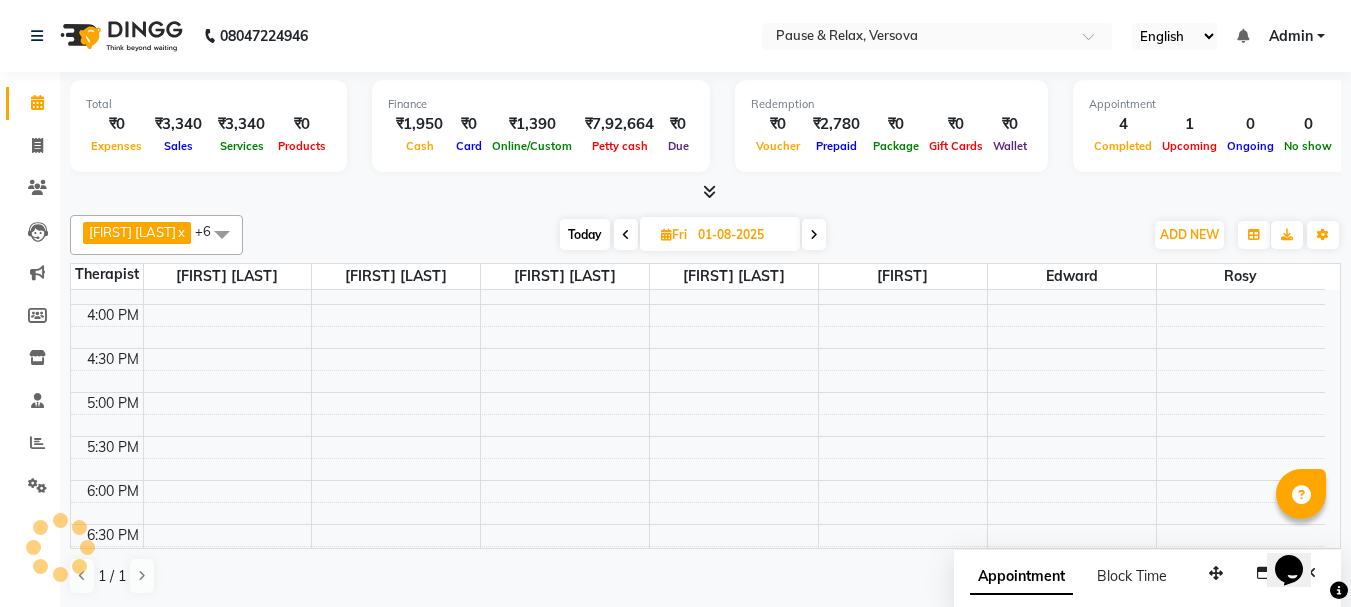 scroll, scrollTop: 529, scrollLeft: 0, axis: vertical 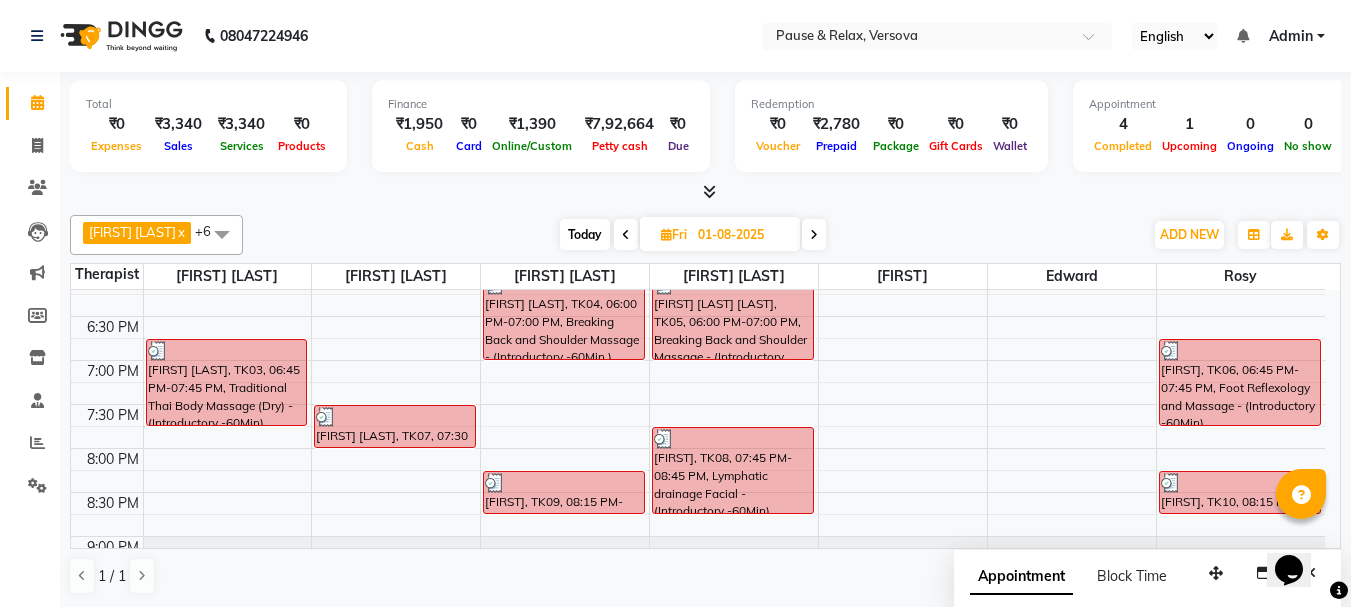 click at bounding box center [814, 235] 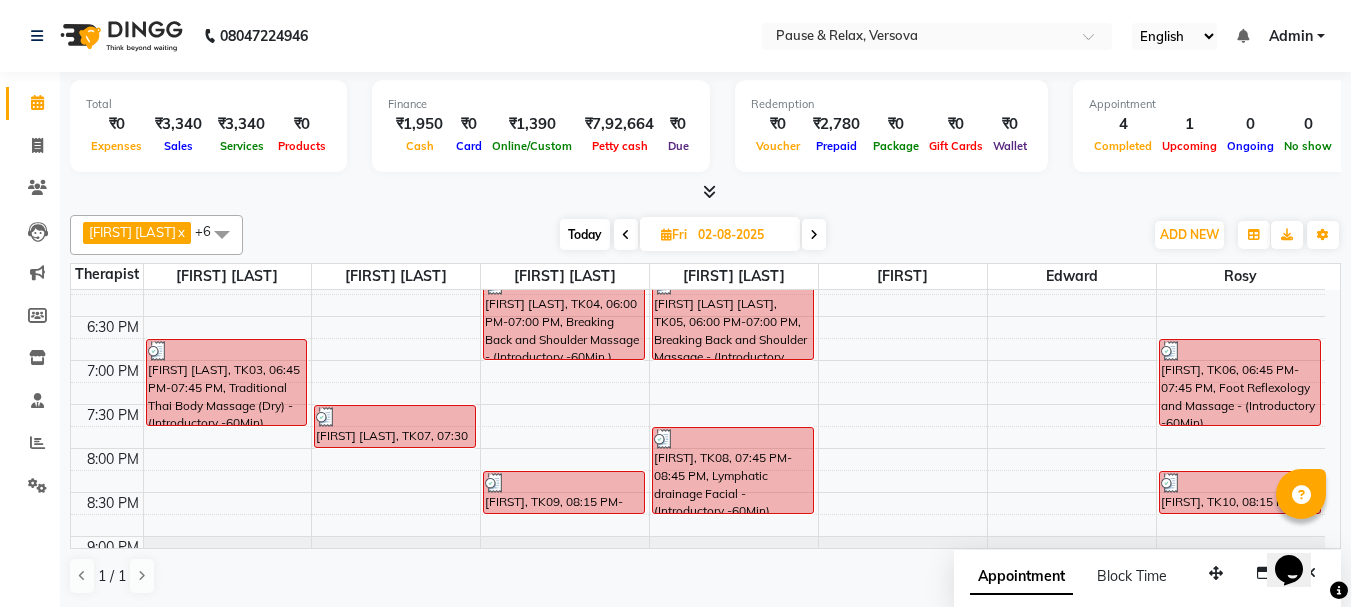 scroll, scrollTop: 529, scrollLeft: 0, axis: vertical 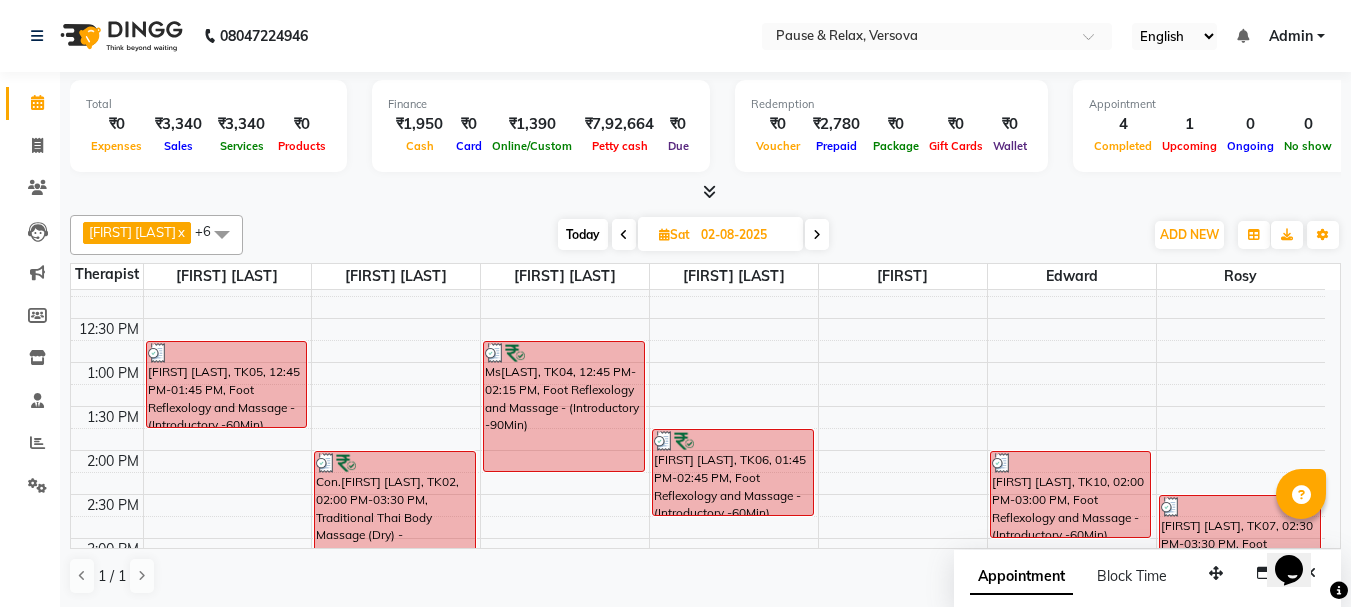 click on "02-08-2025" at bounding box center [745, 235] 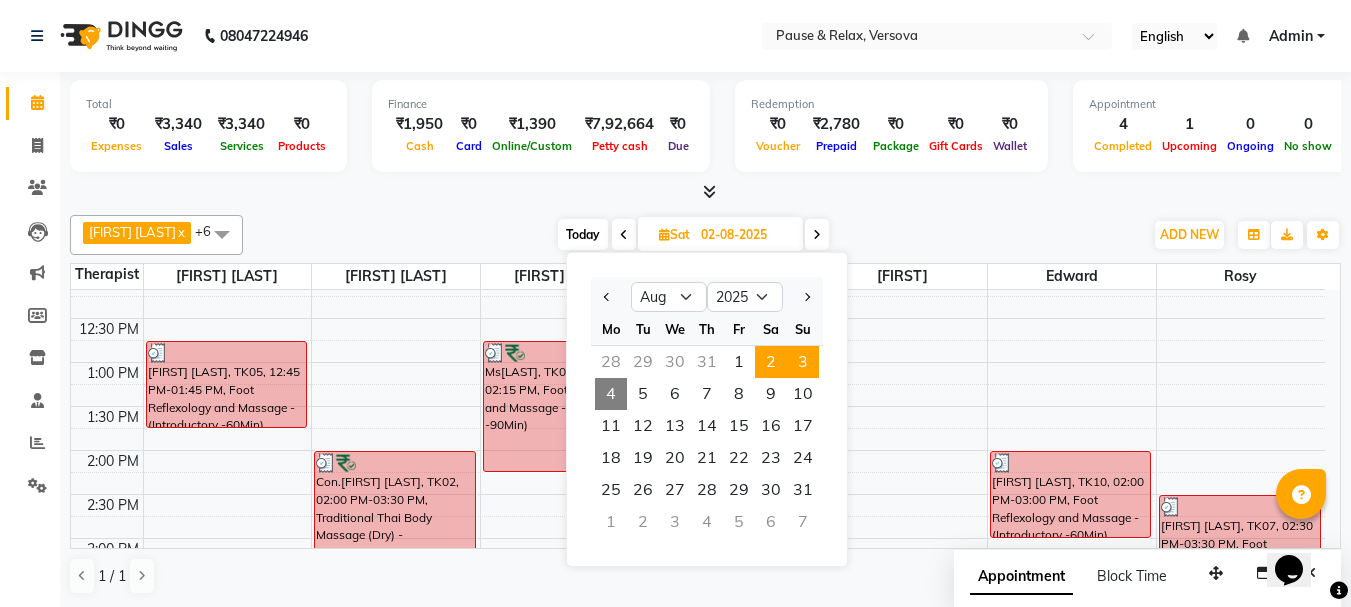 click on "3" at bounding box center (803, 362) 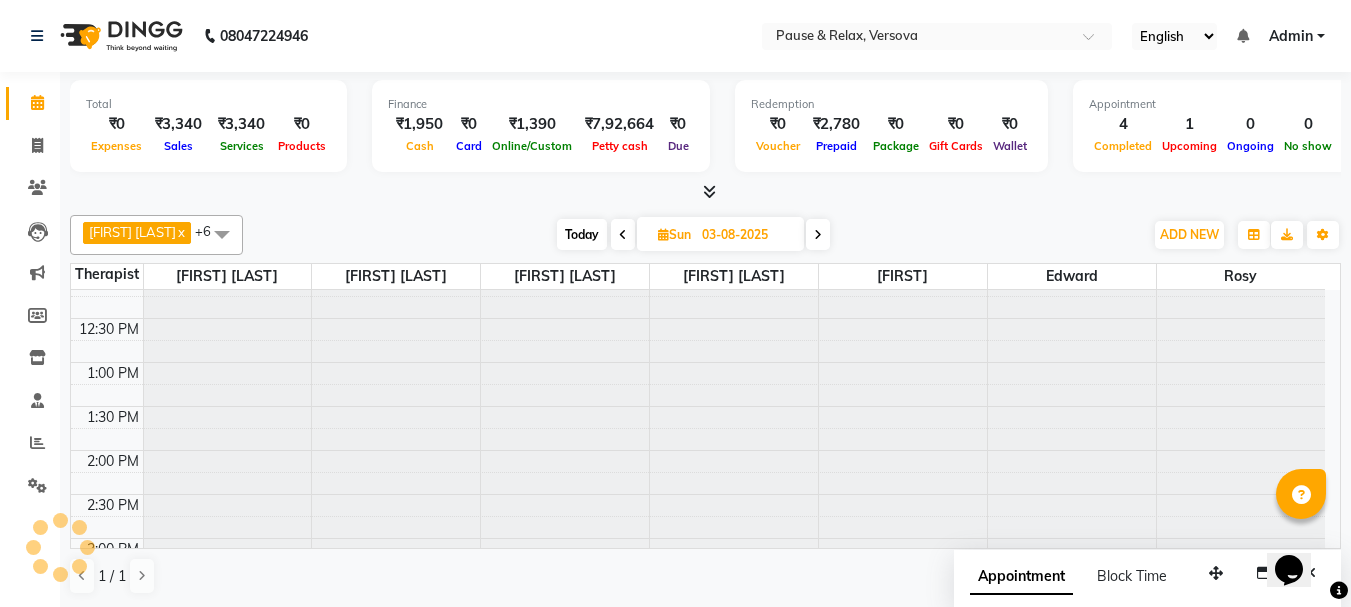 scroll, scrollTop: 529, scrollLeft: 0, axis: vertical 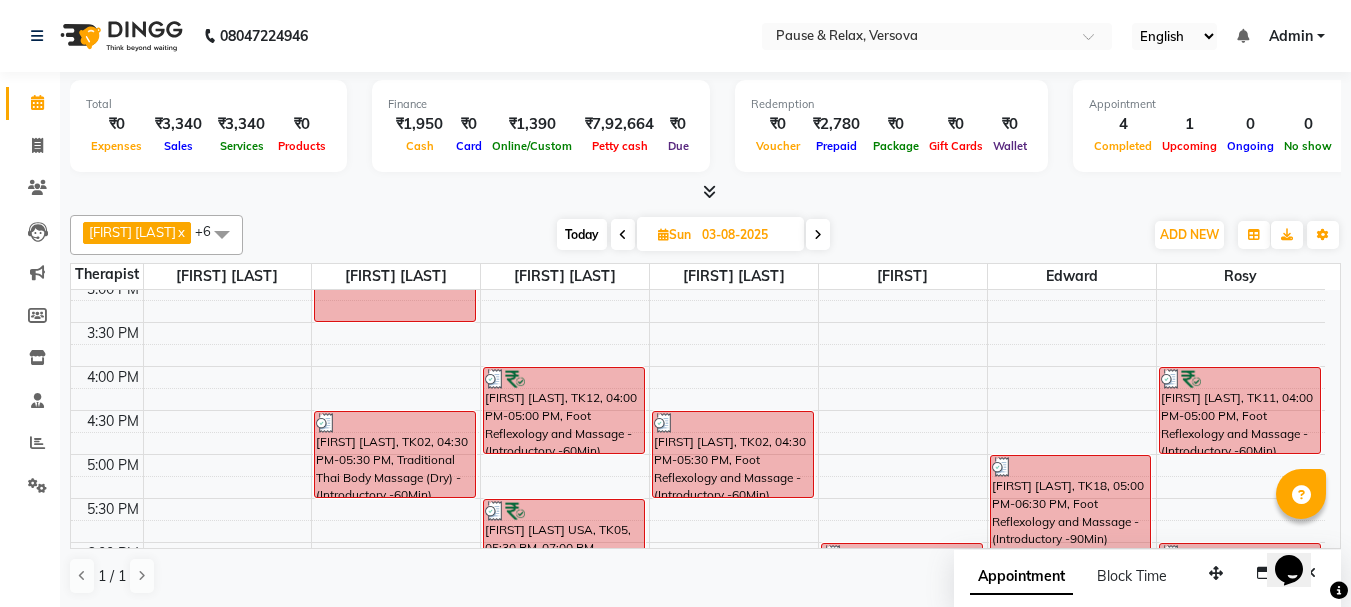 click on "Today" at bounding box center (582, 234) 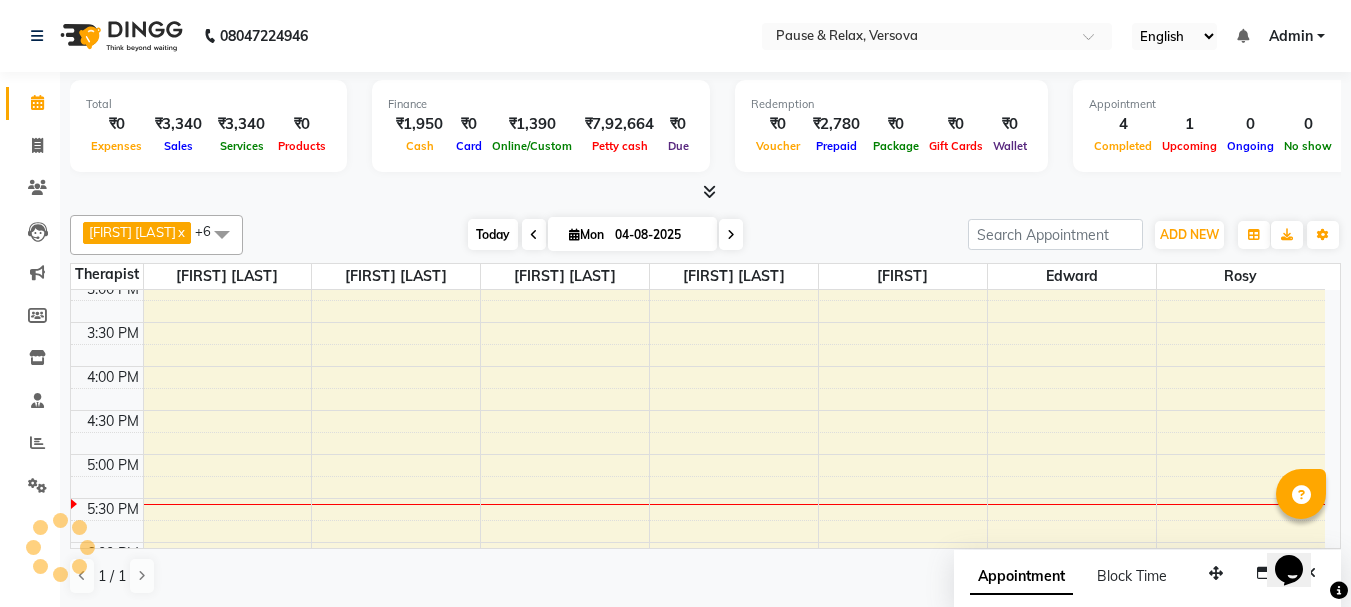 scroll, scrollTop: 529, scrollLeft: 0, axis: vertical 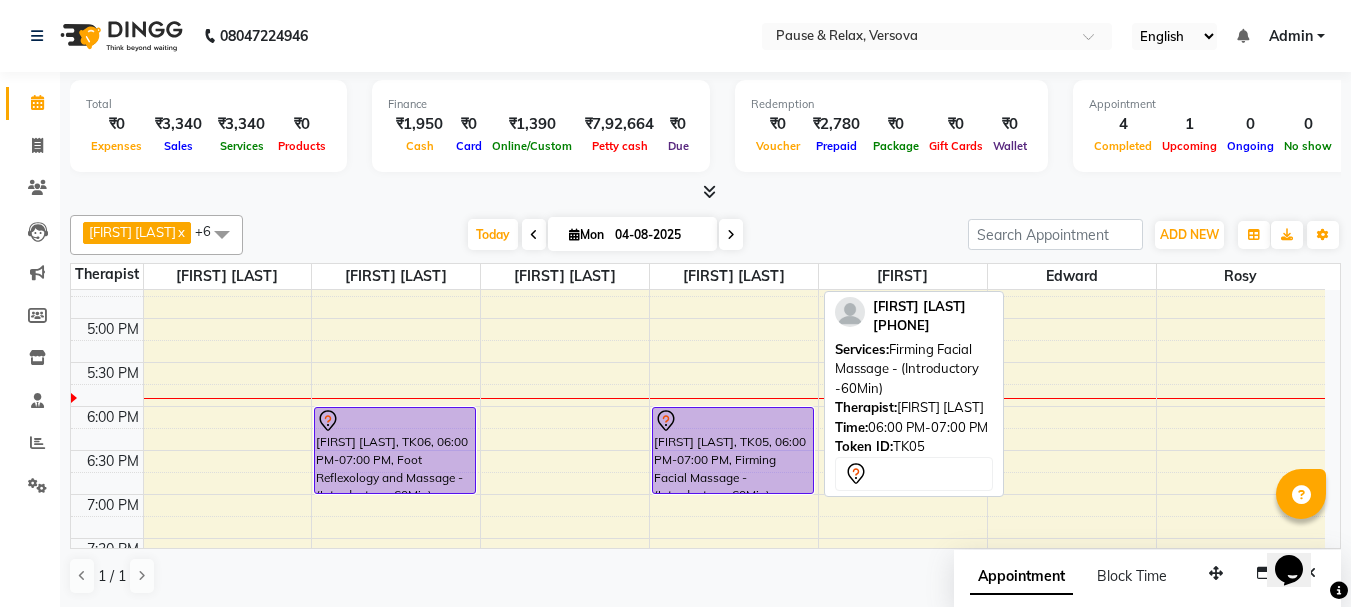 click on "[FIRST] [LAST], TK05, 06:00 PM-07:00 PM, Firming Facial Massage - (Introductory -60Min)" at bounding box center [733, 450] 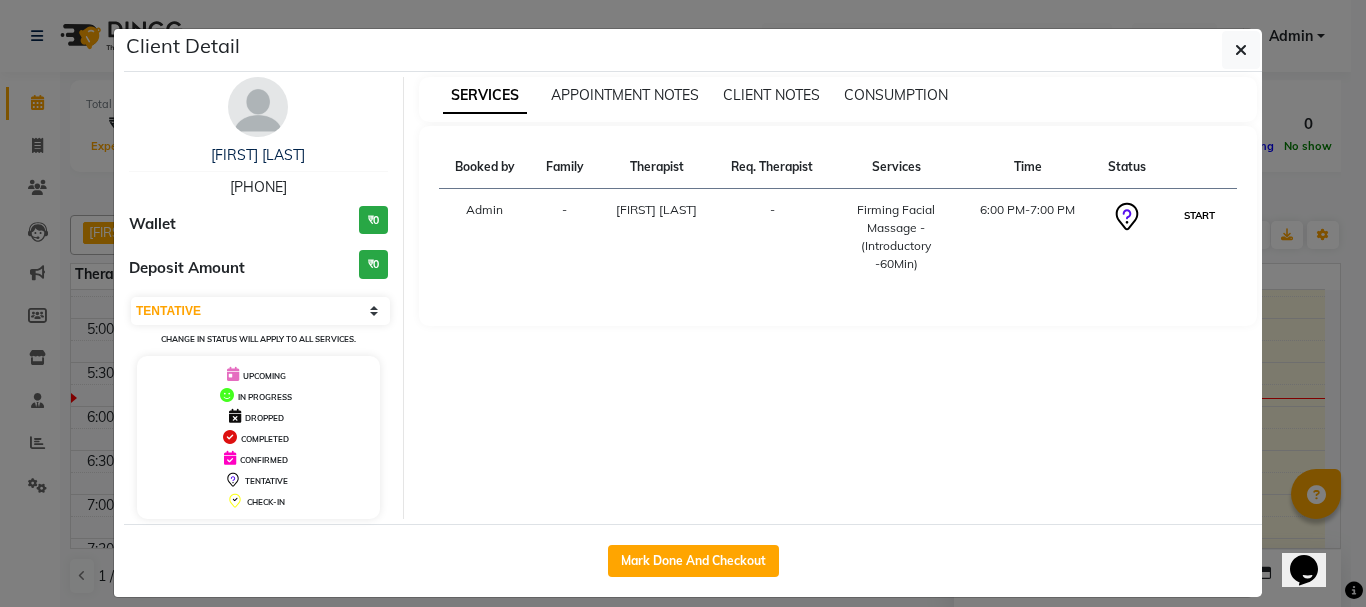 click on "START" at bounding box center [1199, 215] 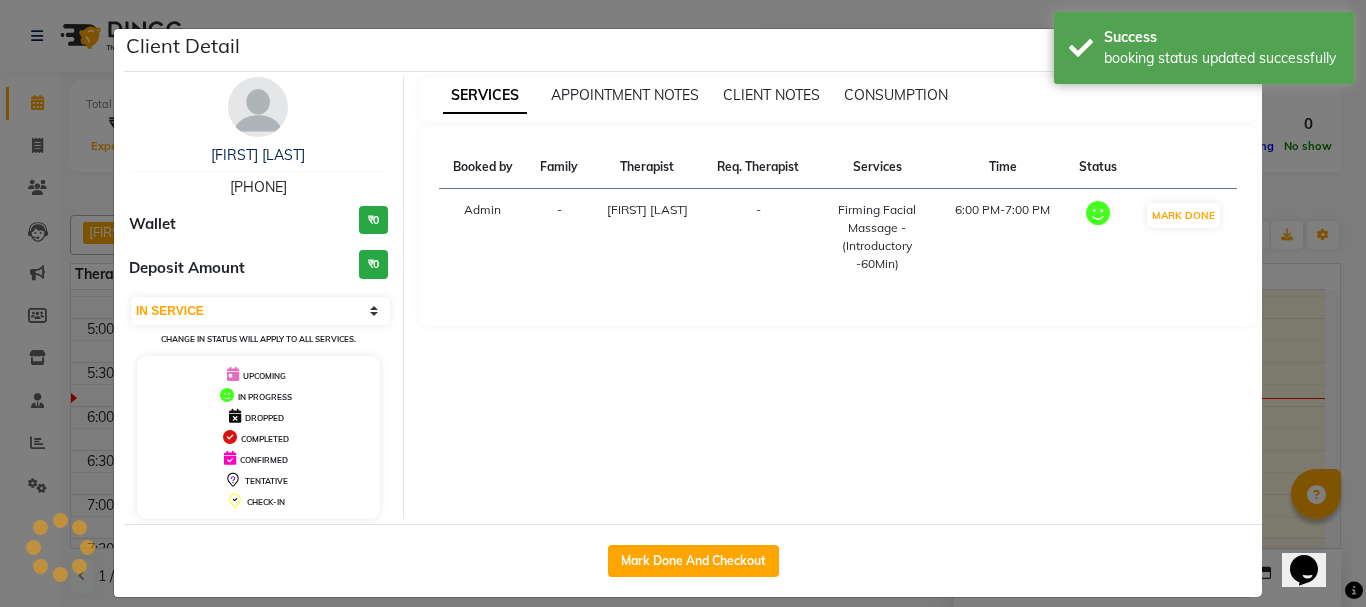 click on "Client Detail  [FIRST] [LAST]   [PHONE] Wallet ₹0 Deposit Amount  ₹0  Select IN SERVICE CONFIRMED TENTATIVE CHECK IN MARK DONE DROPPED UPCOMING Change in status will apply to all services. UPCOMING IN PROGRESS DROPPED COMPLETED CONFIRMED TENTATIVE CHECK-IN SERVICES APPOINTMENT NOTES CLIENT NOTES CONSUMPTION Booked by Family Therapist Req. Therapist Services Time Status  Admin  - [FIRST] [LAST]  -  Firming Facial Massage - (Introductory -60Min)   6:00 PM-7:00 PM   MARK DONE   Mark Done And Checkout" 